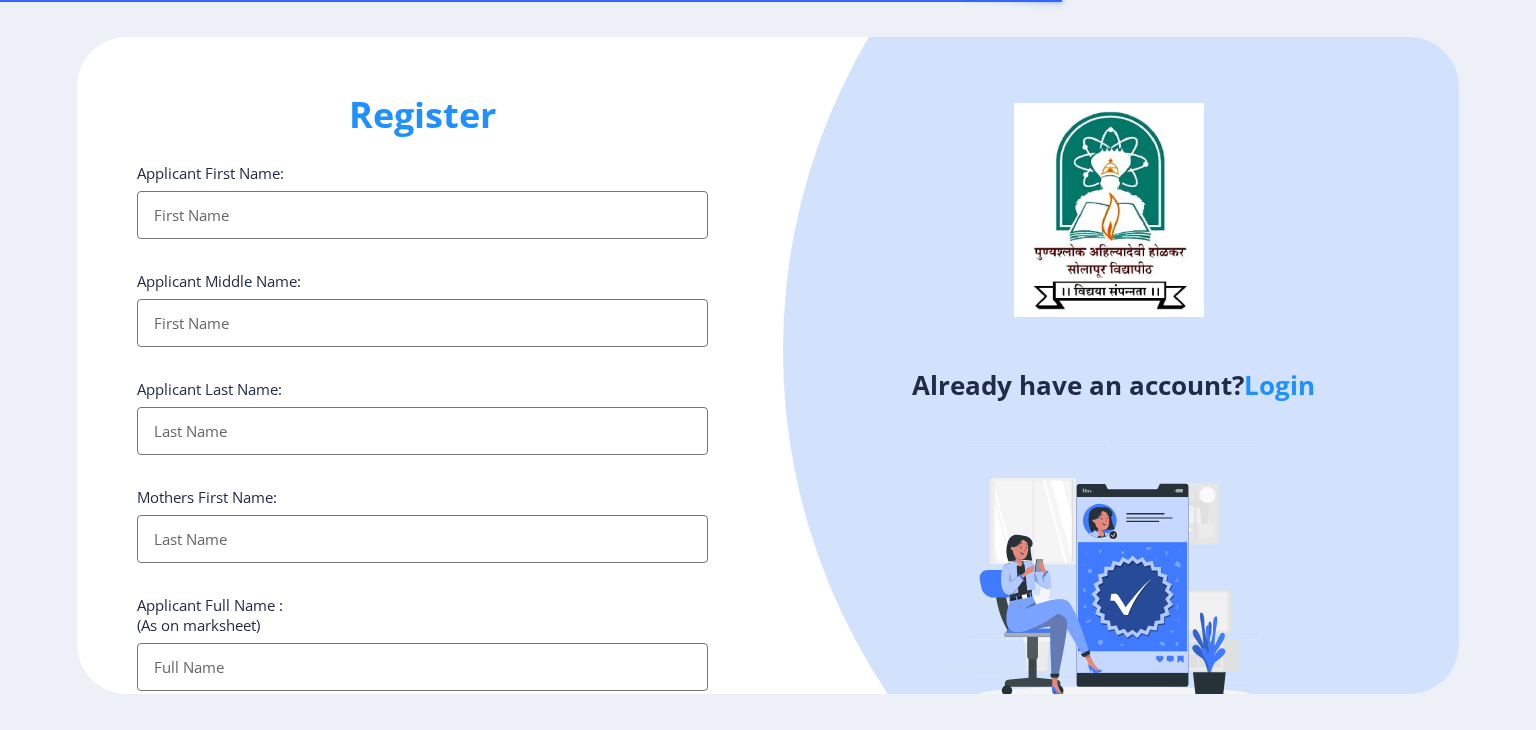 select 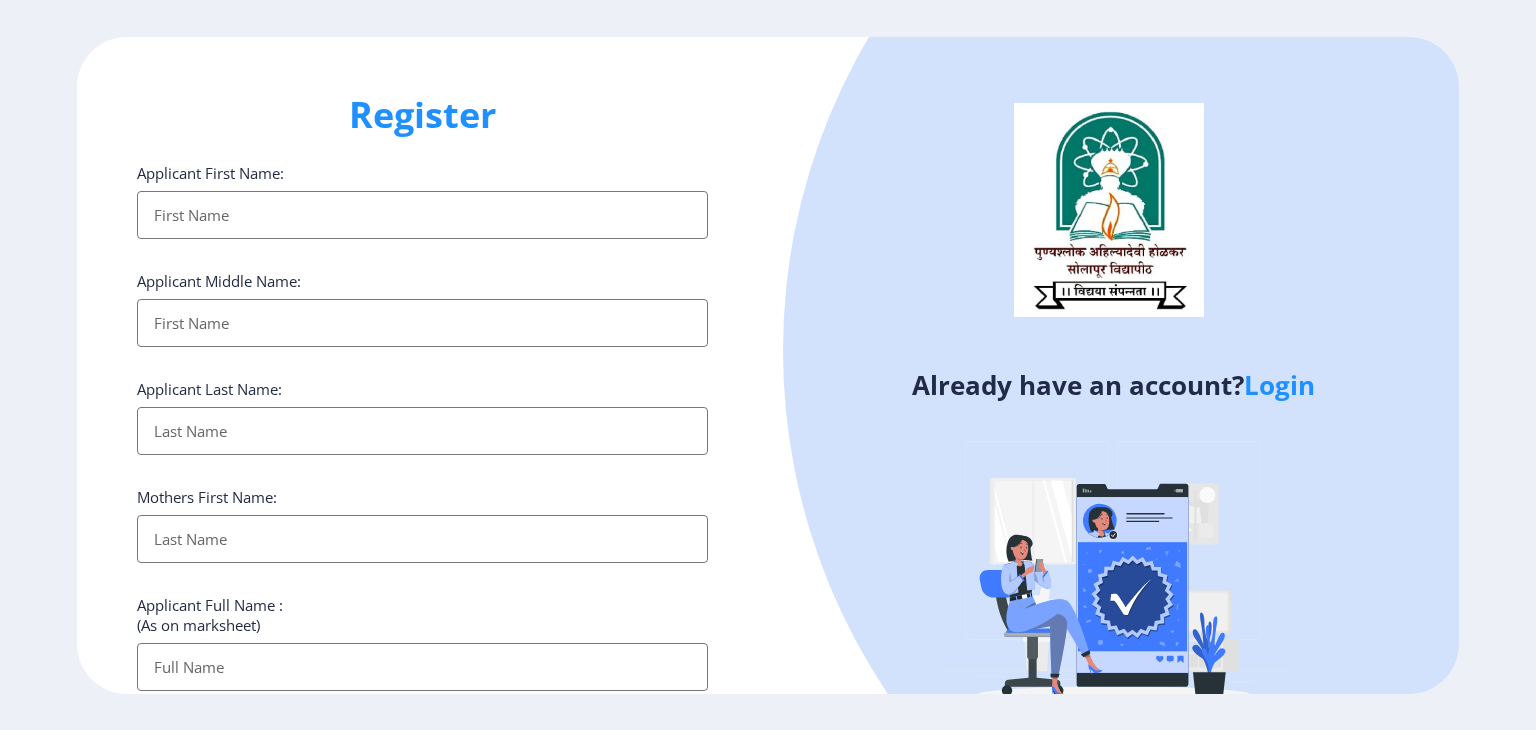 click on "Login" 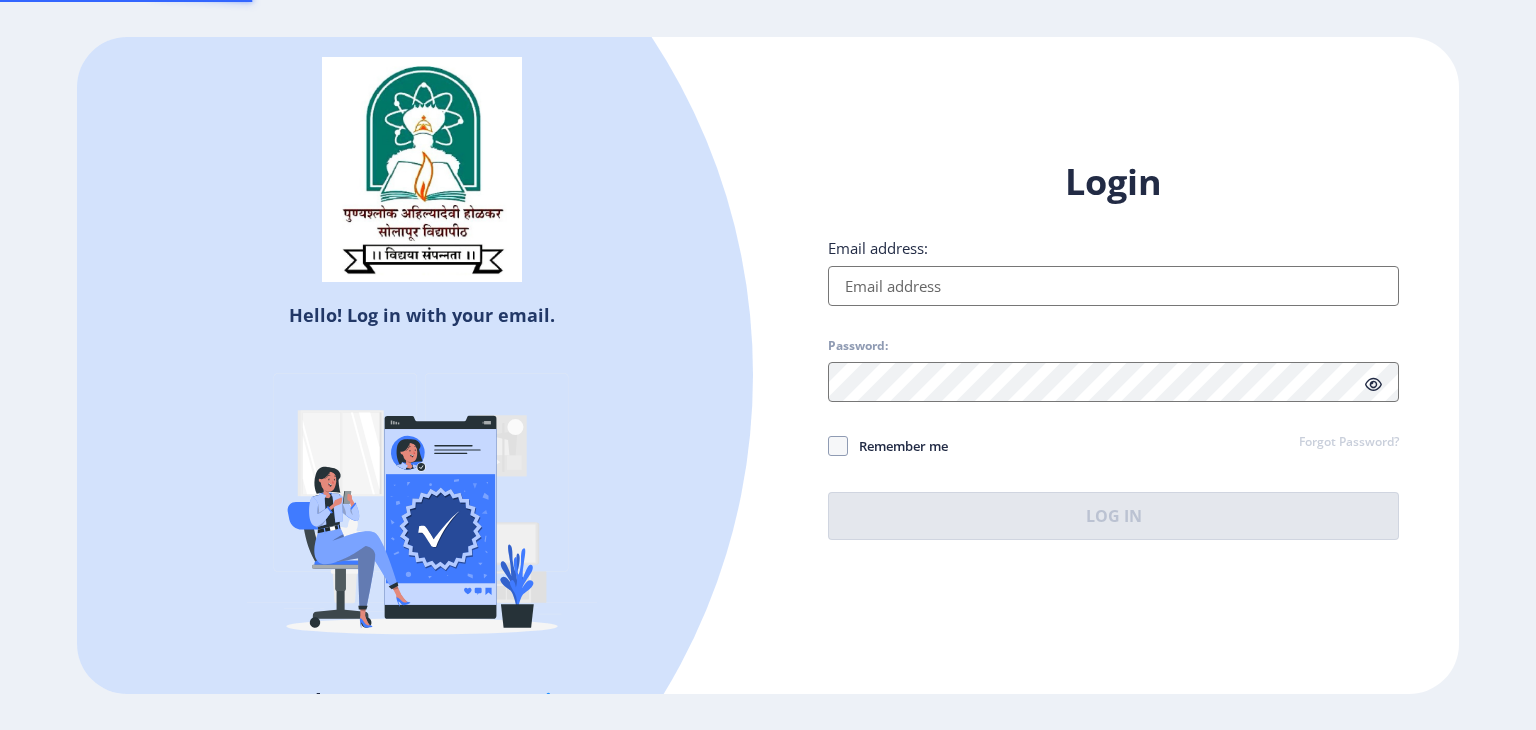type on "[EMAIL_ADDRESS][PERSON_NAME][DOMAIN_NAME]" 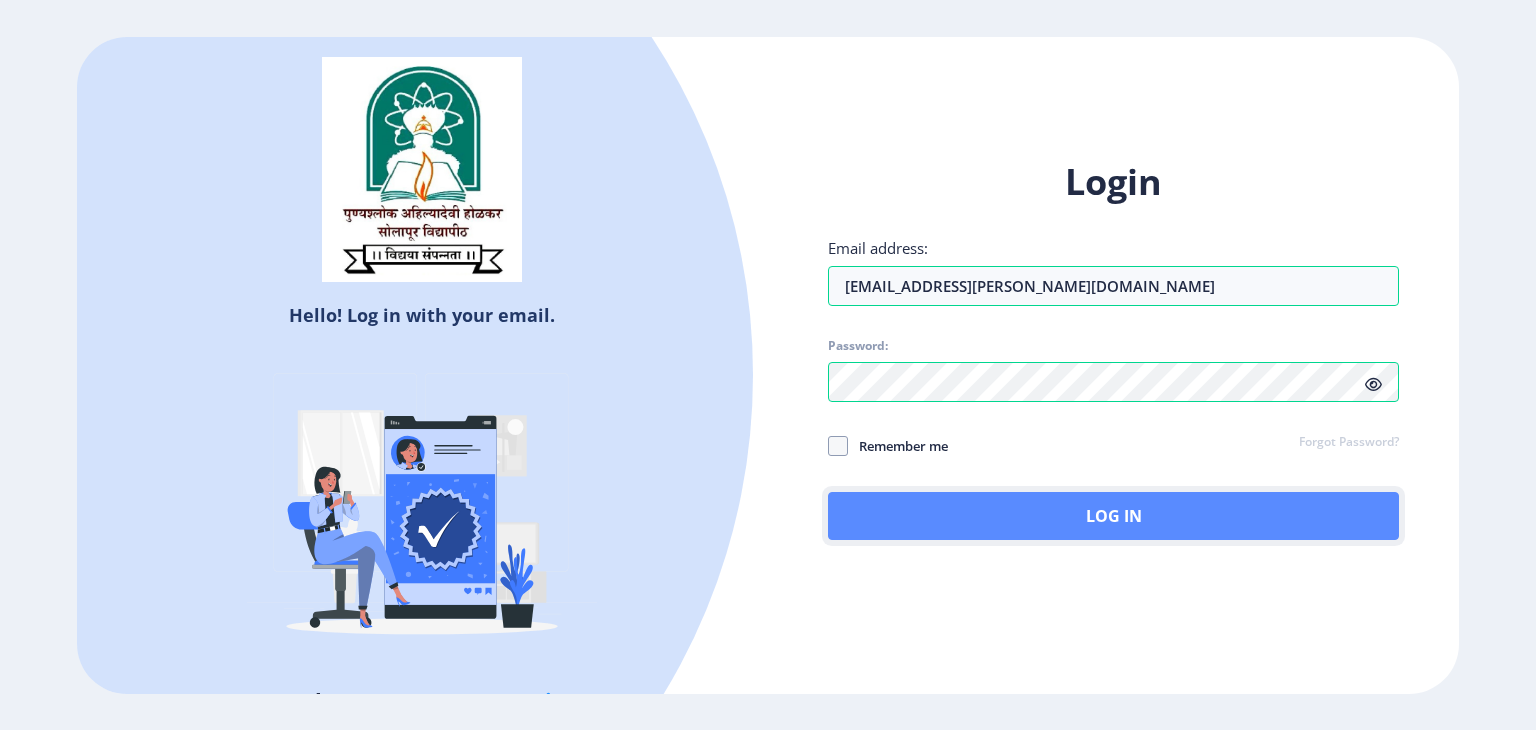 click on "Log In" 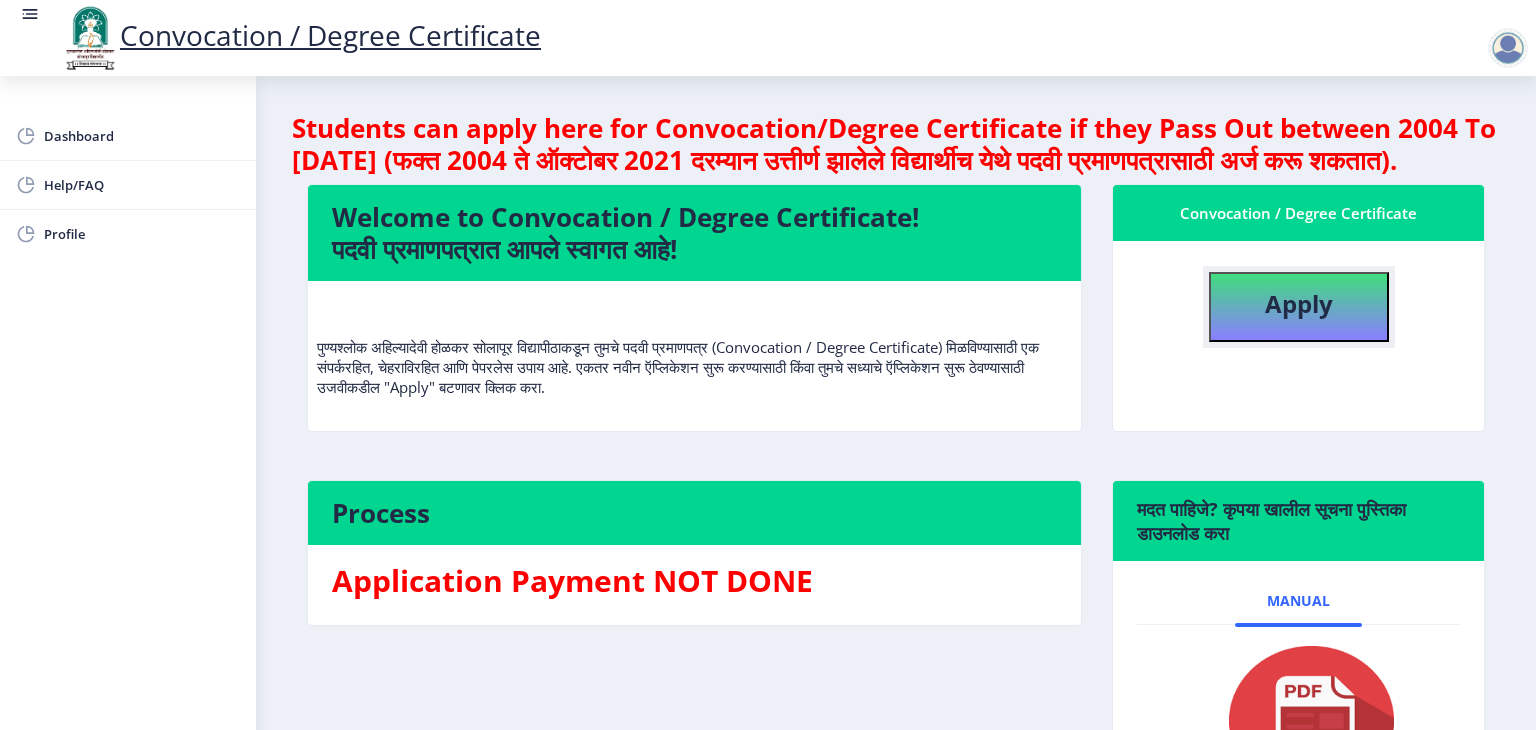 click on "Apply" 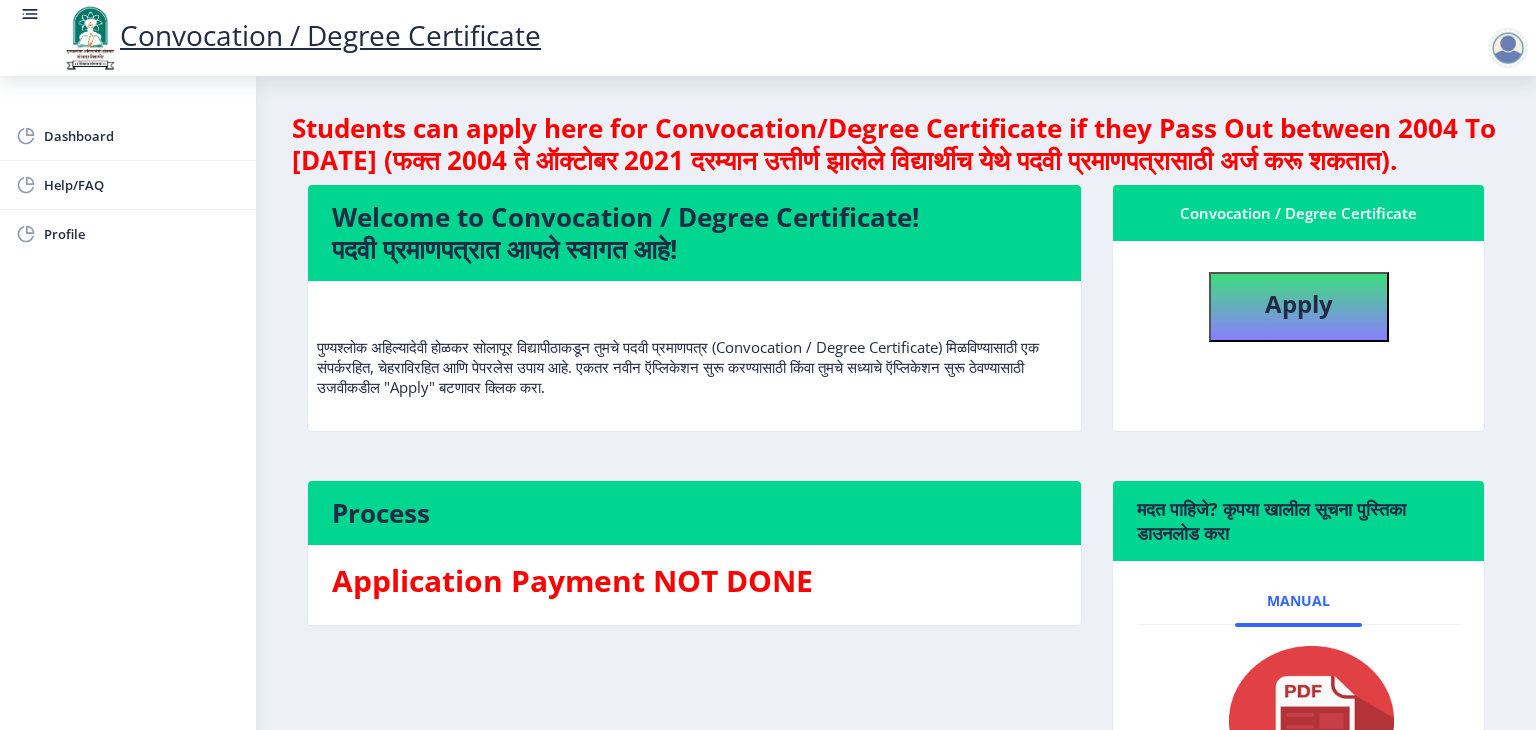 select 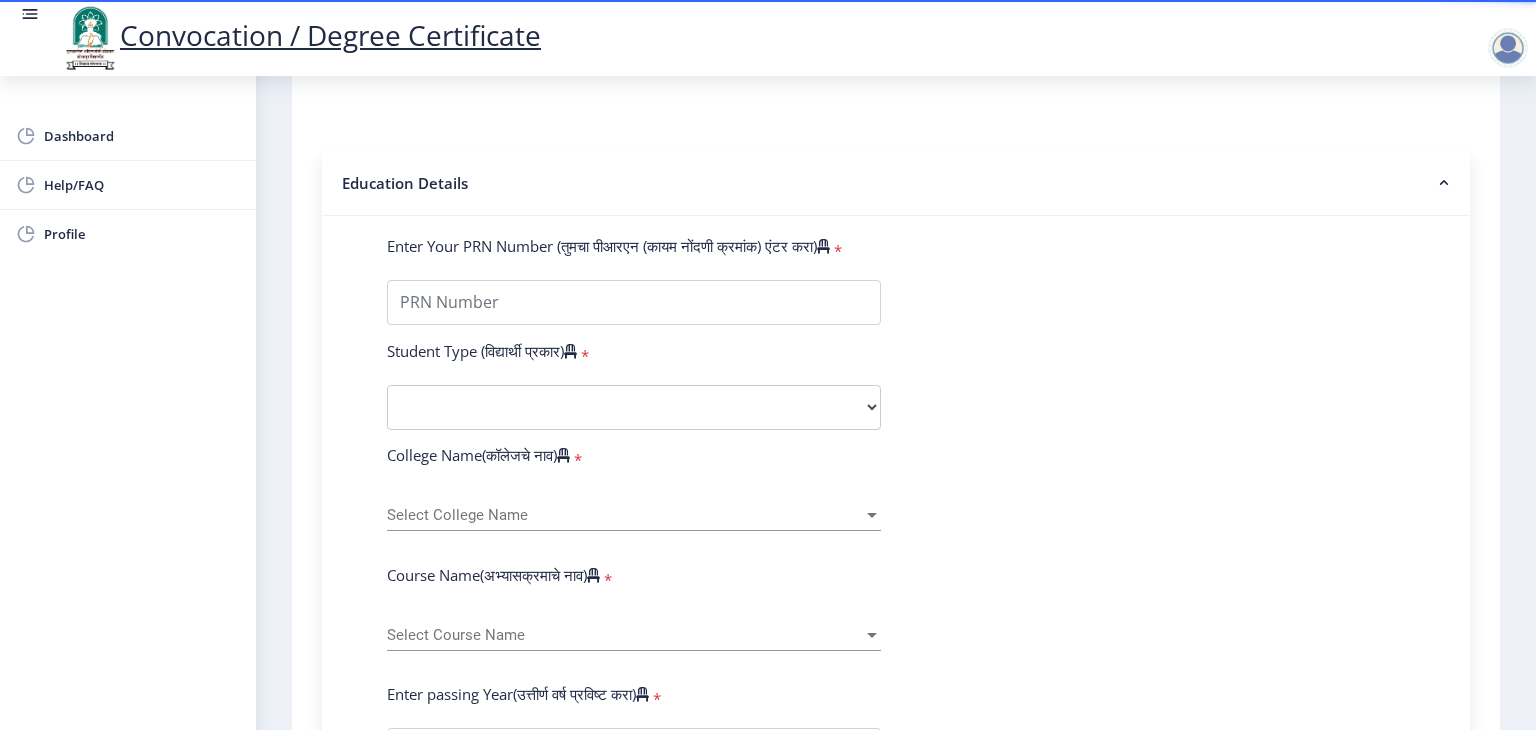 scroll, scrollTop: 417, scrollLeft: 0, axis: vertical 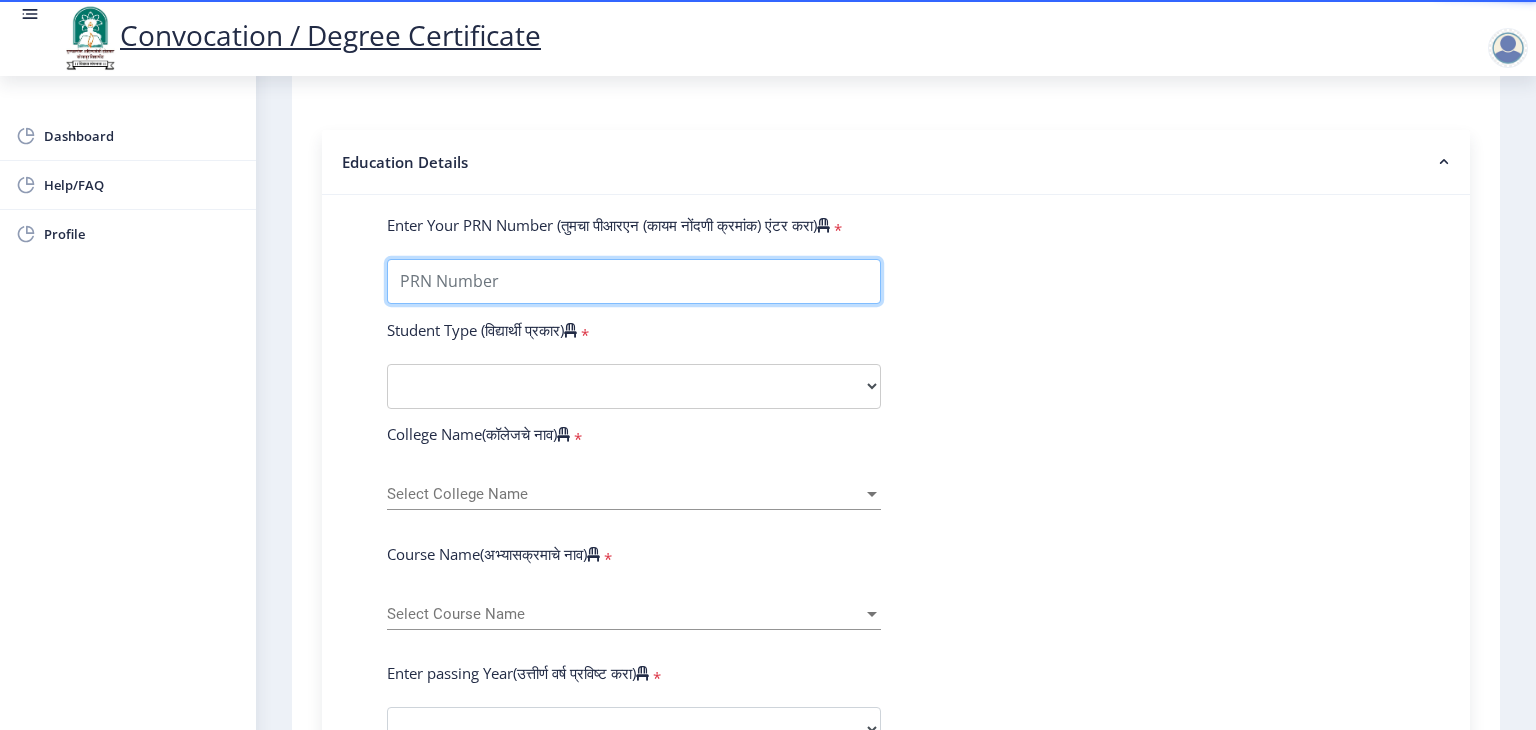 click on "Enter Your PRN Number (तुमचा पीआरएन (कायम नोंदणी क्रमांक) एंटर करा)" at bounding box center (634, 281) 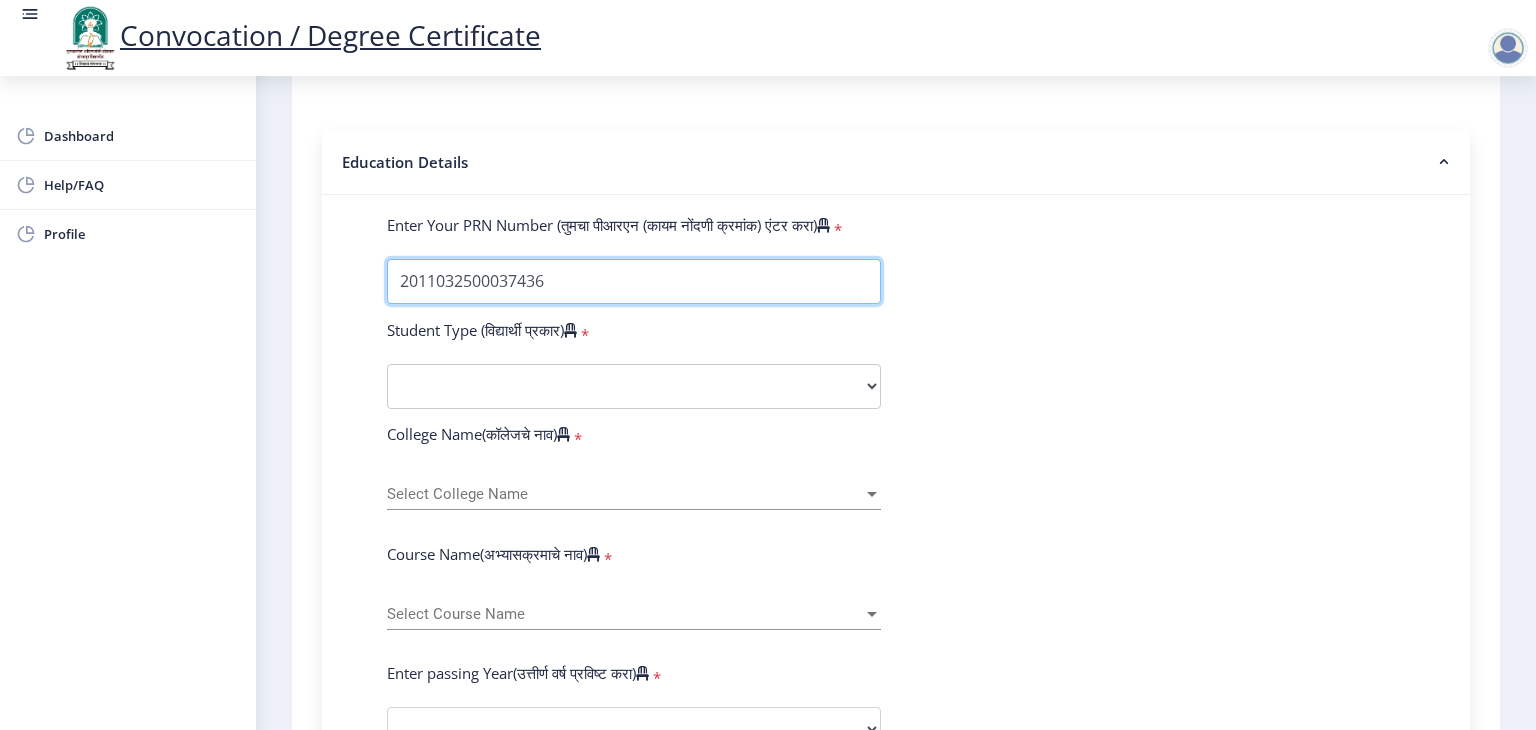 type on "2011032500037436" 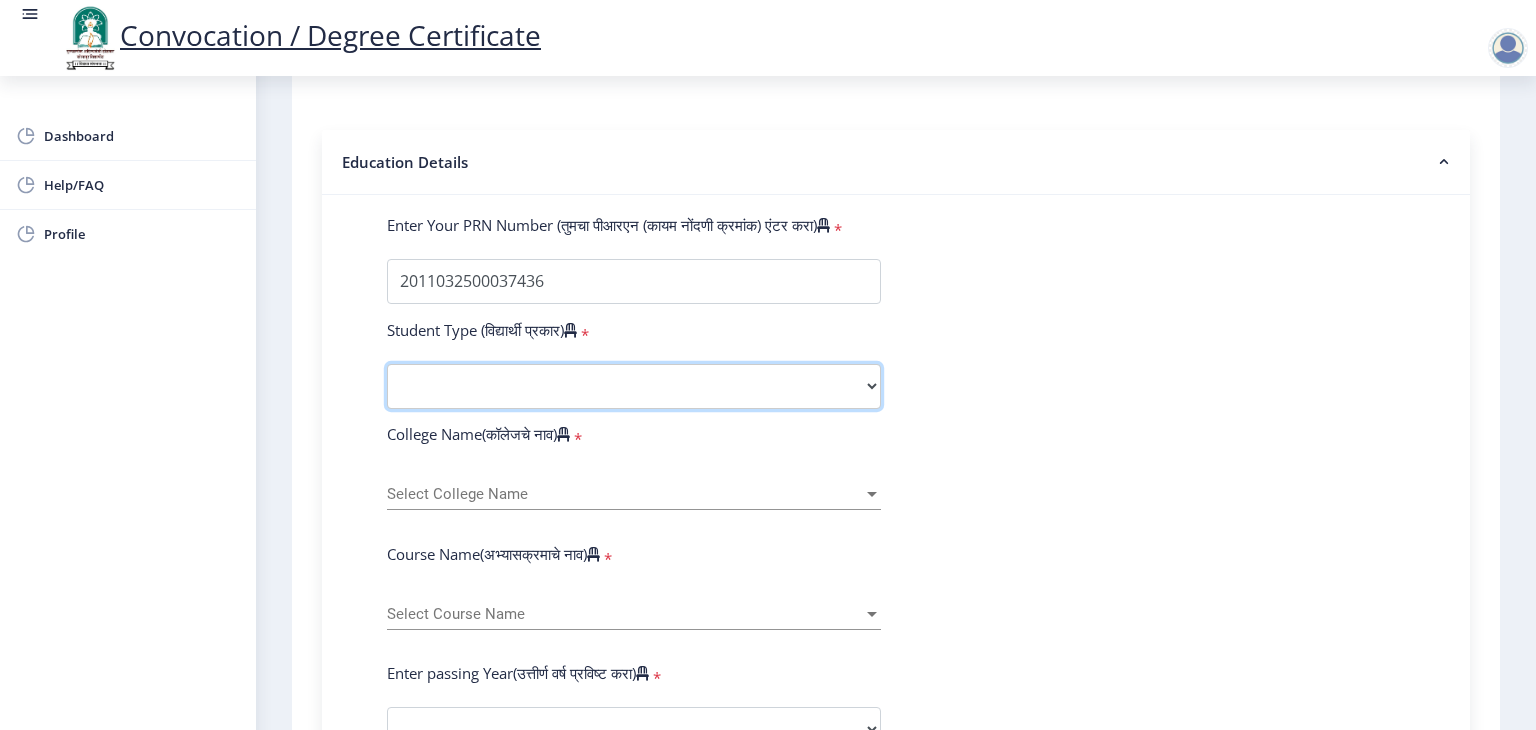 click on "Select Student Type Regular External" at bounding box center [634, 386] 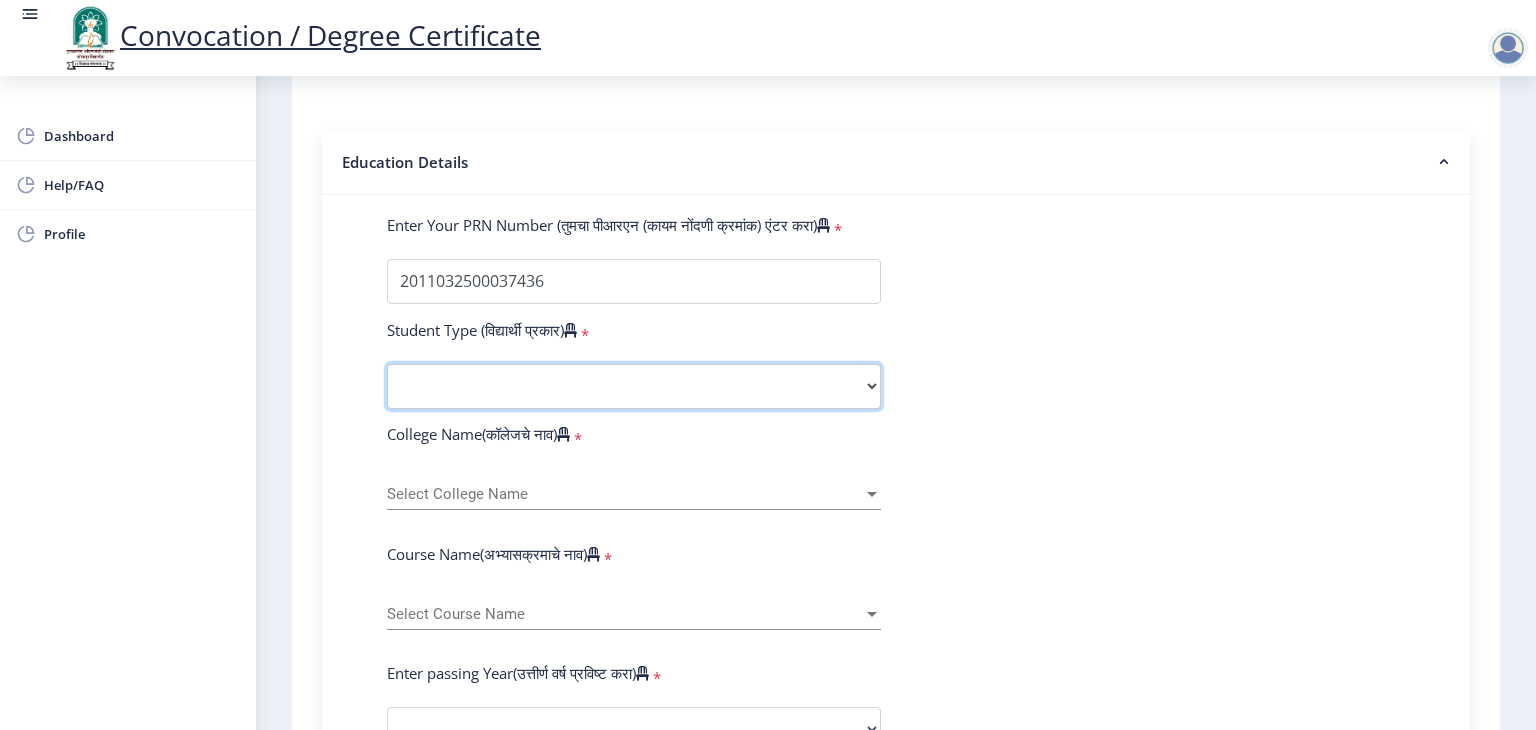 select on "Regular" 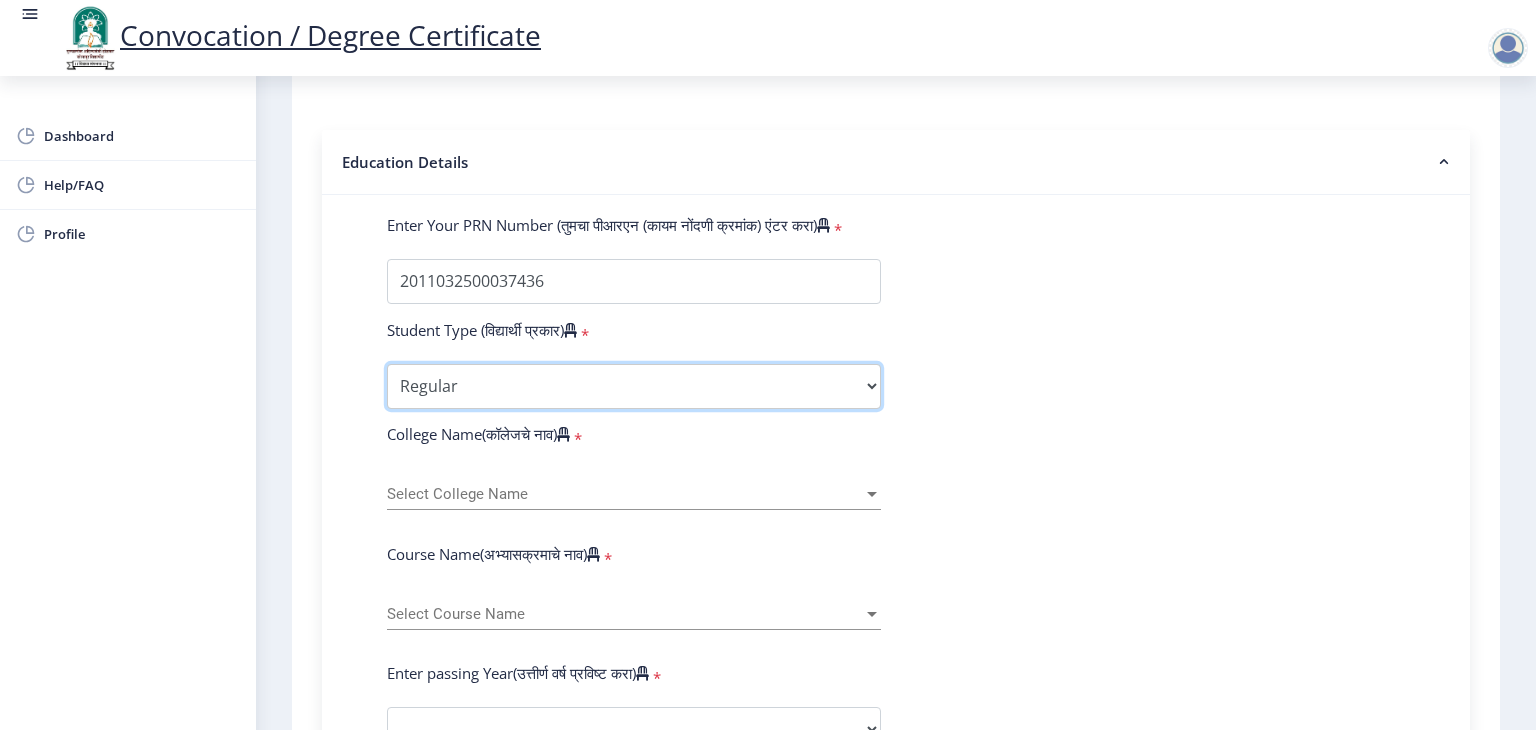 click on "Select Student Type Regular External" at bounding box center (634, 386) 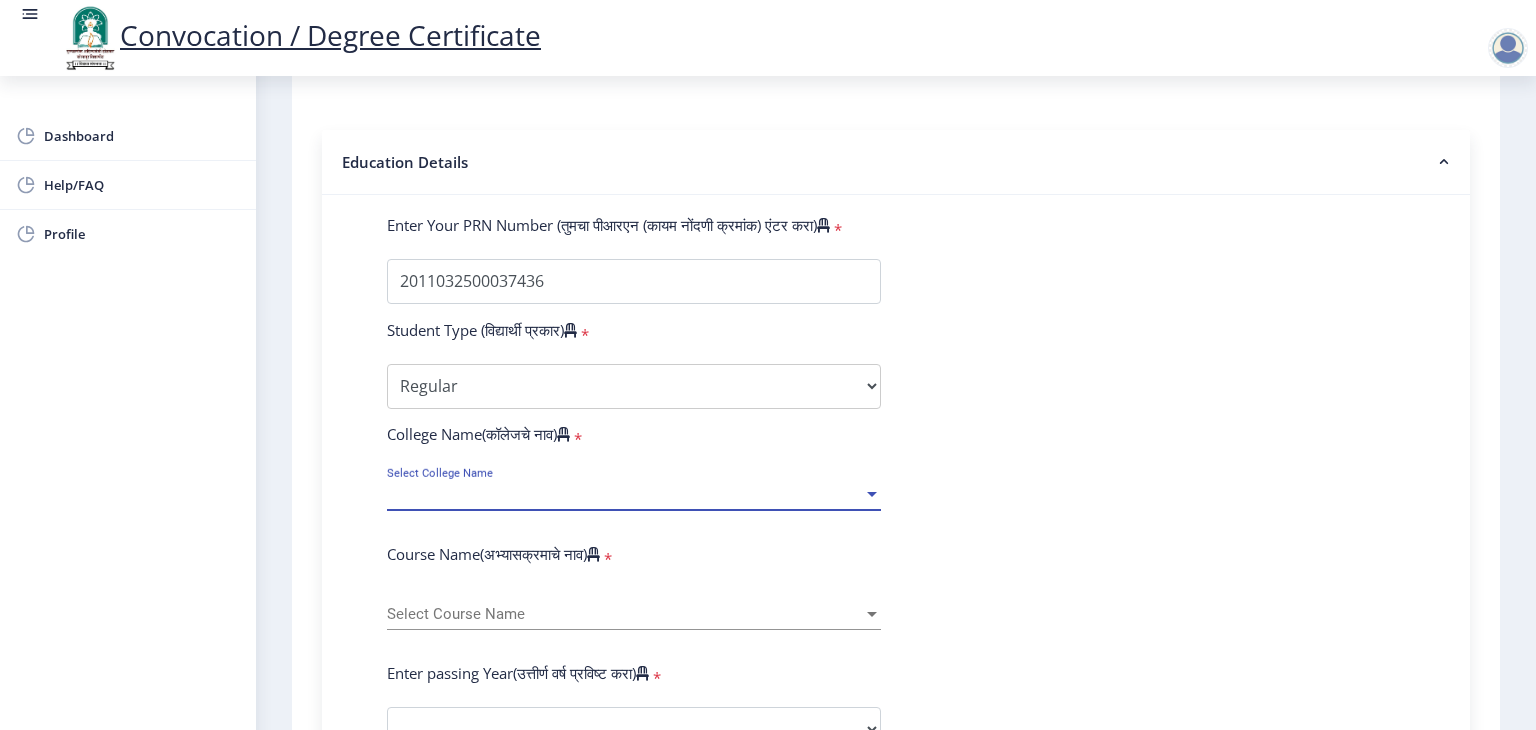 click on "Select College Name" at bounding box center (625, 494) 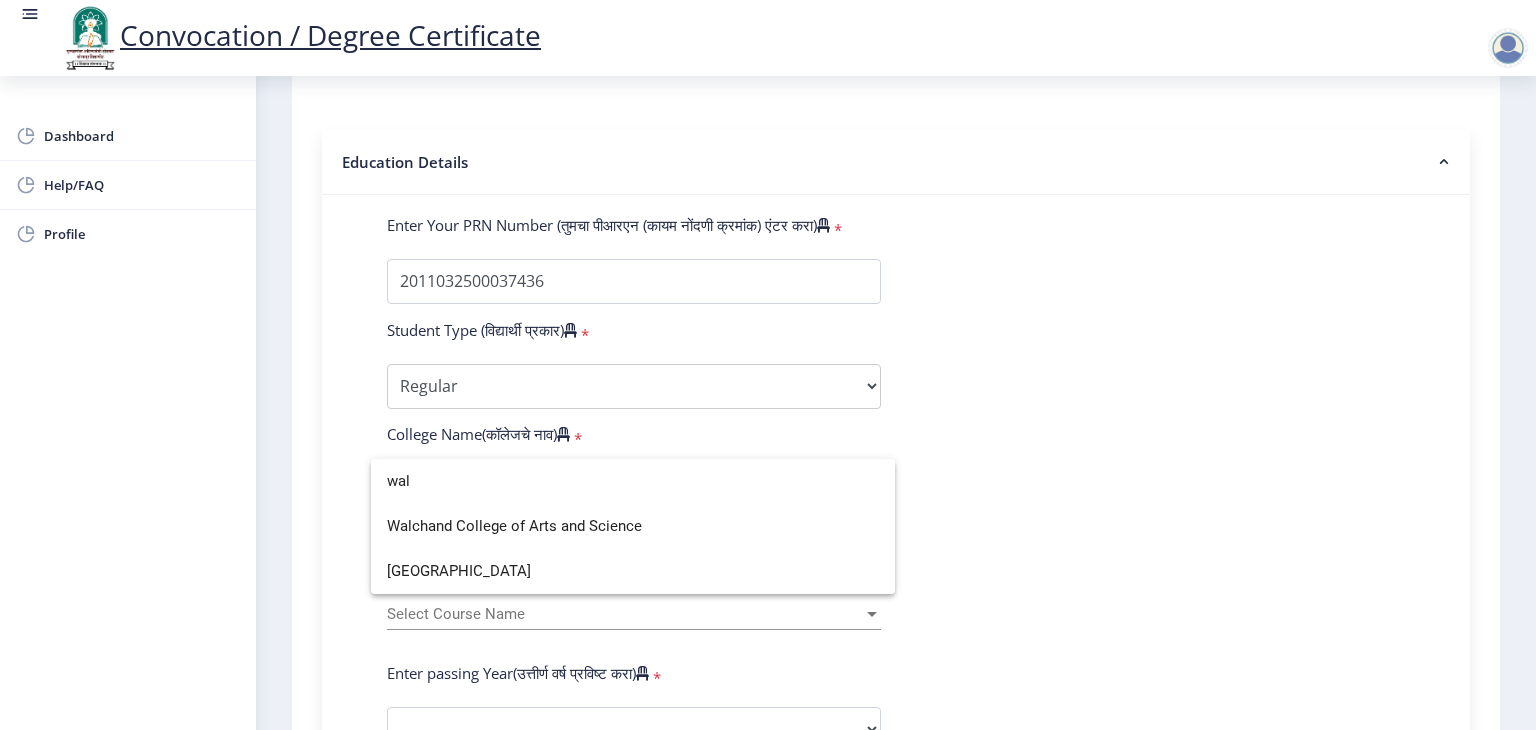 scroll, scrollTop: 0, scrollLeft: 0, axis: both 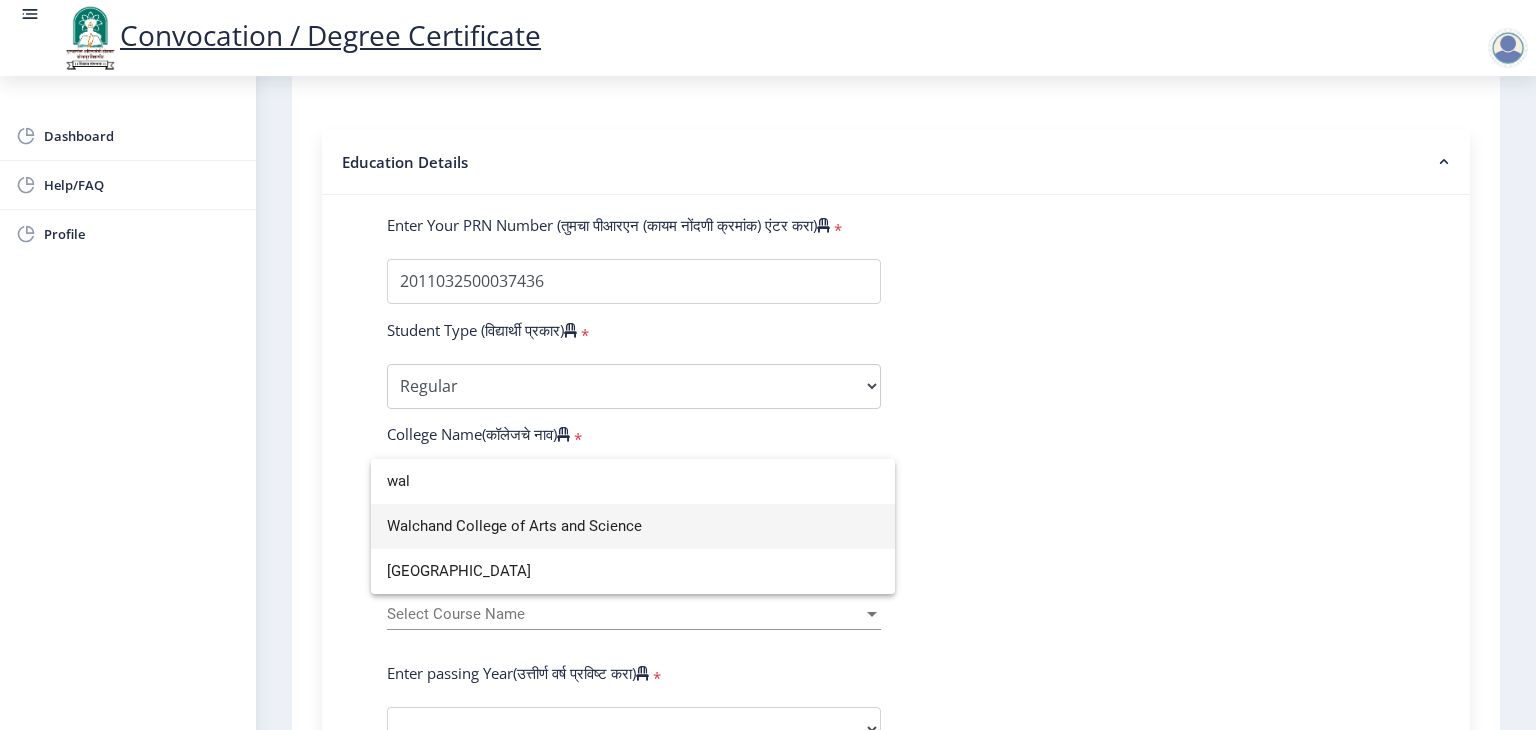 type on "wal" 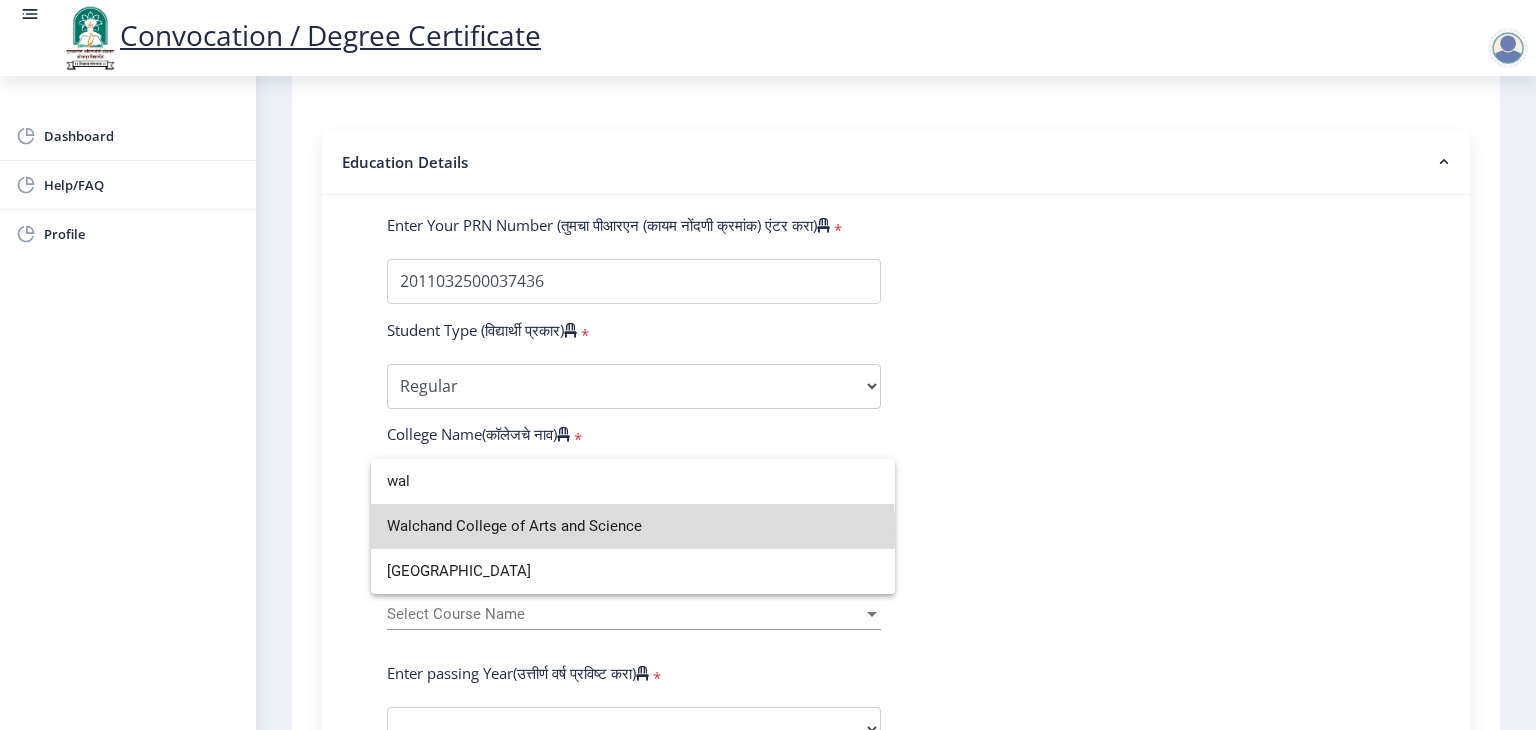 click on "Walchand College of Arts and Science" at bounding box center (633, 526) 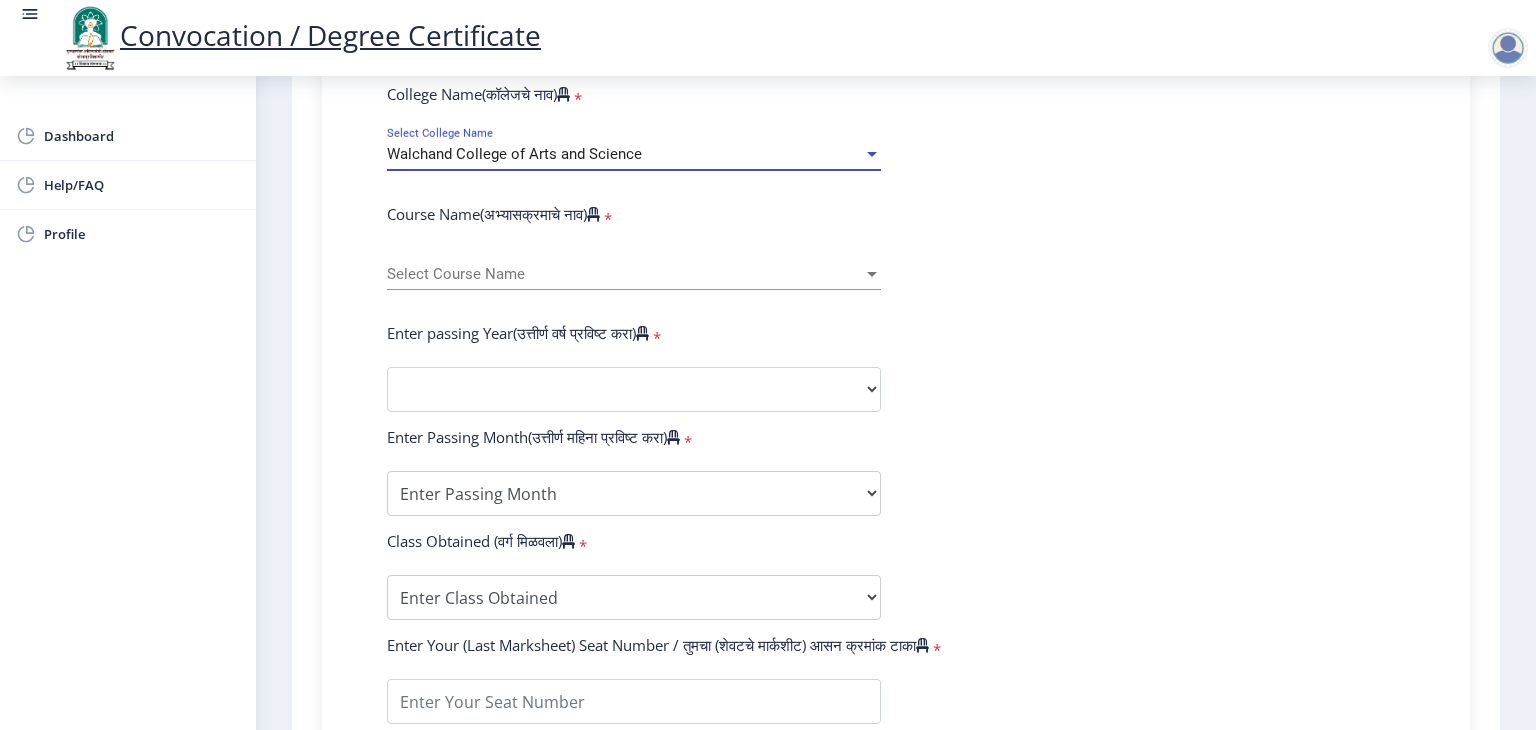 scroll, scrollTop: 760, scrollLeft: 0, axis: vertical 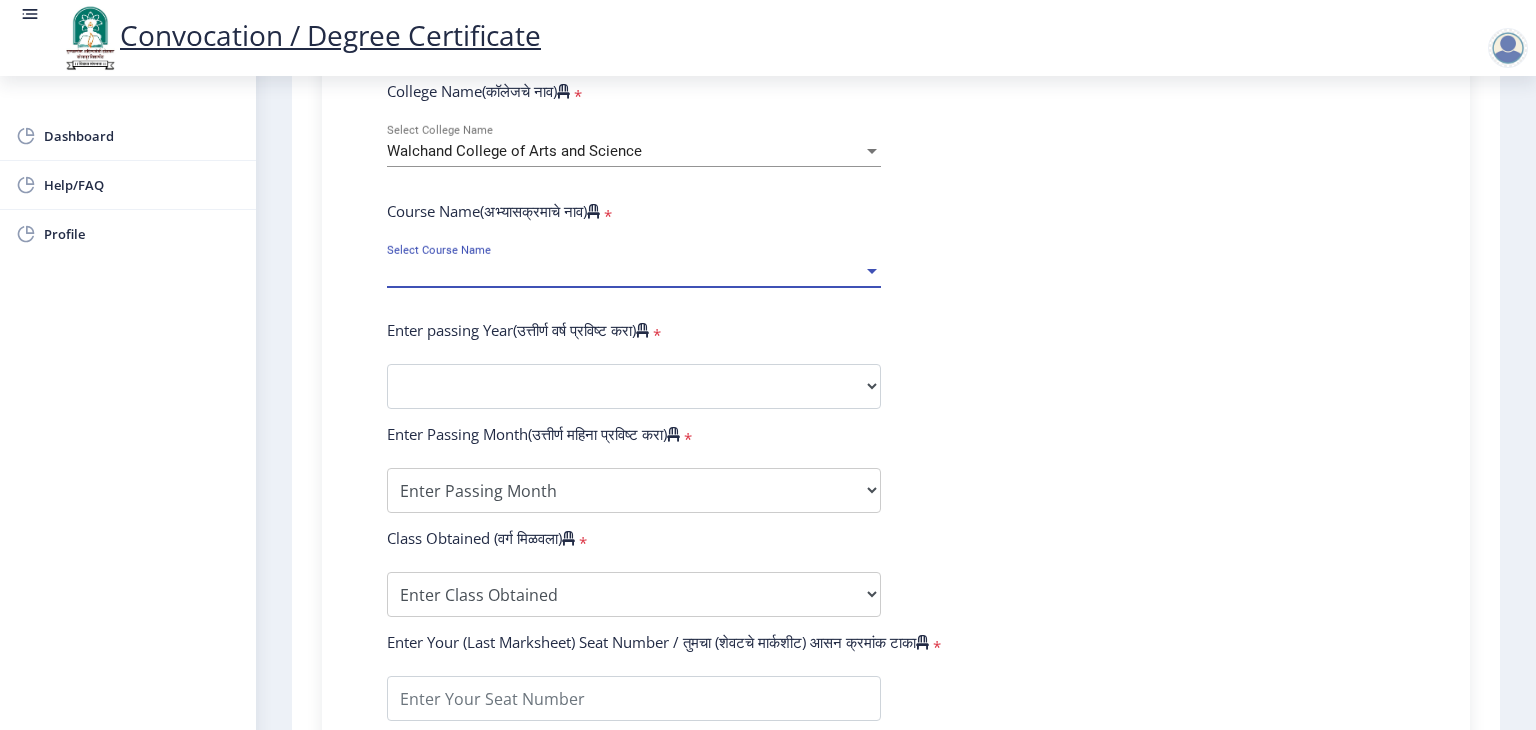 click on "Select Course Name" at bounding box center (625, 271) 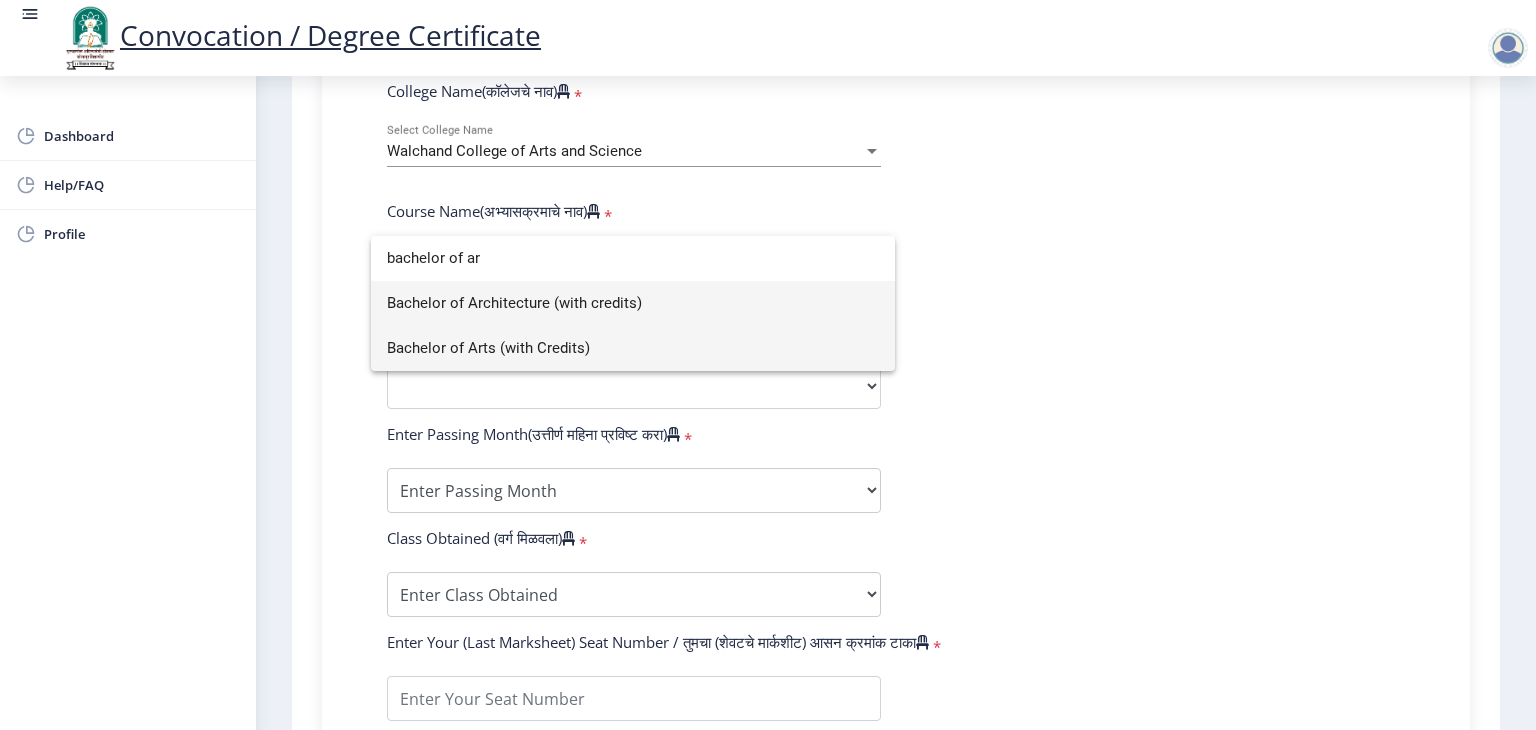 type on "bachelor of ar" 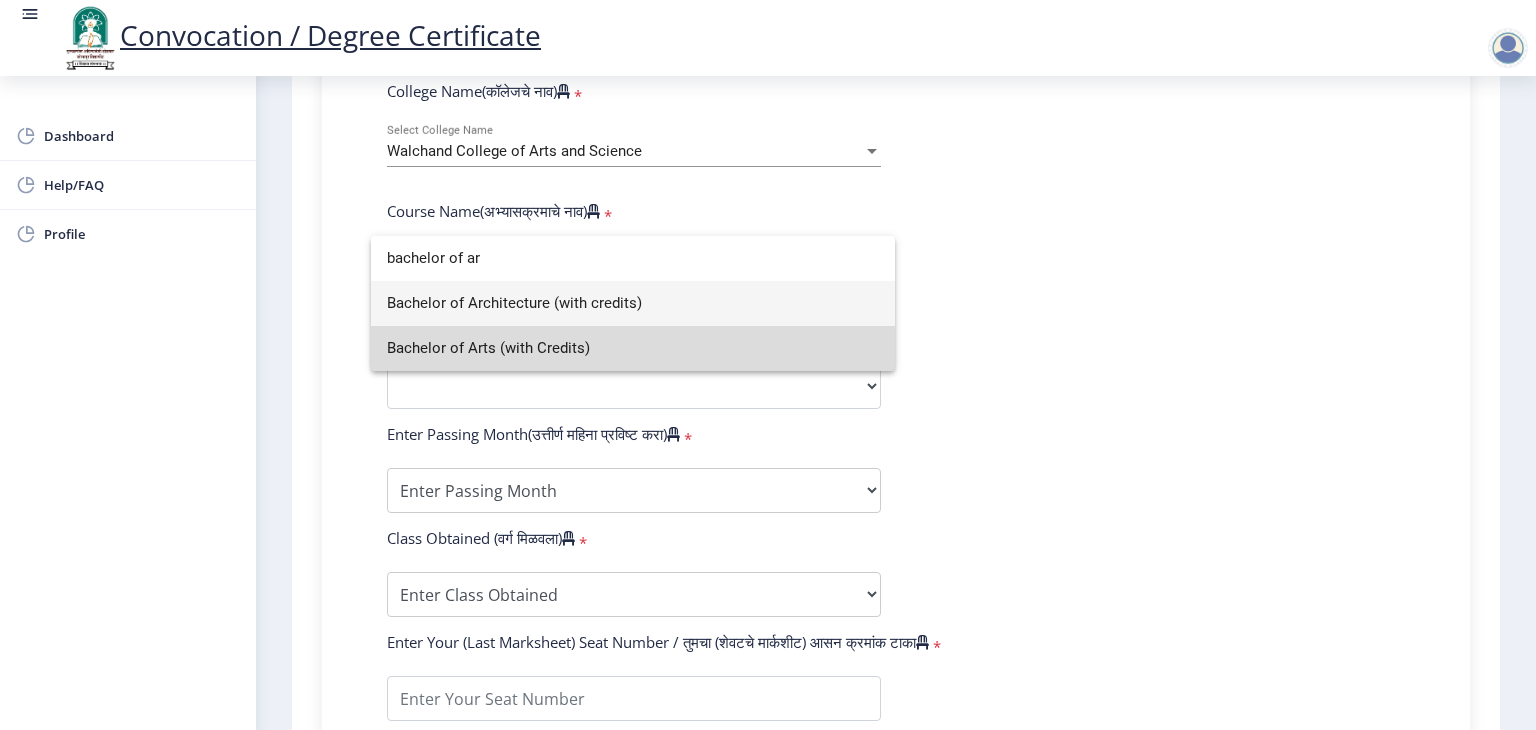 click on "Bachelor of Arts (with Credits)" at bounding box center (633, 348) 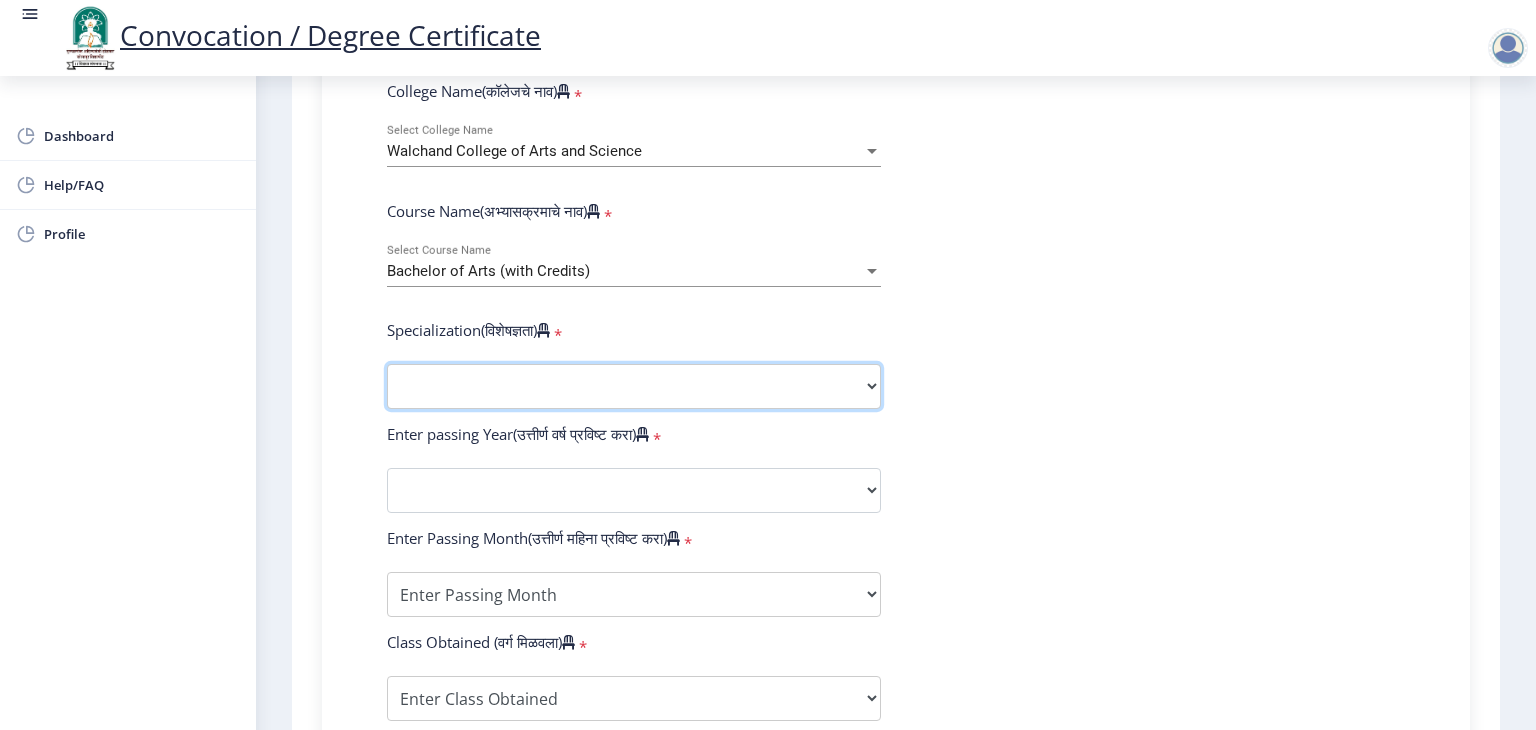 click on "Specialization English Geography Hindi Marathi Music Sanskrit Urdu Ancient Indian History Culture & Archaeology Economics History Physical Education Political Science Psychology Sociology Kannada Philosophy Other" at bounding box center [634, 386] 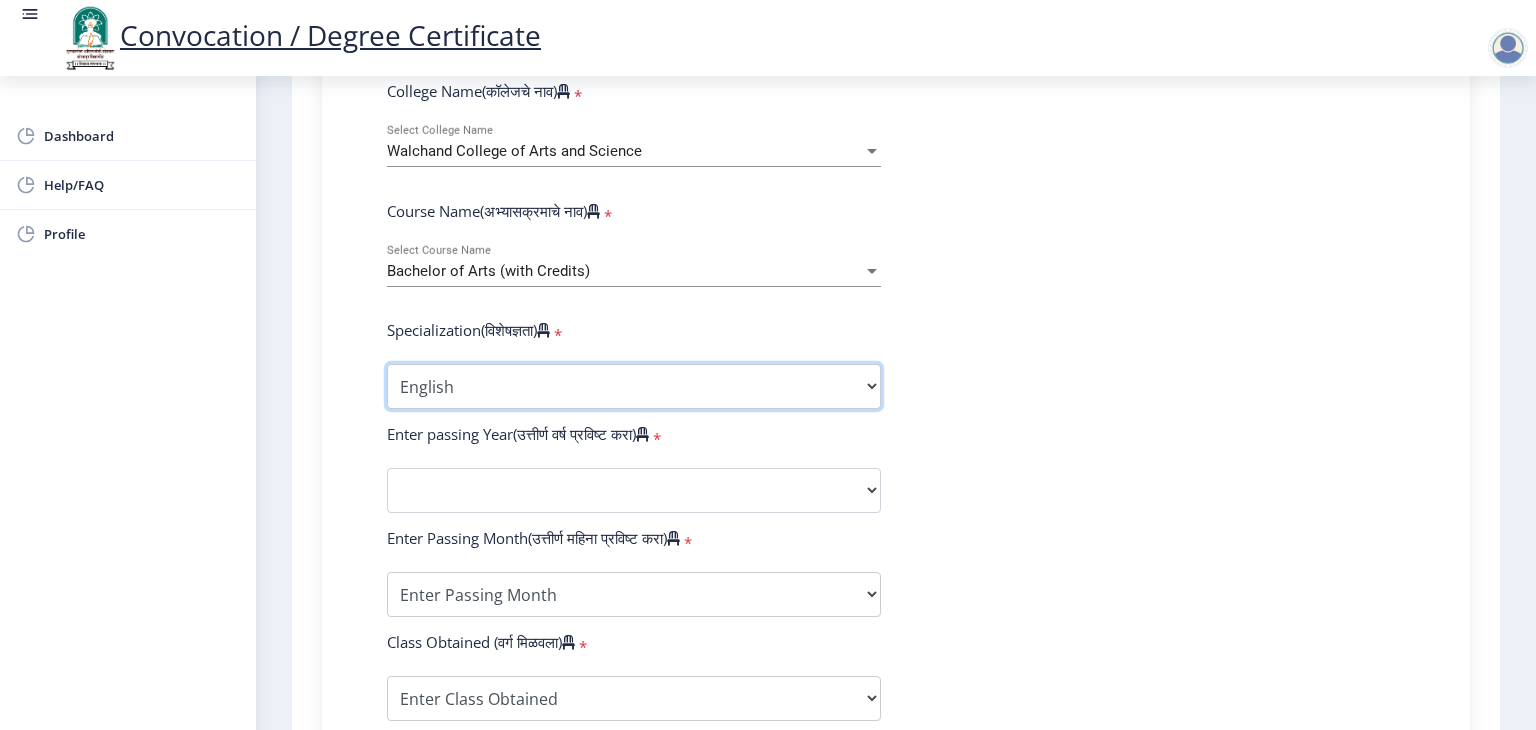 click on "Specialization English Geography Hindi Marathi Music Sanskrit Urdu Ancient Indian History Culture & Archaeology Economics History Physical Education Political Science Psychology Sociology Kannada Philosophy Other" at bounding box center (634, 386) 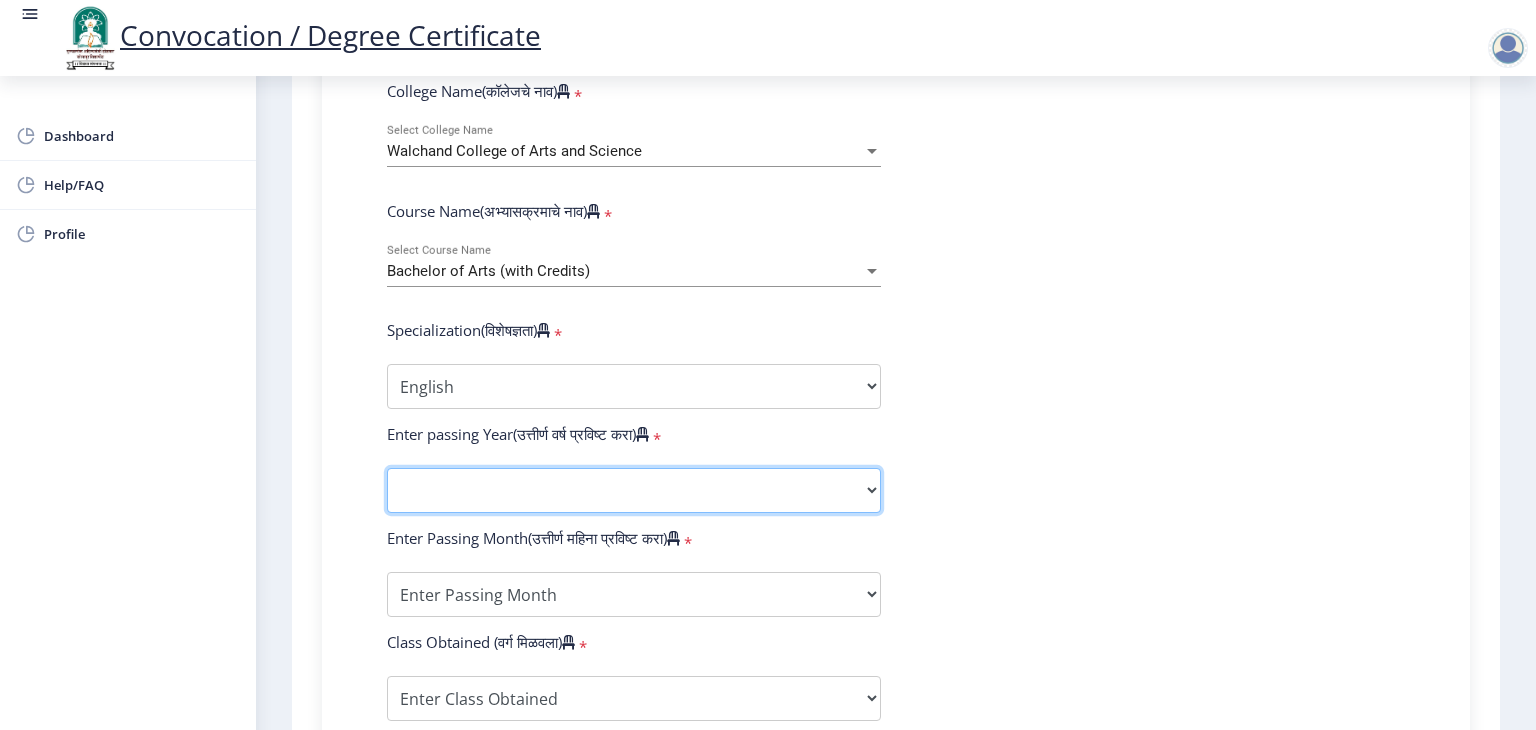 click on "2025   2024   2023   2022   2021   2020   2019   2018   2017   2016   2015   2014   2013   2012   2011   2010   2009   2008   2007   2006   2005   2004   2003   2002   2001   2000   1999   1998   1997   1996   1995   1994   1993   1992   1991   1990   1989   1988   1987   1986   1985   1984   1983   1982   1981   1980   1979   1978   1977   1976" 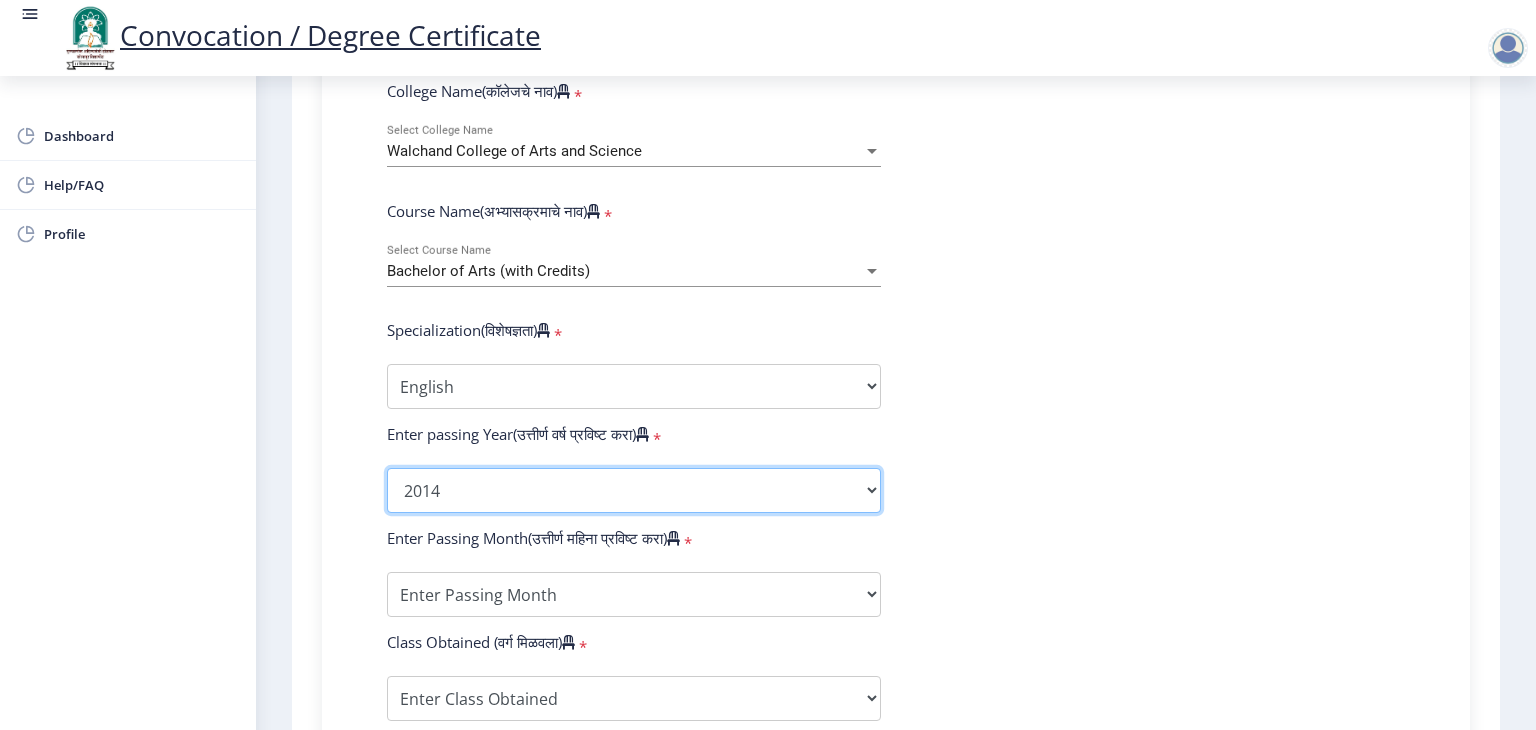 click on "2025   2024   2023   2022   2021   2020   2019   2018   2017   2016   2015   2014   2013   2012   2011   2010   2009   2008   2007   2006   2005   2004   2003   2002   2001   2000   1999   1998   1997   1996   1995   1994   1993   1992   1991   1990   1989   1988   1987   1986   1985   1984   1983   1982   1981   1980   1979   1978   1977   1976" 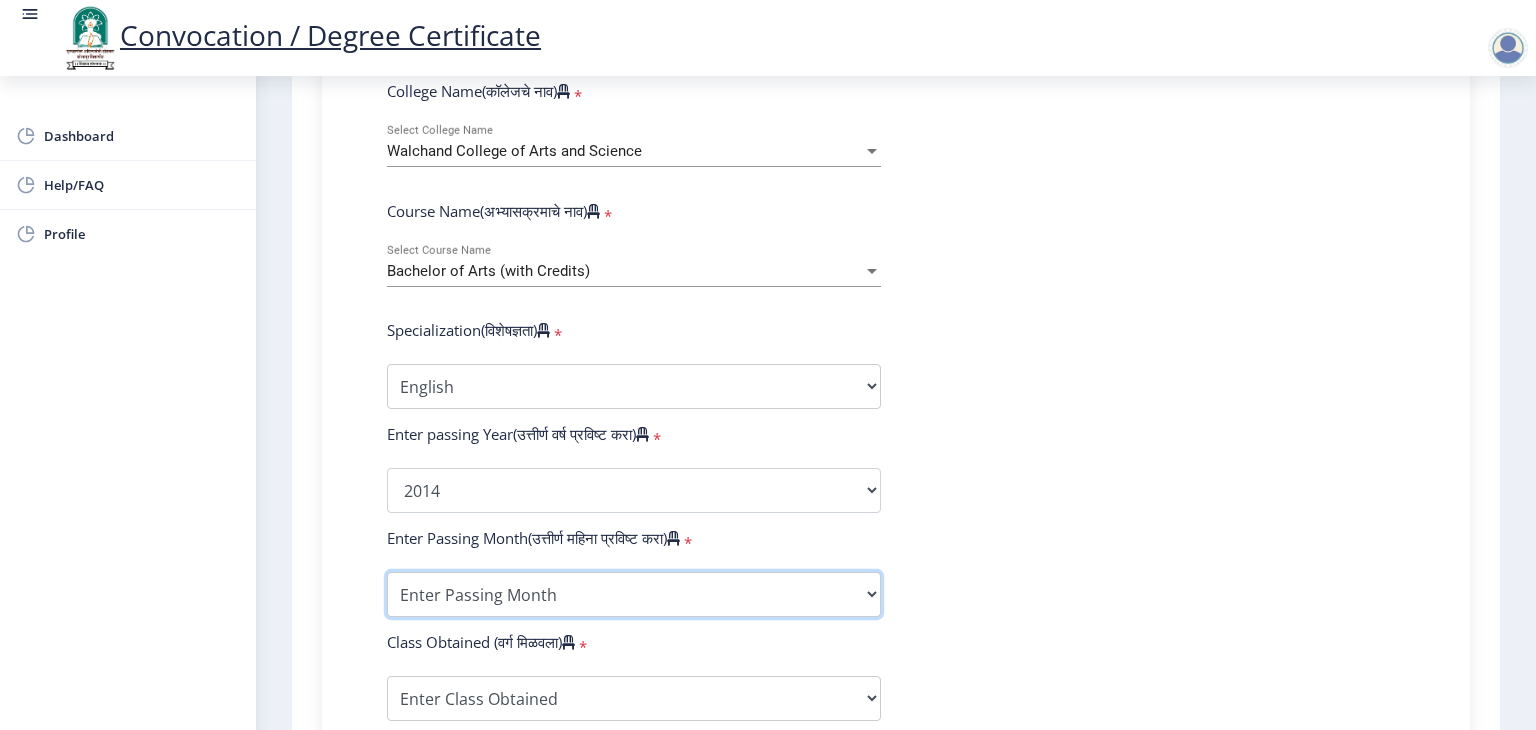 click on "Enter Passing Month March April May October November December" at bounding box center [634, 594] 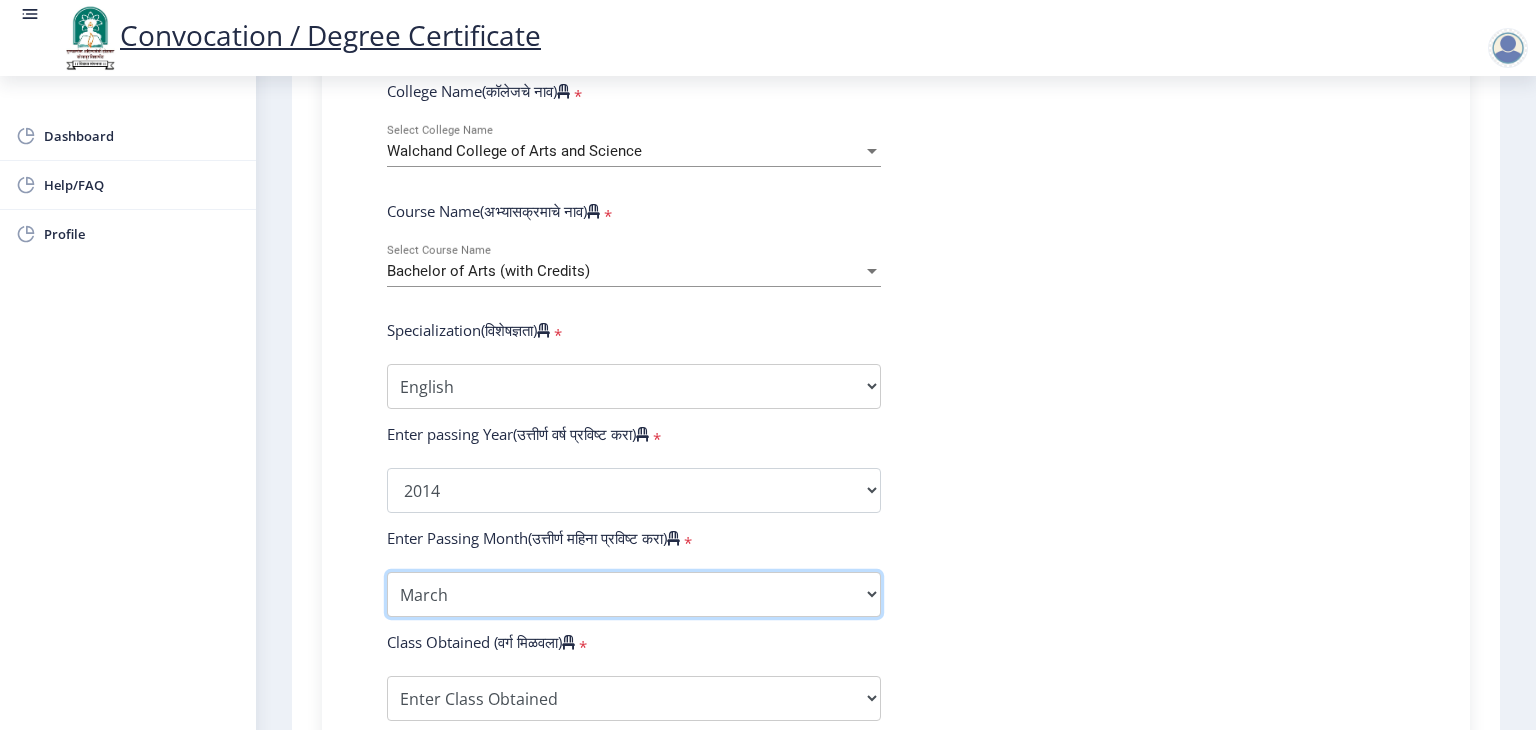 click on "Enter Passing Month March April May October November December" at bounding box center [634, 594] 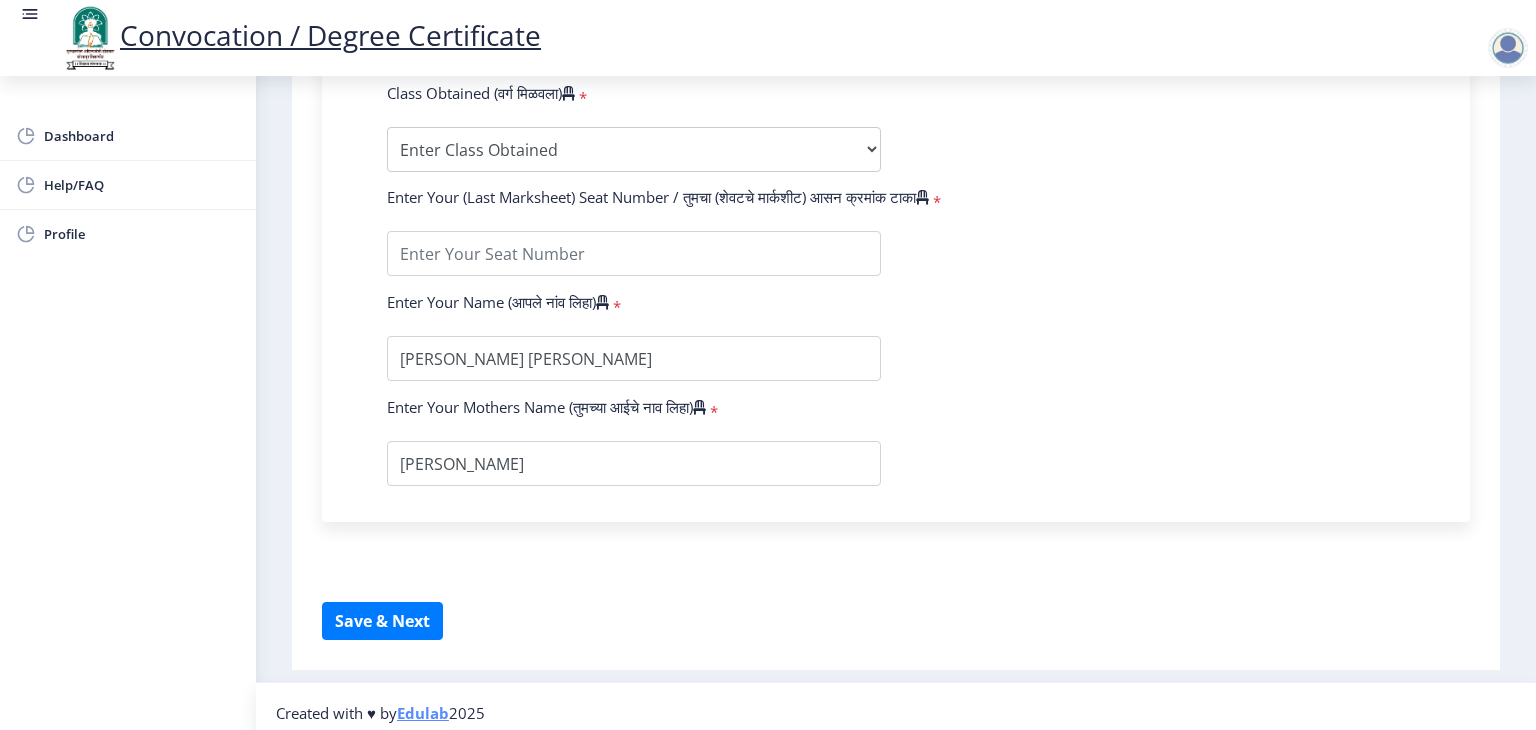 scroll, scrollTop: 671, scrollLeft: 0, axis: vertical 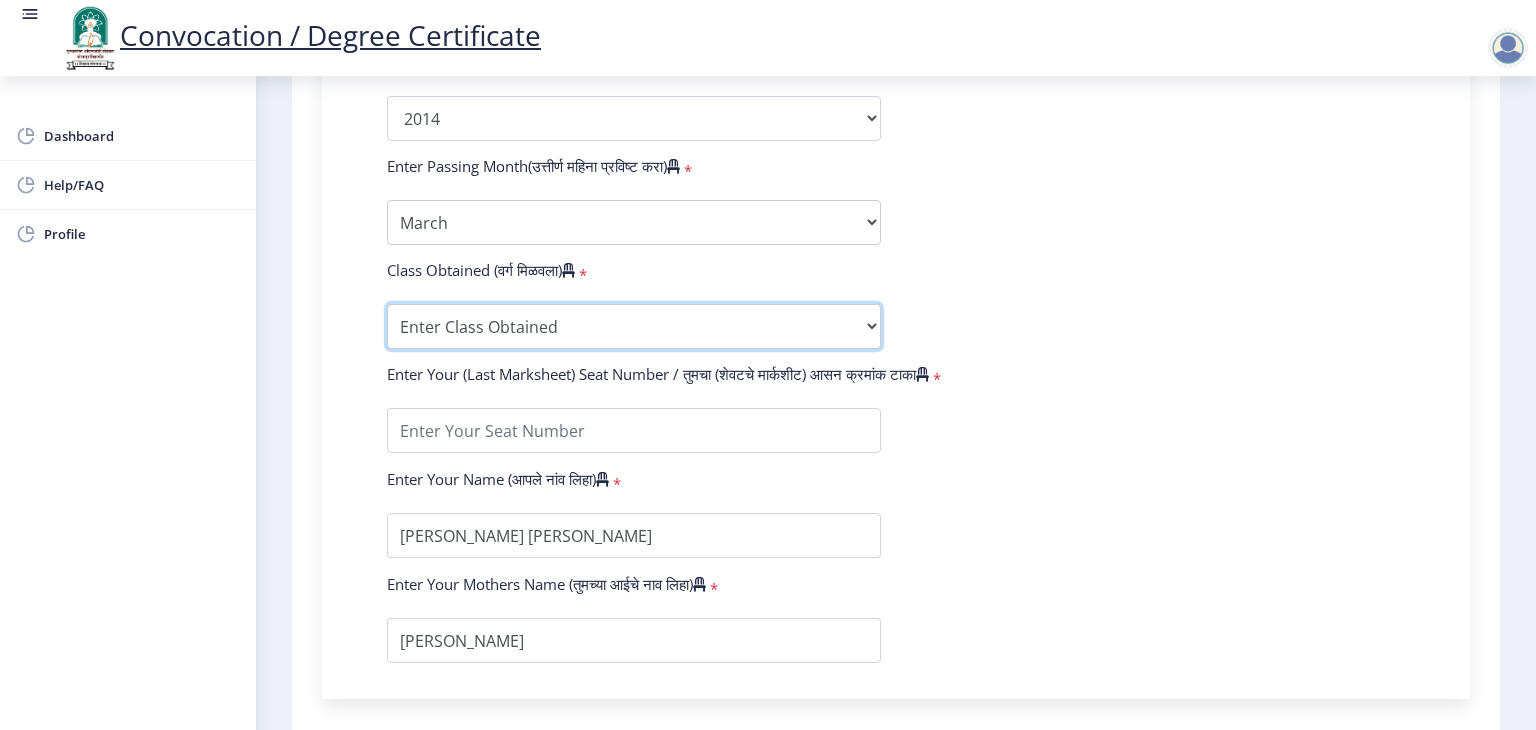 click on "Enter Class Obtained FIRST CLASS WITH DISTINCTION FIRST CLASS HIGHER SECOND CLASS SECOND CLASS PASS CLASS Grade O Grade A+ Grade A Grade B+ Grade B Grade C+ Grade C Grade D Grade E" at bounding box center (634, 326) 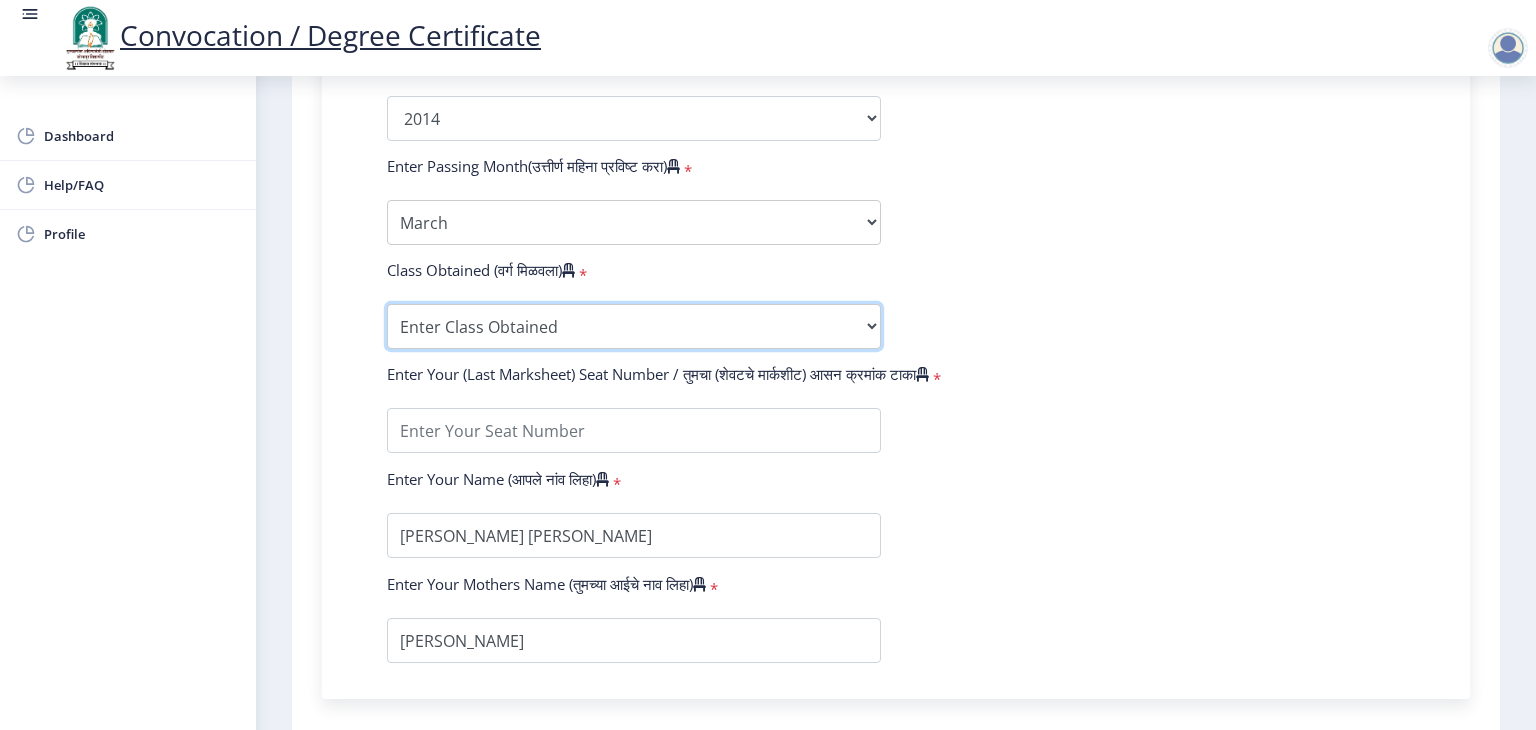 select on "FIRST CLASS" 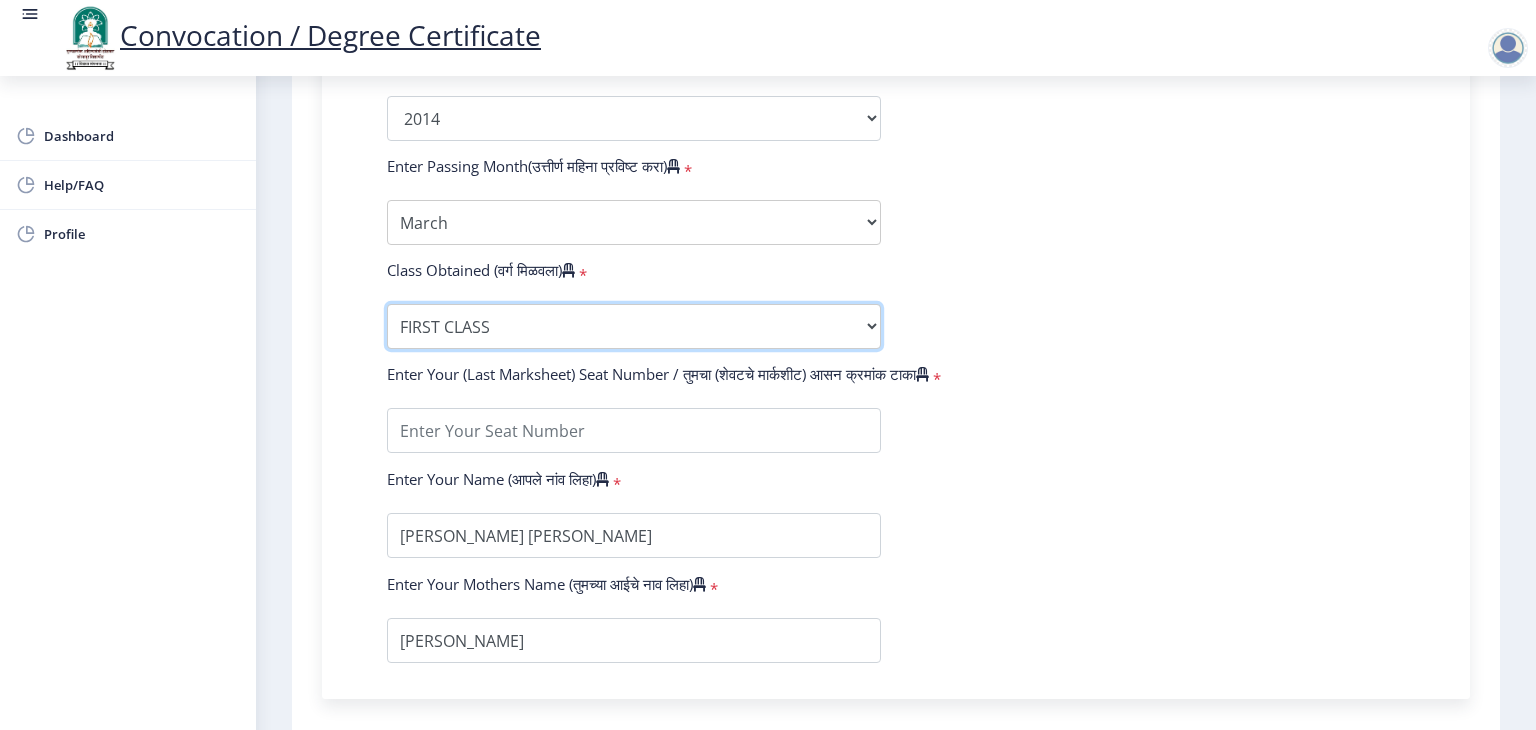 click on "Enter Class Obtained FIRST CLASS WITH DISTINCTION FIRST CLASS HIGHER SECOND CLASS SECOND CLASS PASS CLASS Grade O Grade A+ Grade A Grade B+ Grade B Grade C+ Grade C Grade D Grade E" at bounding box center [634, 326] 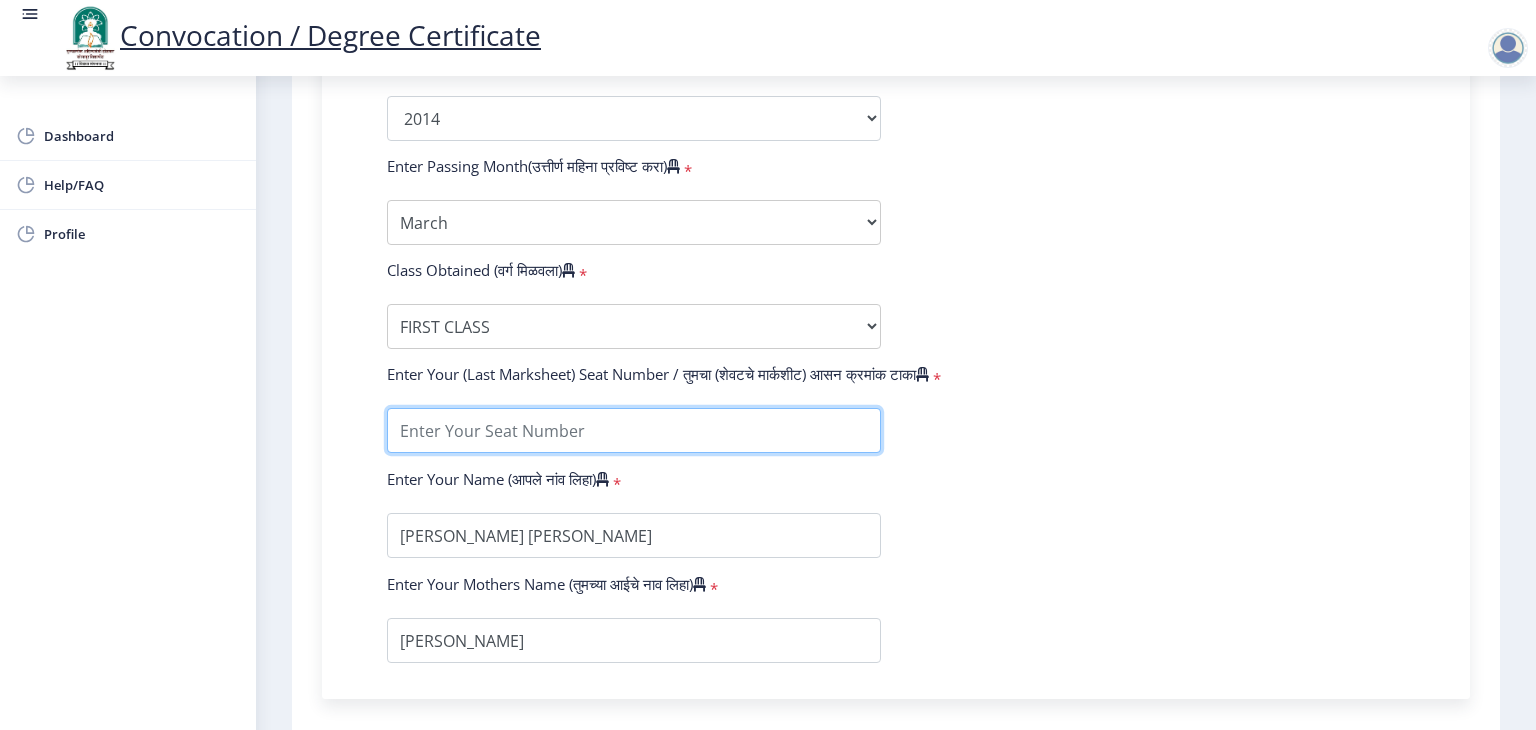 click at bounding box center [634, 430] 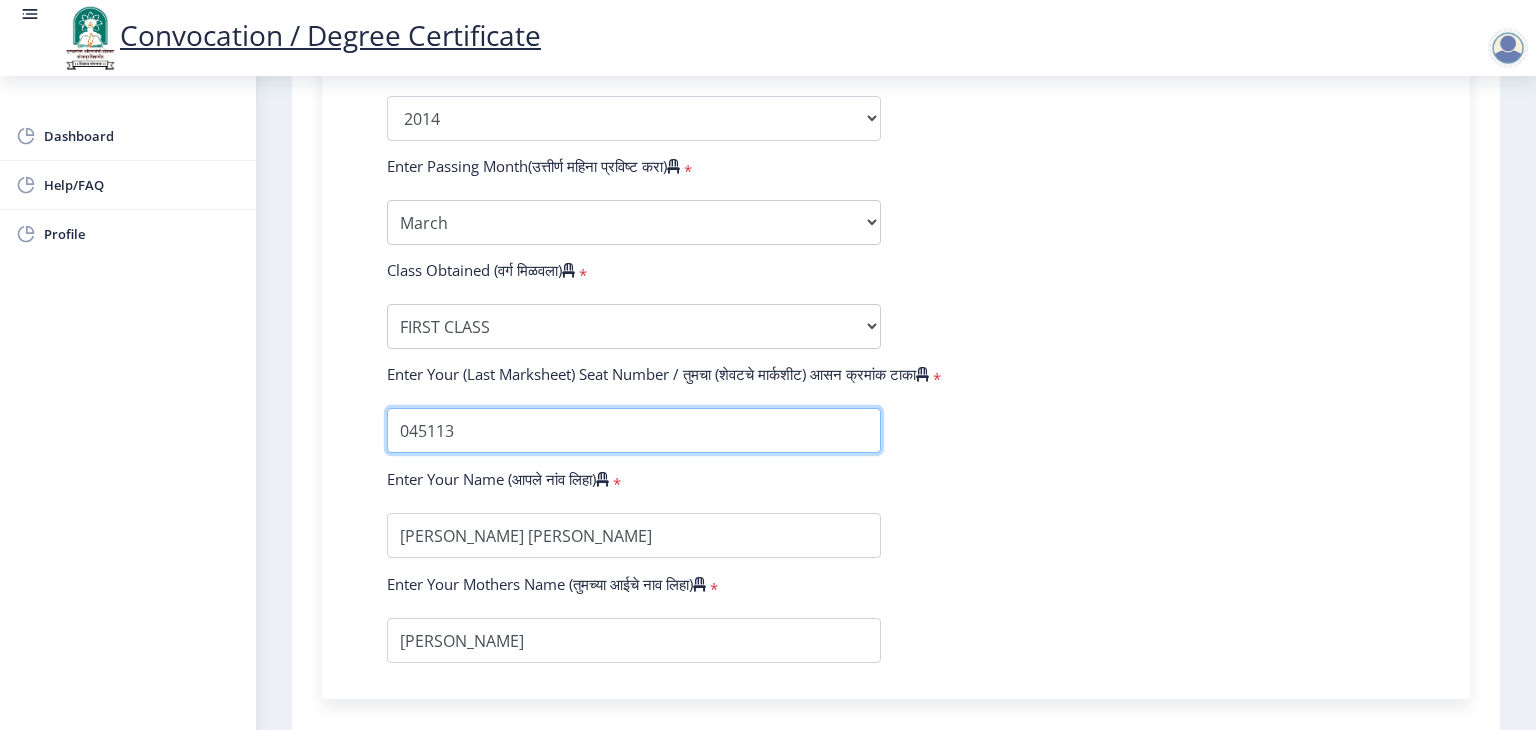 type on "045113" 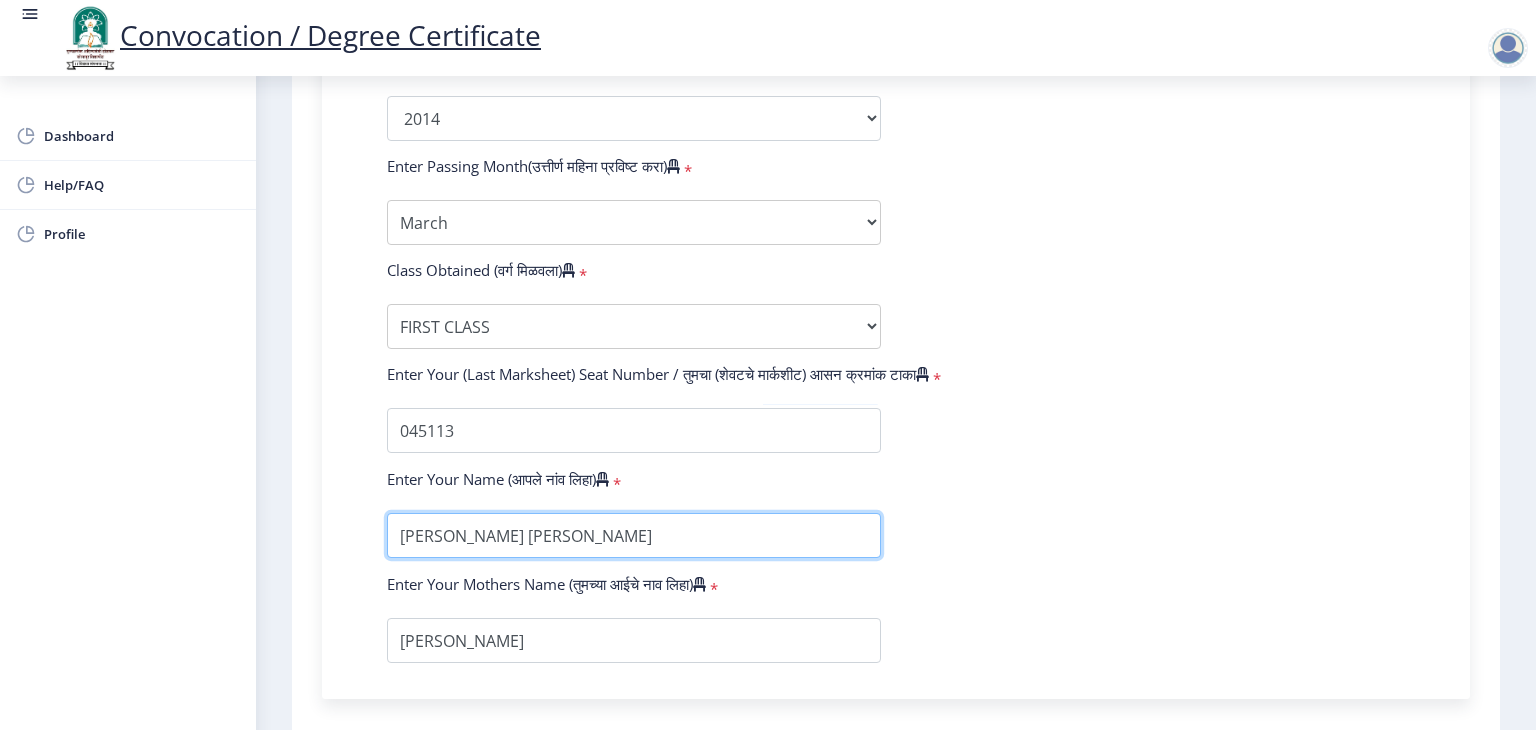 click at bounding box center (634, 535) 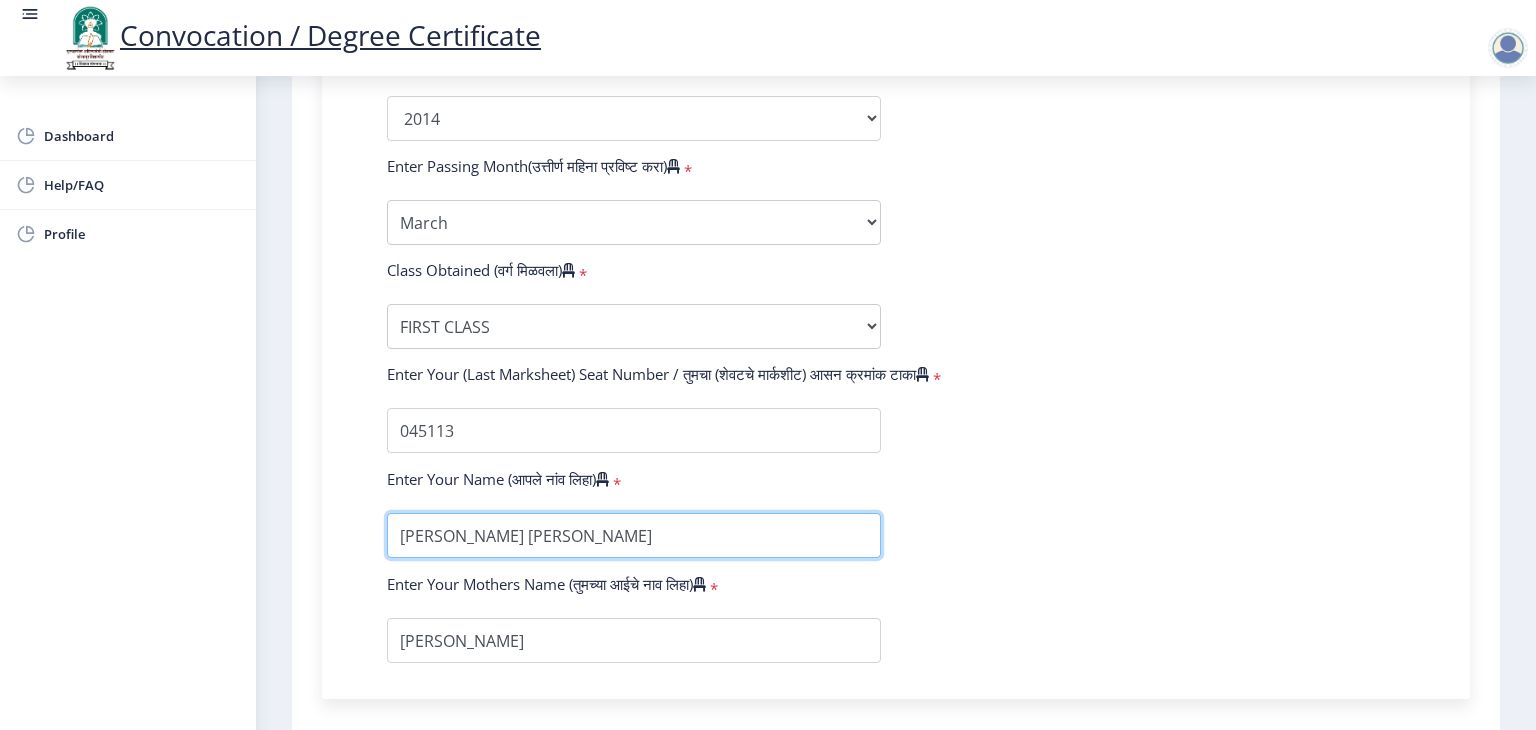 click at bounding box center [634, 535] 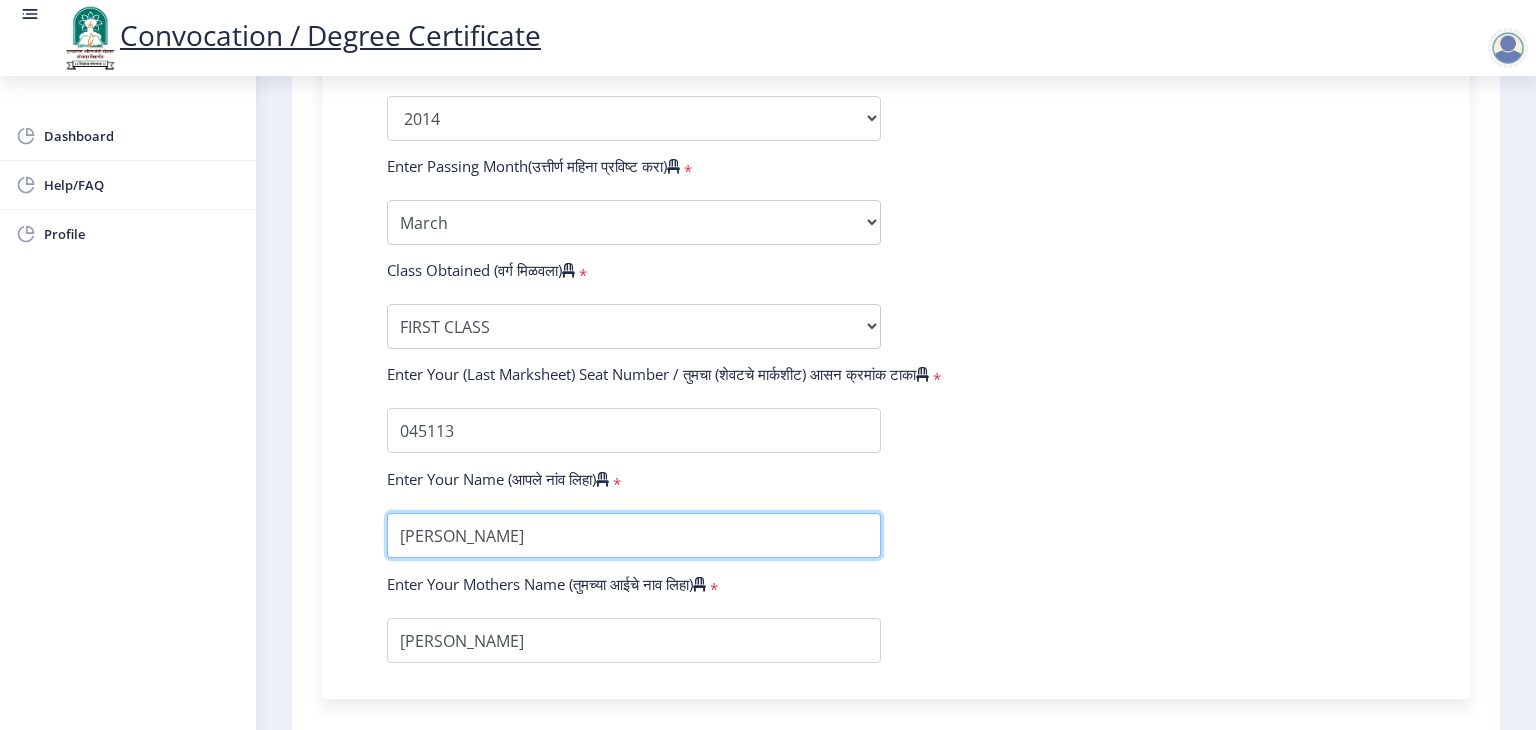 type on "UMBARJE PADMAVATI SIDRAM" 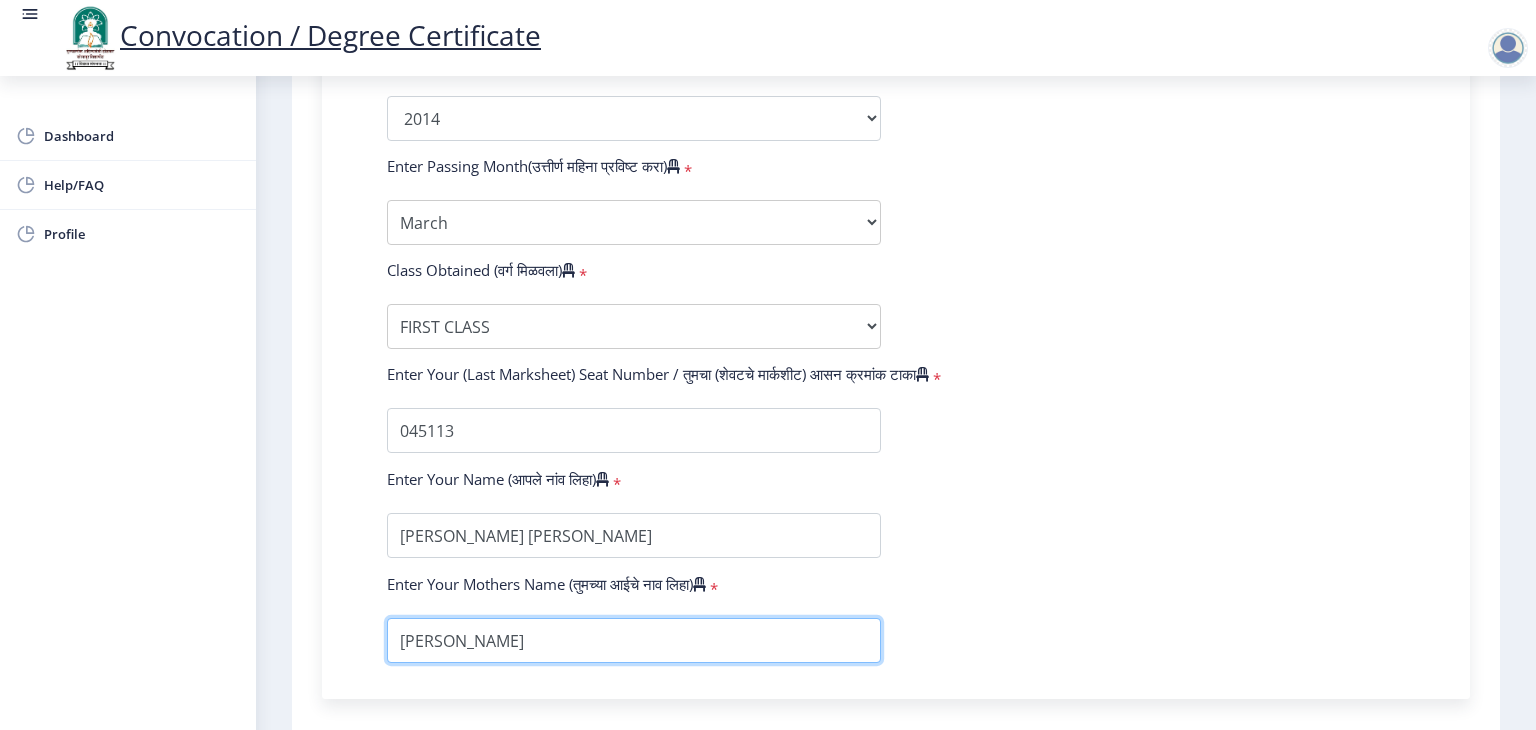 click at bounding box center [634, 640] 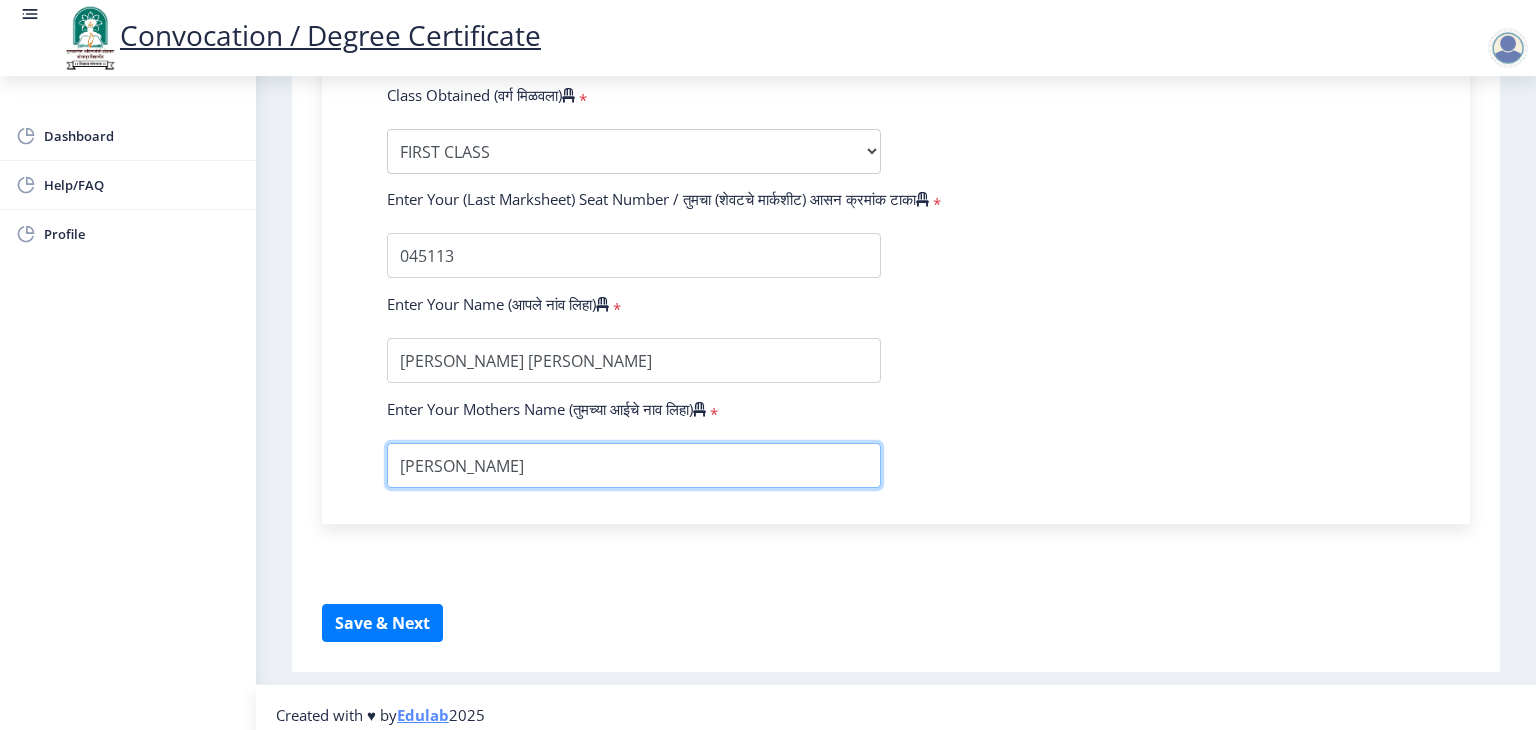scroll, scrollTop: 1309, scrollLeft: 0, axis: vertical 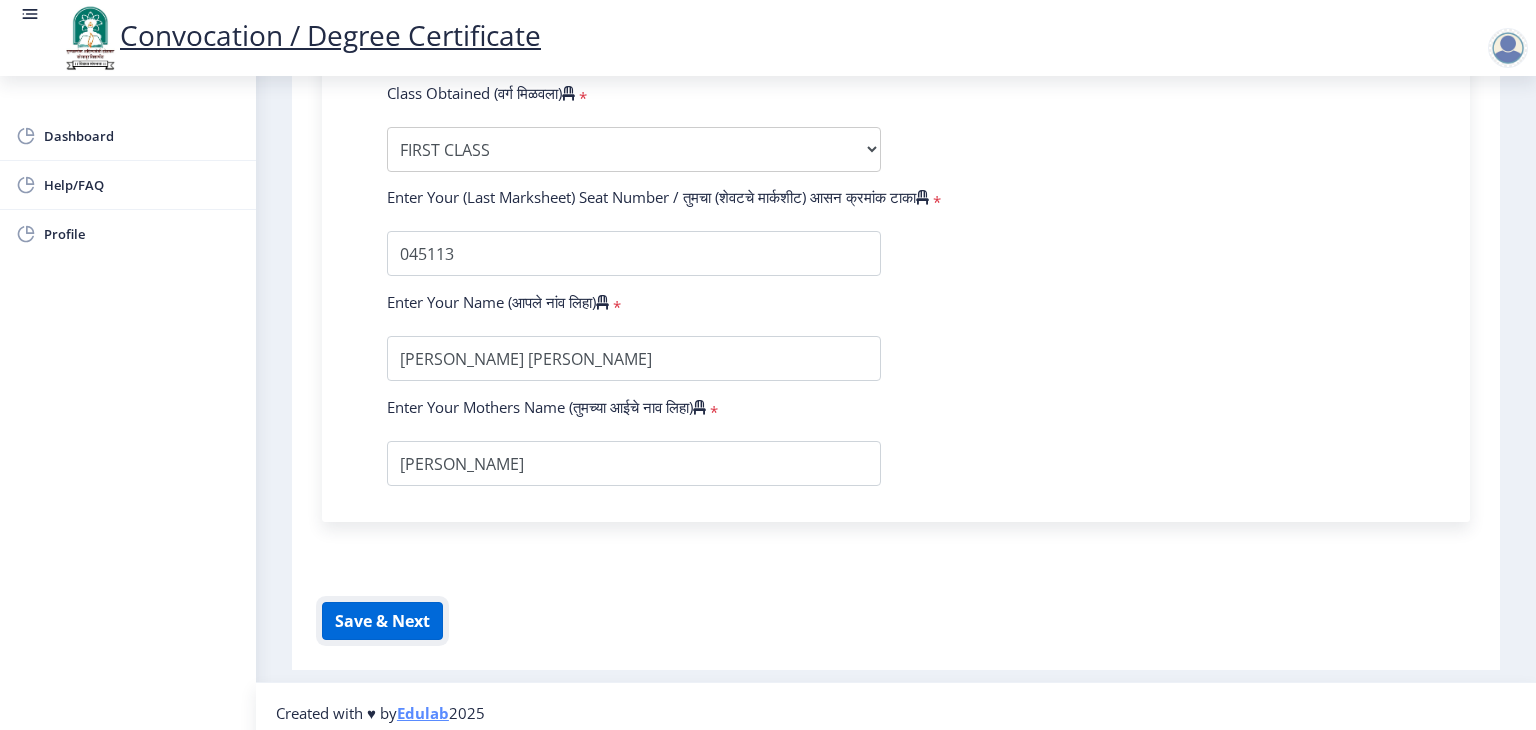 click on "Save & Next" 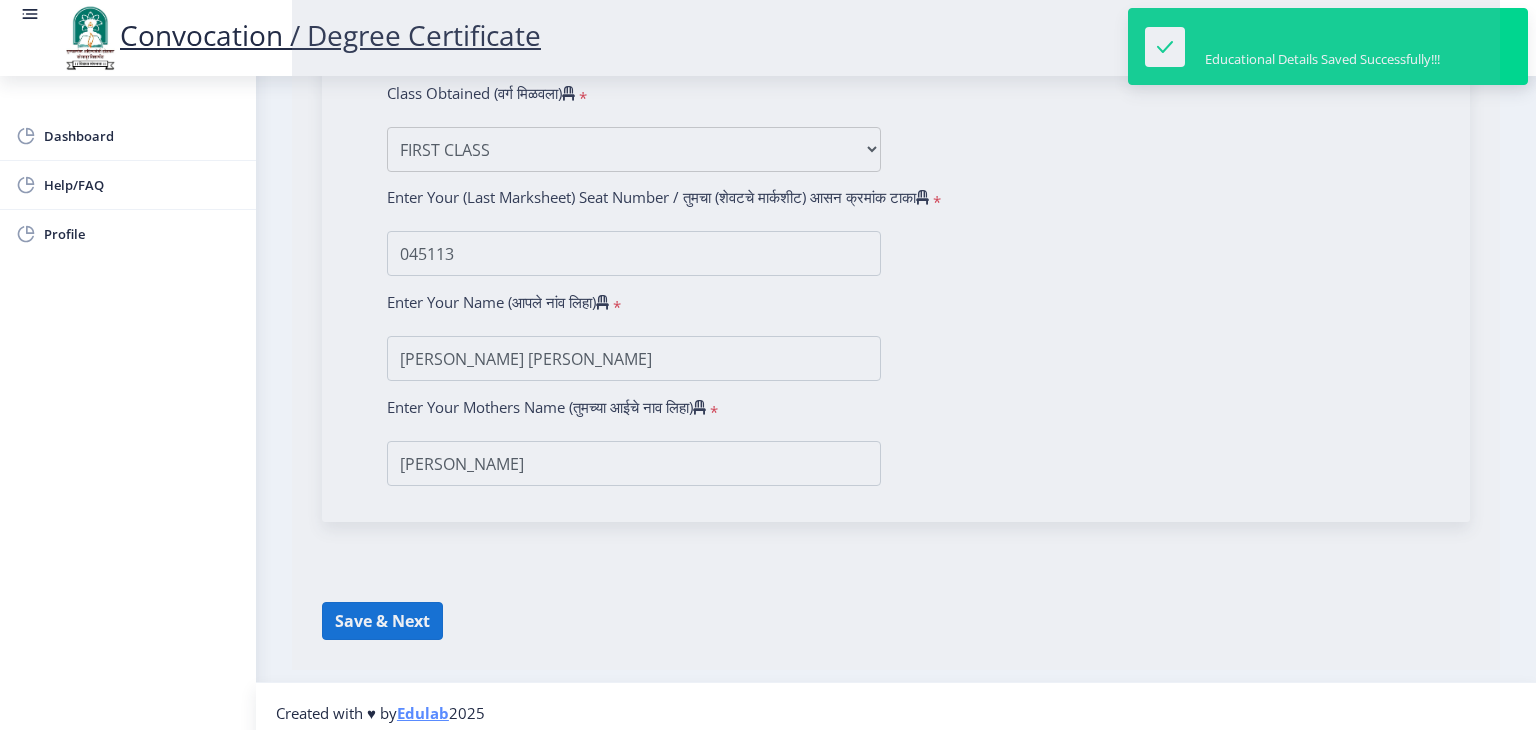 select 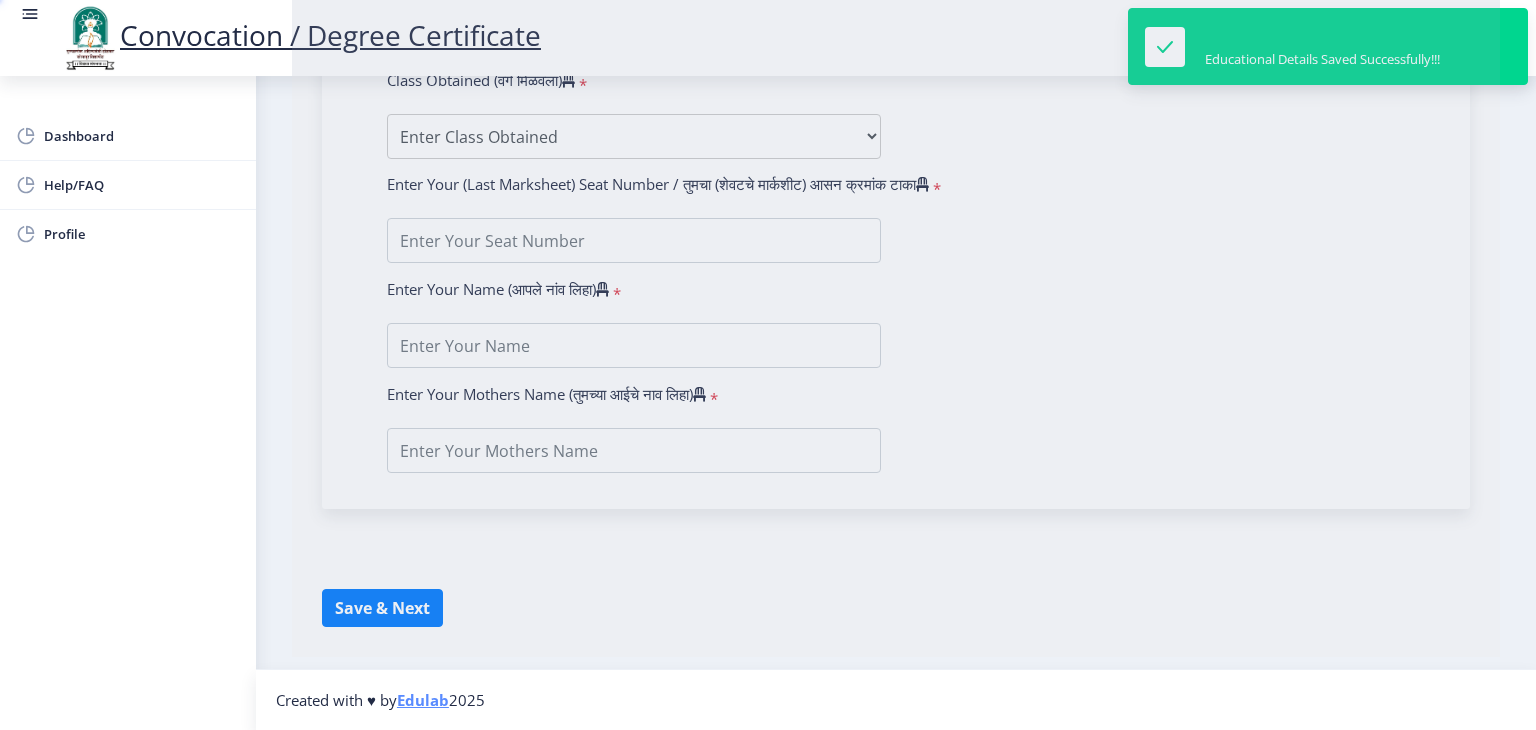 type on "UMBARJE PADMAVATI SIDRAM" 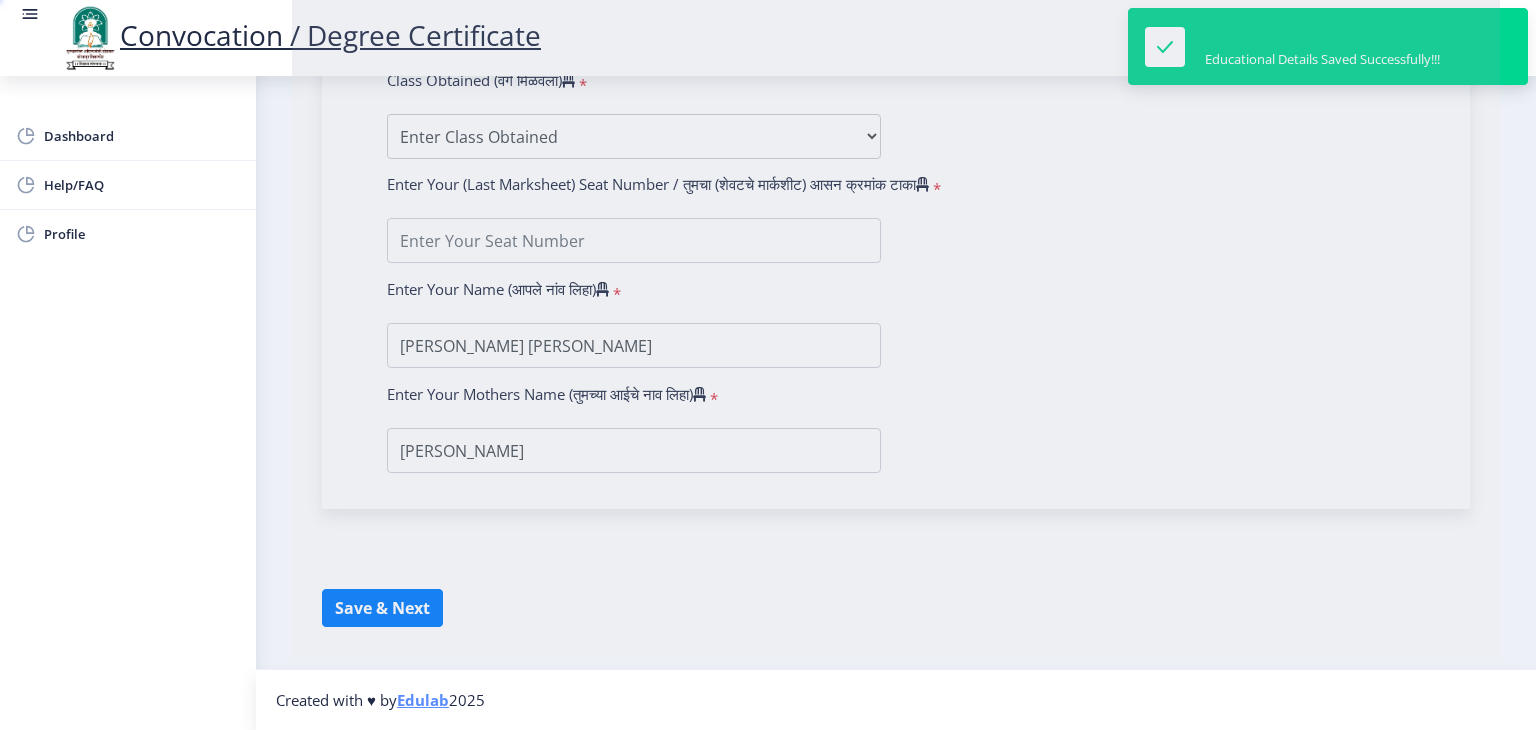 scroll, scrollTop: 0, scrollLeft: 0, axis: both 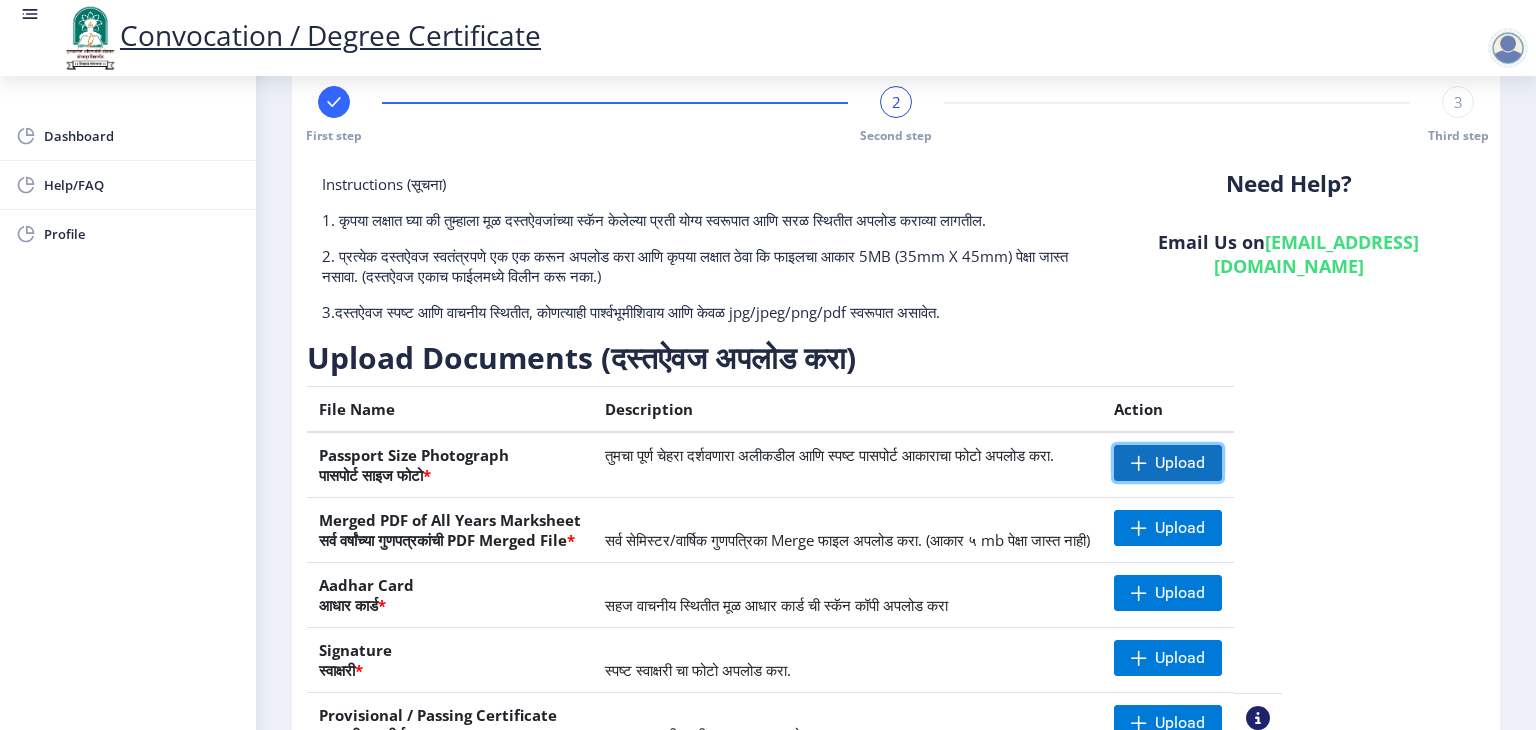 click on "Upload" 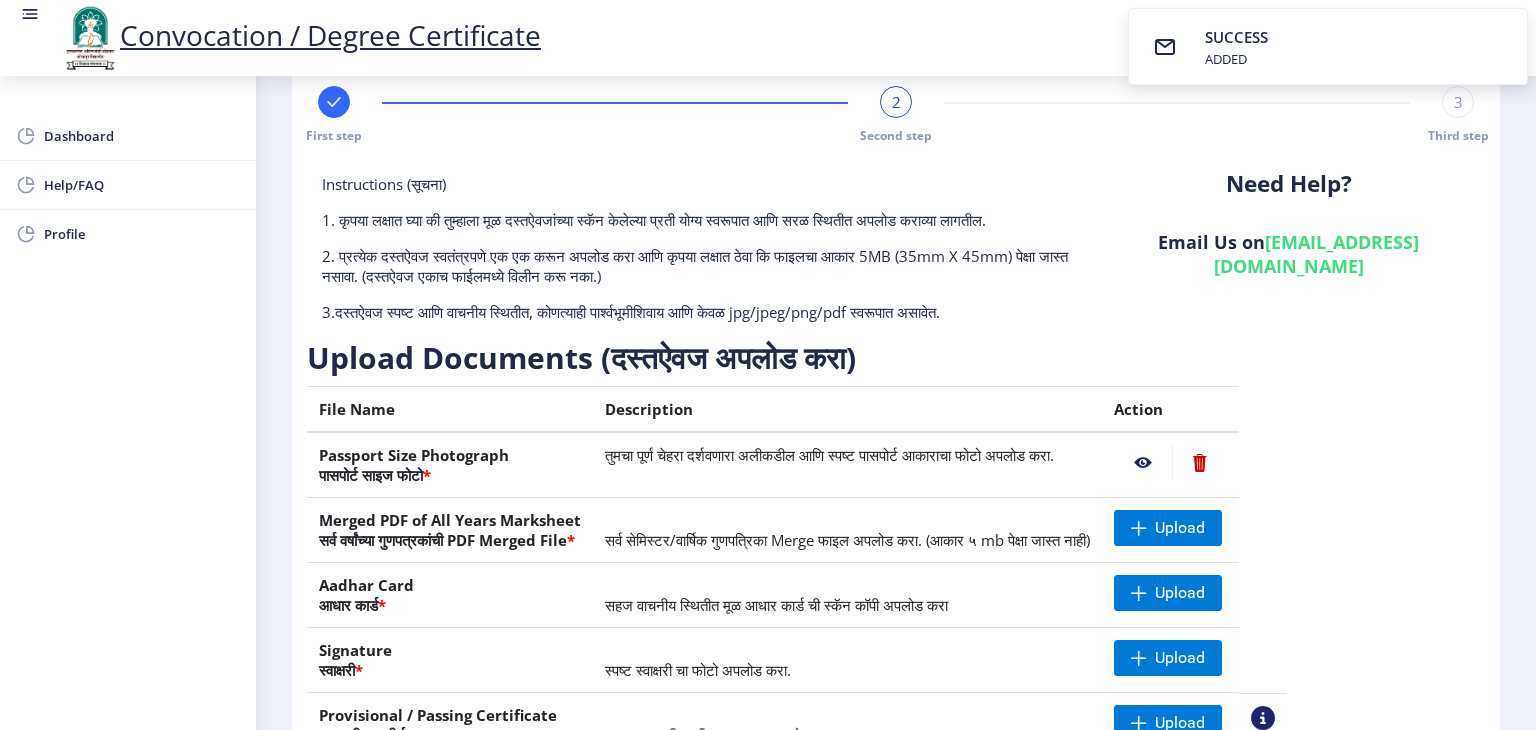 click 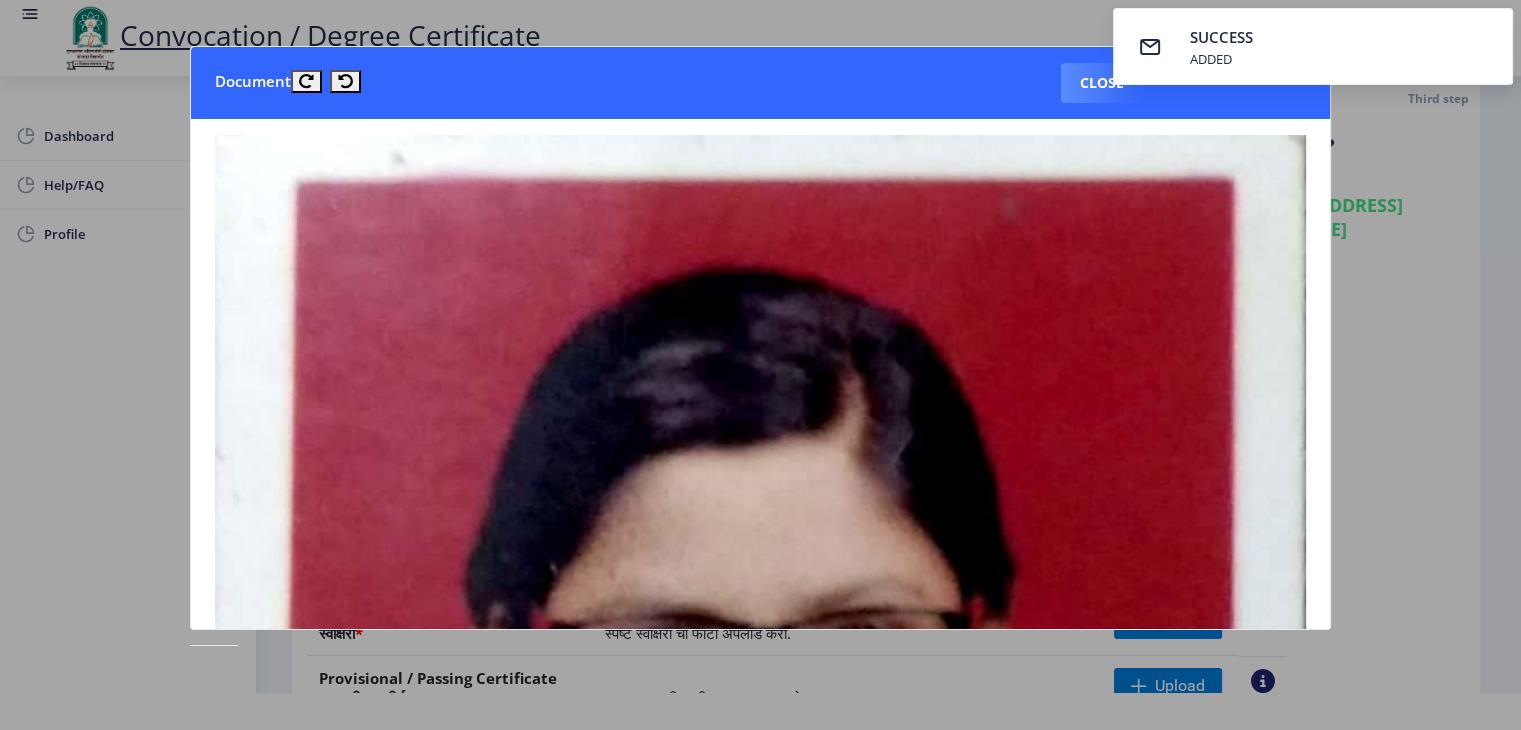 click 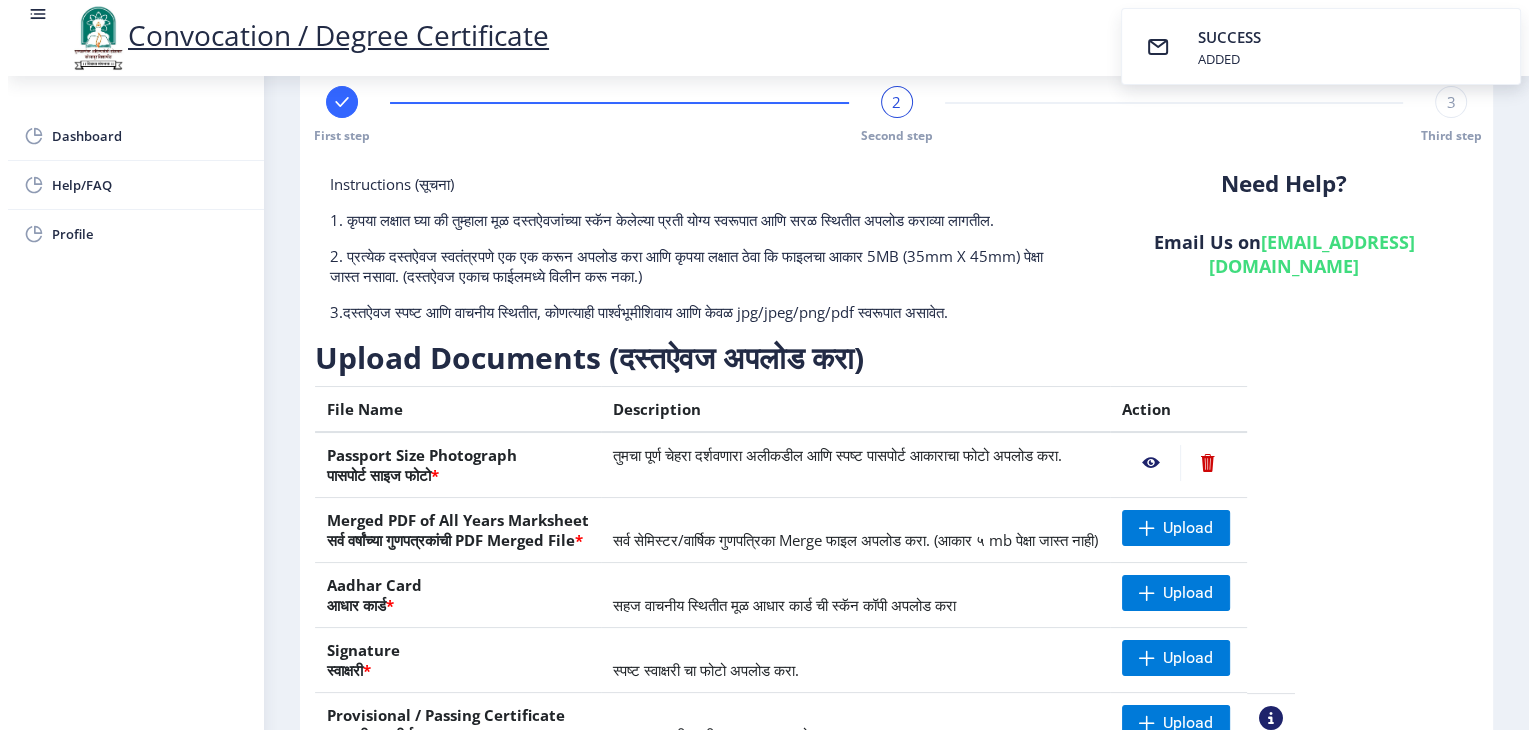 scroll, scrollTop: 23, scrollLeft: 0, axis: vertical 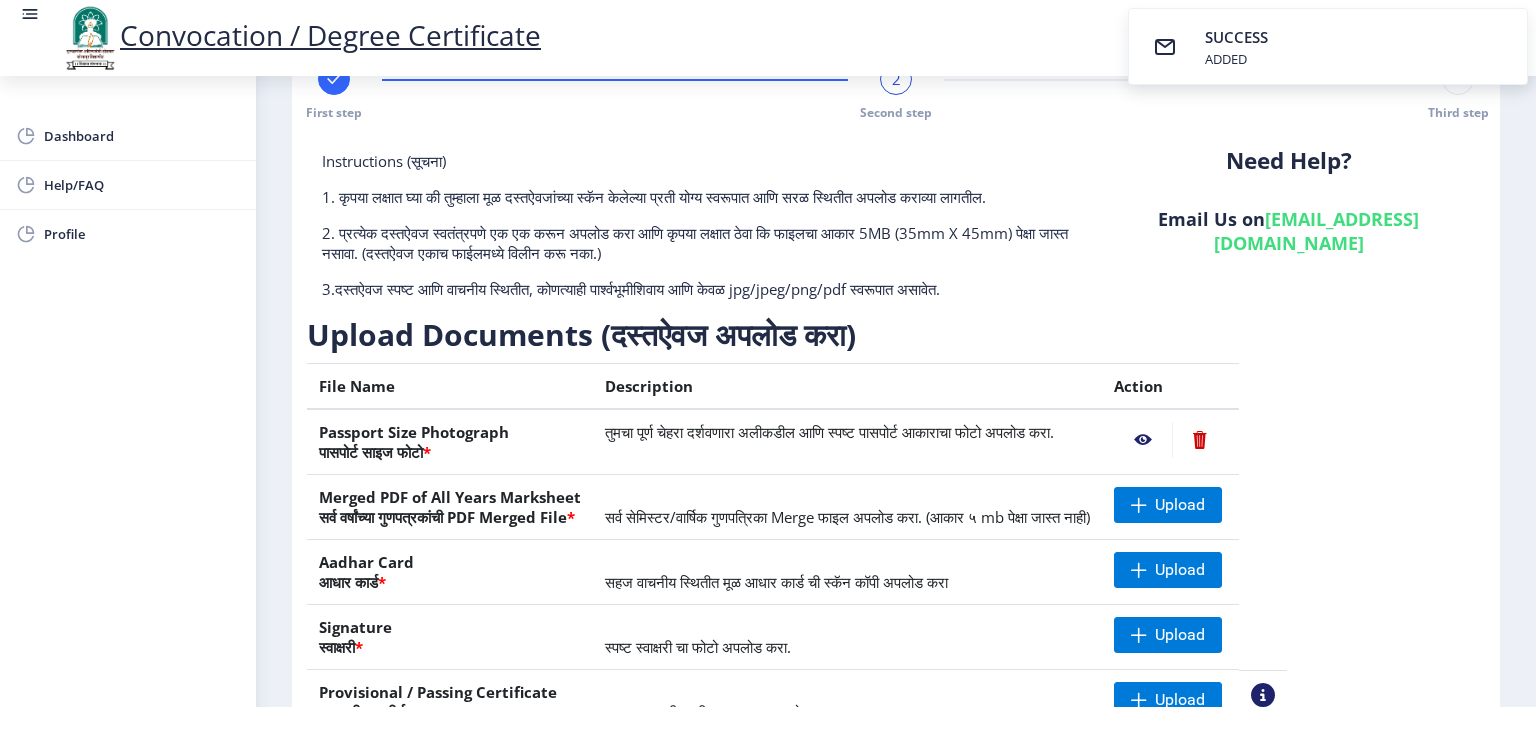 click 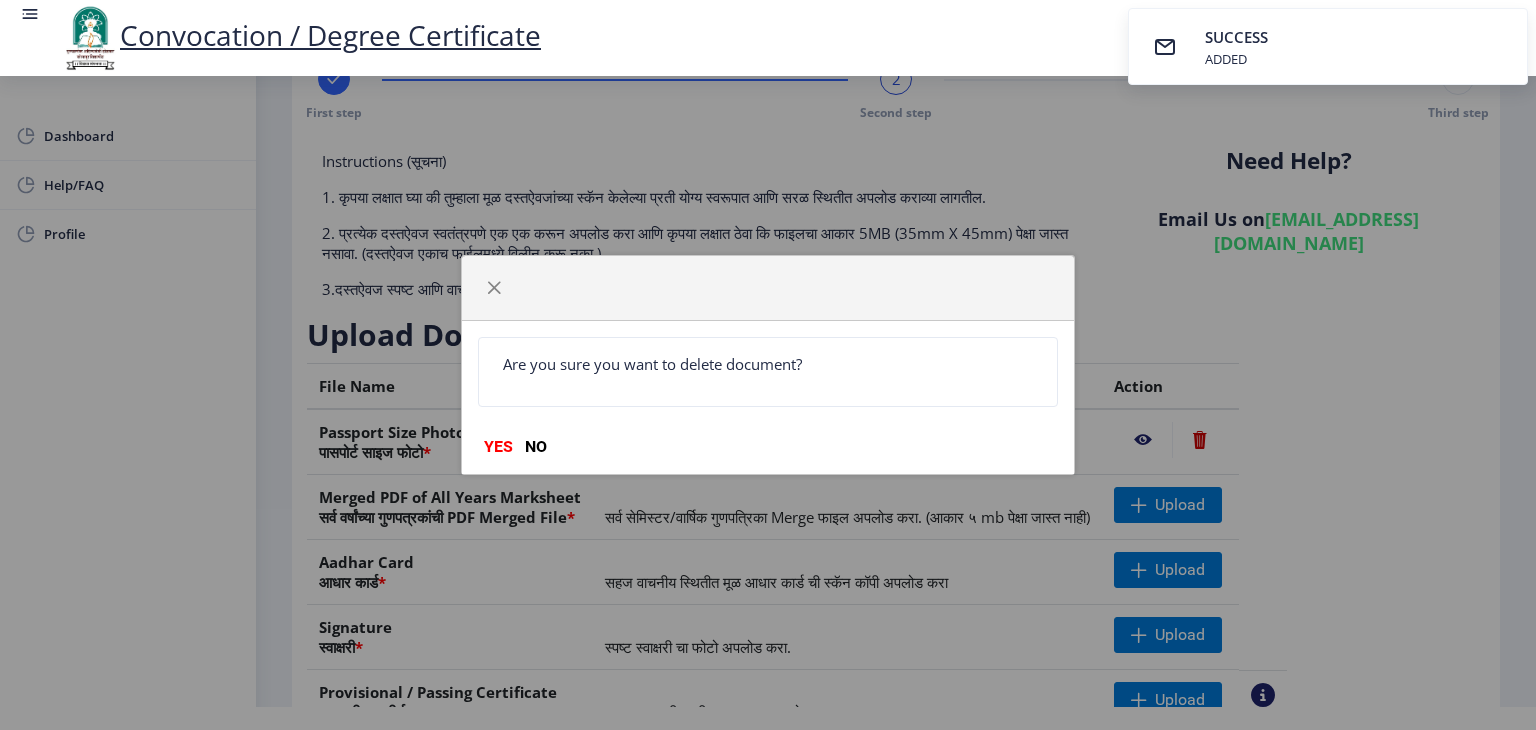 click on "Are you sure you want to delete document? YES NO" 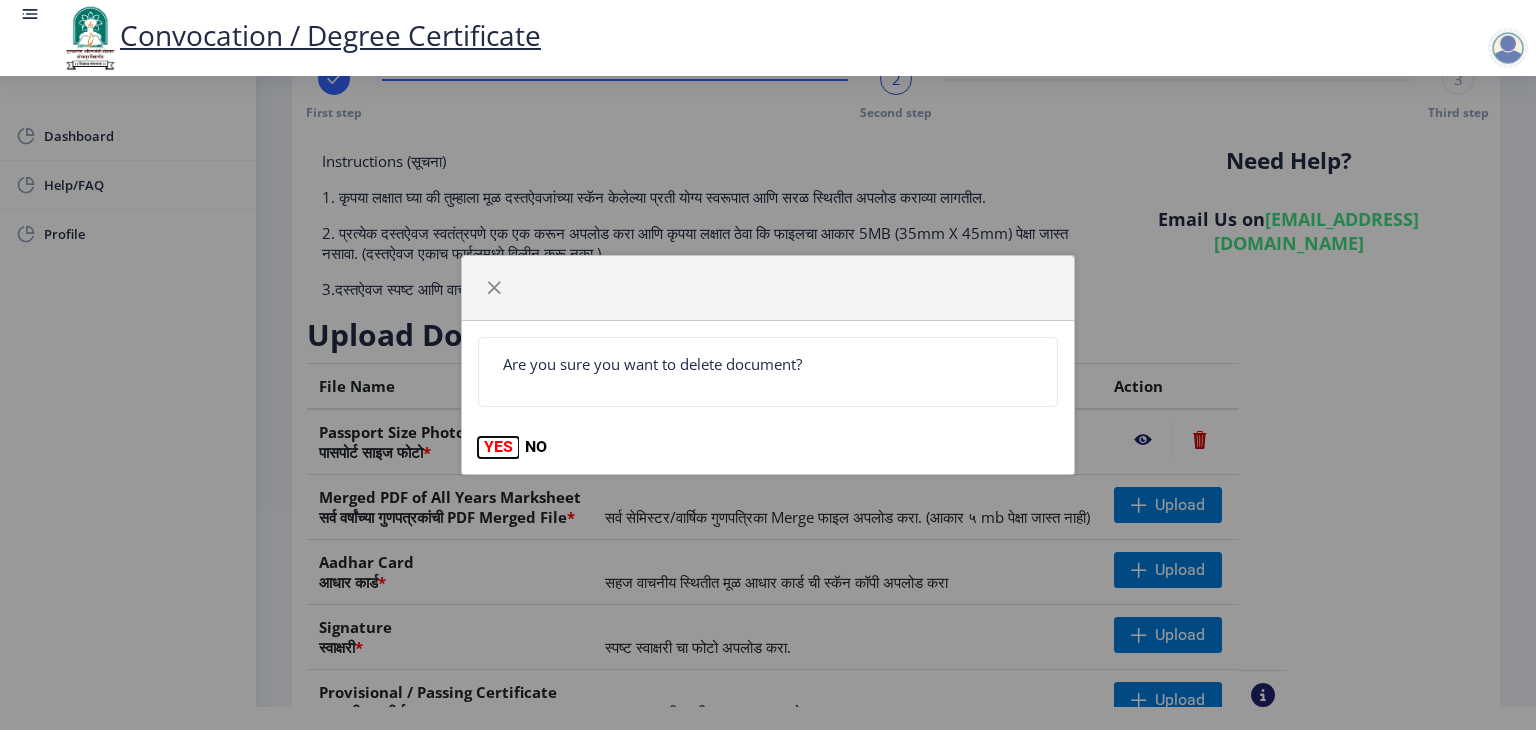 click on "YES" 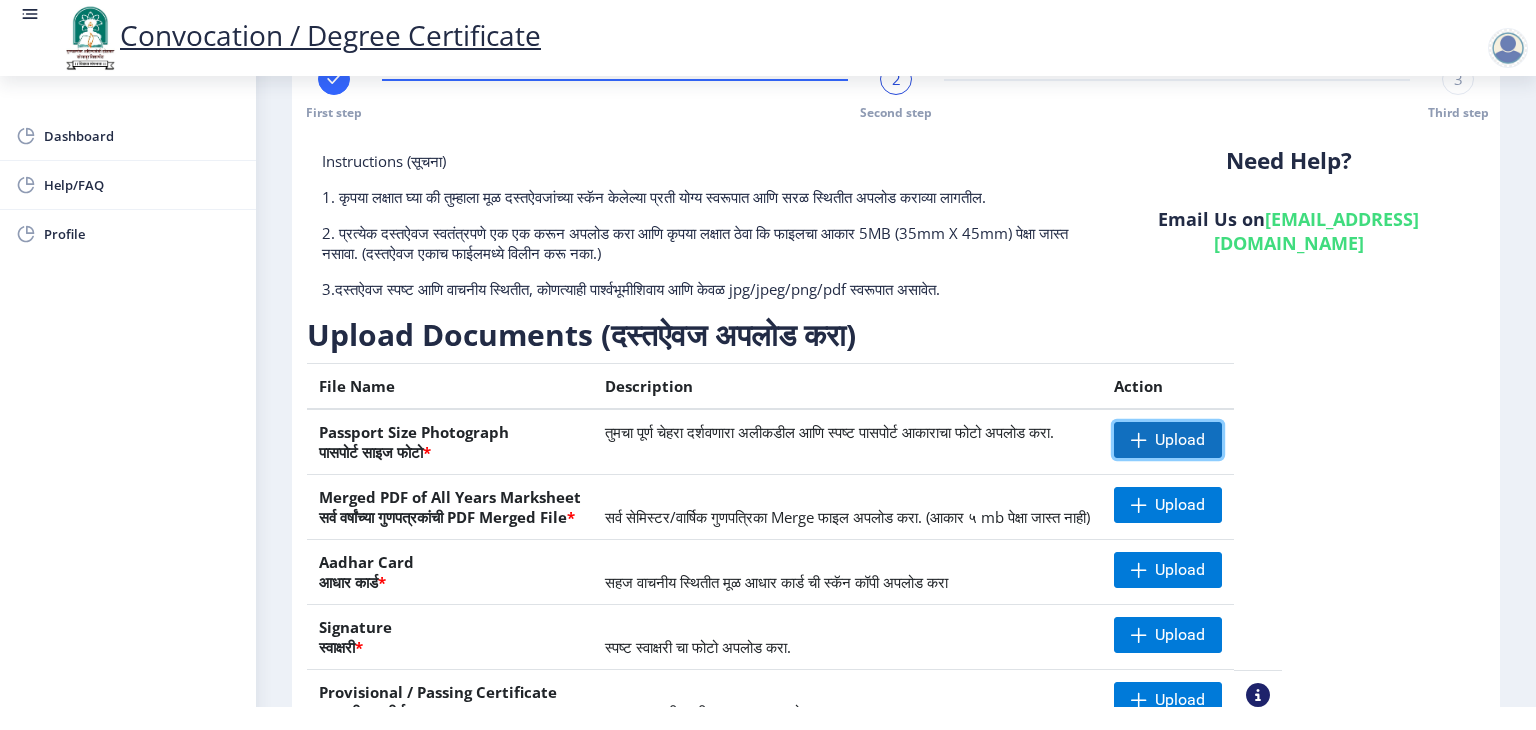 click on "Upload" 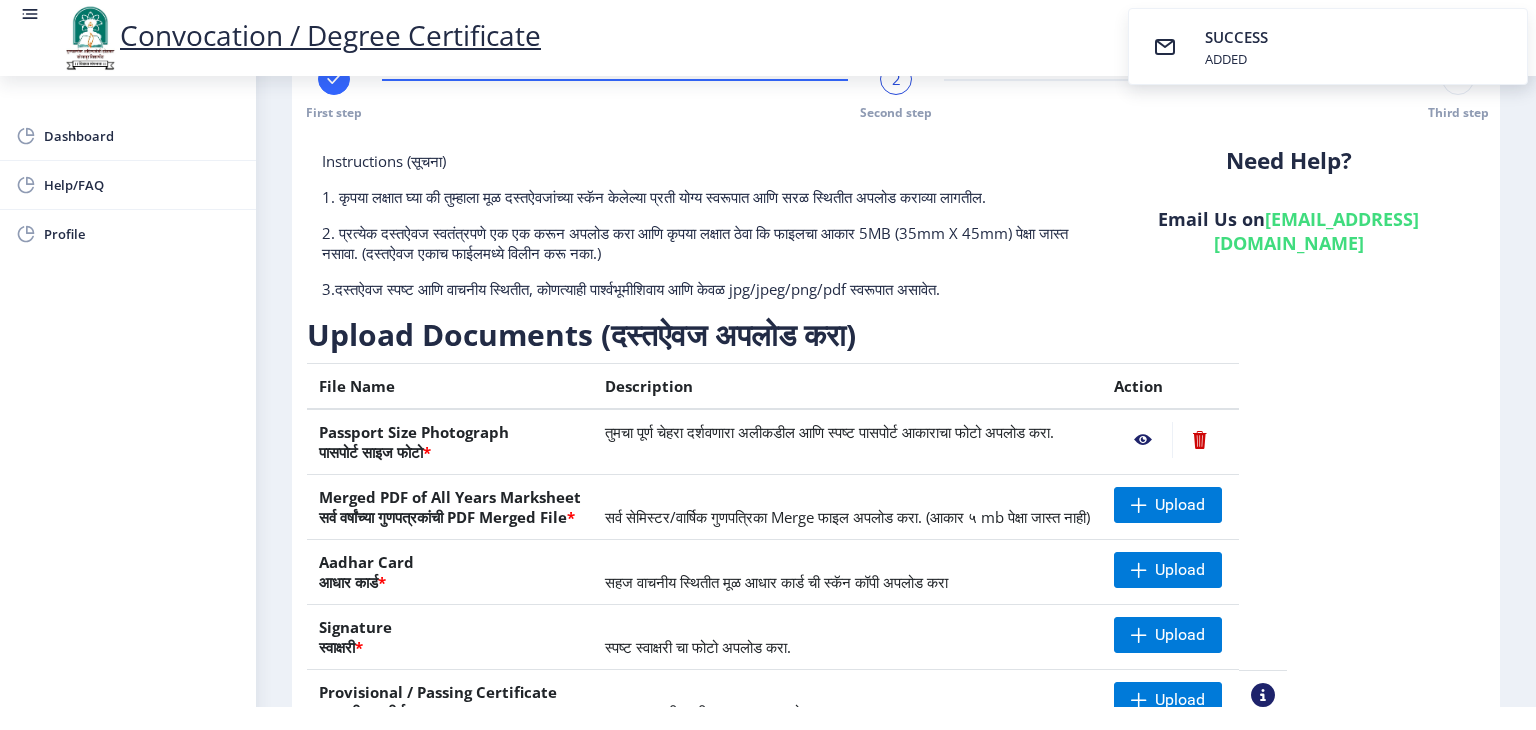 click 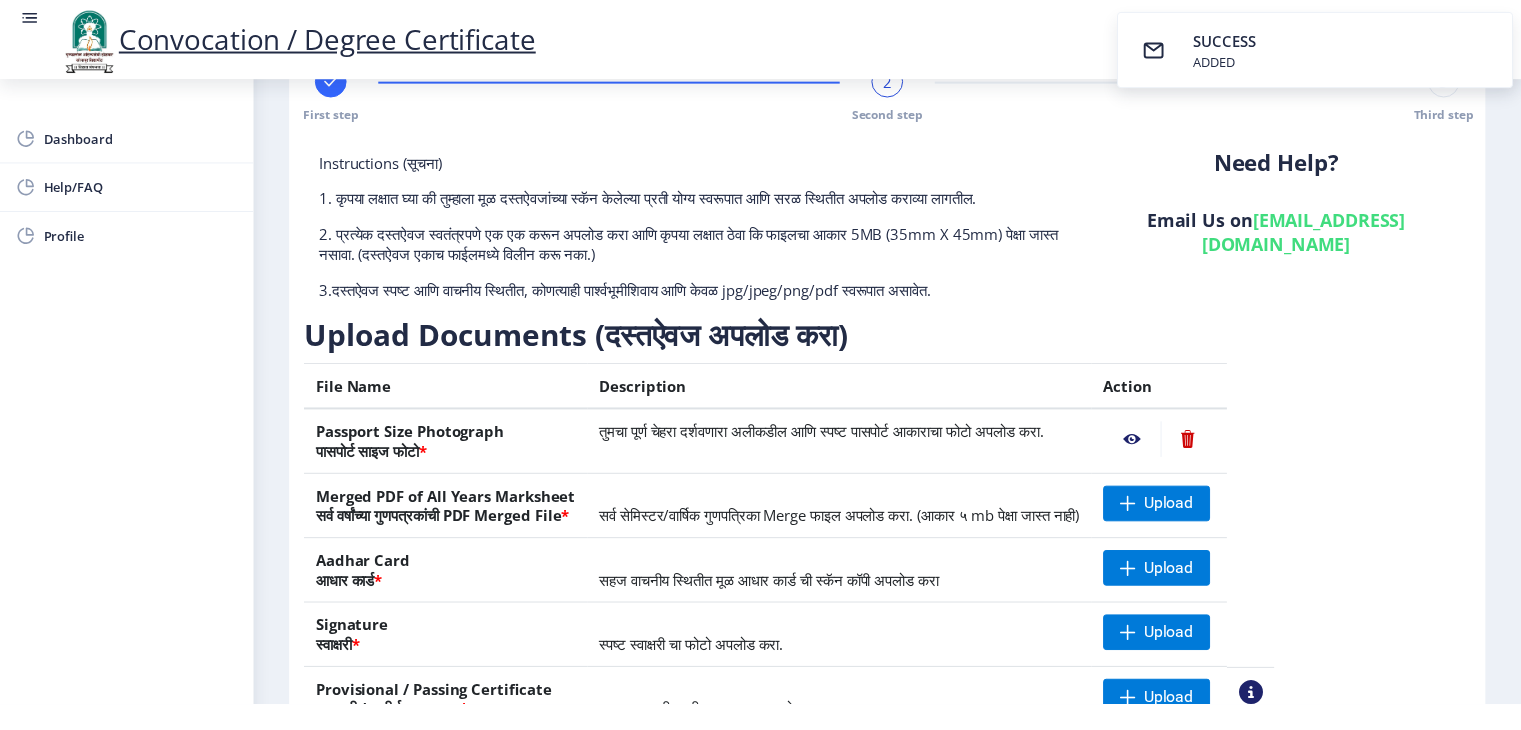 scroll, scrollTop: 0, scrollLeft: 0, axis: both 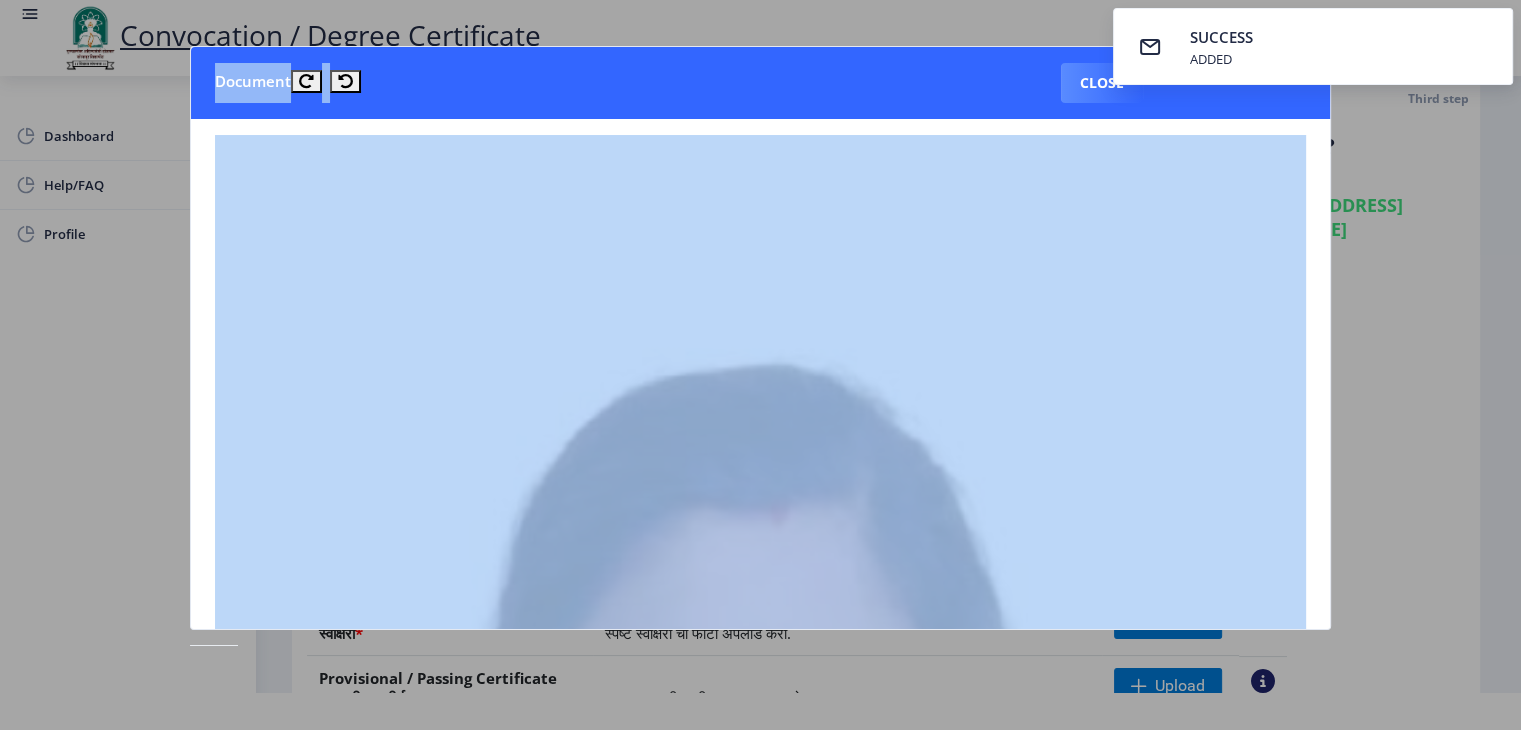 drag, startPoint x: 1335, startPoint y: 163, endPoint x: 1336, endPoint y: 229, distance: 66.007576 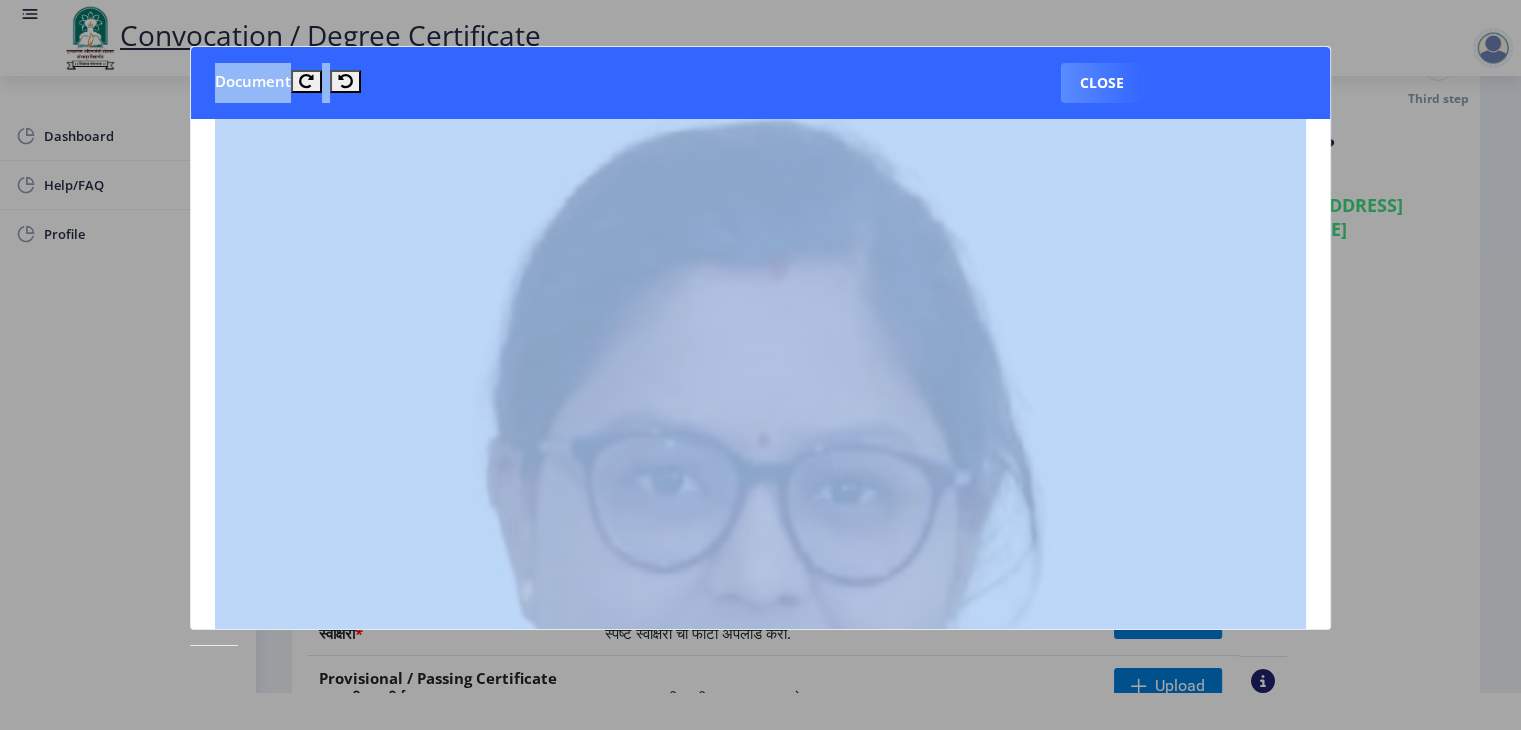 scroll, scrollTop: 508, scrollLeft: 0, axis: vertical 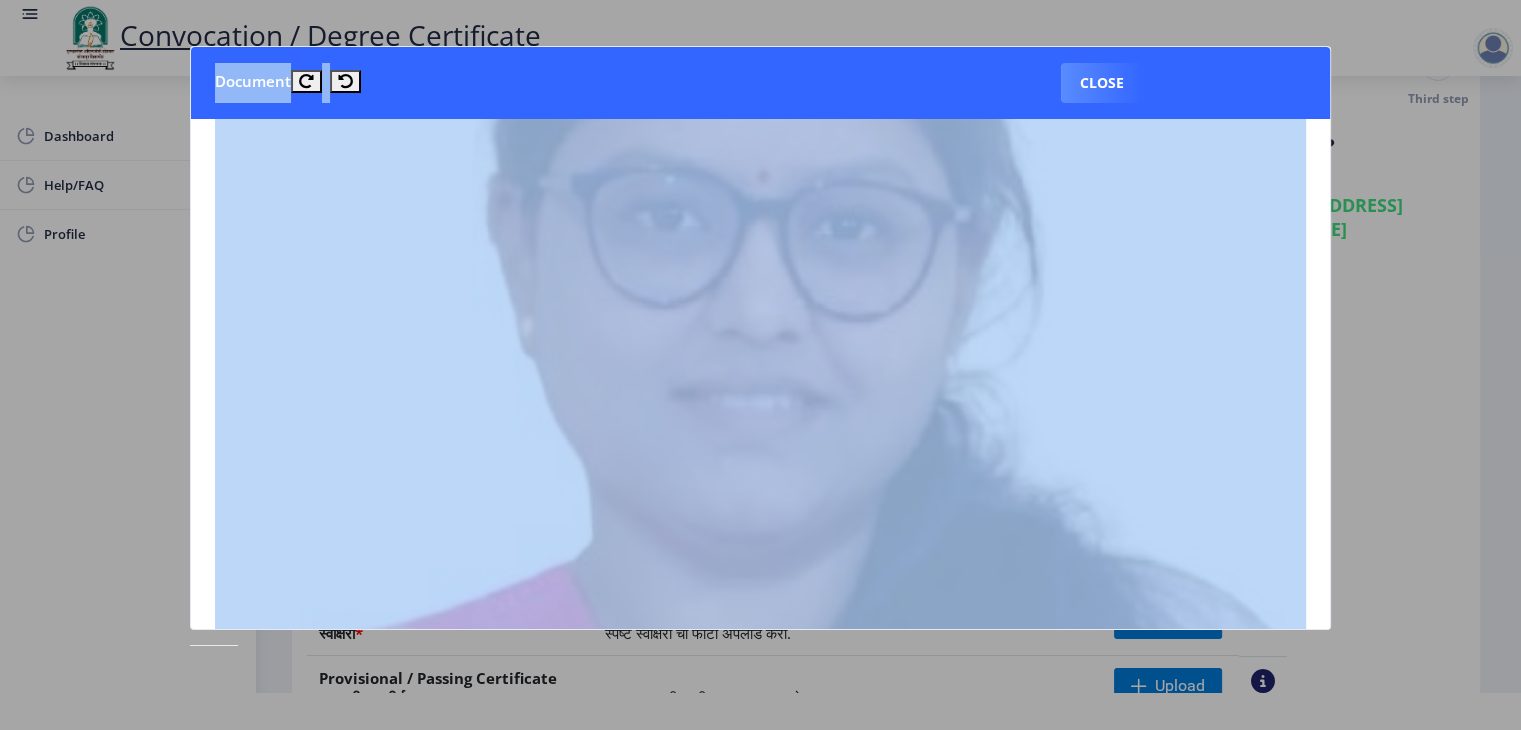 click 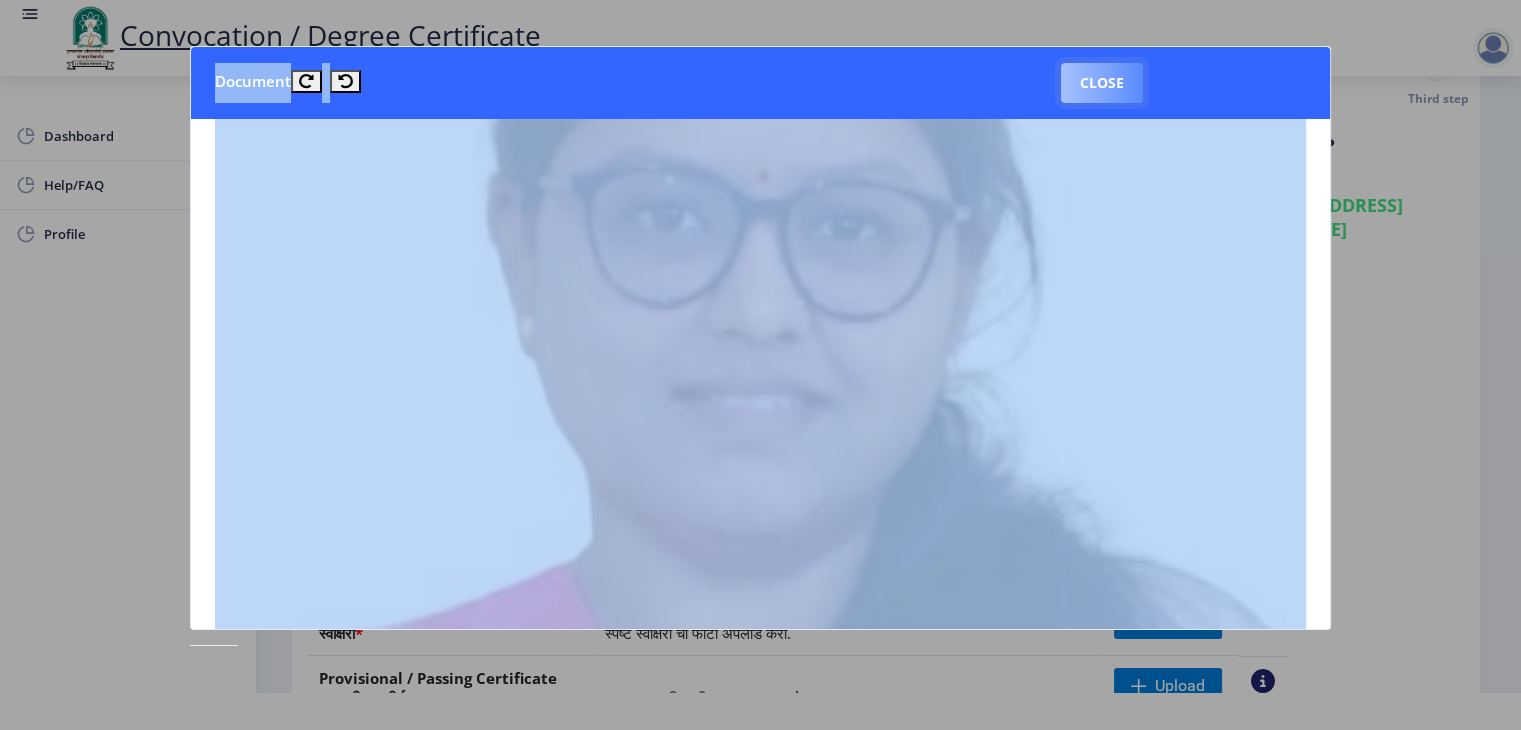 click on "Close" at bounding box center [1102, 83] 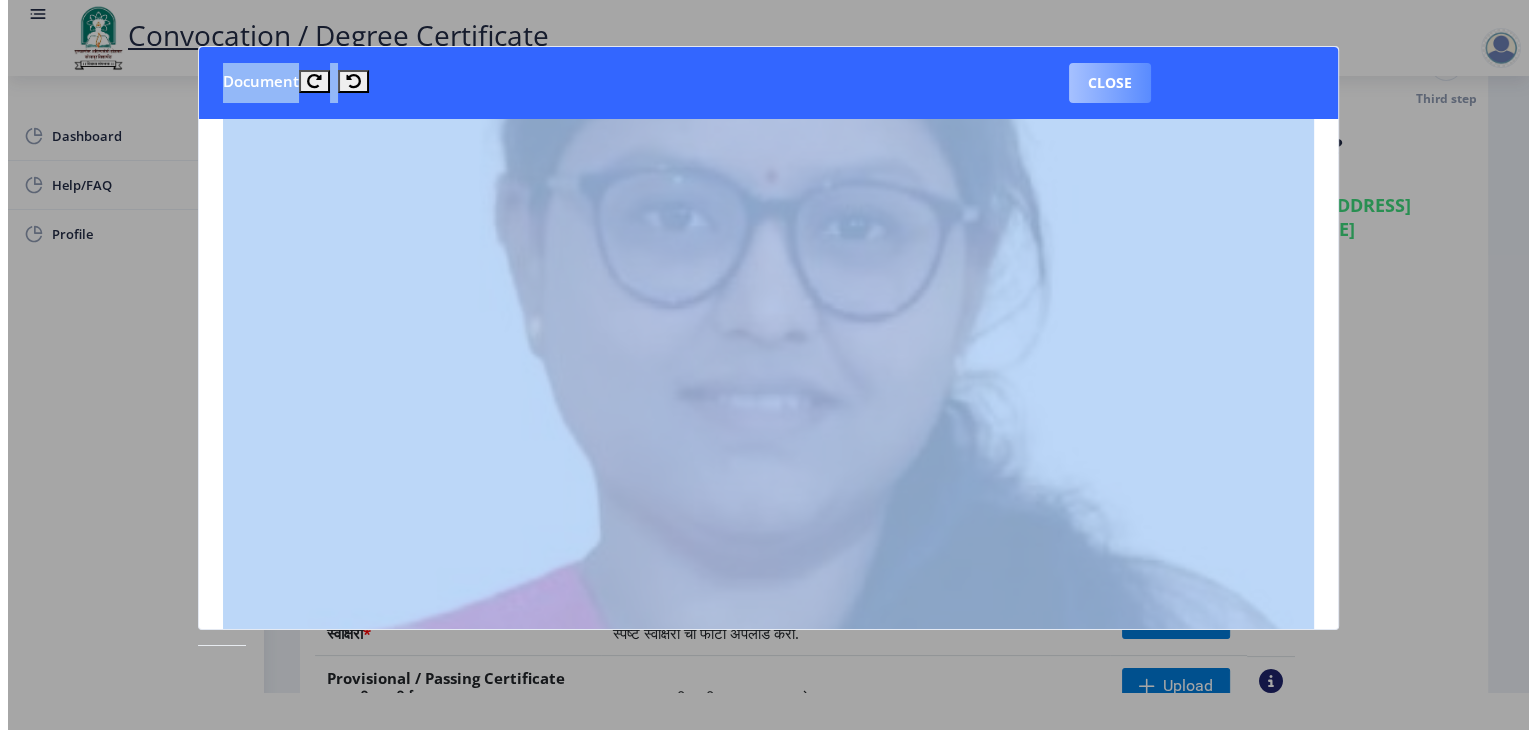 scroll, scrollTop: 23, scrollLeft: 0, axis: vertical 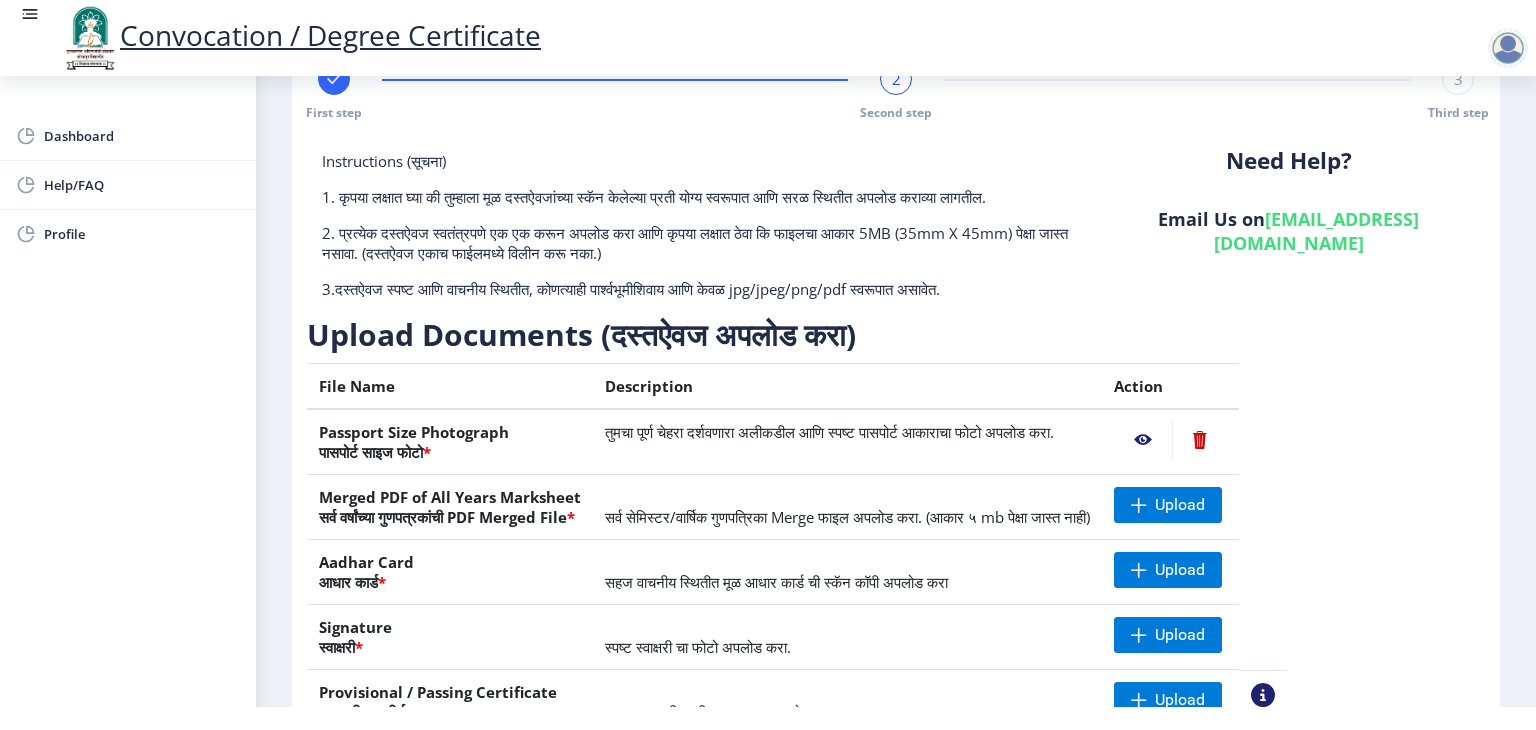 click 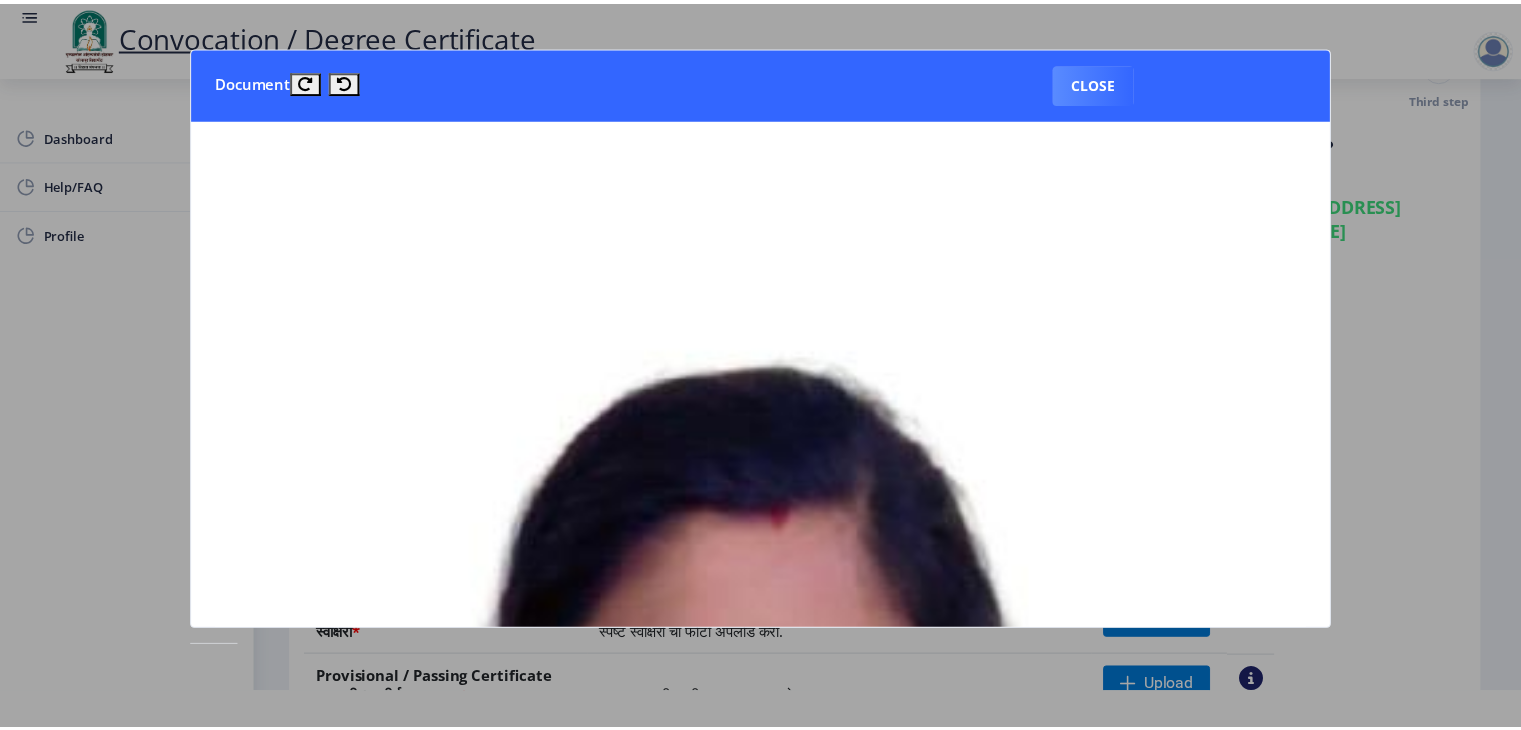 scroll, scrollTop: 0, scrollLeft: 0, axis: both 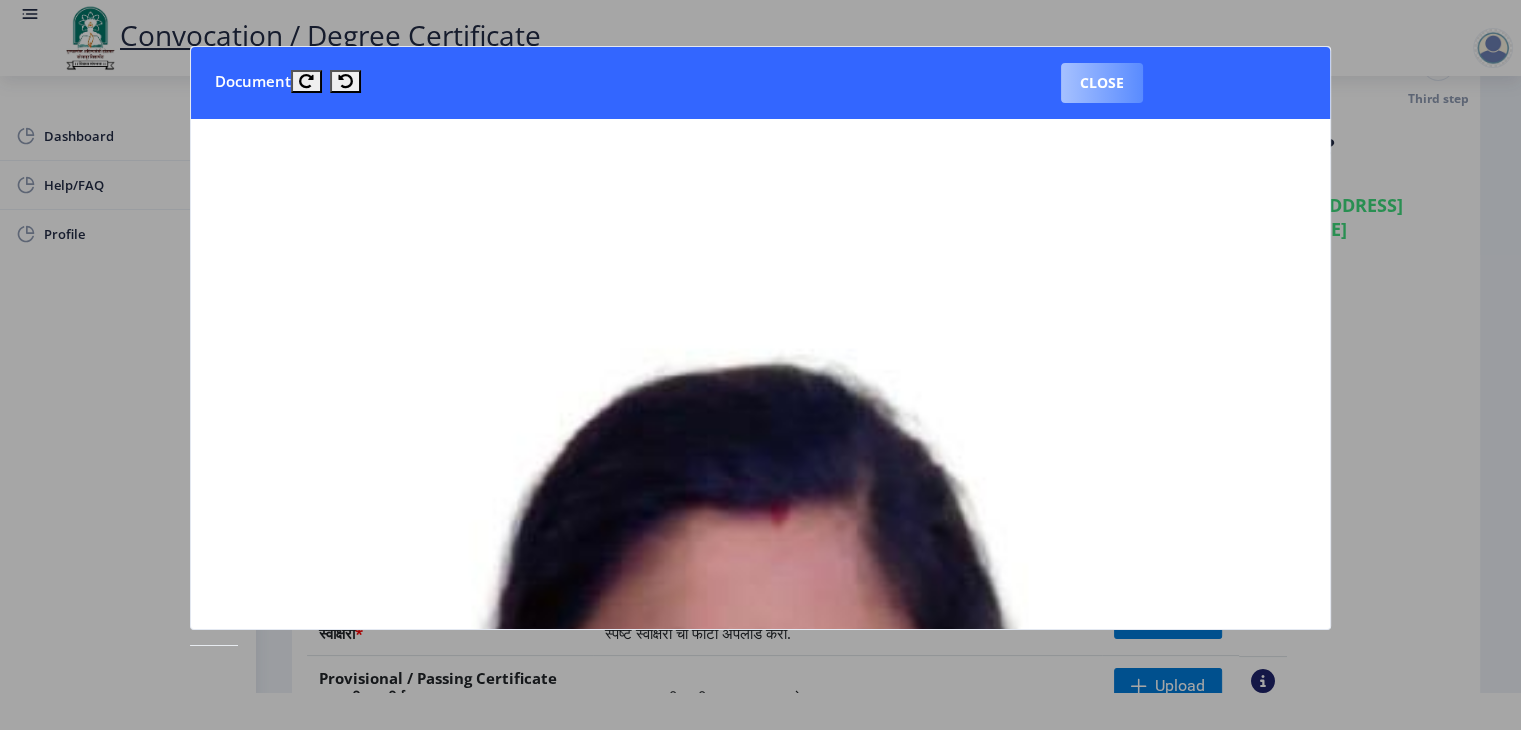 click on "Close" at bounding box center (1102, 83) 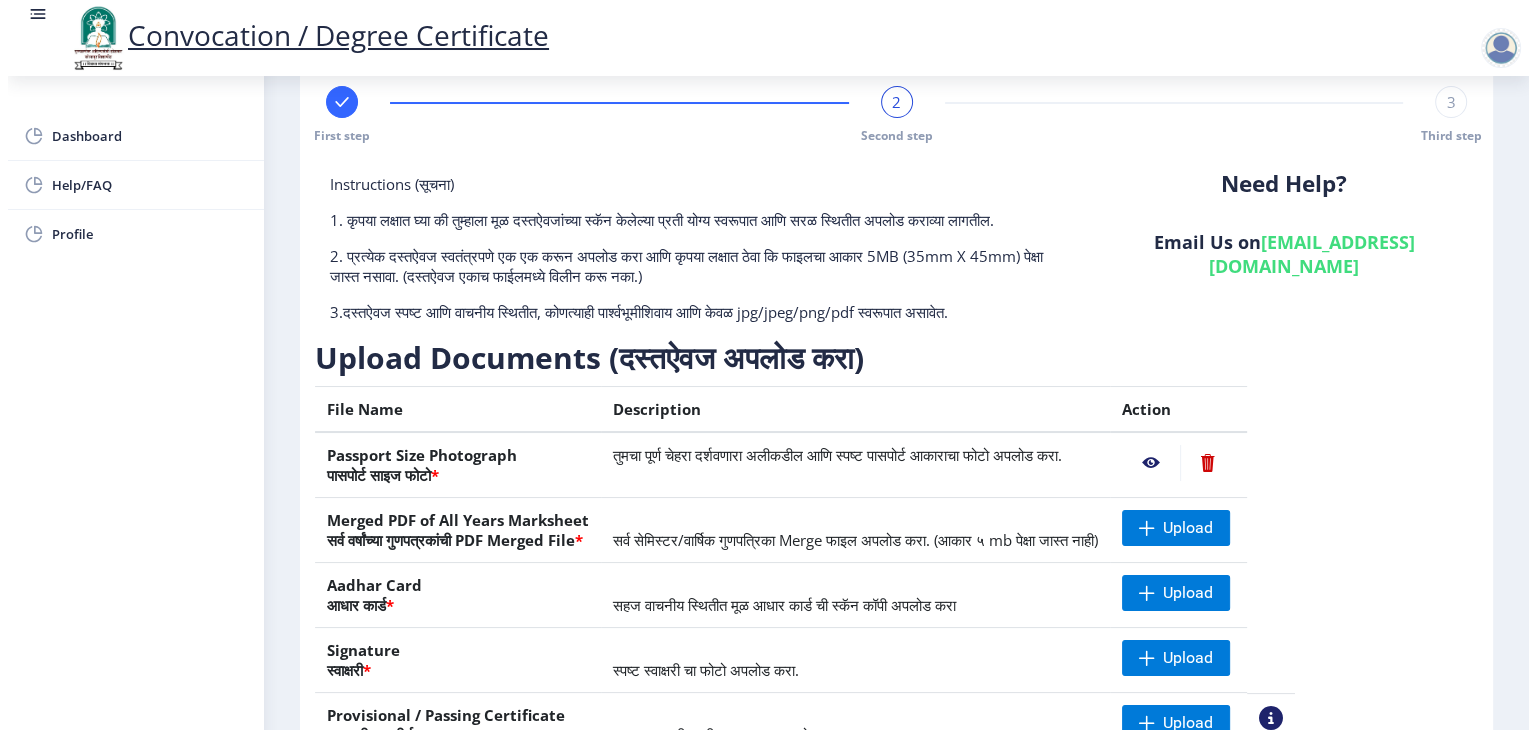 scroll, scrollTop: 23, scrollLeft: 0, axis: vertical 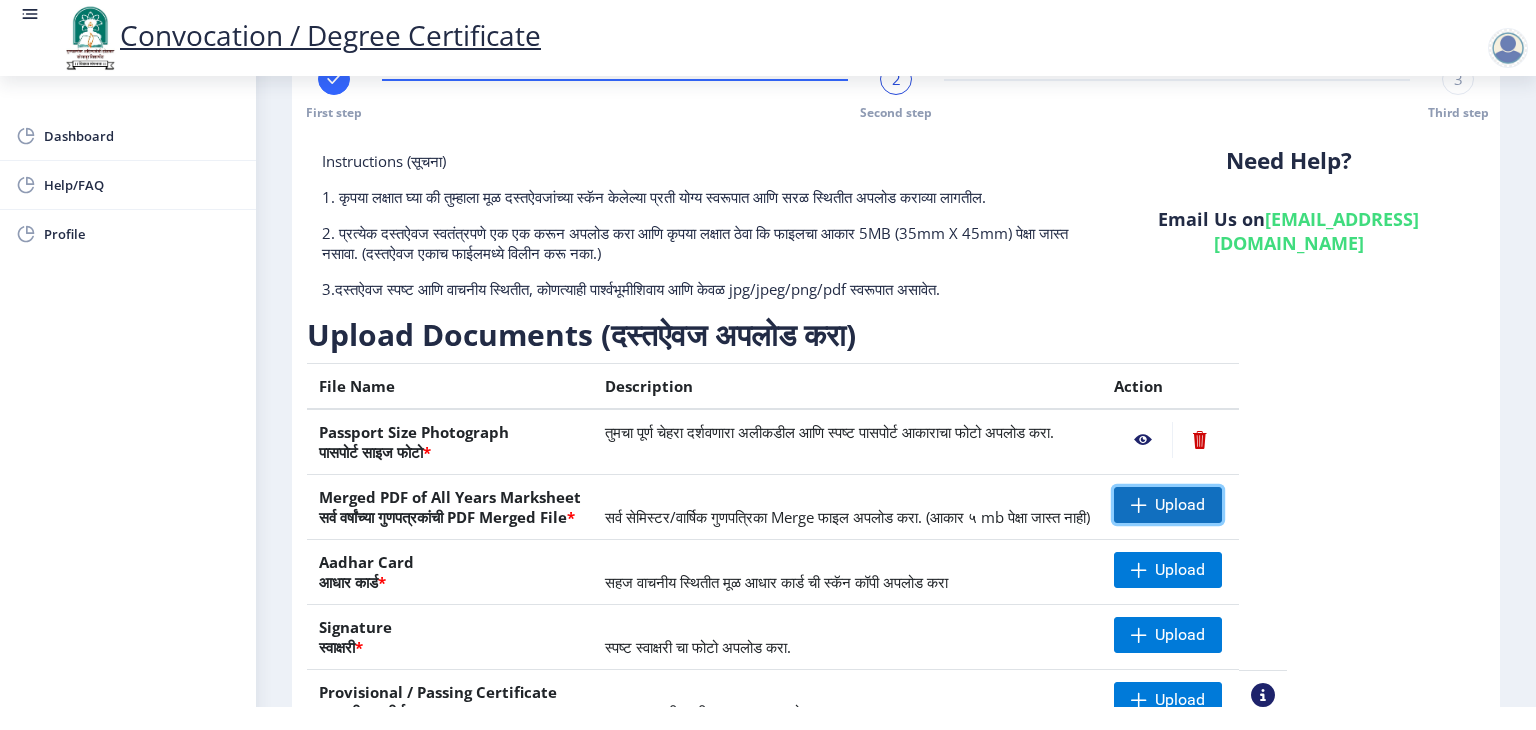 click on "Upload" 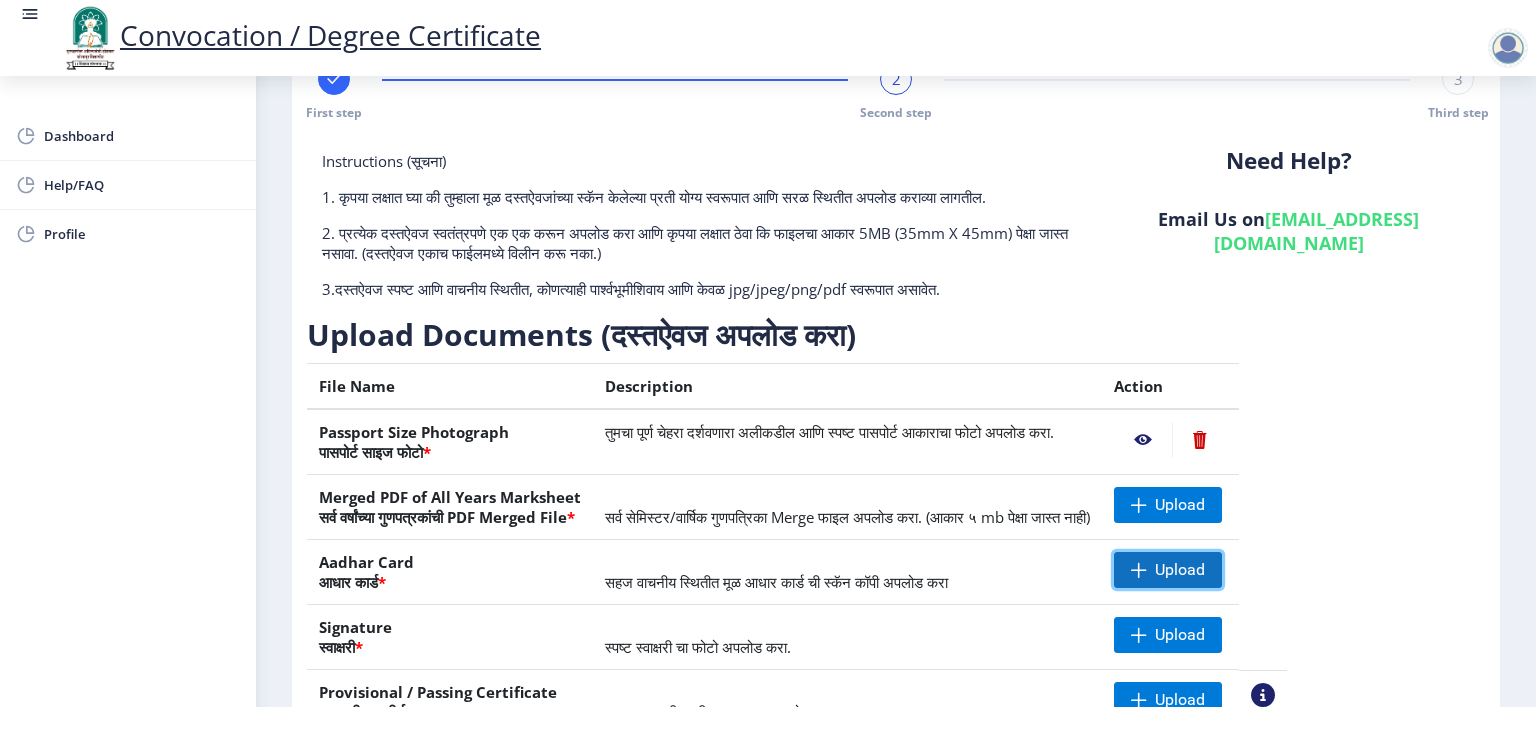 click on "Upload" 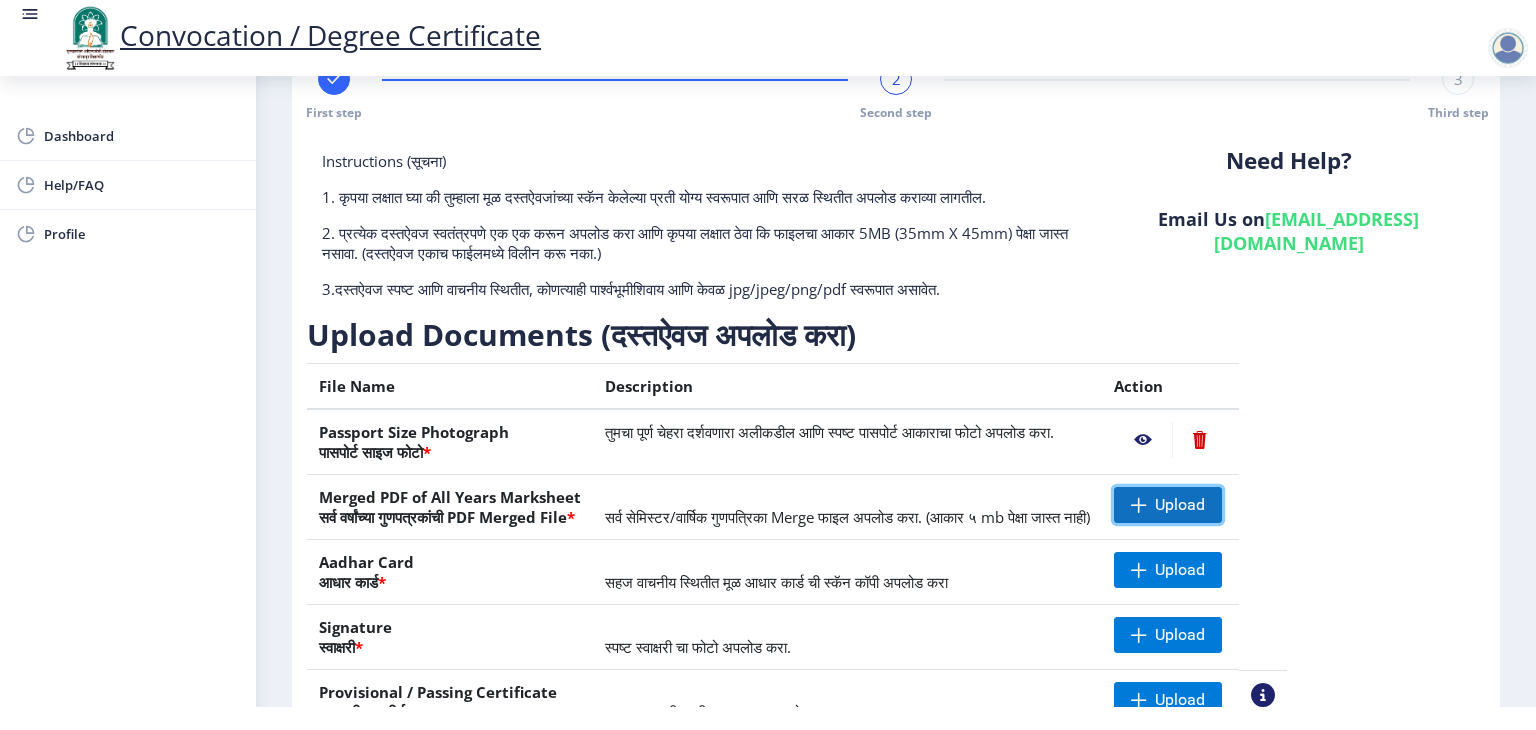 click on "Upload" 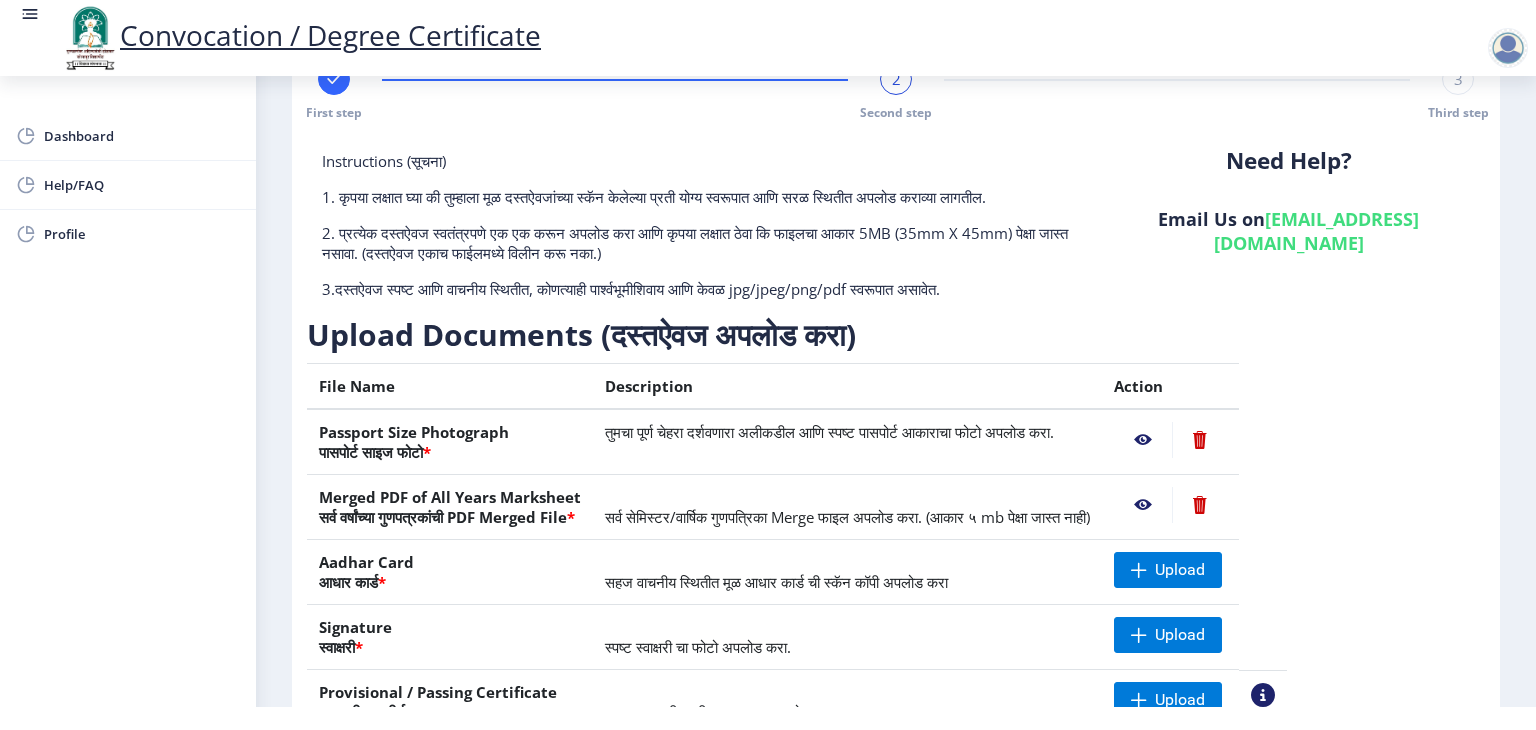 click 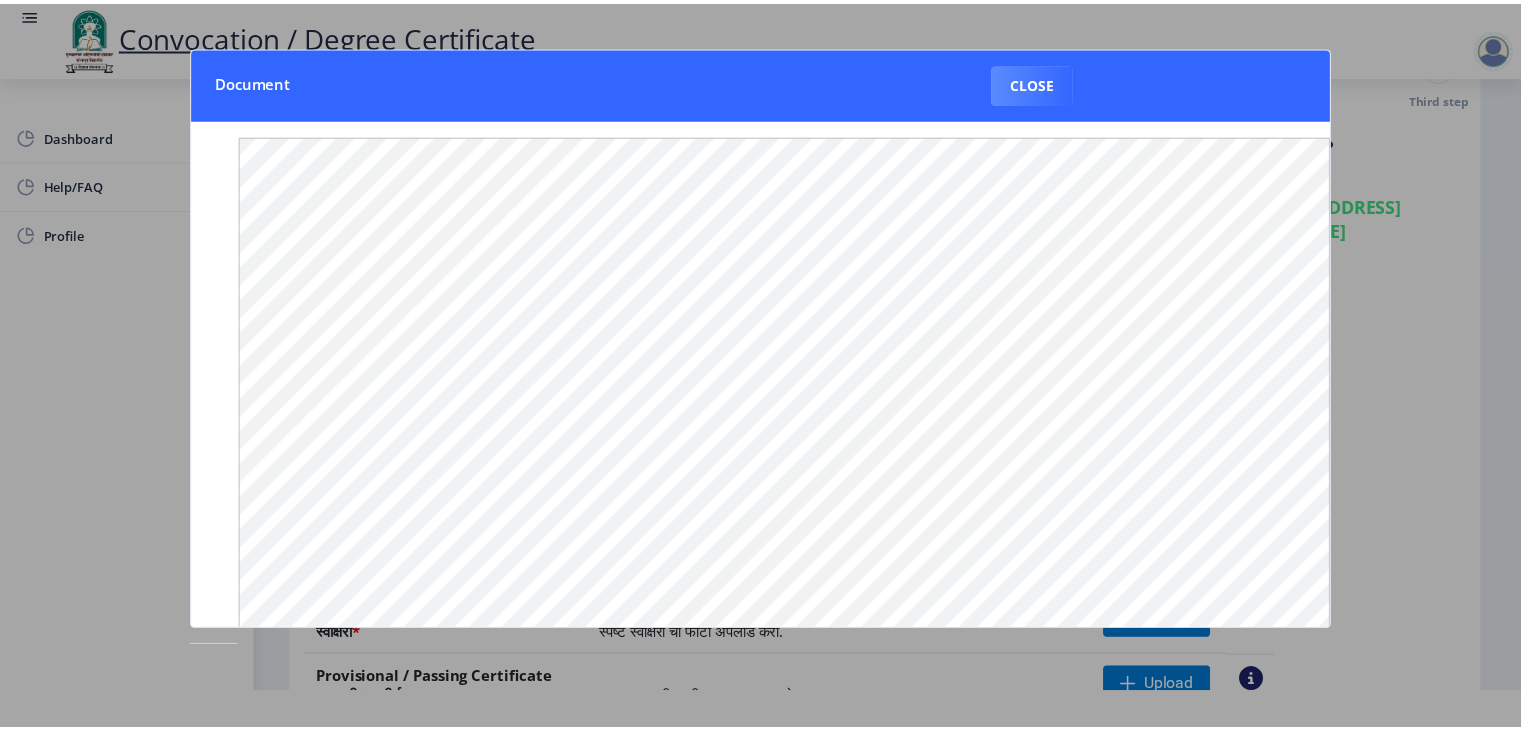 scroll, scrollTop: 0, scrollLeft: 0, axis: both 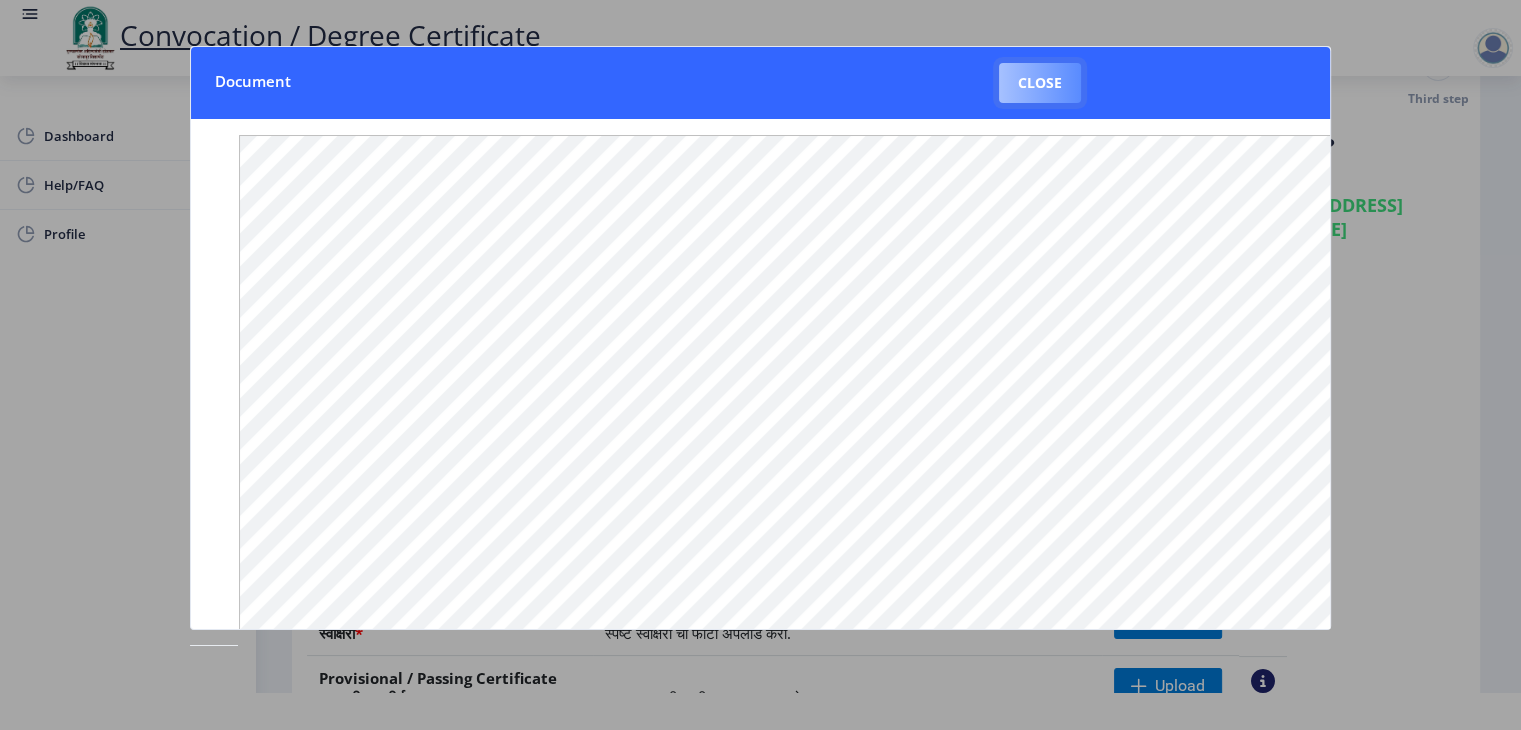 click on "Close" at bounding box center (1040, 83) 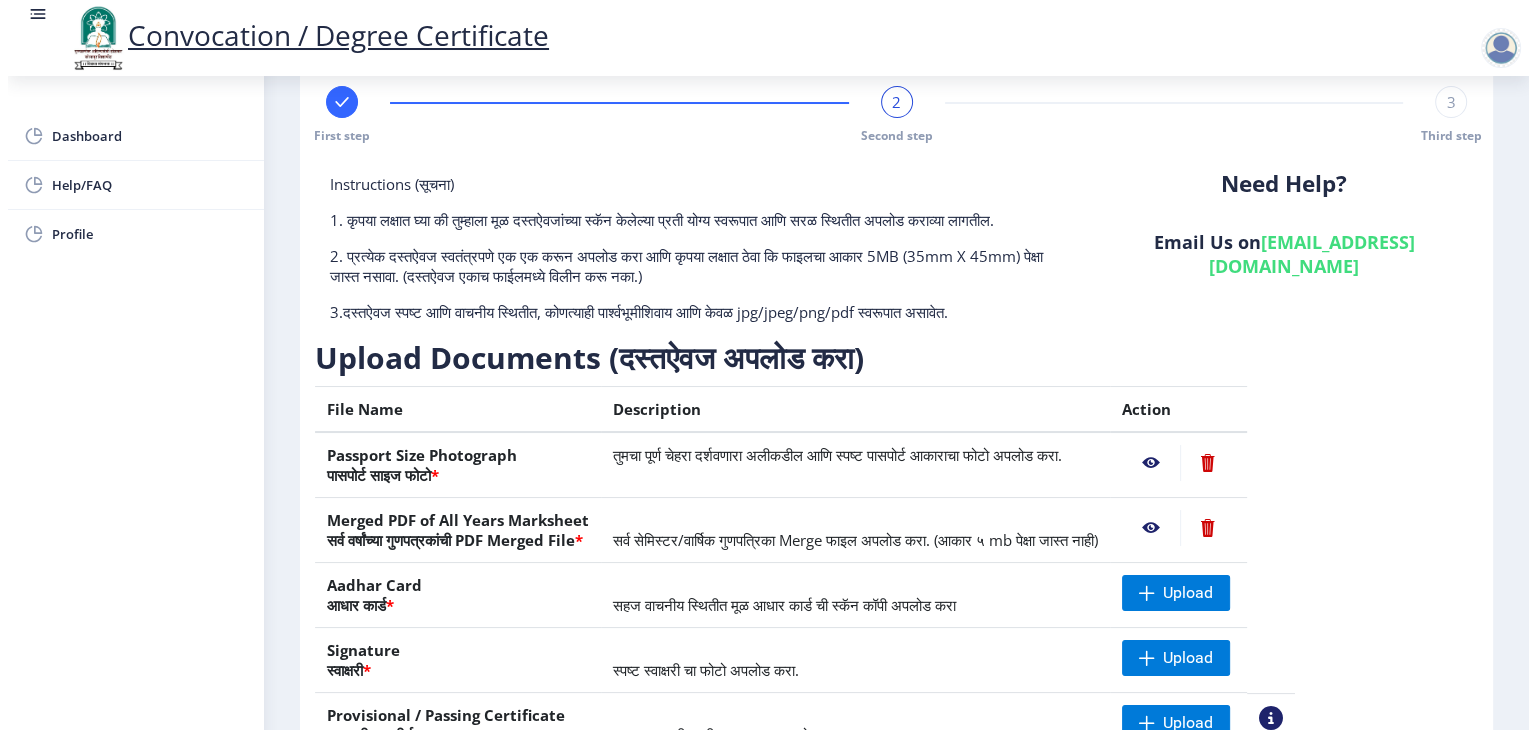 scroll, scrollTop: 23, scrollLeft: 0, axis: vertical 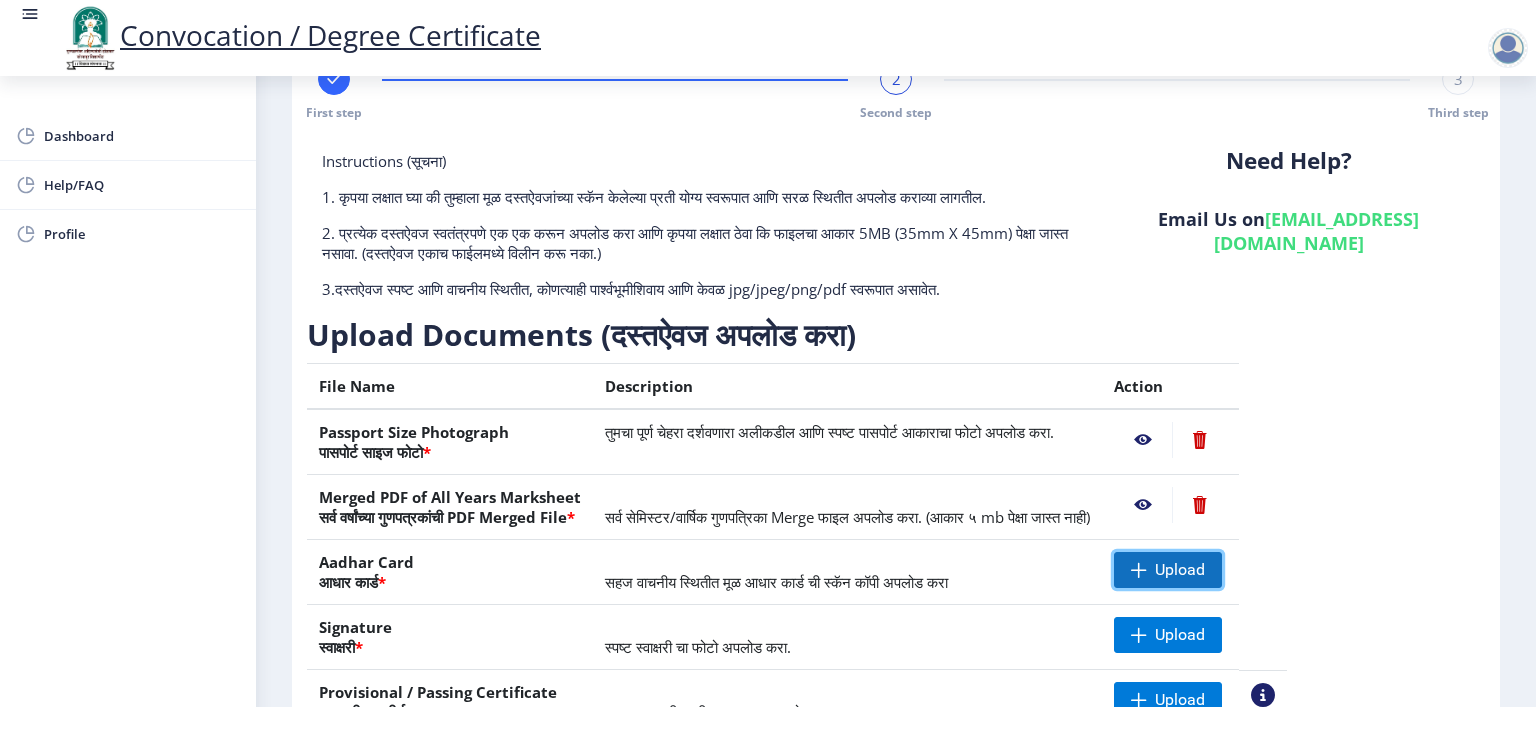 click on "Upload" 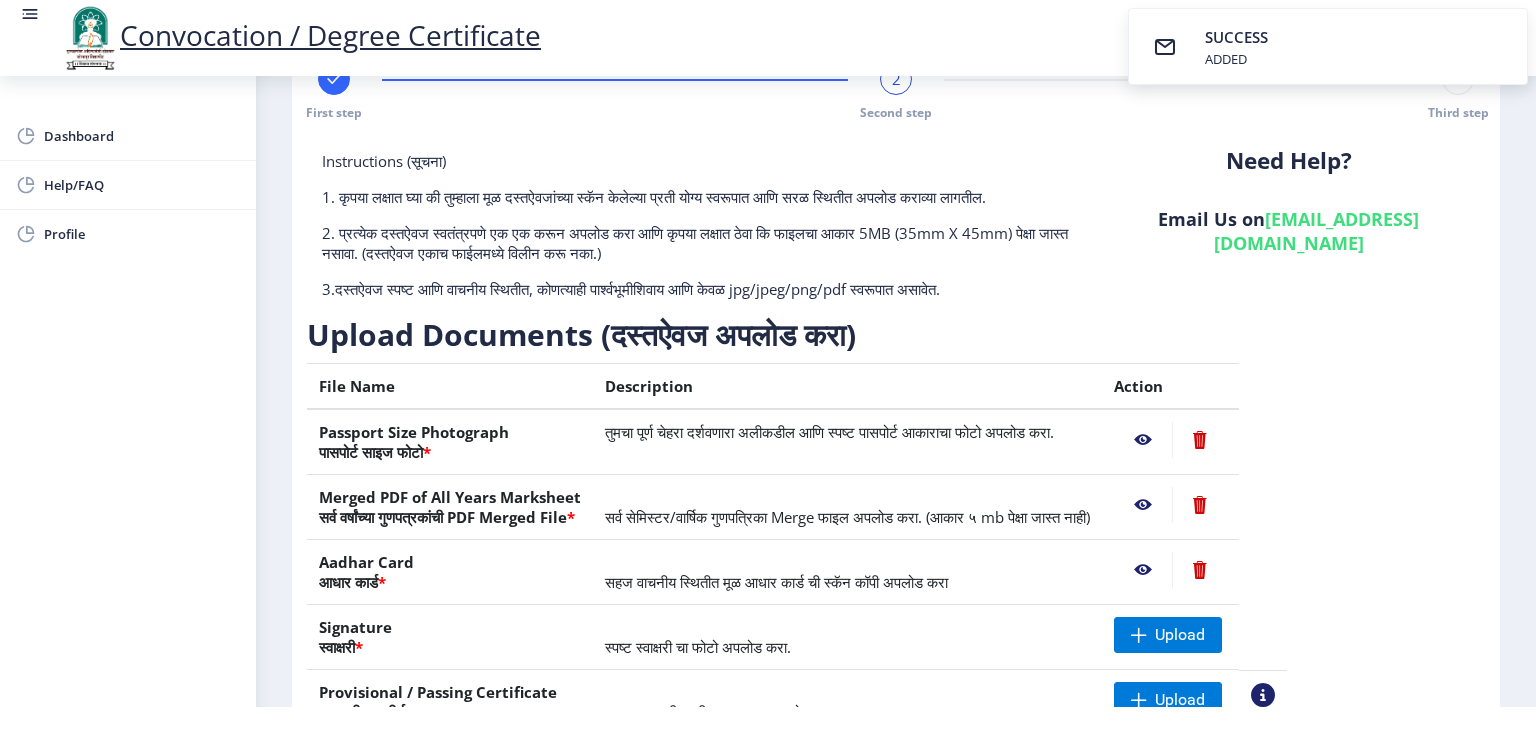 click 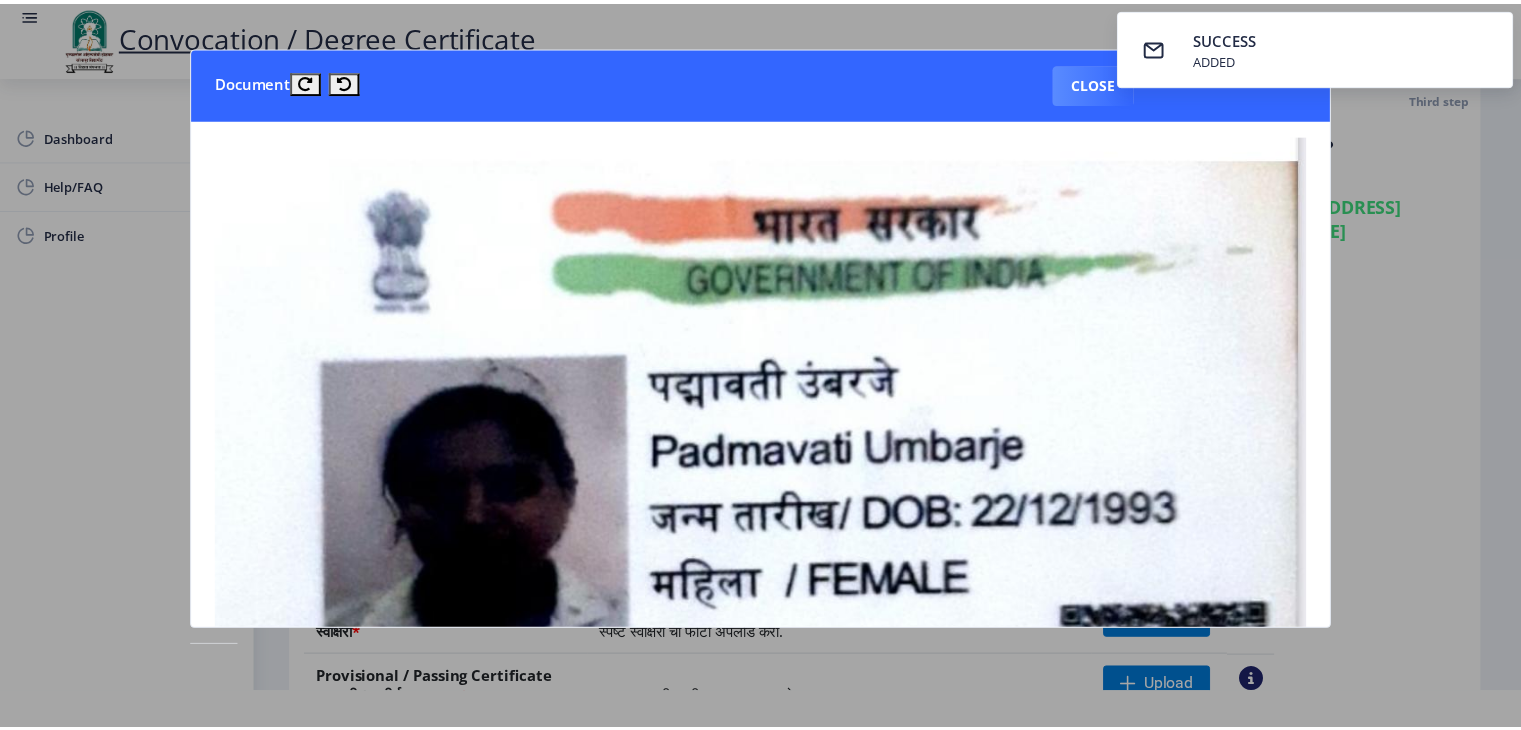 scroll, scrollTop: 0, scrollLeft: 0, axis: both 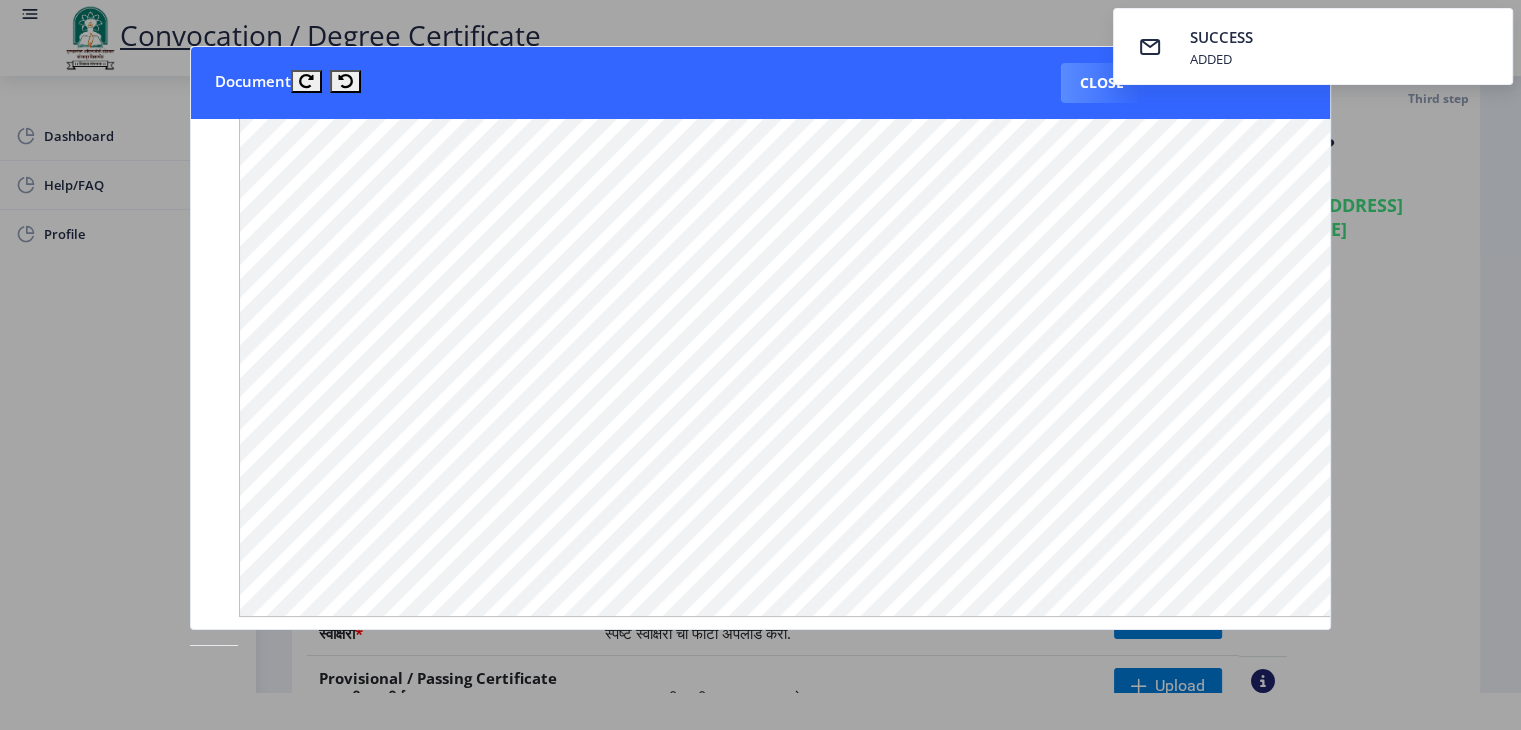 click 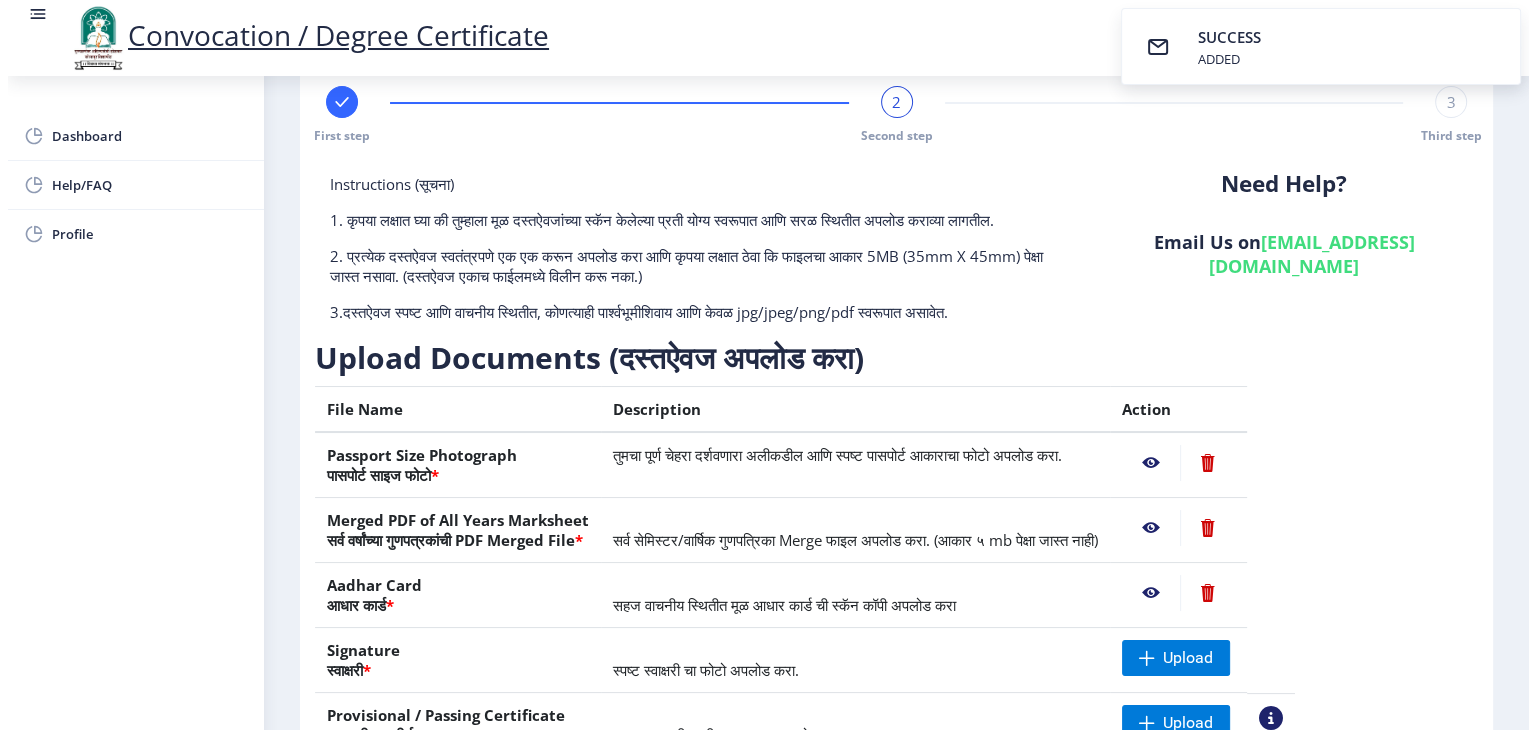 scroll, scrollTop: 23, scrollLeft: 0, axis: vertical 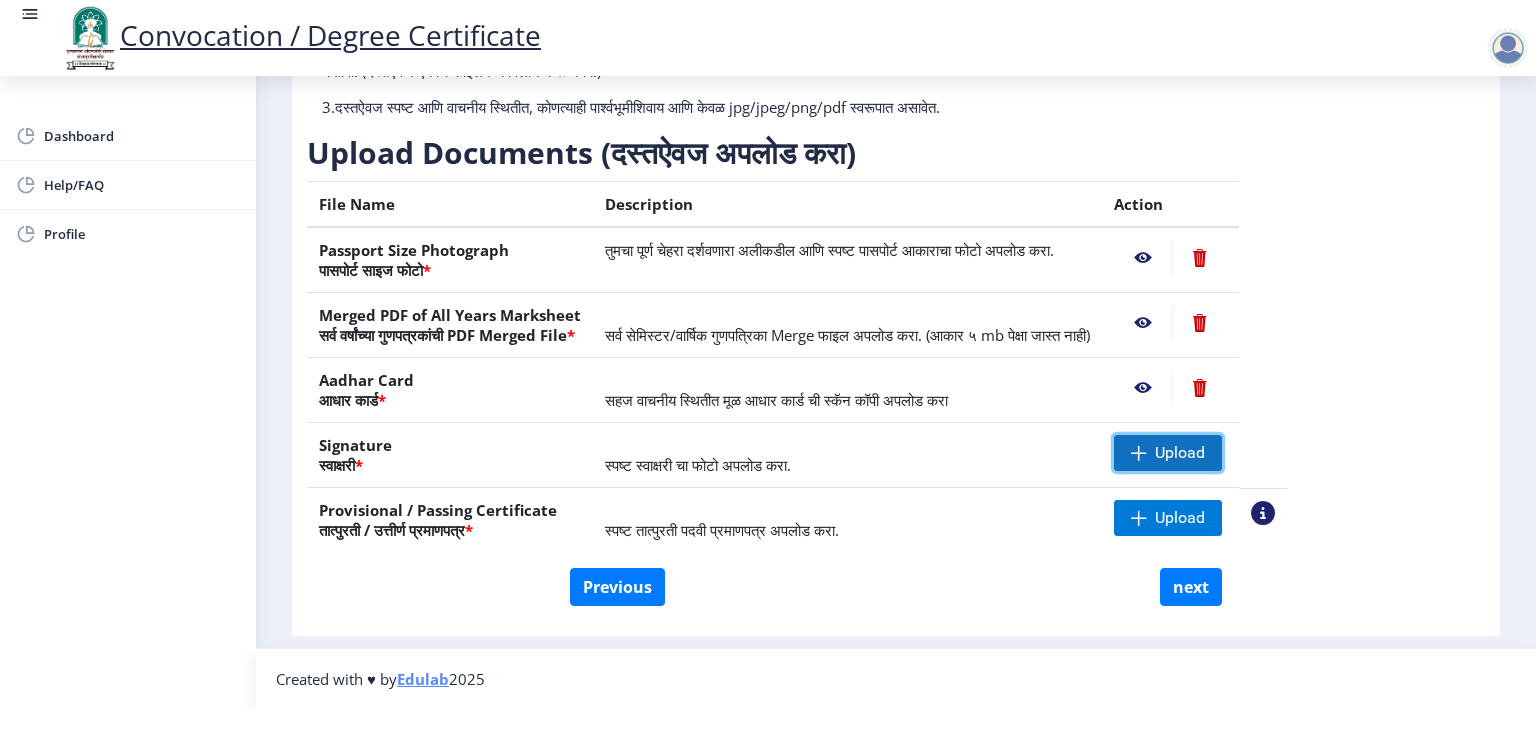 click on "Upload" 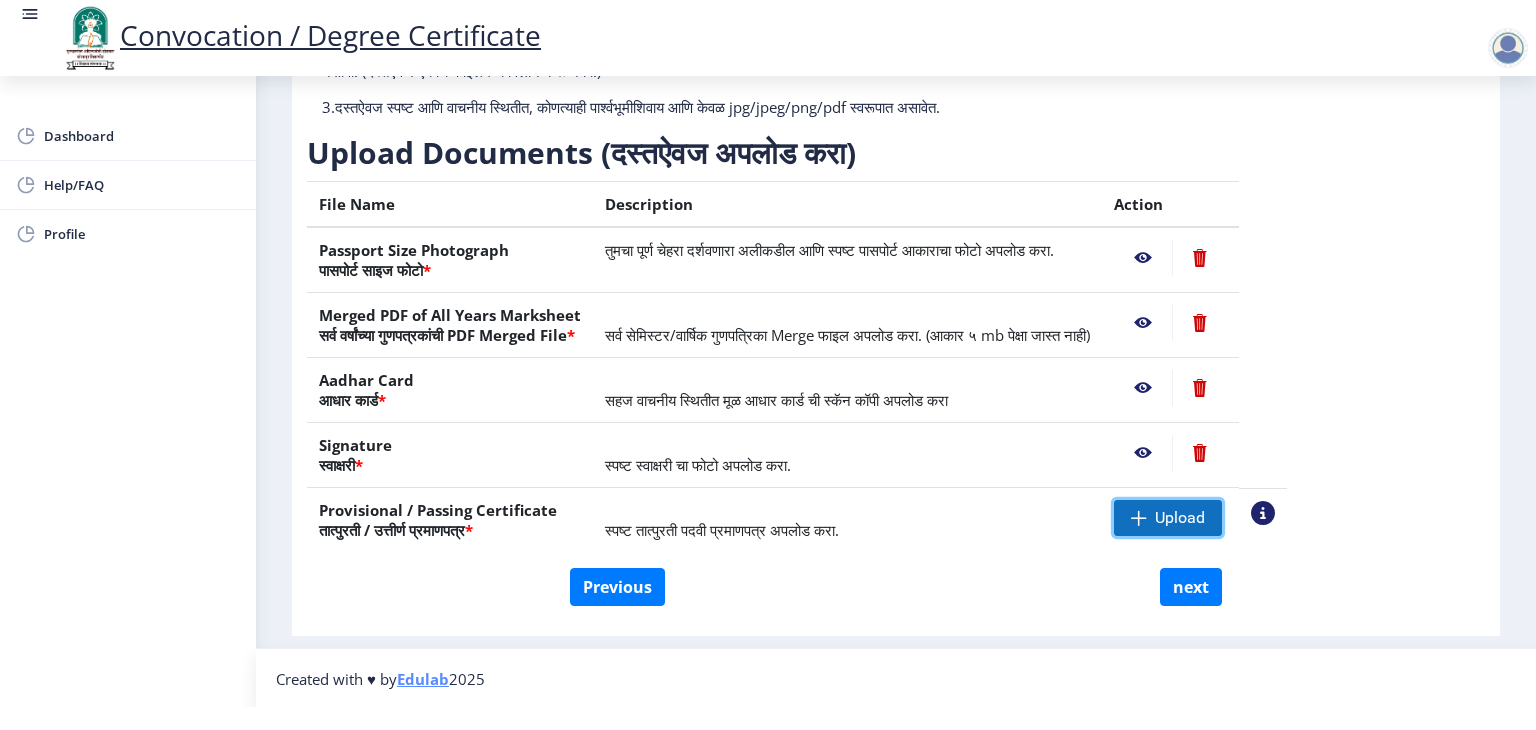 click on "Upload" 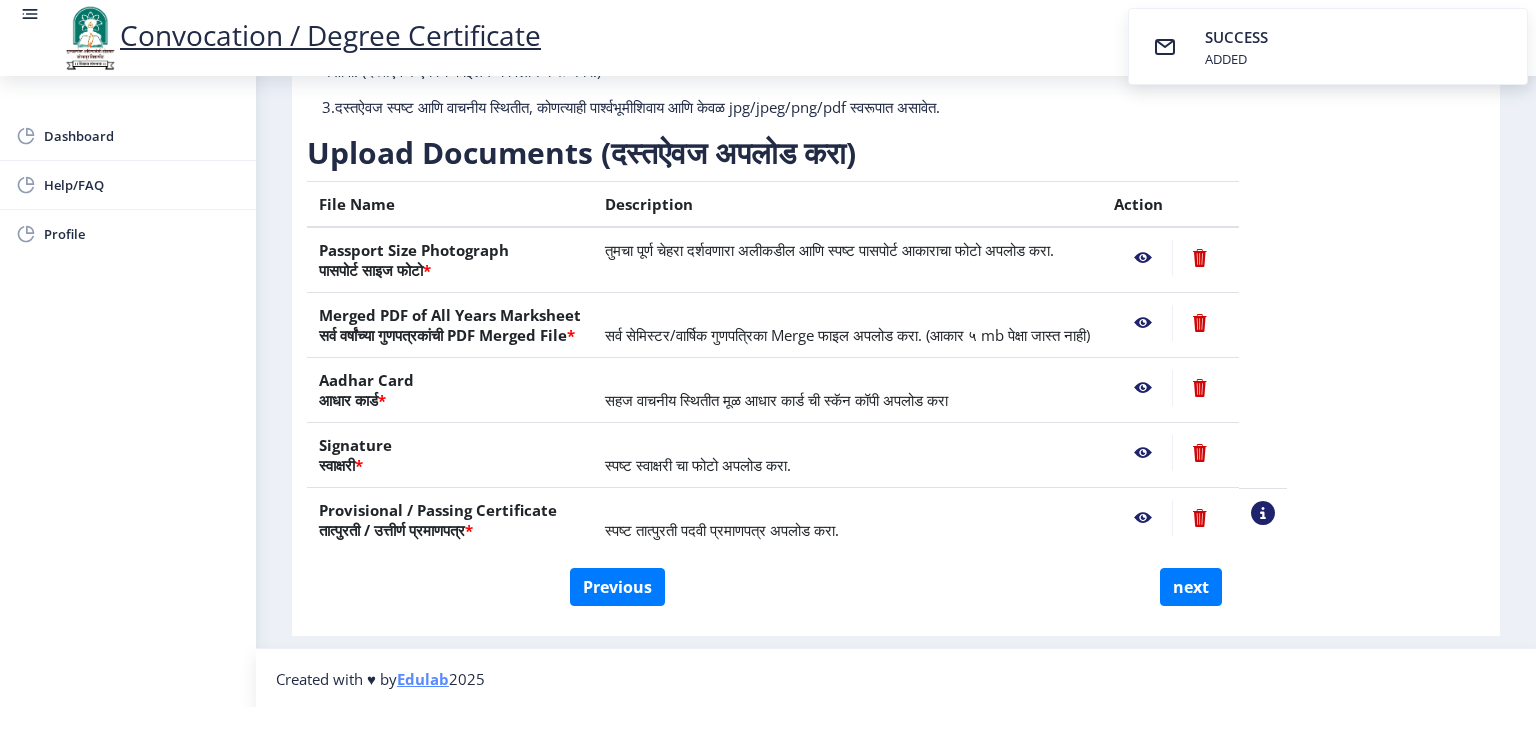 click 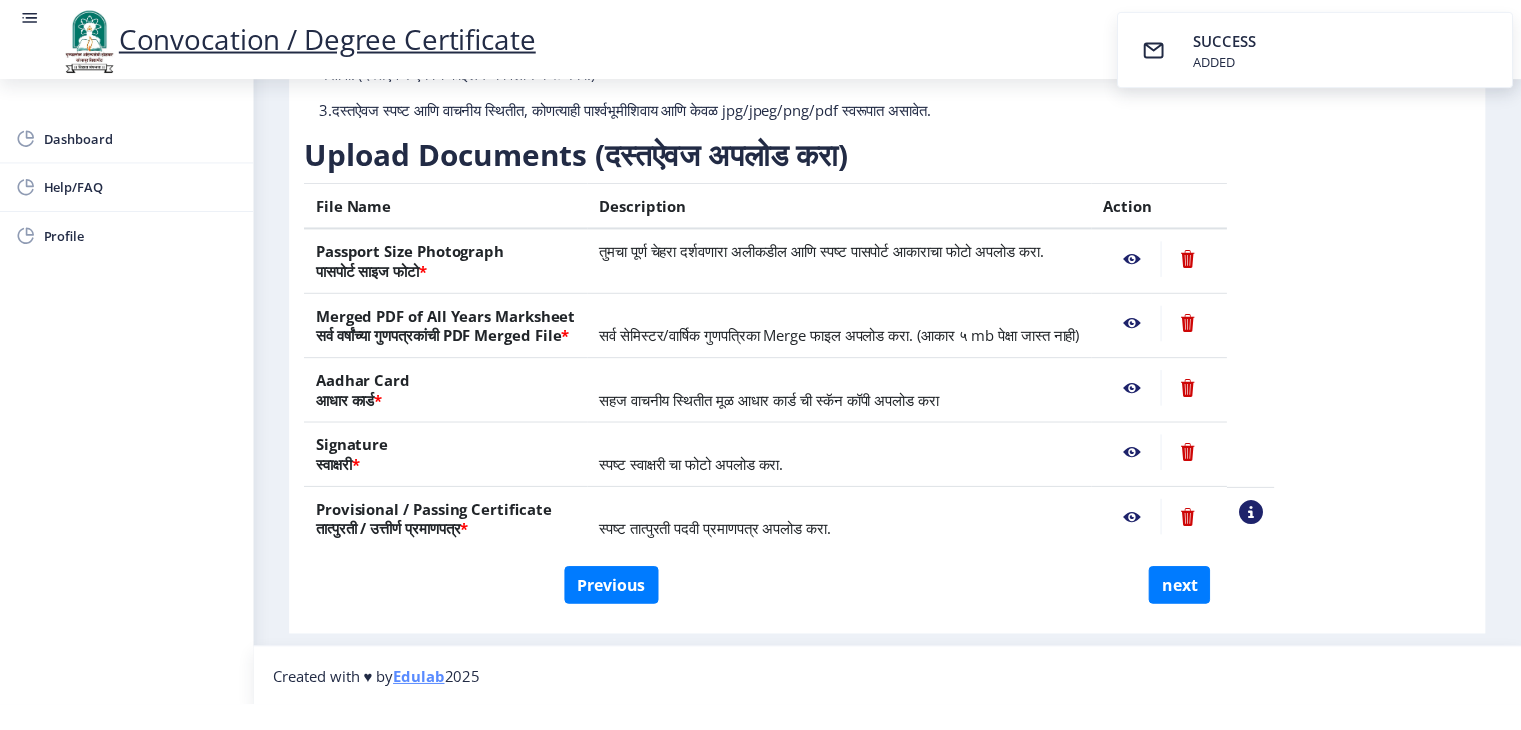 scroll, scrollTop: 0, scrollLeft: 0, axis: both 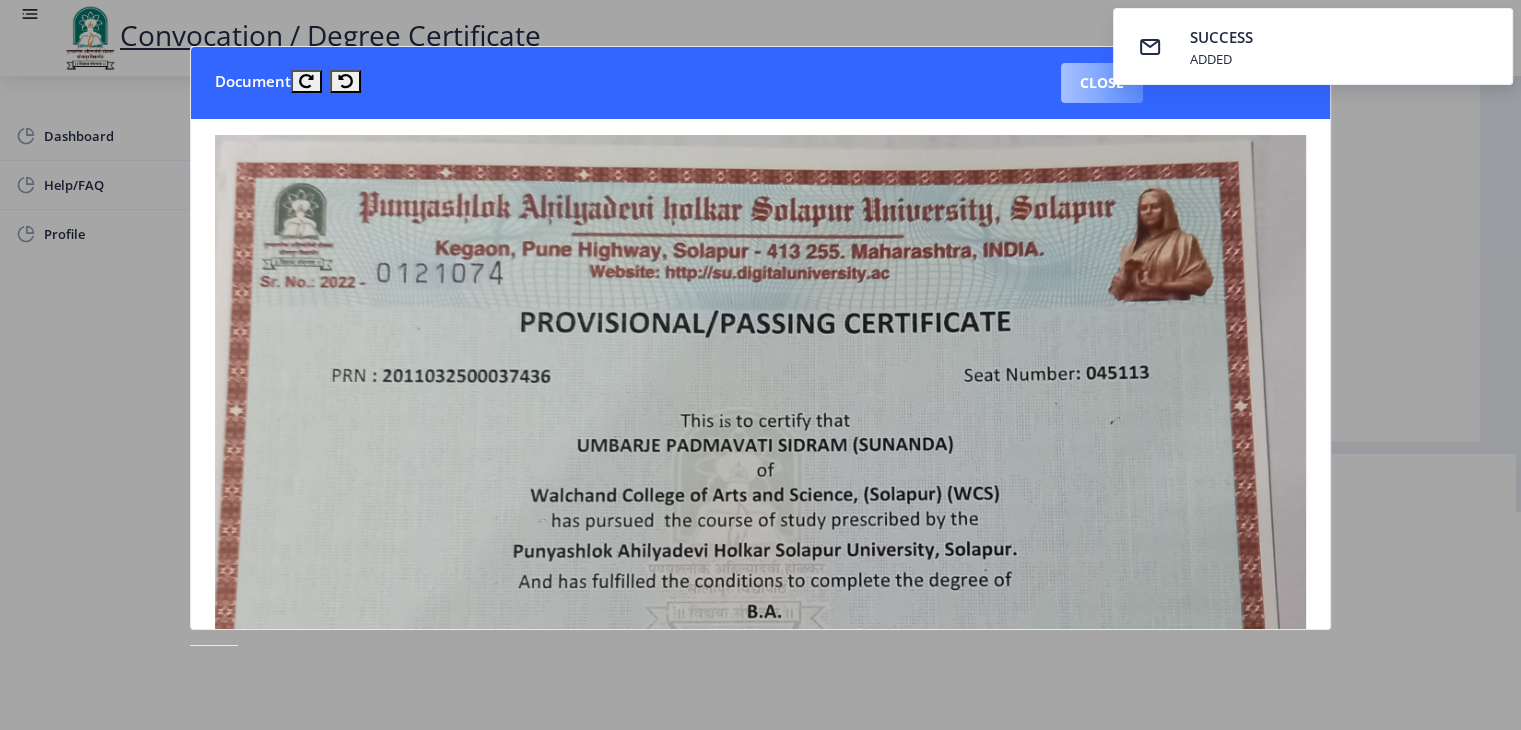 click on "Close" at bounding box center (1102, 83) 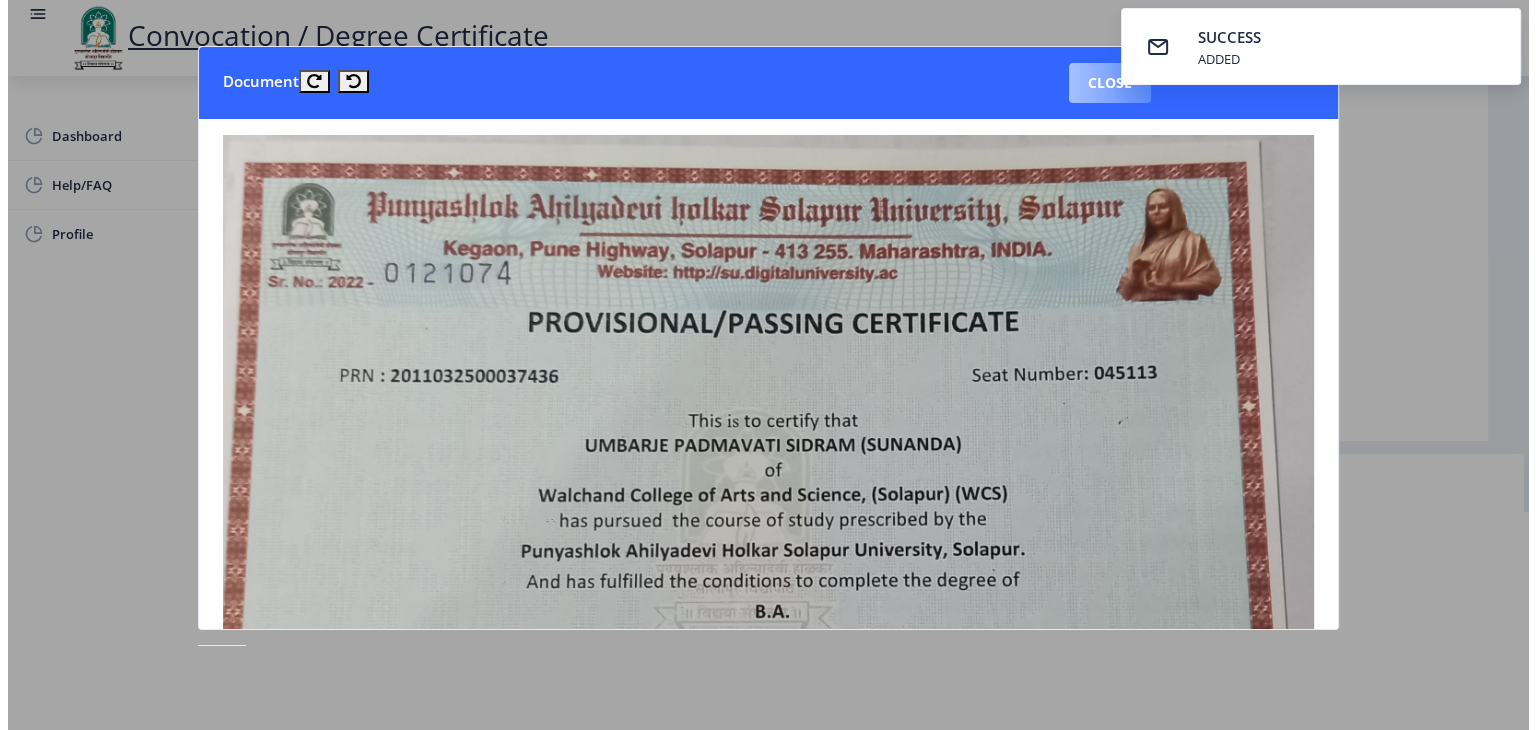 scroll, scrollTop: 23, scrollLeft: 0, axis: vertical 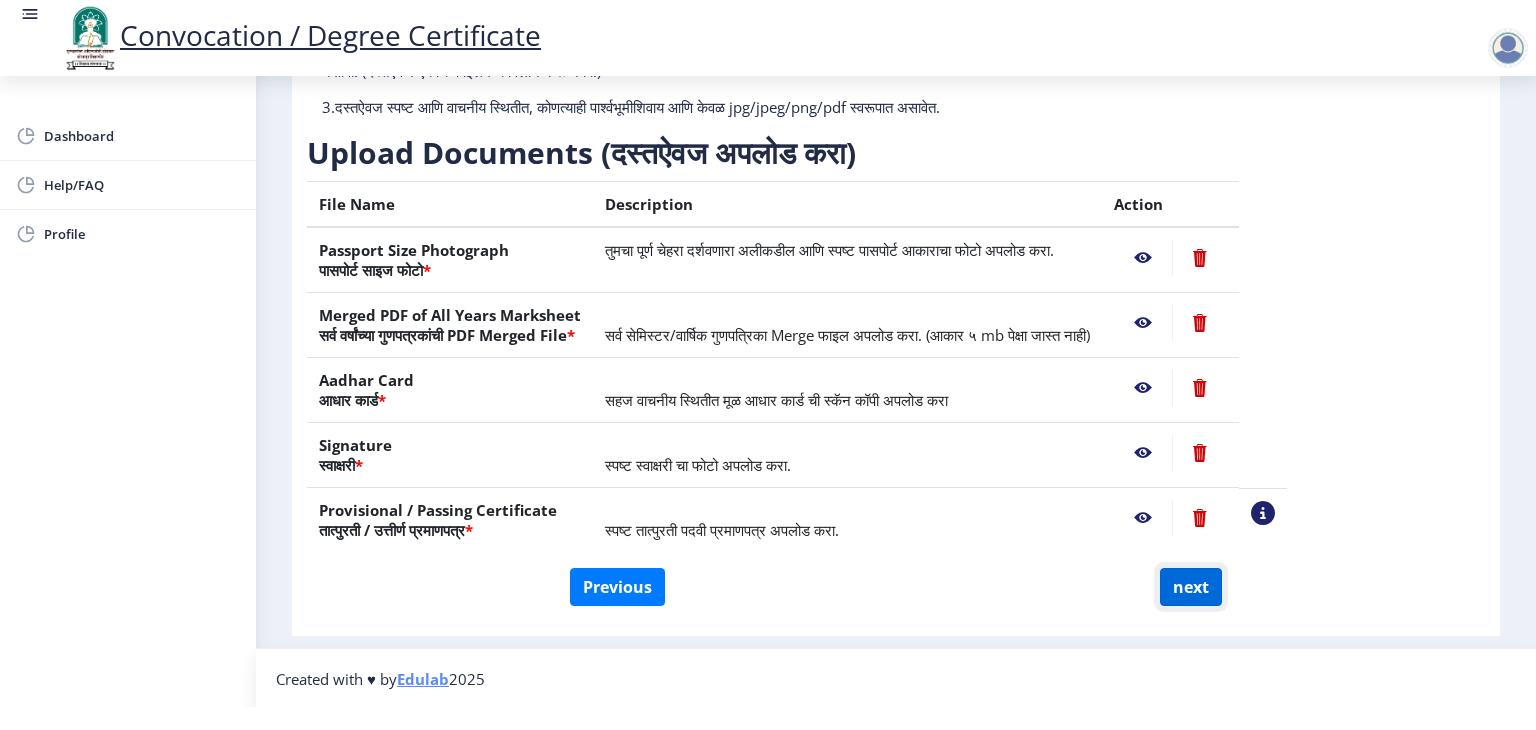 click on "next" 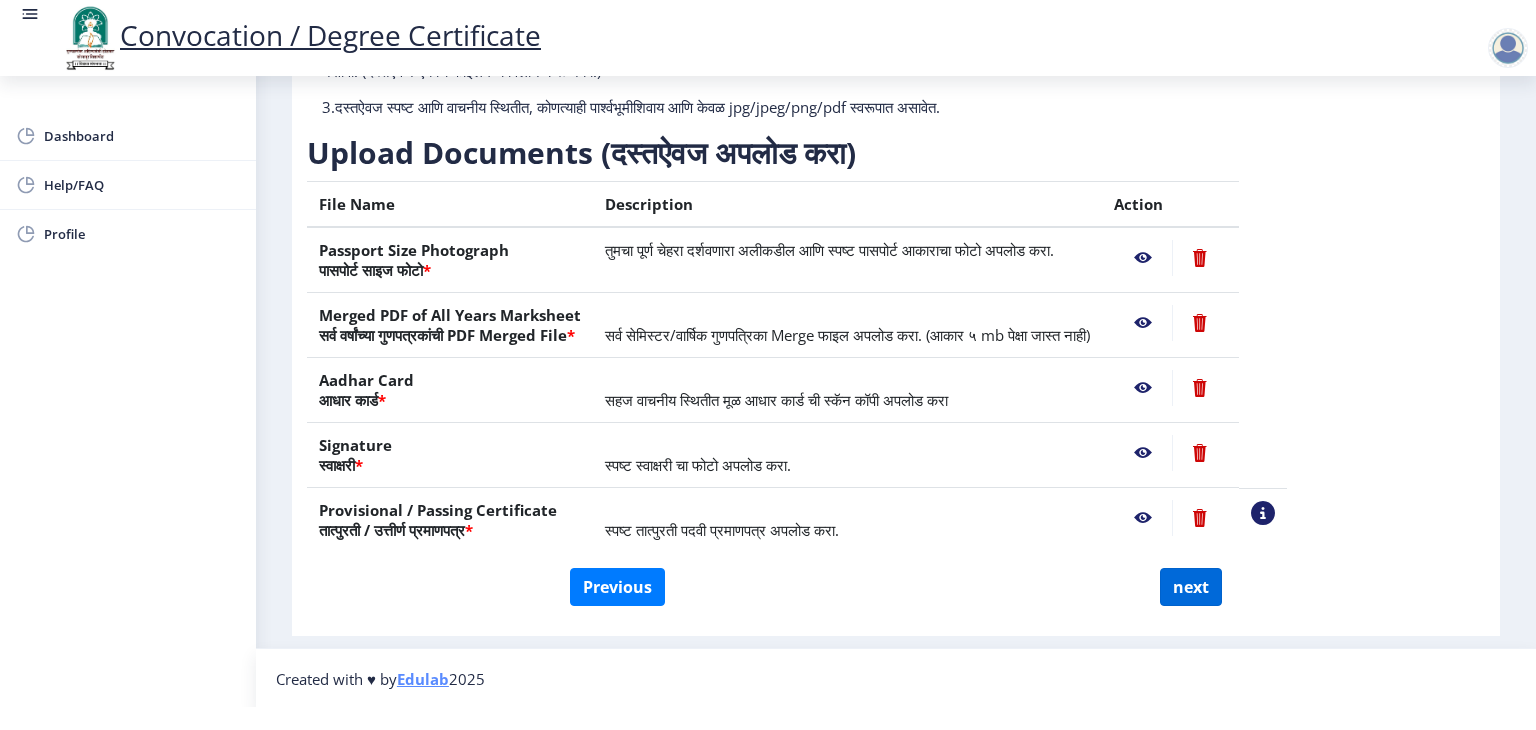select 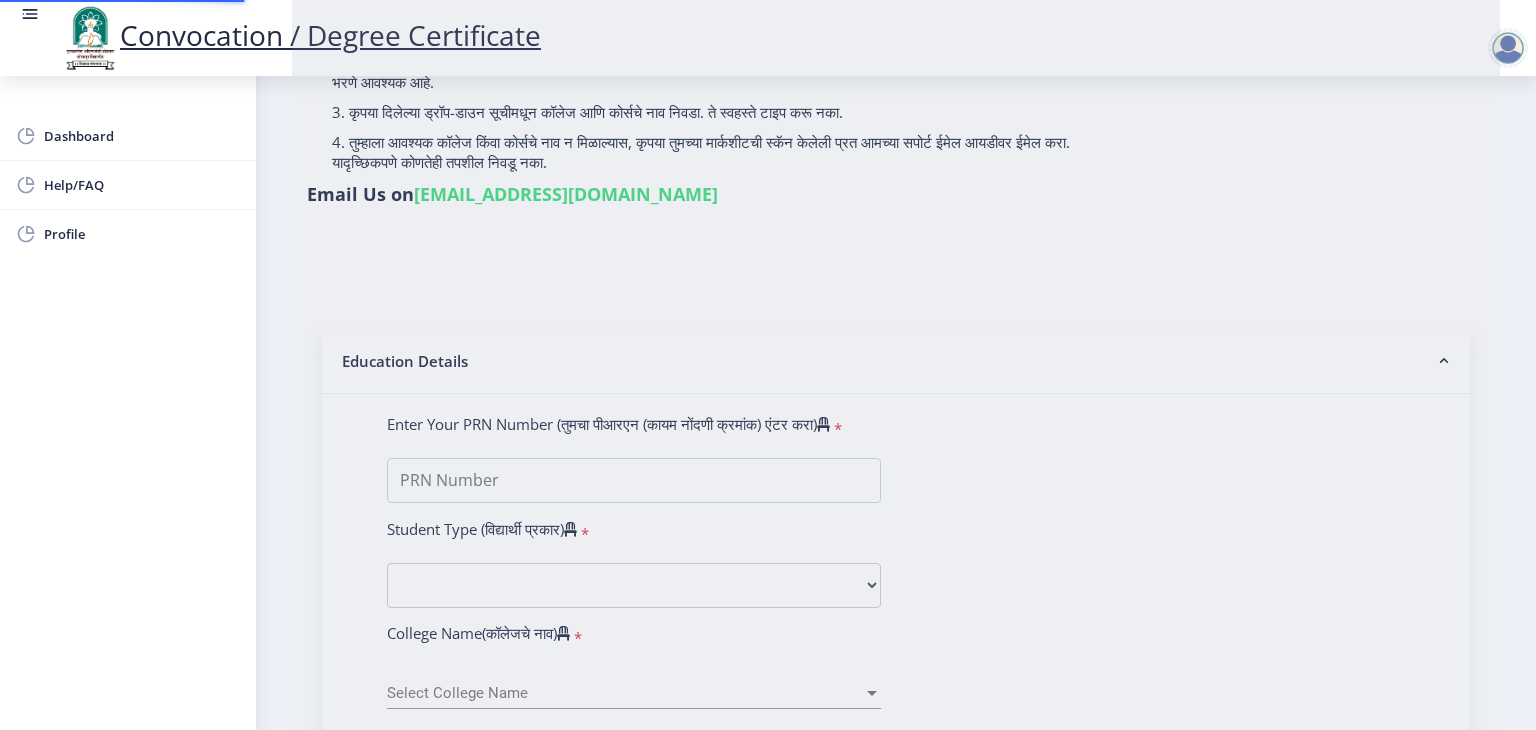 scroll, scrollTop: 0, scrollLeft: 0, axis: both 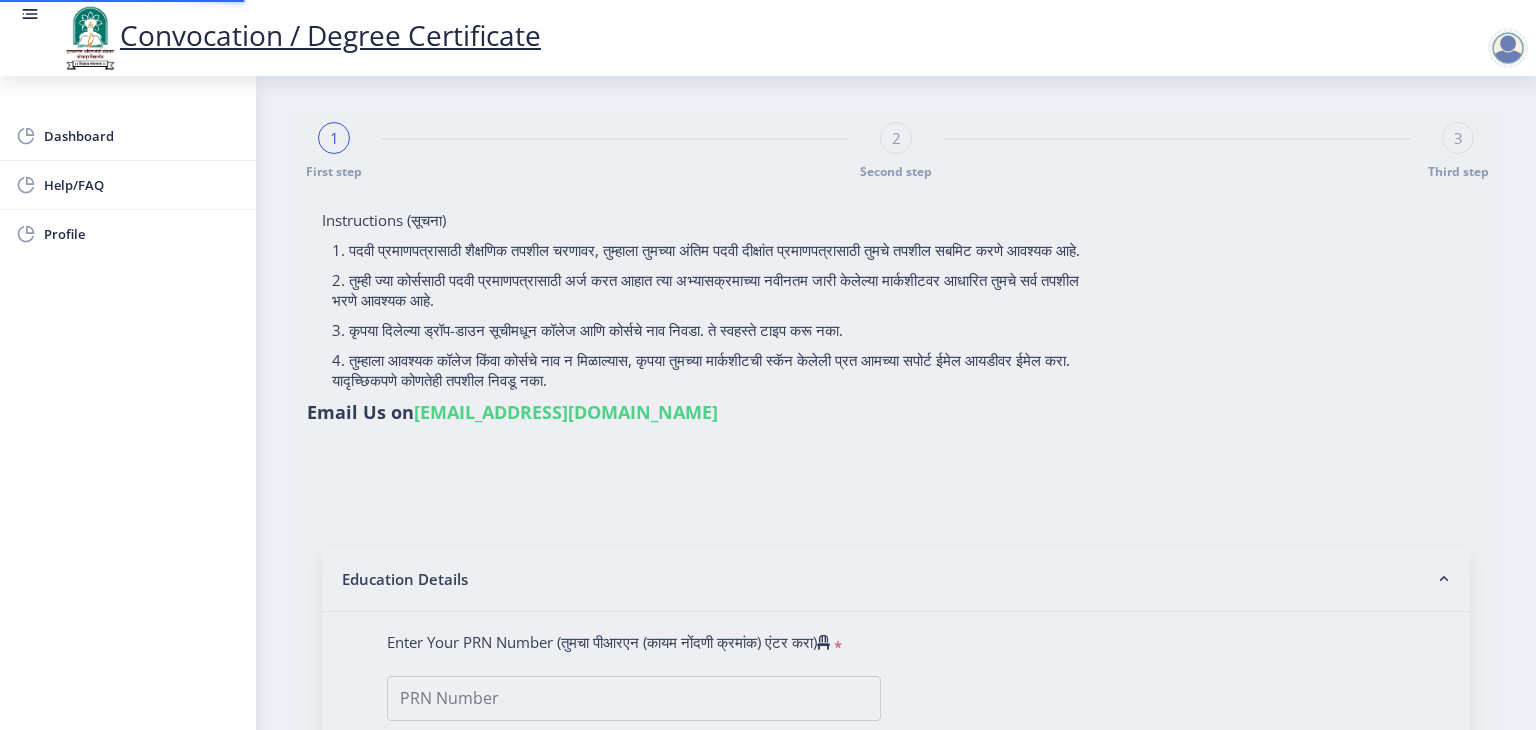 type on "UMBARJE PADMAVATI SIDRAM" 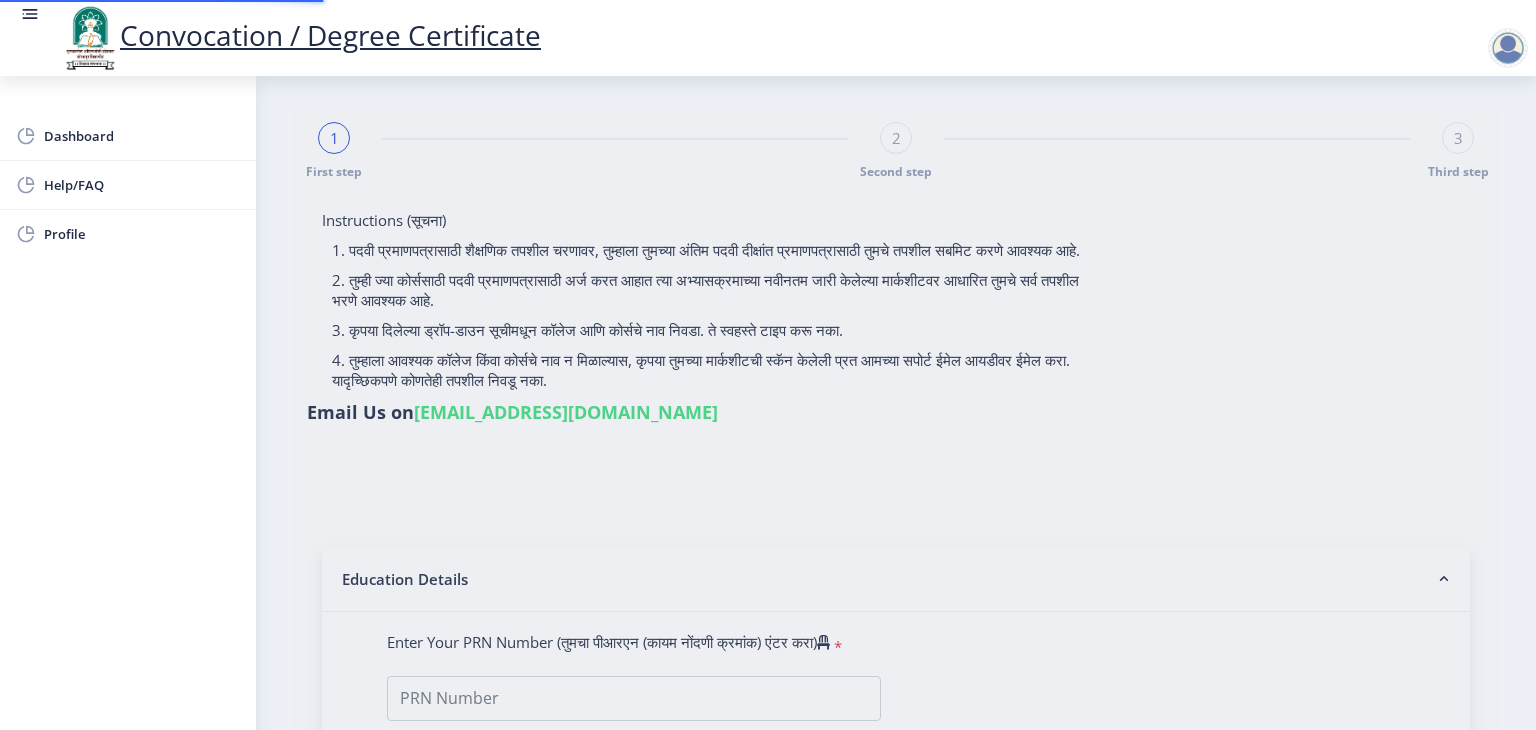 select 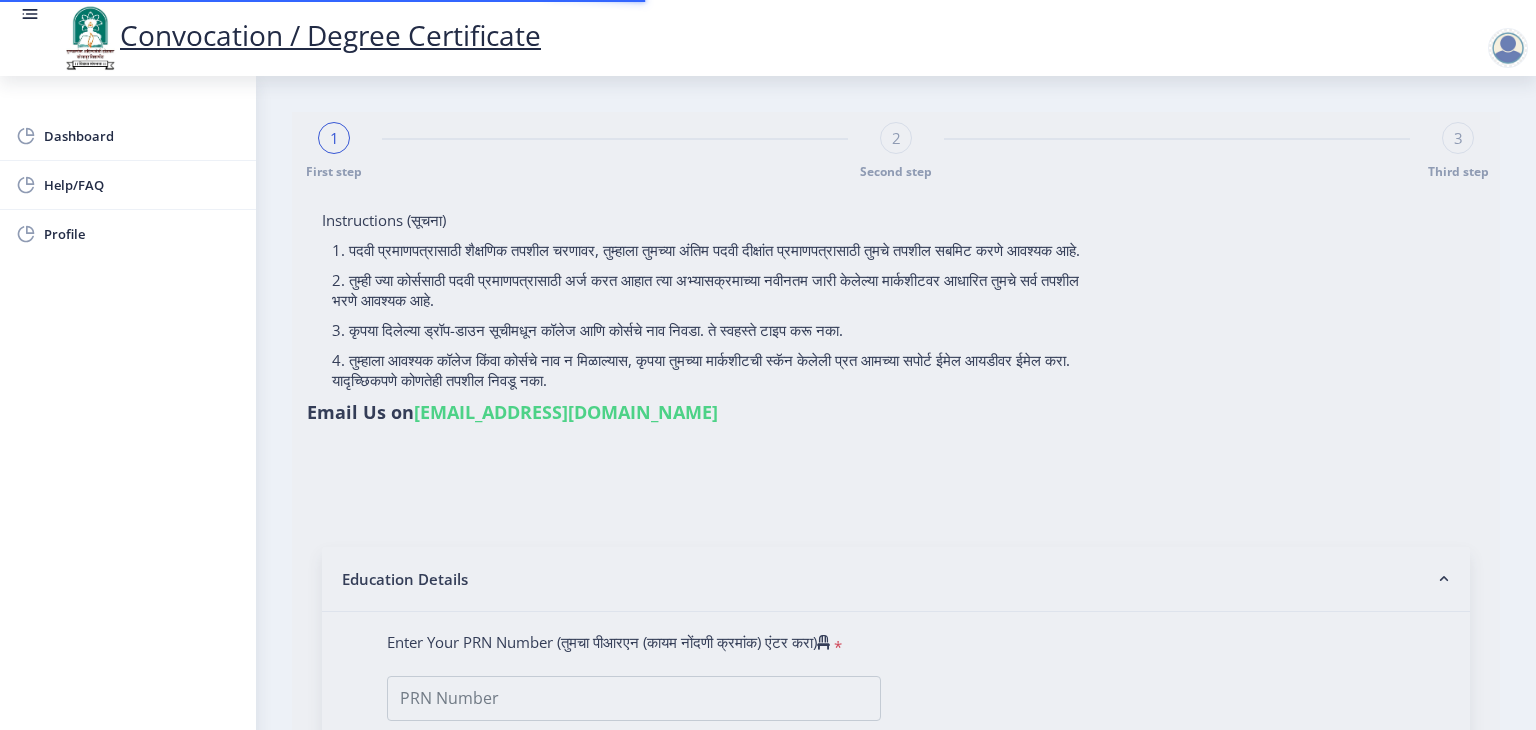 type on "UMBARJE PADMAVATI SIDRAM" 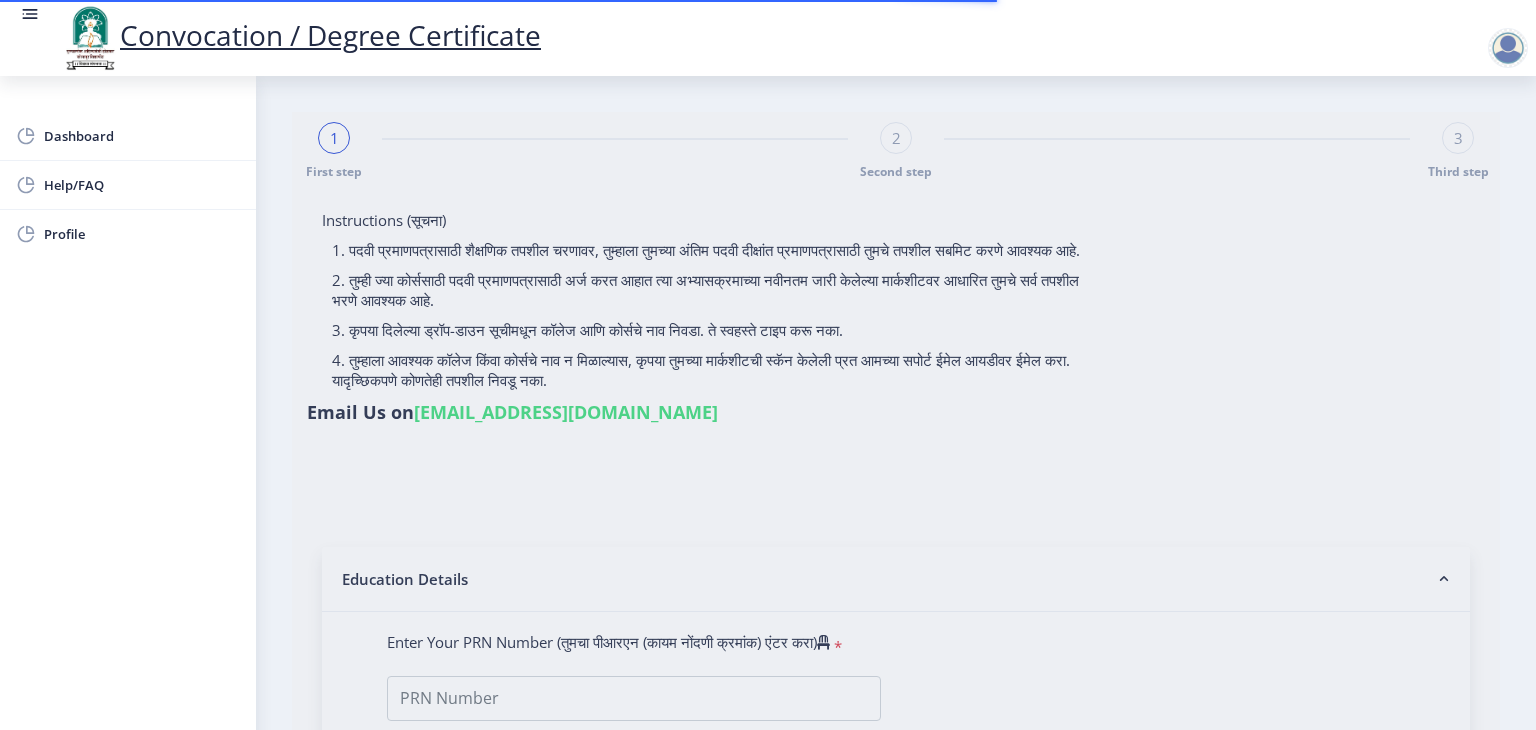 type on "2011032500037436" 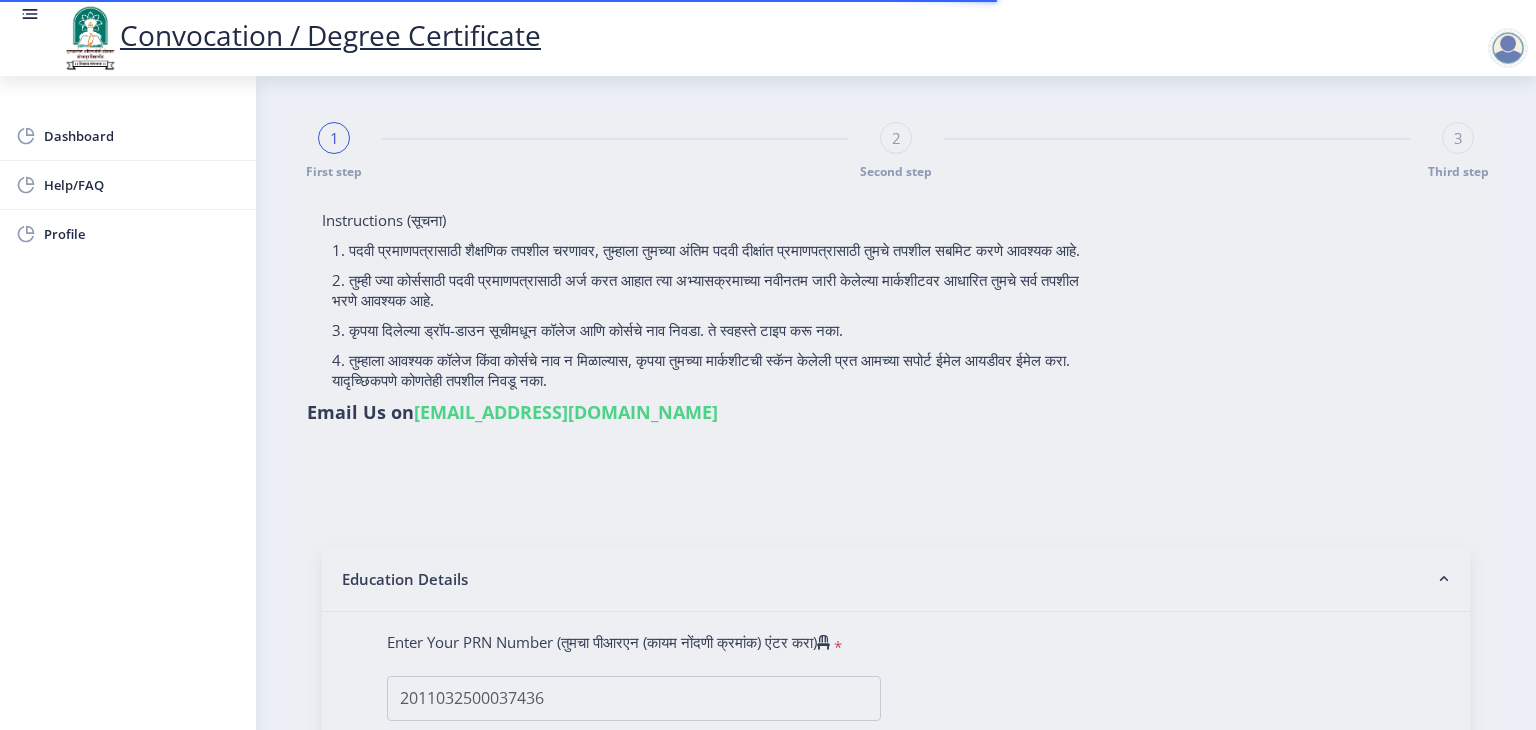 select on "Regular" 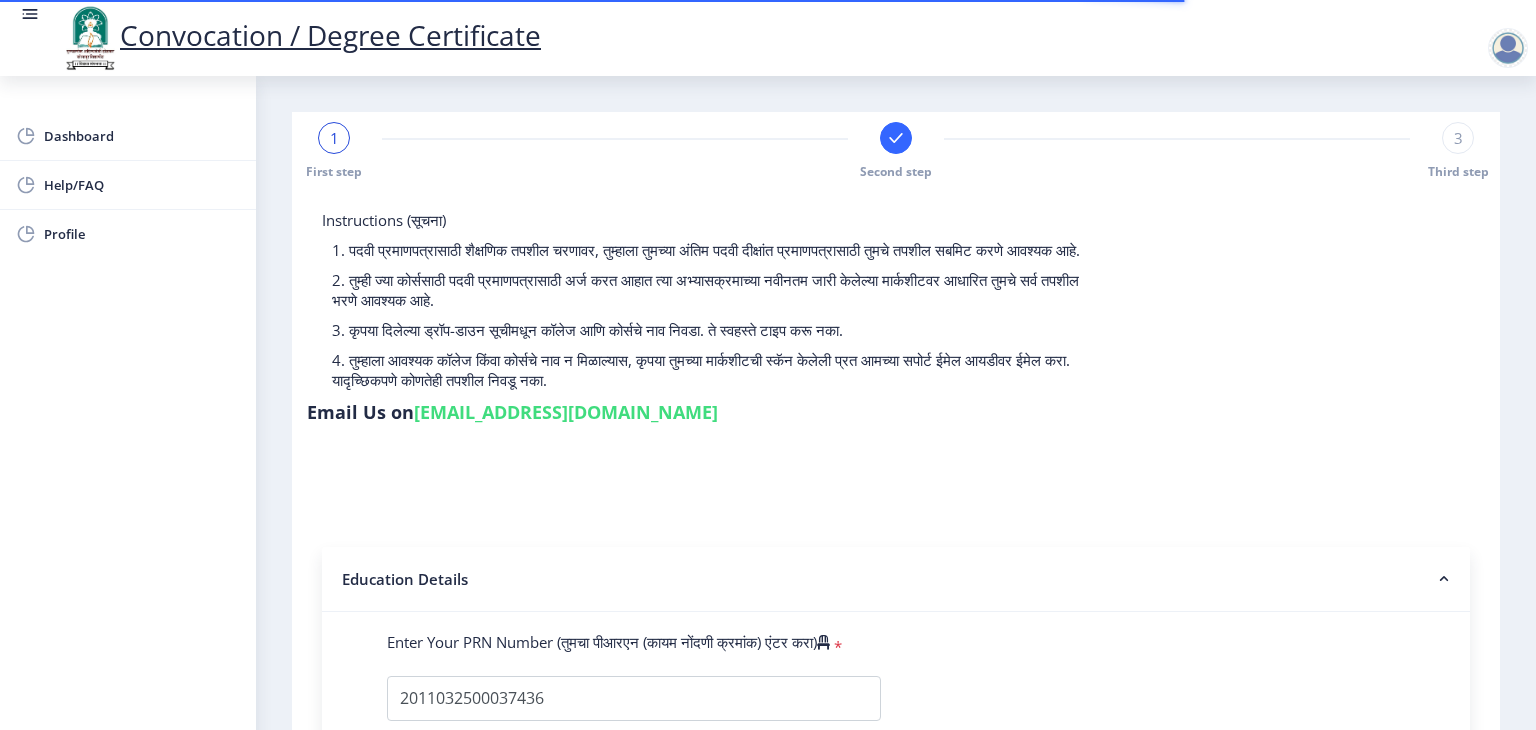 select 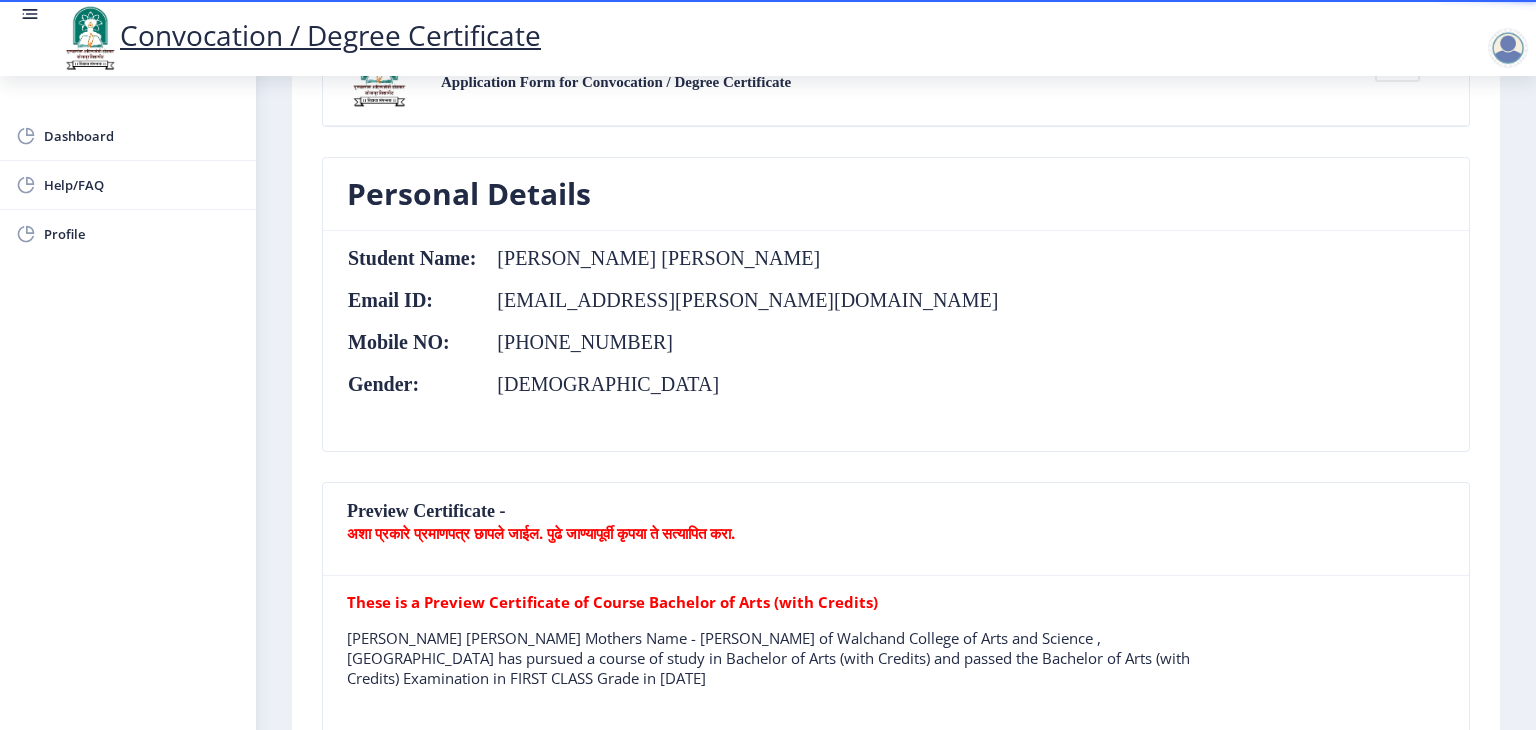 scroll, scrollTop: 192, scrollLeft: 0, axis: vertical 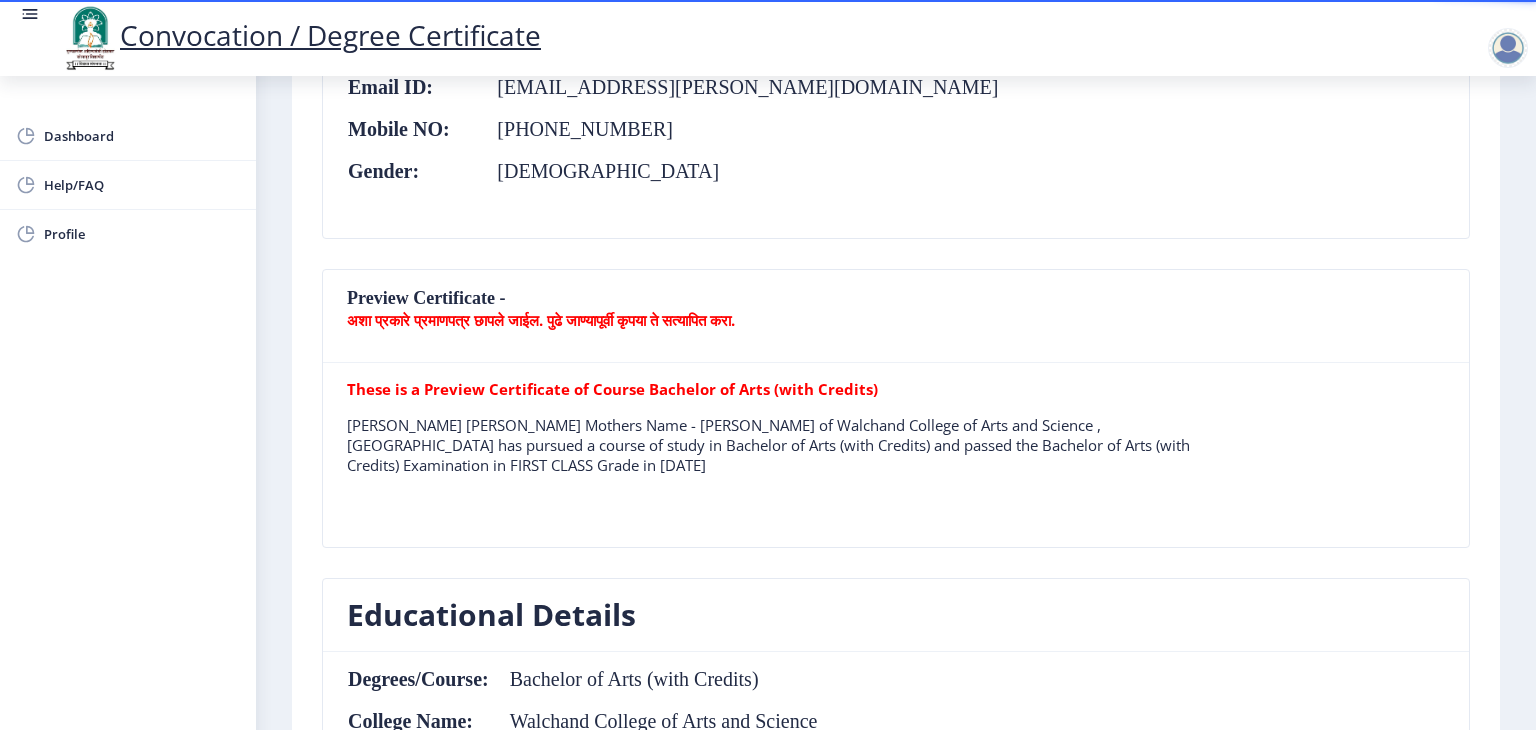 click on "अशा प्रकारे प्रमाणपत्र छापले जाईल. पुढे जाण्यापूर्वी कृपया ते सत्यापित करा." 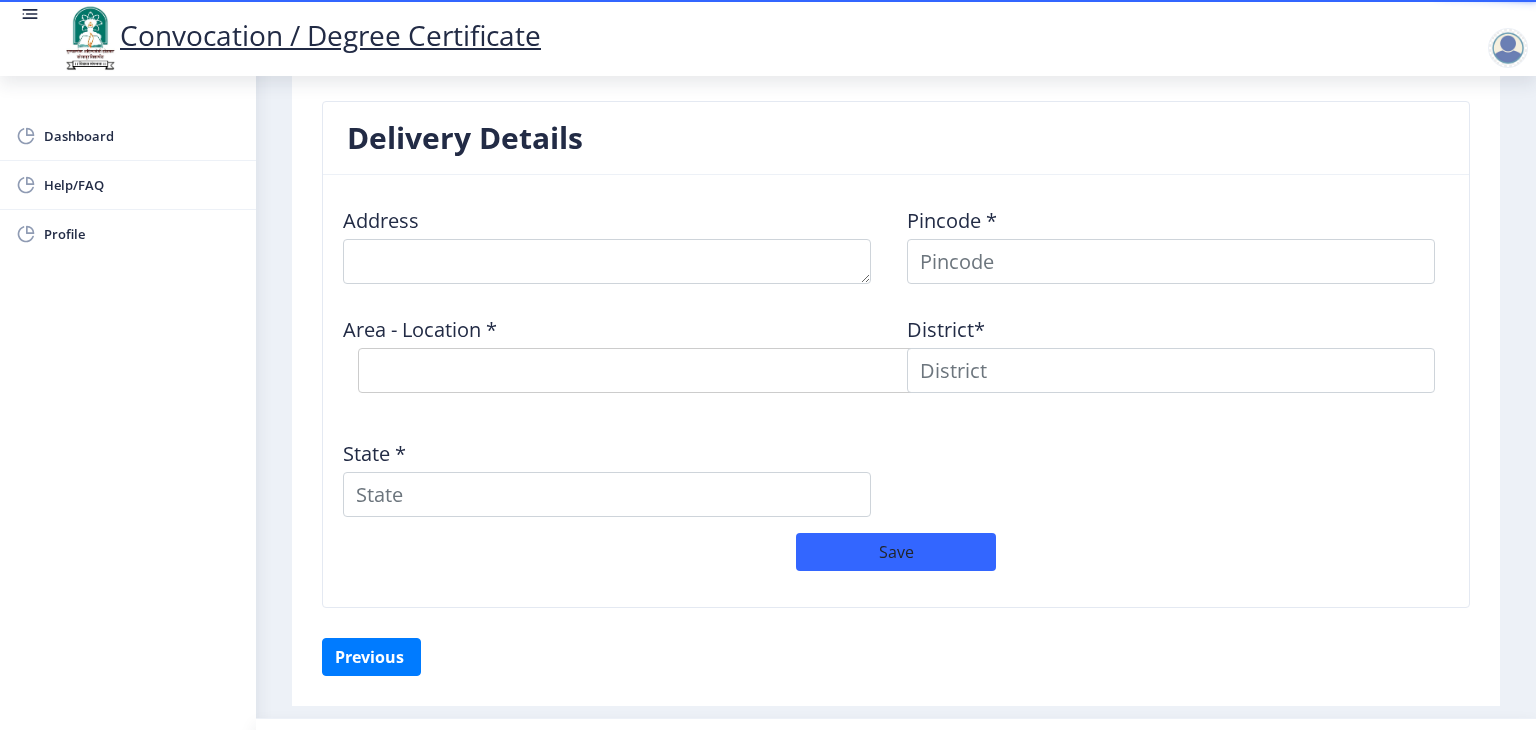 scroll, scrollTop: 1787, scrollLeft: 0, axis: vertical 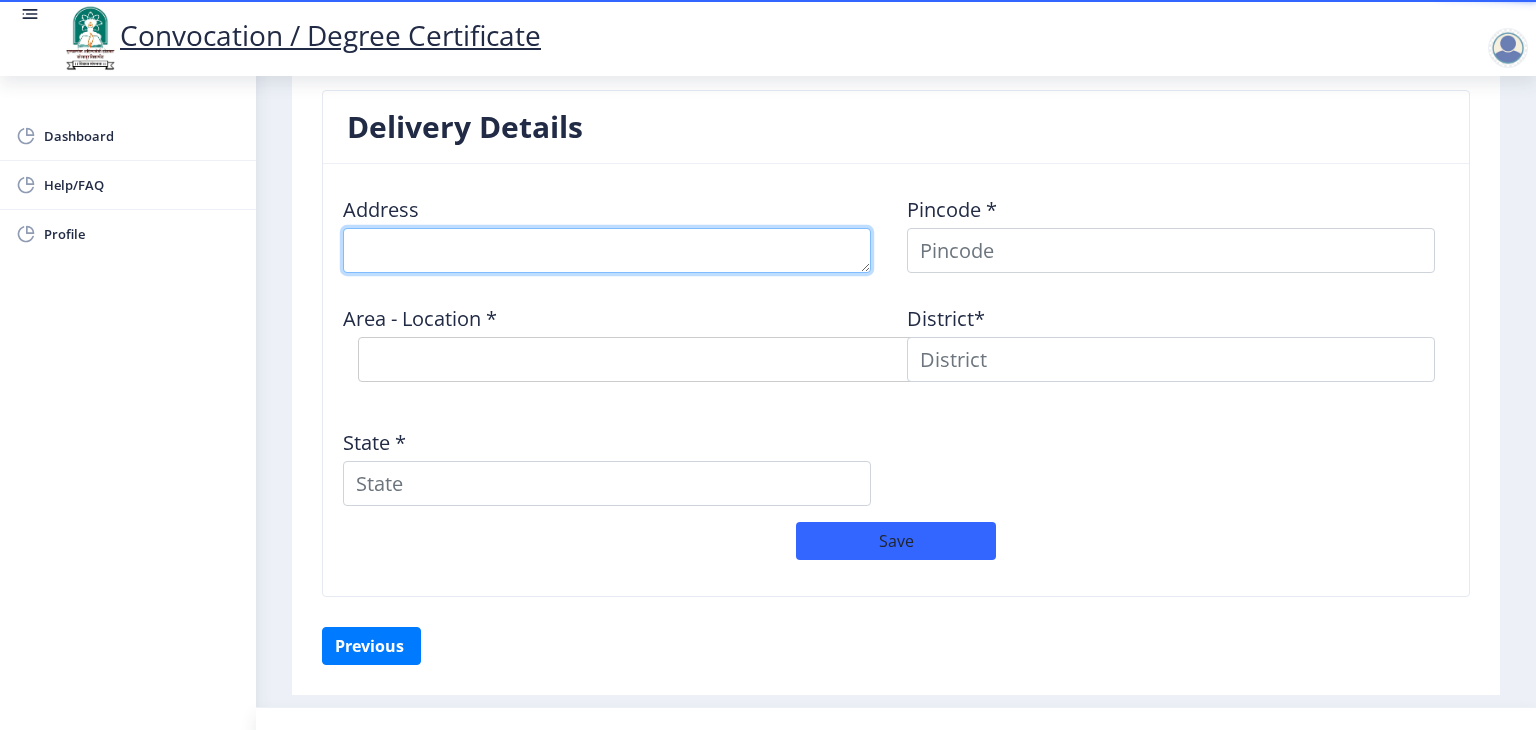 click at bounding box center (607, 250) 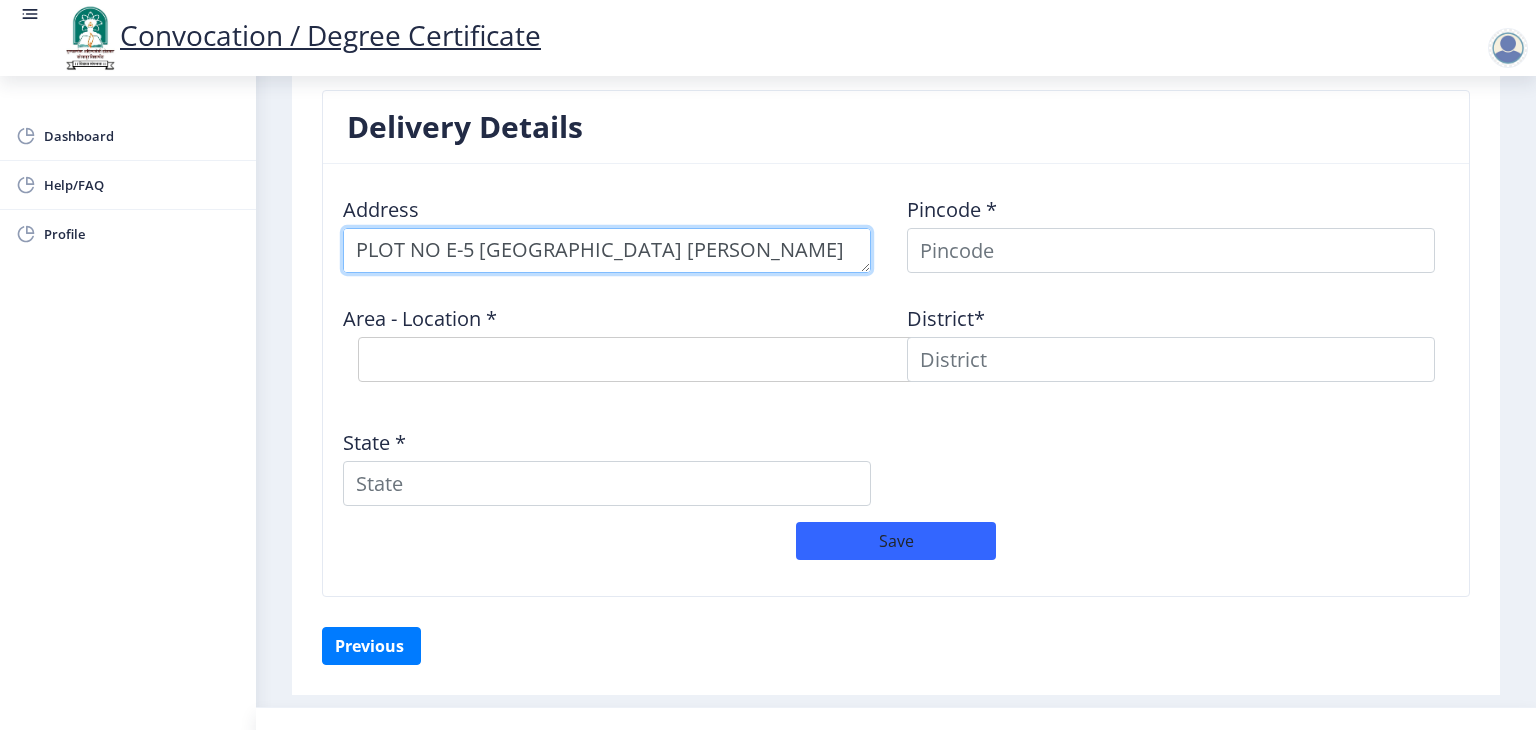 scroll, scrollTop: 21, scrollLeft: 0, axis: vertical 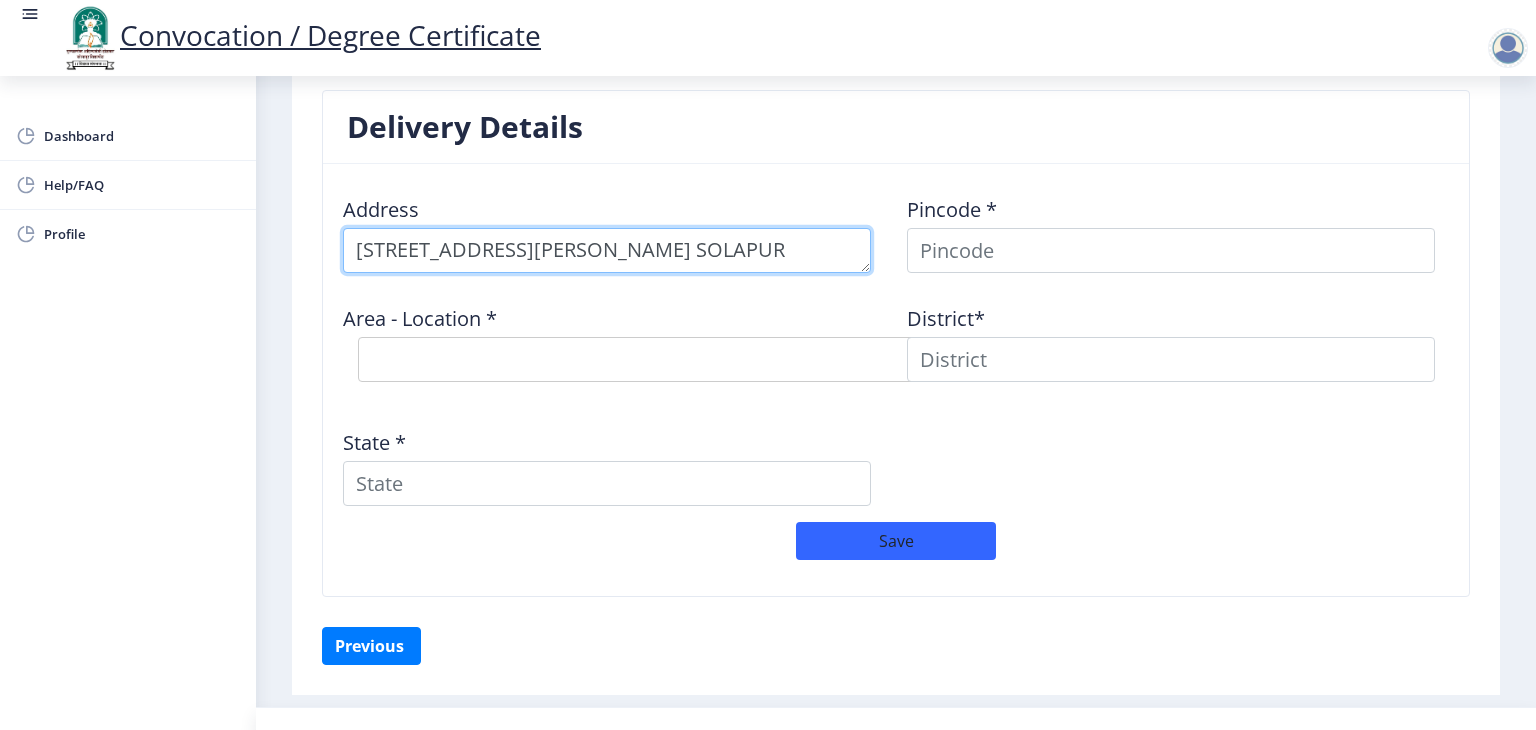 type on "PLOT NO E-5 NEW ANAND NAGAR KUMATH NAKA SOLAPUR" 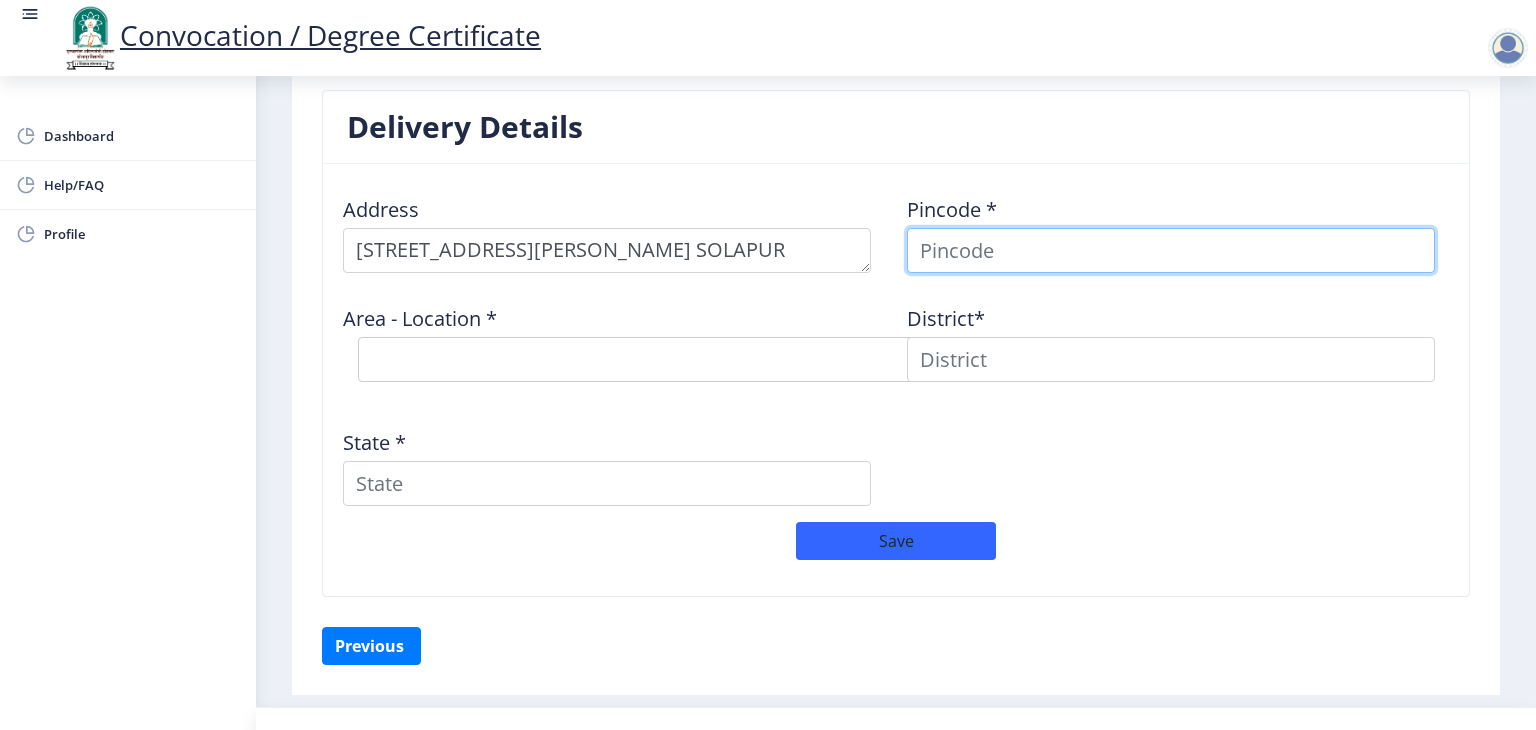 click at bounding box center [1171, 250] 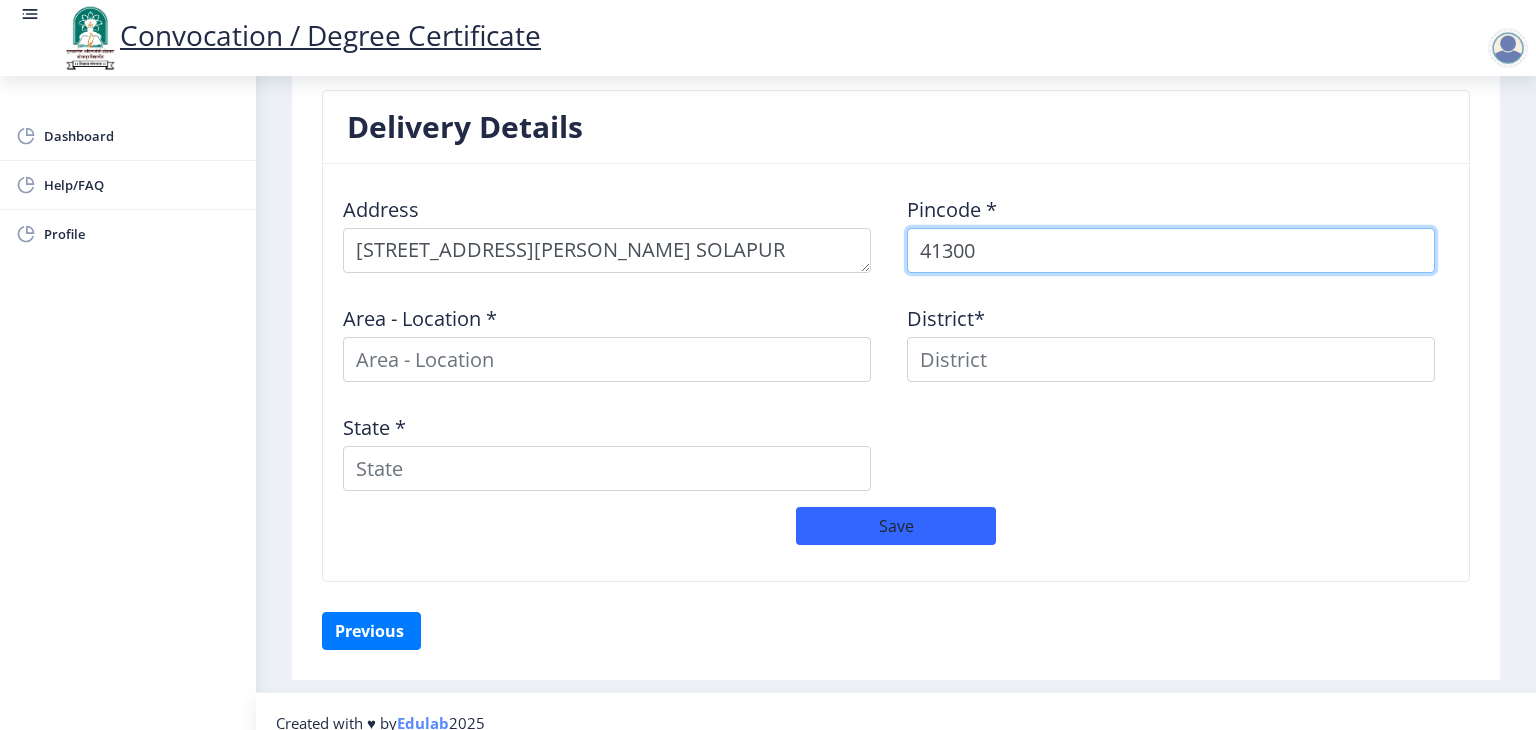 type on "413003" 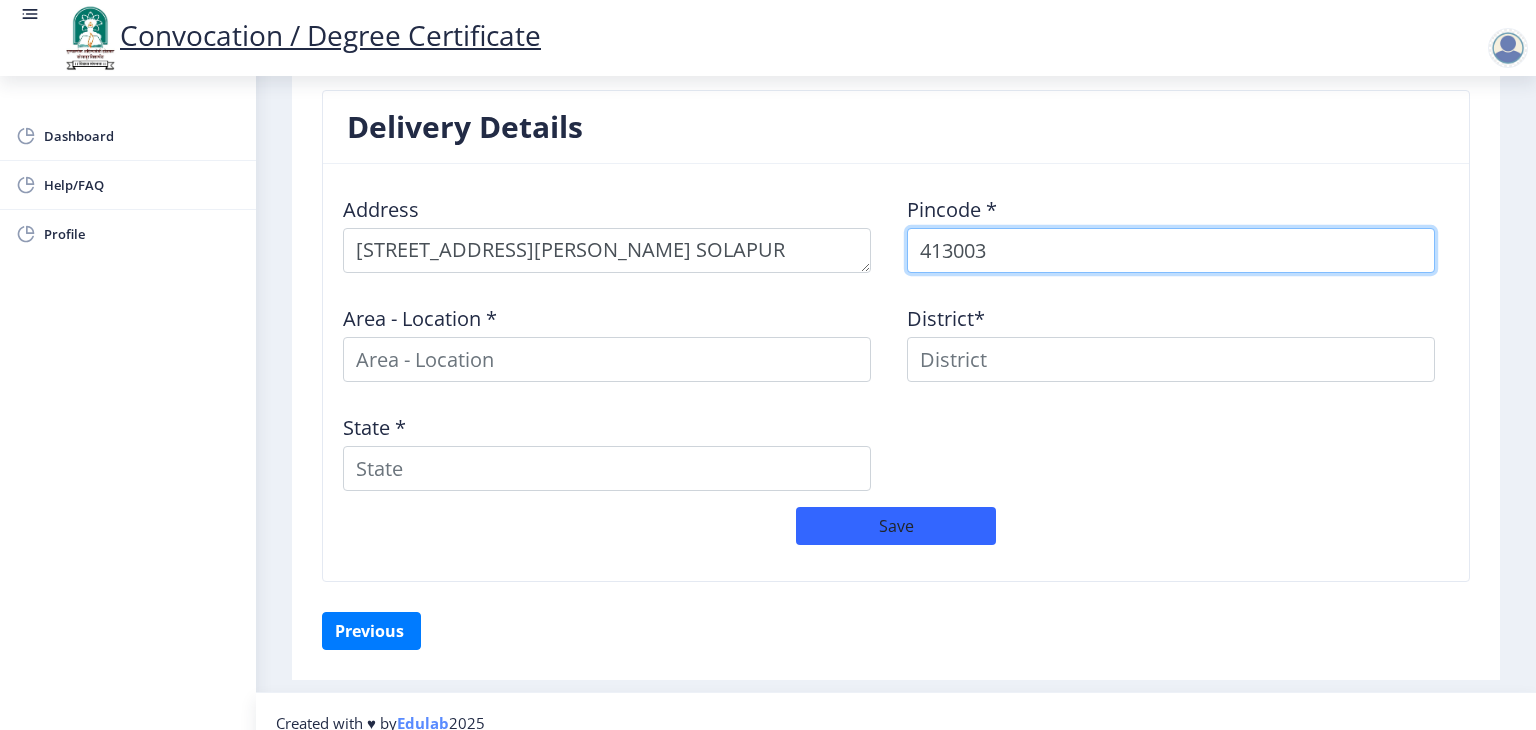 select 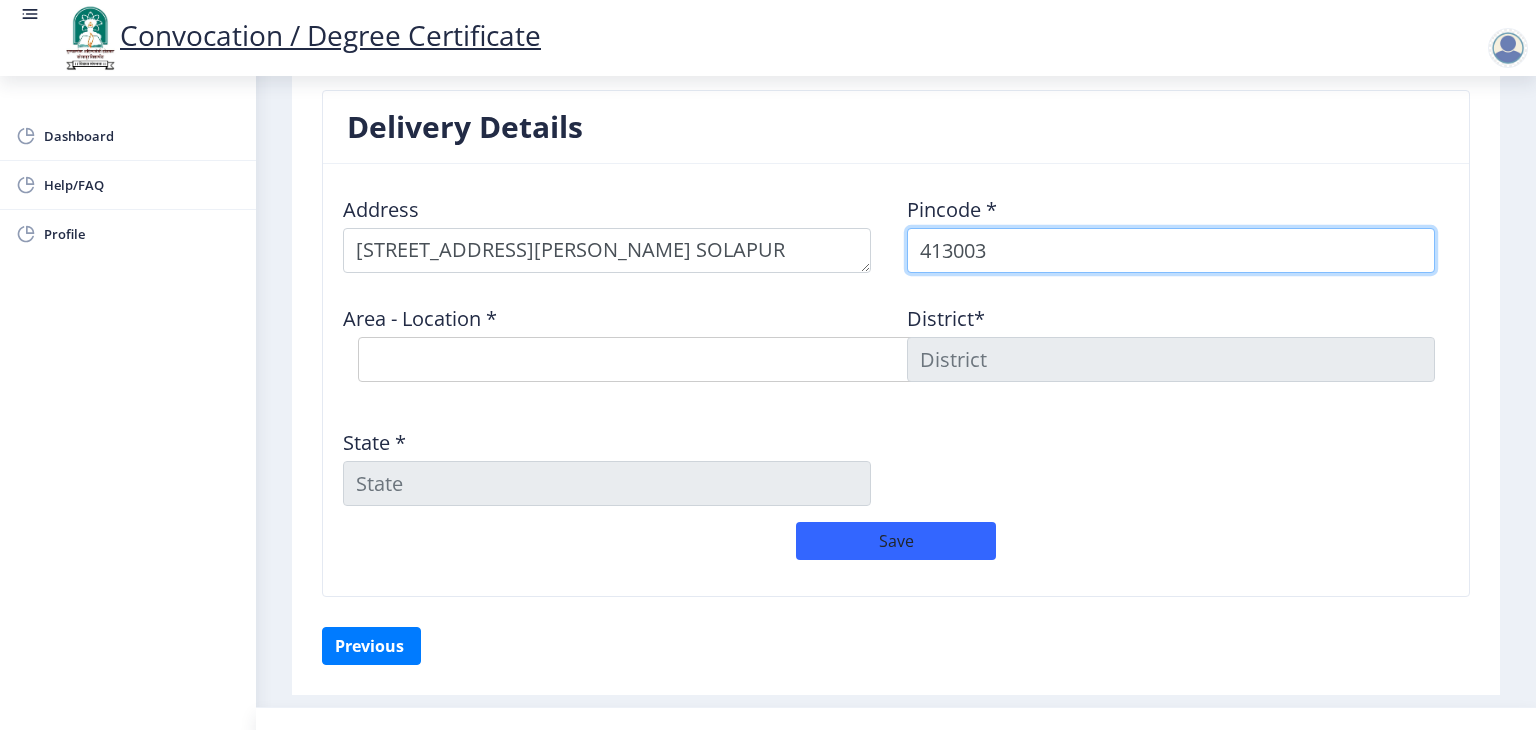 type on "413003" 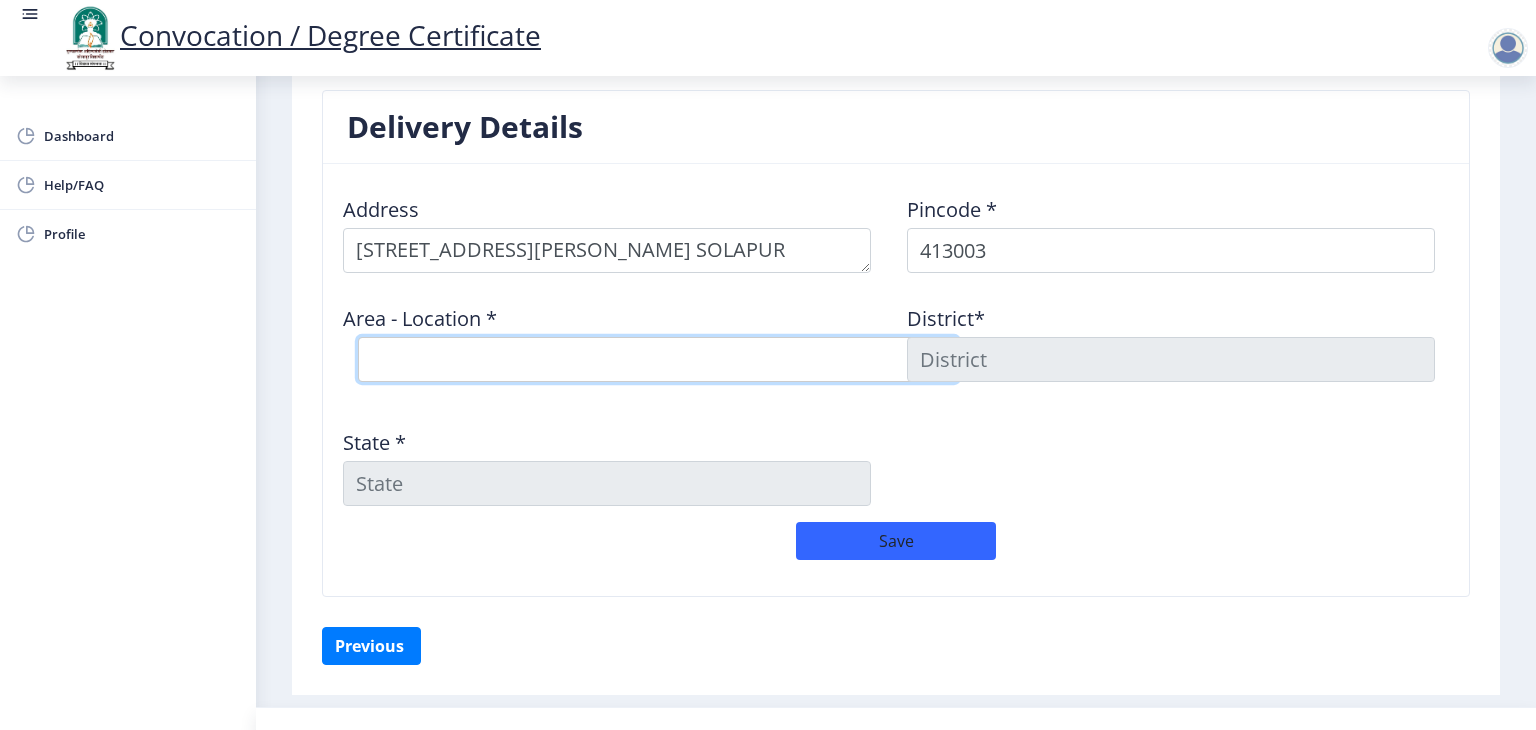 click on "Select Area Location Gurunanak Nagar S.O Medical College S.O (Solapur) Sadar Bazar S.O (Solapur)" at bounding box center [658, 359] 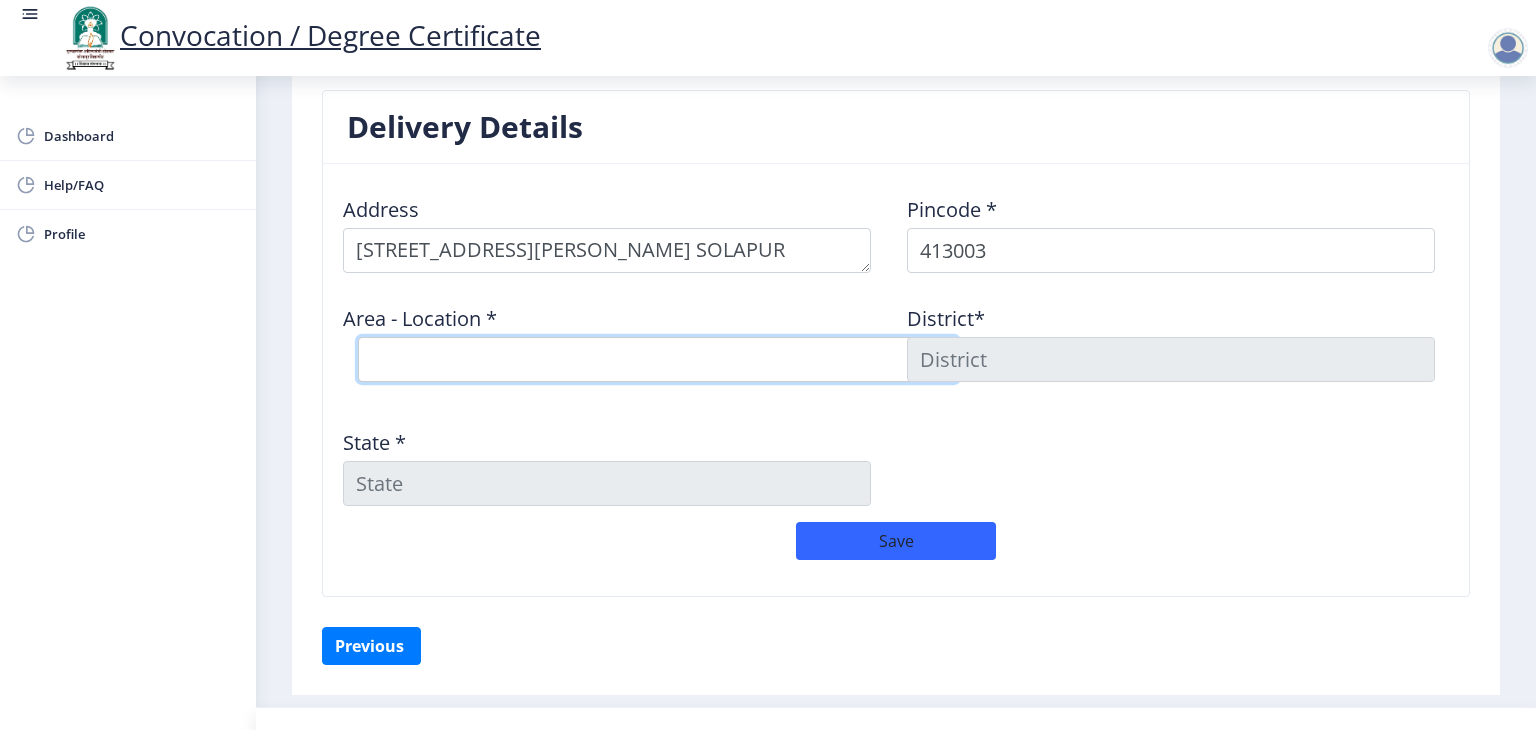 select on "1: Object" 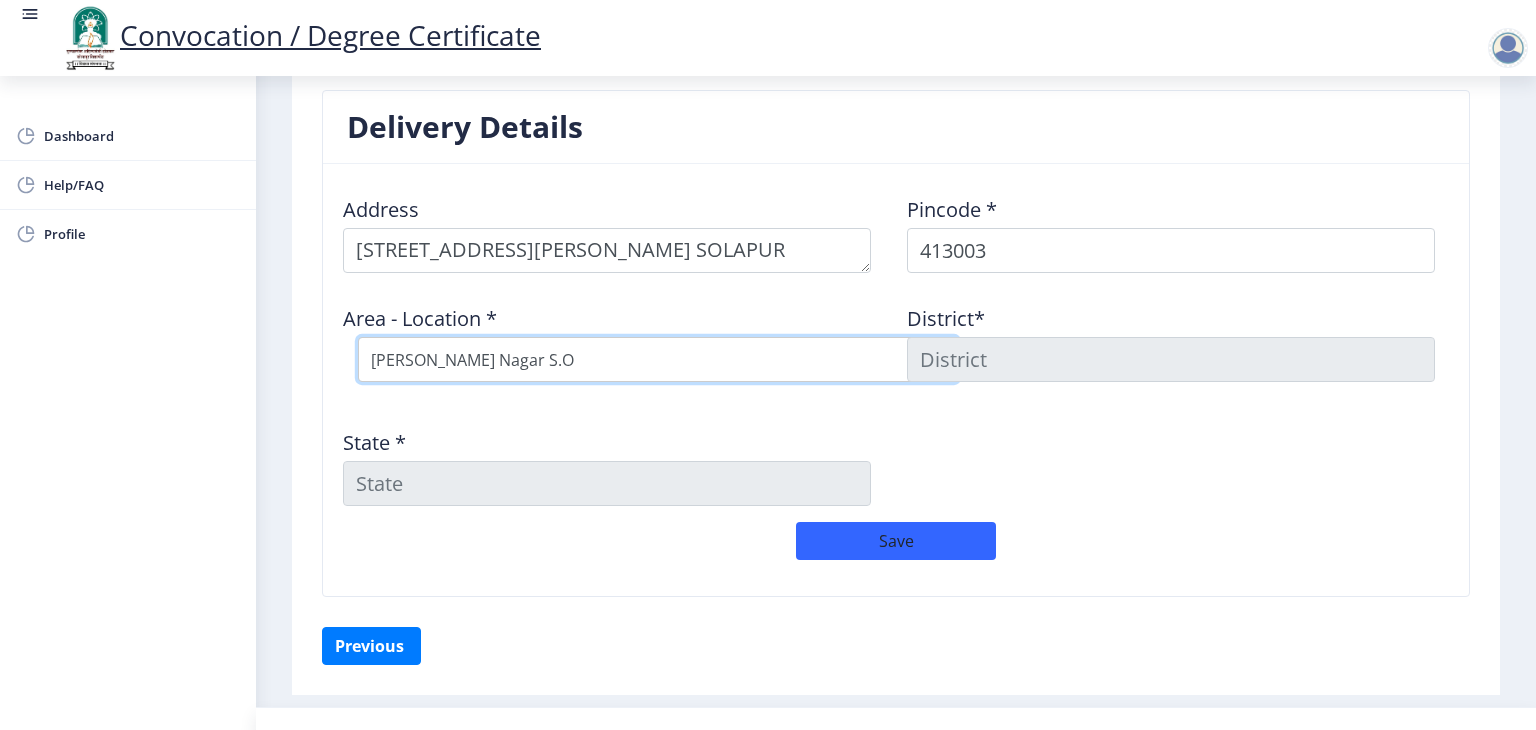 click on "Select Area Location Gurunanak Nagar S.O Medical College S.O (Solapur) Sadar Bazar S.O (Solapur)" at bounding box center (658, 359) 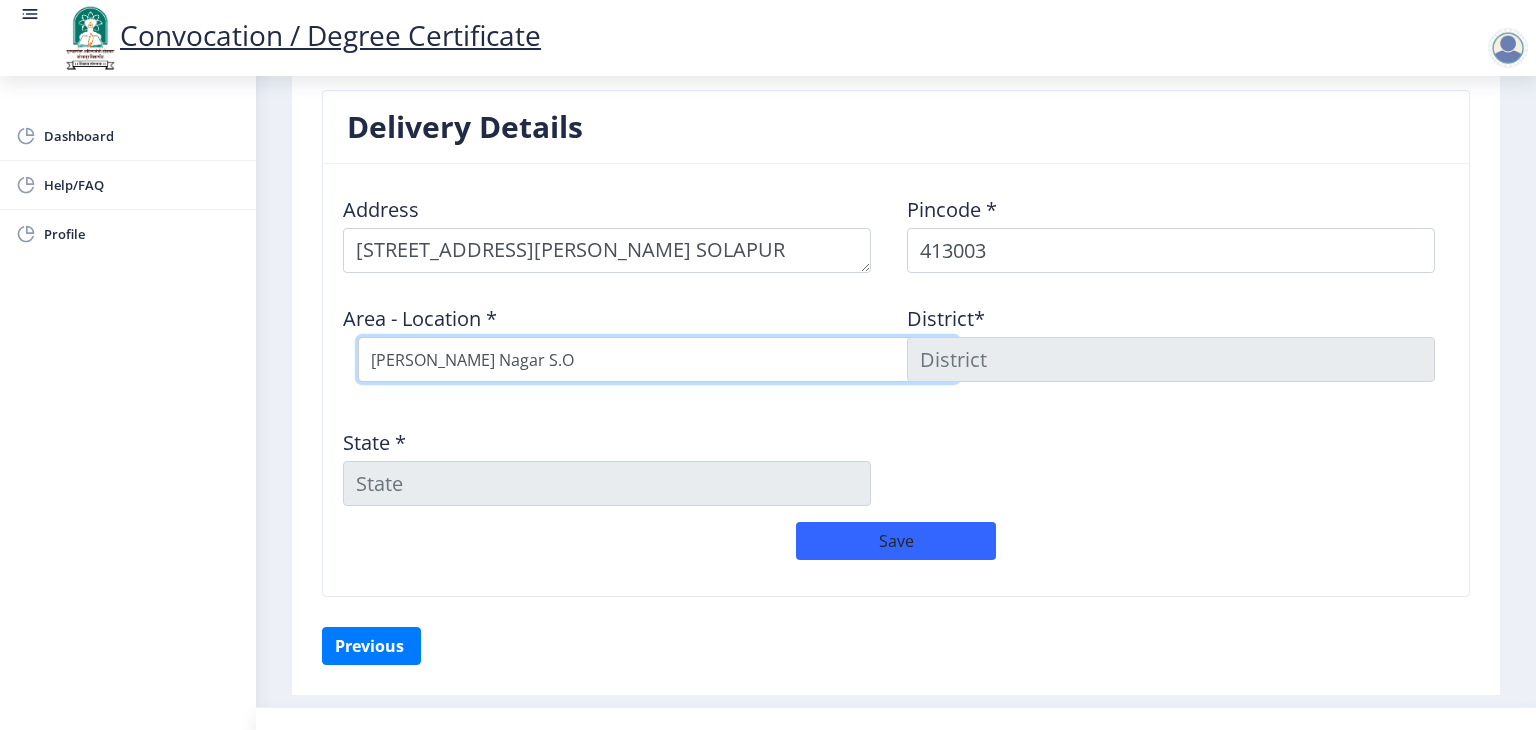 type on "SOLAPUR" 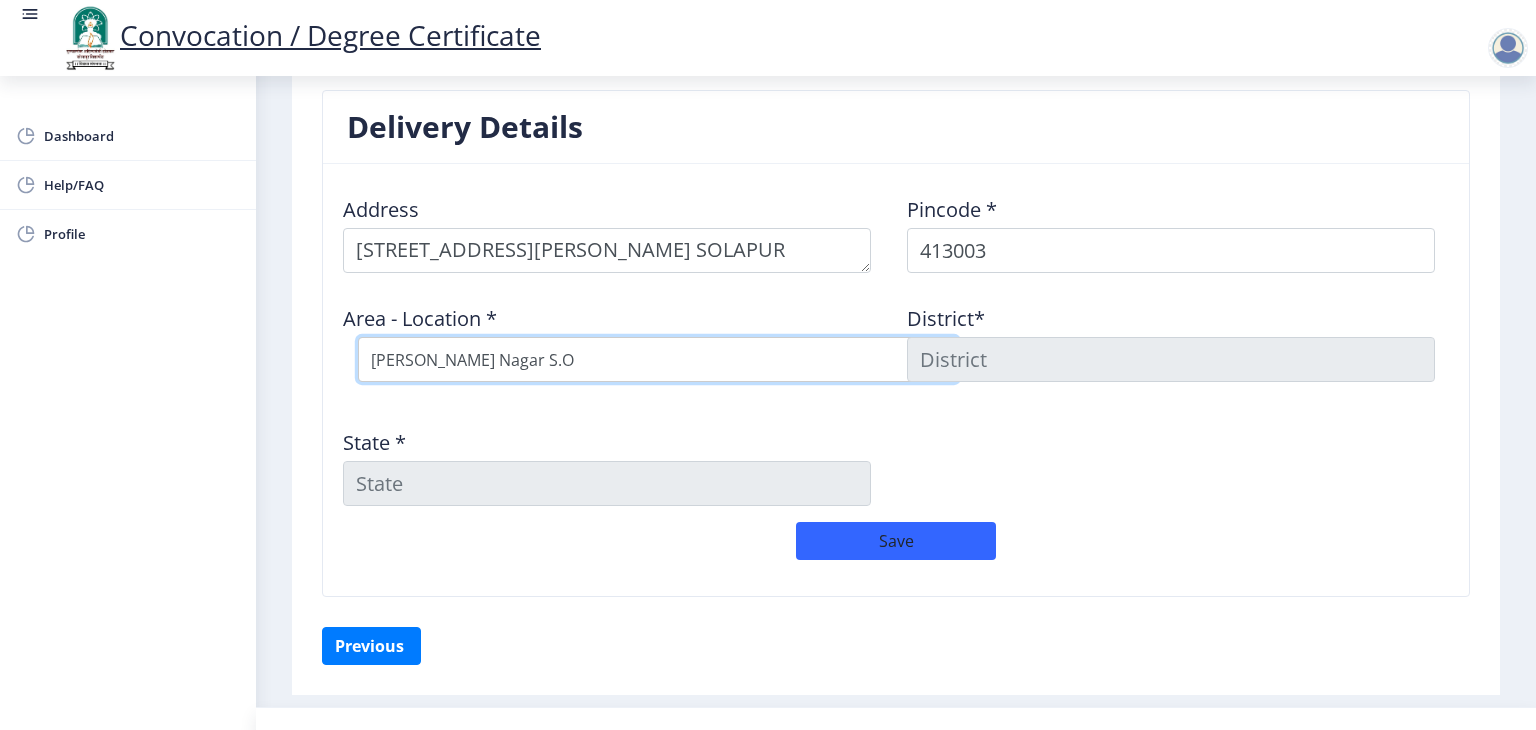 type on "Maharashtra" 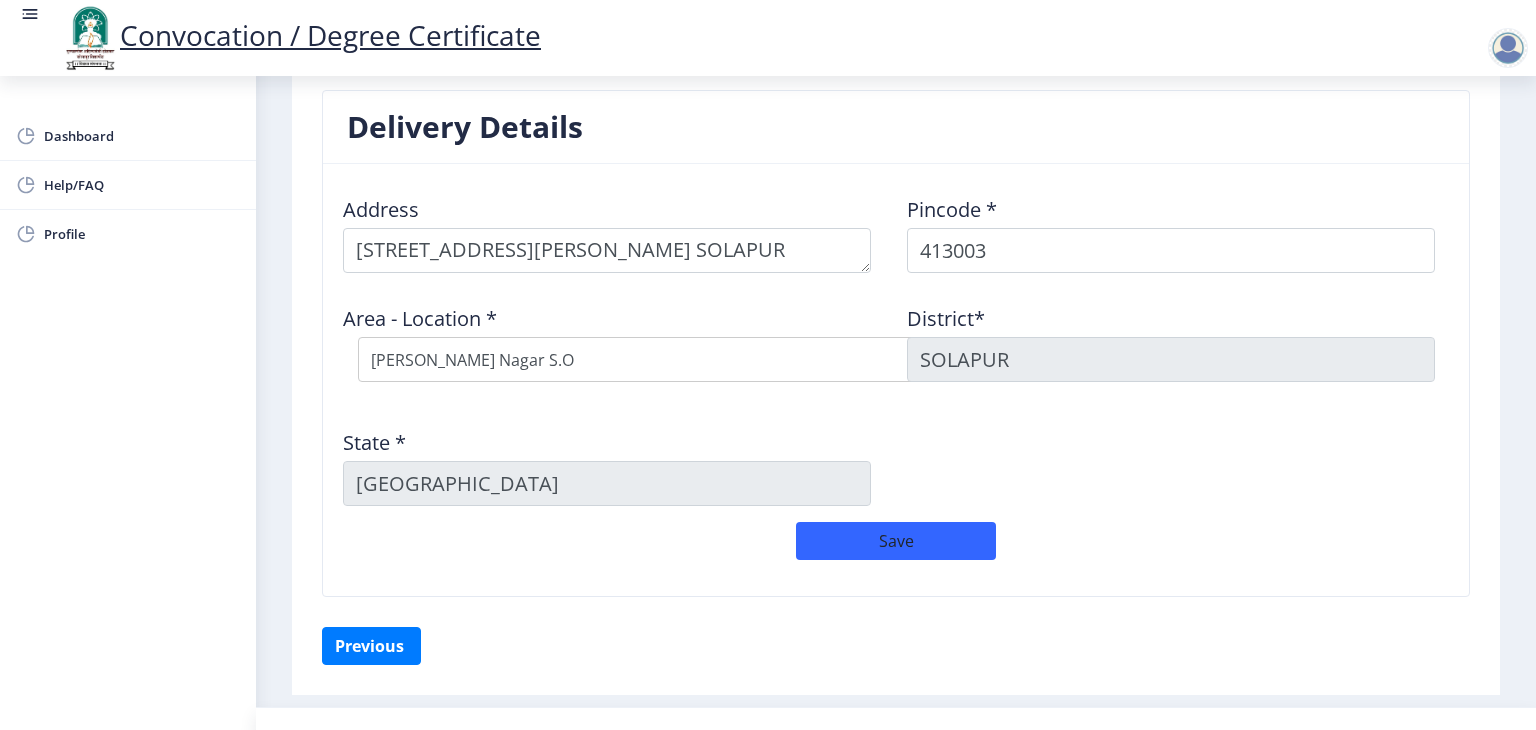 click on "Area - Location *  Select Area Location Gurunanak Nagar S.O Medical College S.O (Solapur) Sadar Bazar S.O (Solapur)" 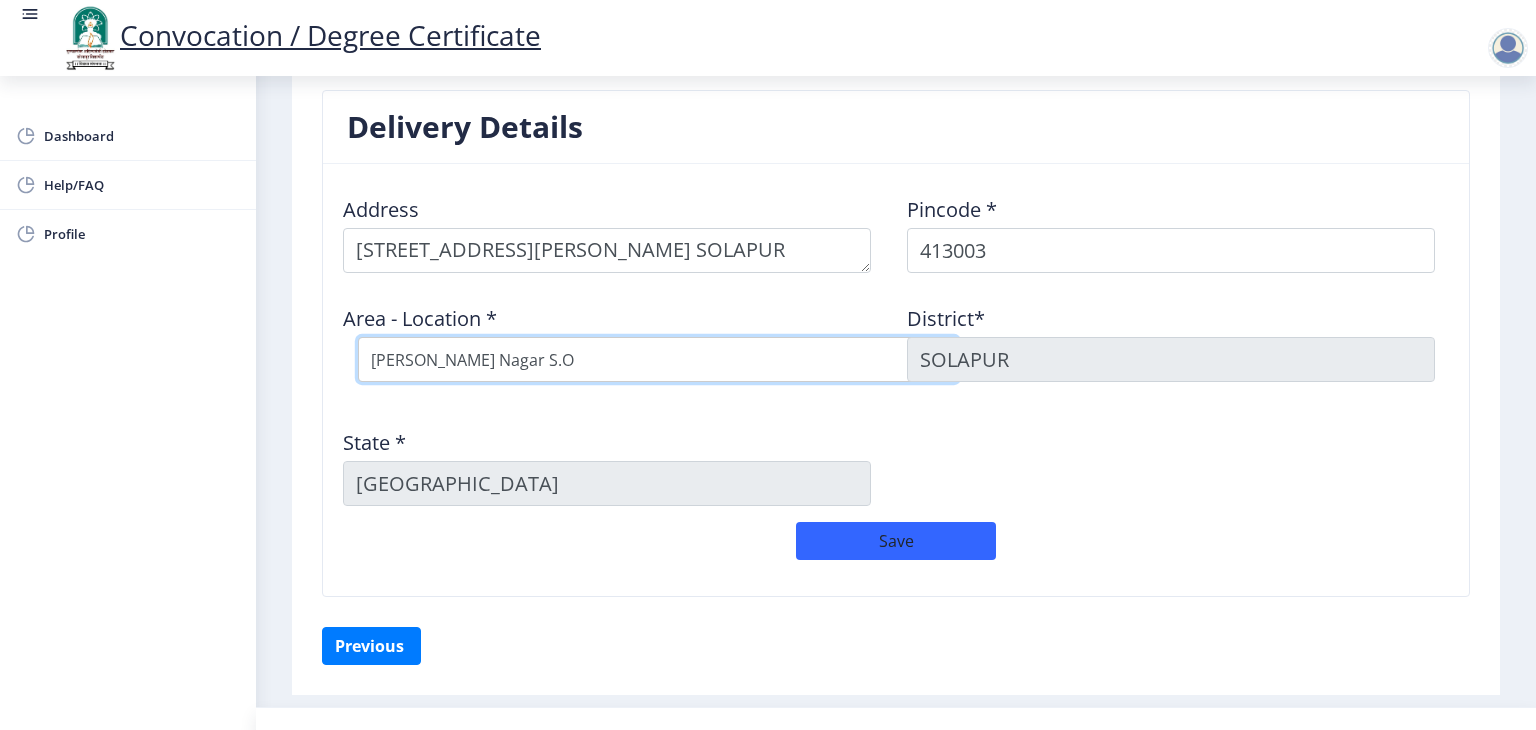 click on "Select Area Location Gurunanak Nagar S.O Medical College S.O (Solapur) Sadar Bazar S.O (Solapur)" at bounding box center (658, 359) 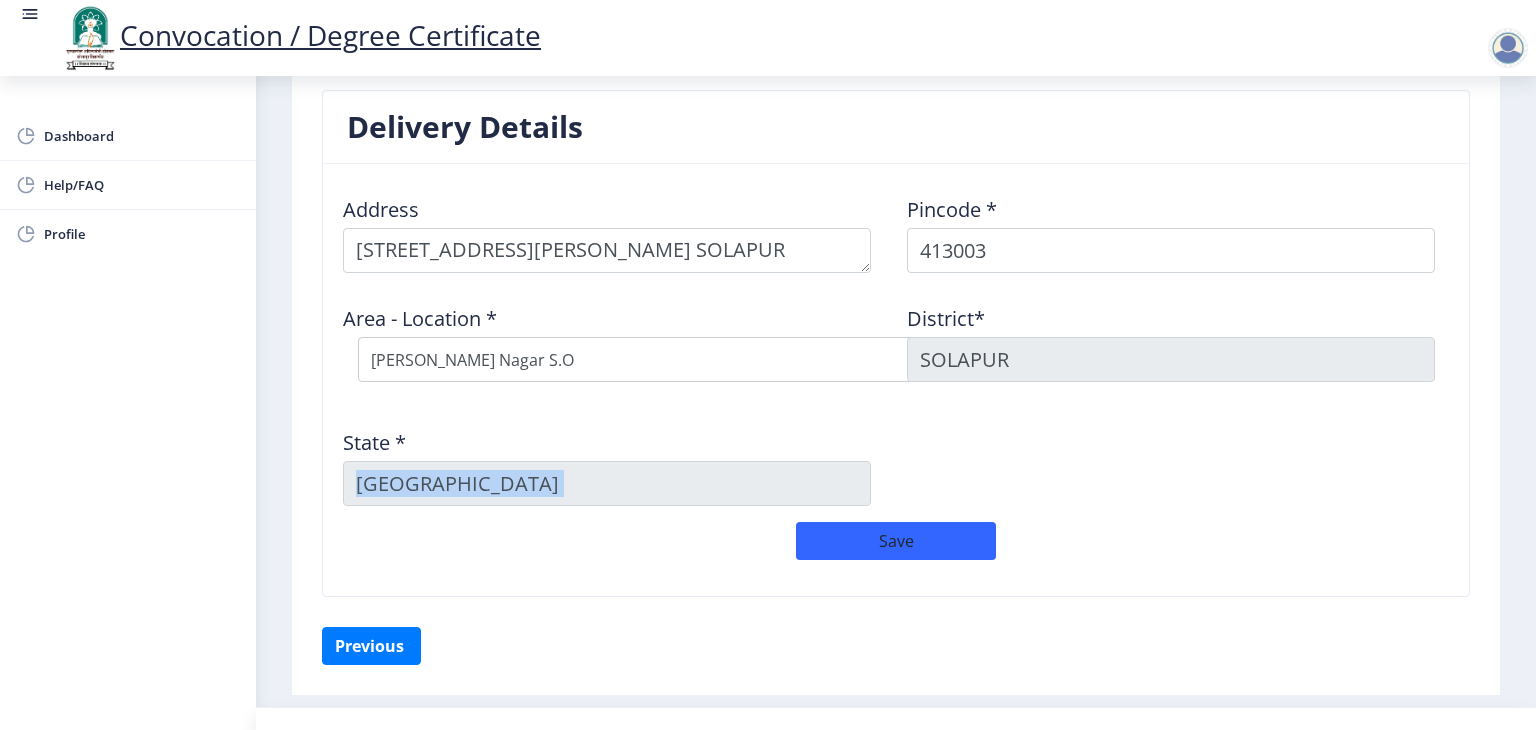 click on "Address    Pincode *  413003 Area - Location *  Select Area Location Gurunanak Nagar S.O Medical College S.O (Solapur) Sadar Bazar S.O (Solapur) District*  SOLAPUR State *  Maharashtra  Save" 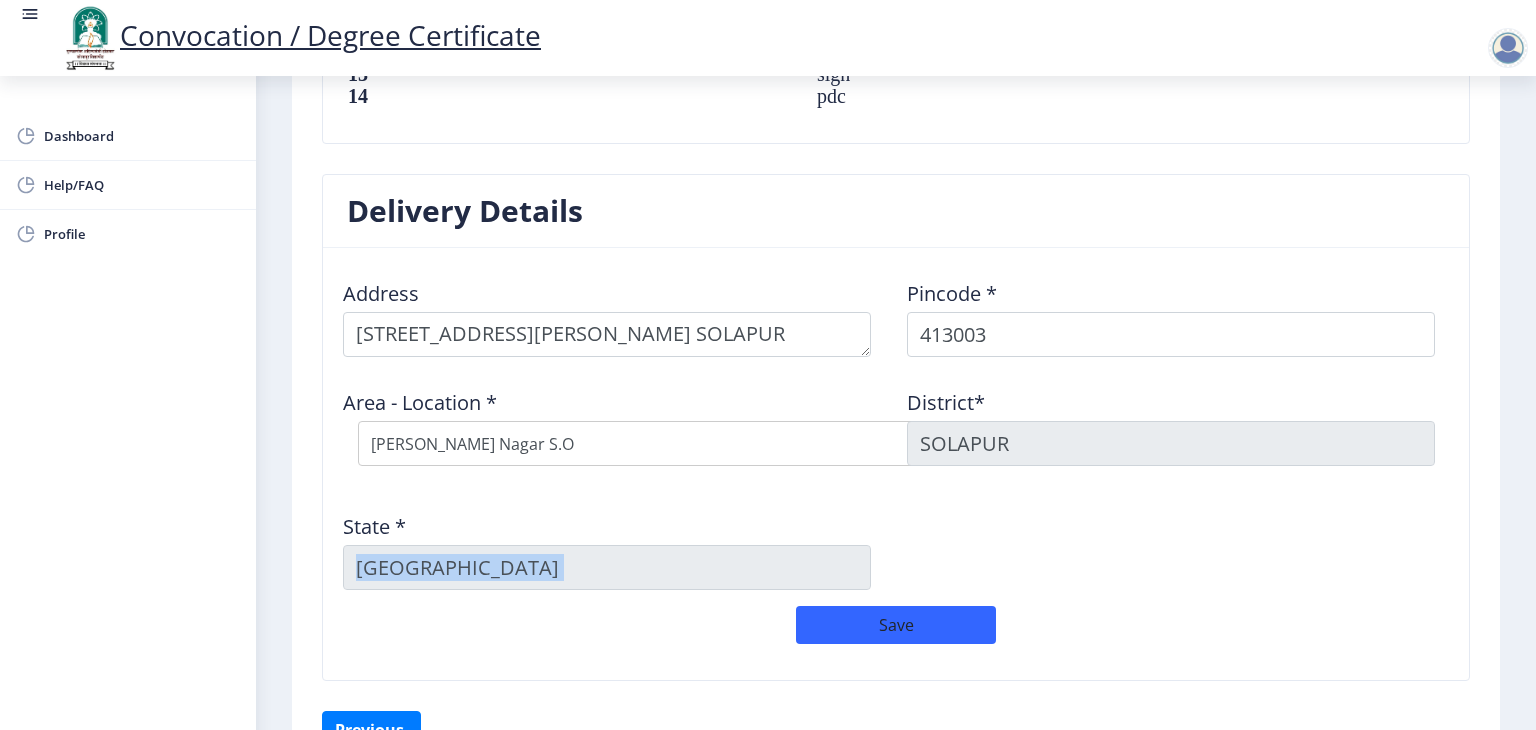 scroll, scrollTop: 1705, scrollLeft: 0, axis: vertical 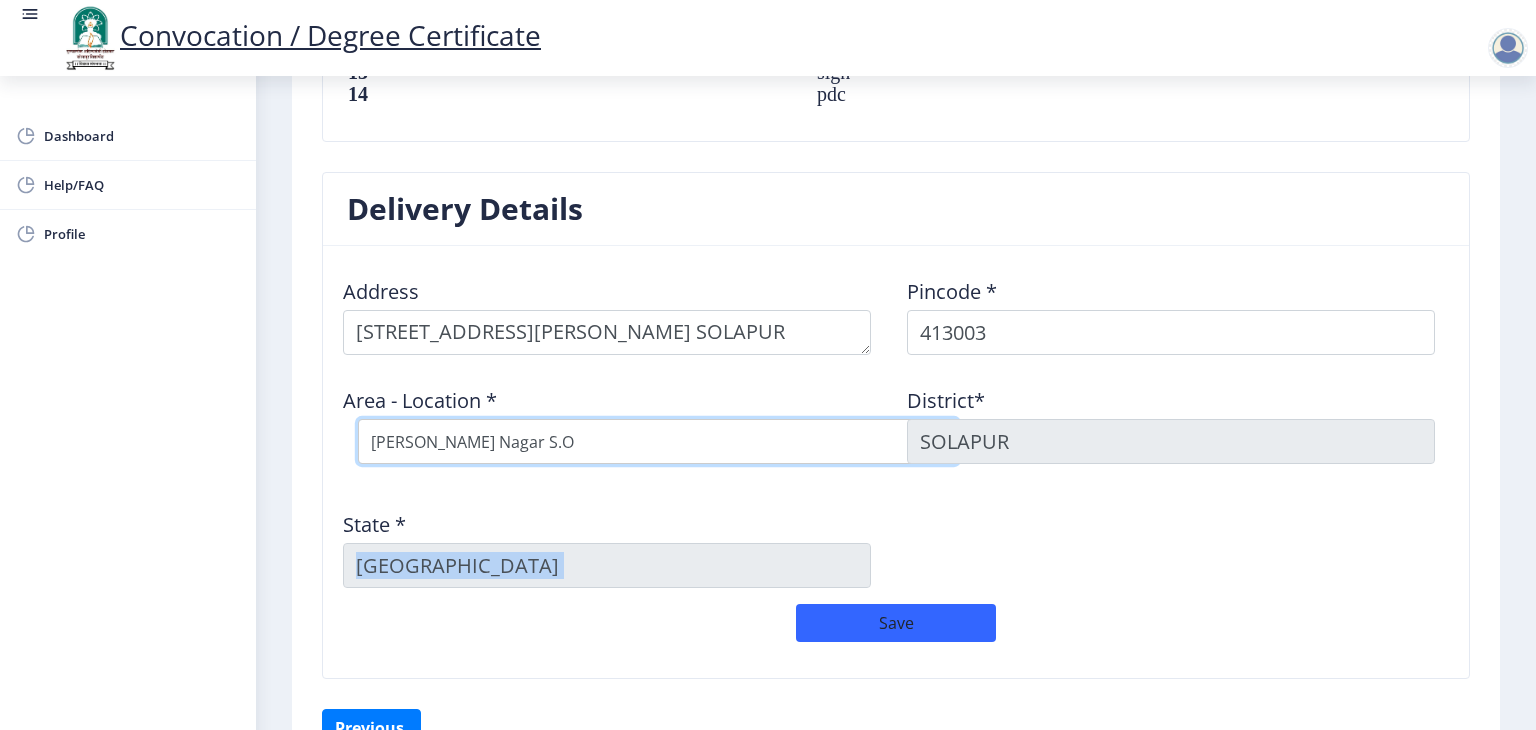 click on "Select Area Location Gurunanak Nagar S.O Medical College S.O (Solapur) Sadar Bazar S.O (Solapur)" at bounding box center [658, 441] 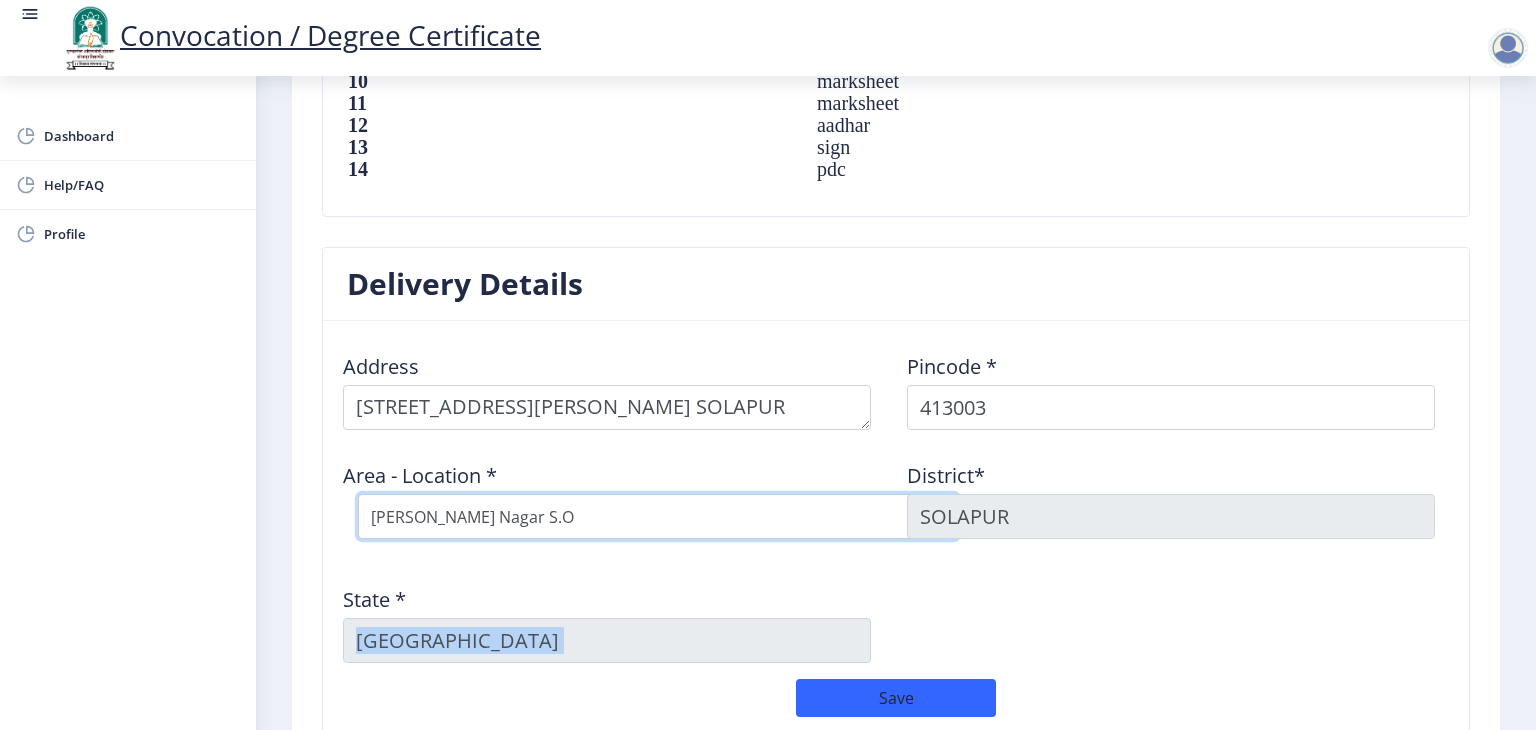 scroll, scrollTop: 1624, scrollLeft: 0, axis: vertical 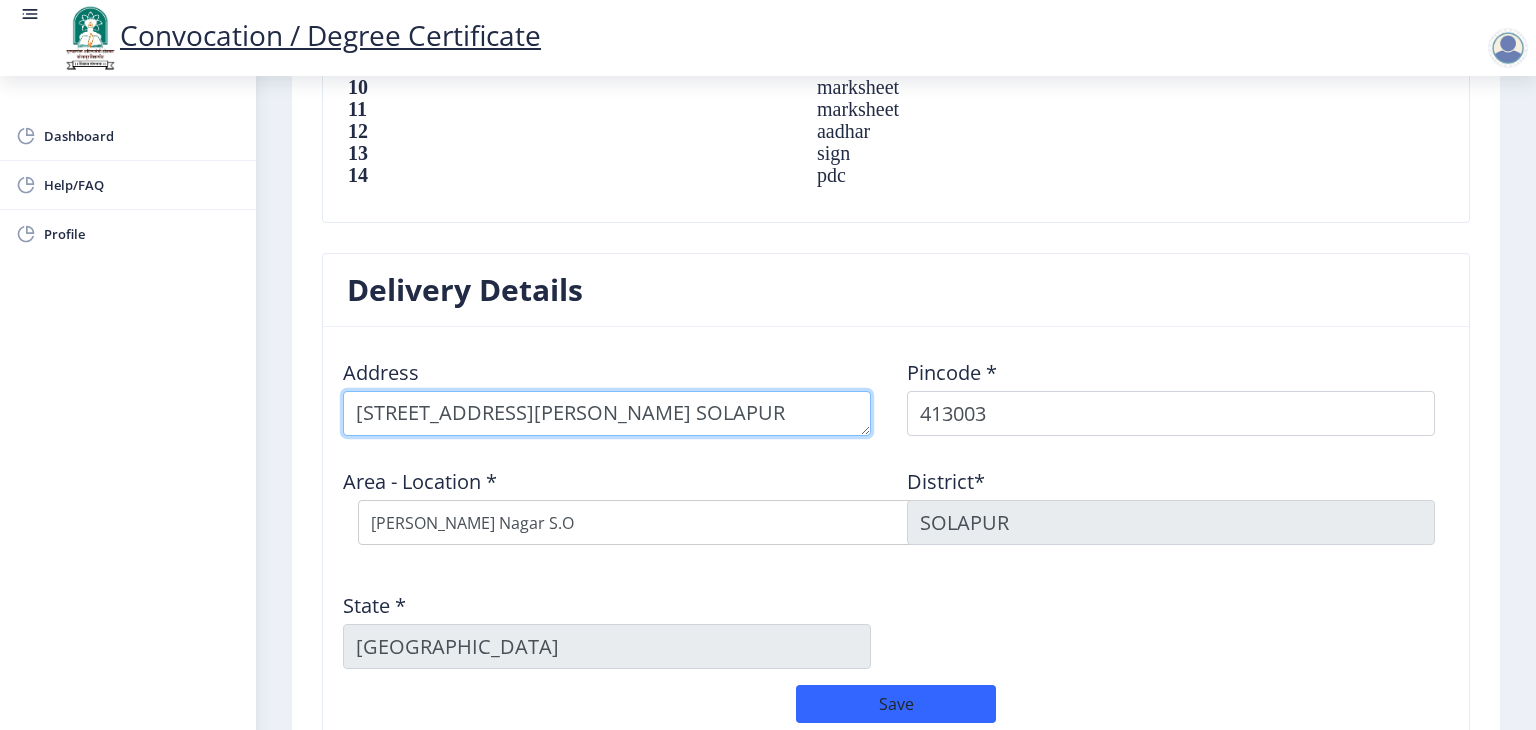 click at bounding box center [607, 413] 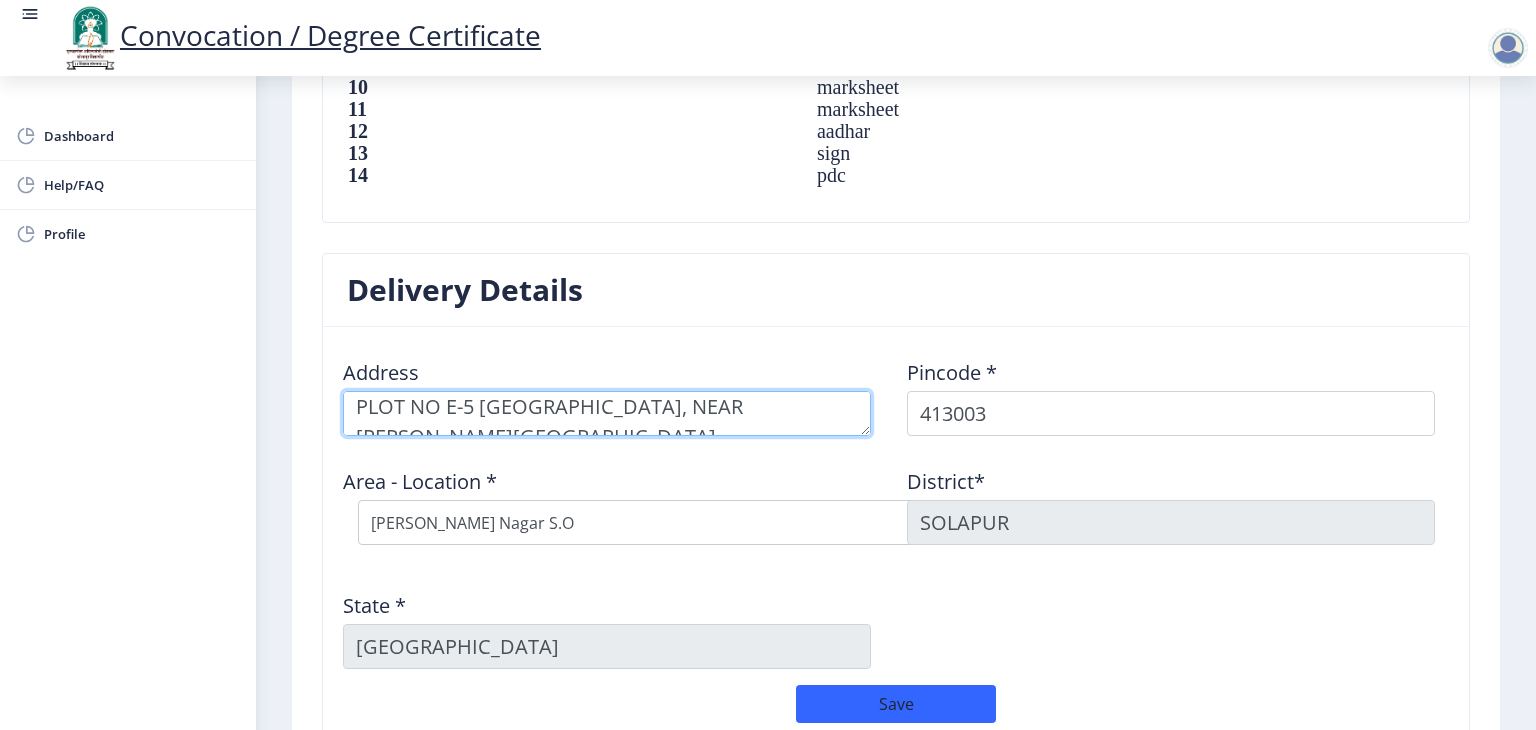 scroll, scrollTop: 21, scrollLeft: 0, axis: vertical 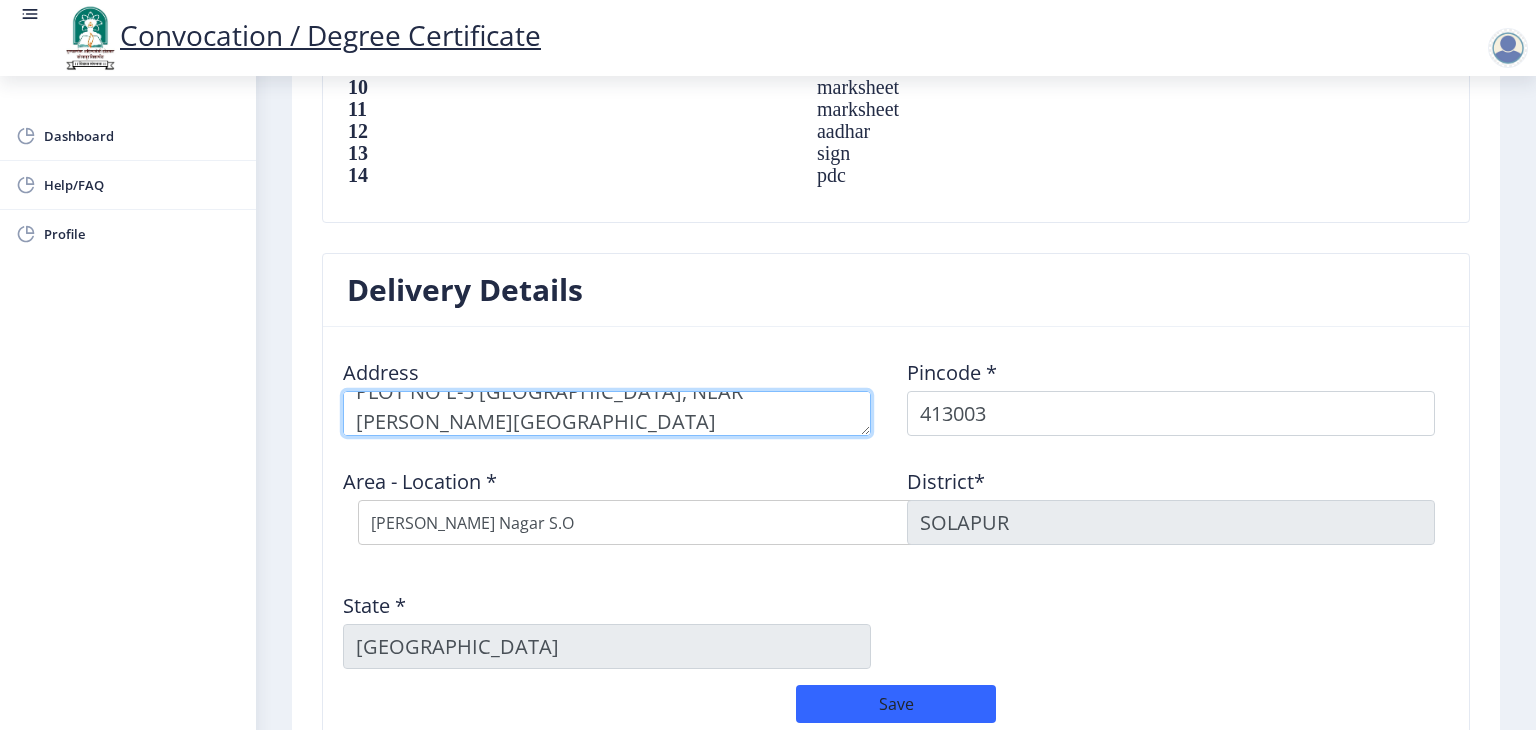 type on "PLOT NO E-5 NEW ANAND NAGAR, NEAR BHANGE HOSPITAL KUMATH NAKA SOLAPUR" 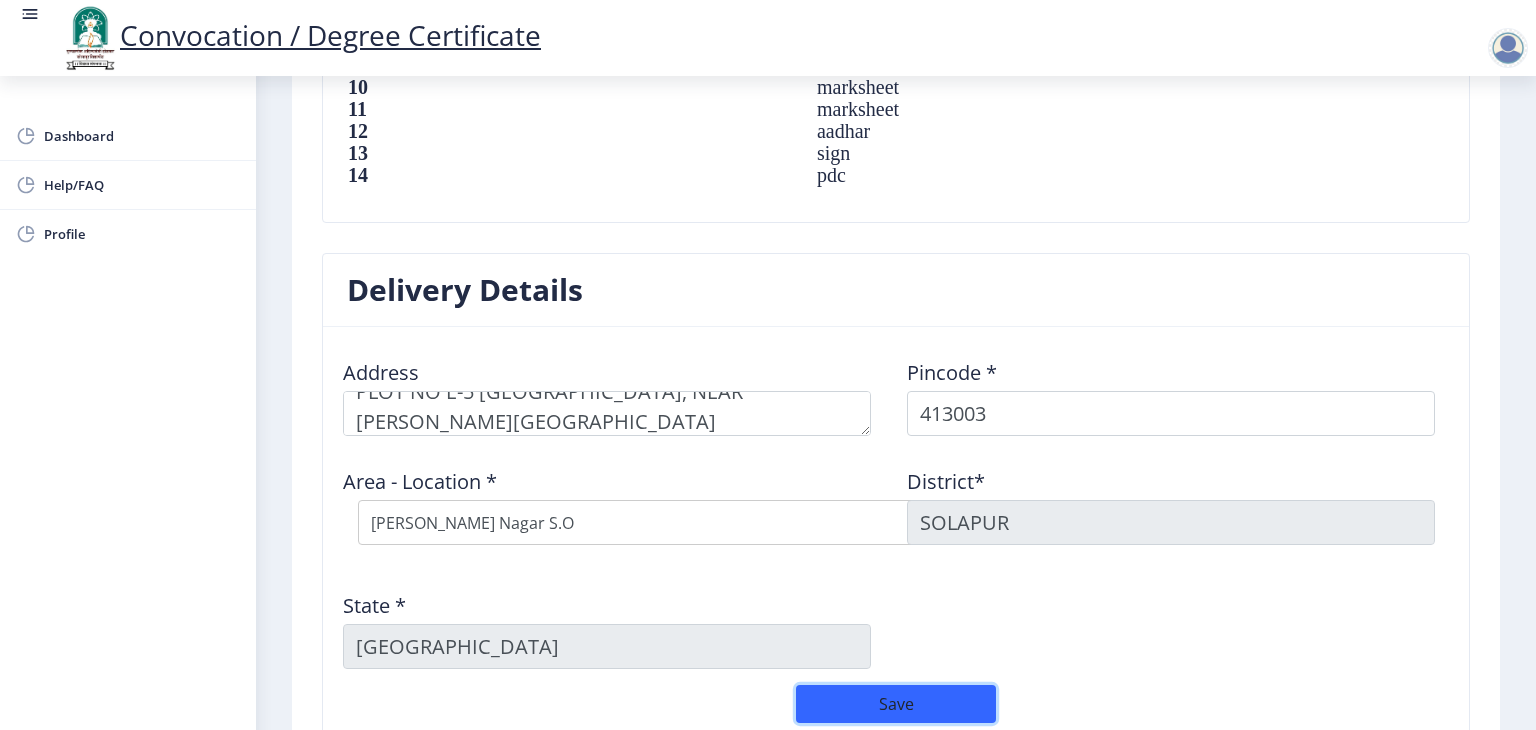 click on "Save" 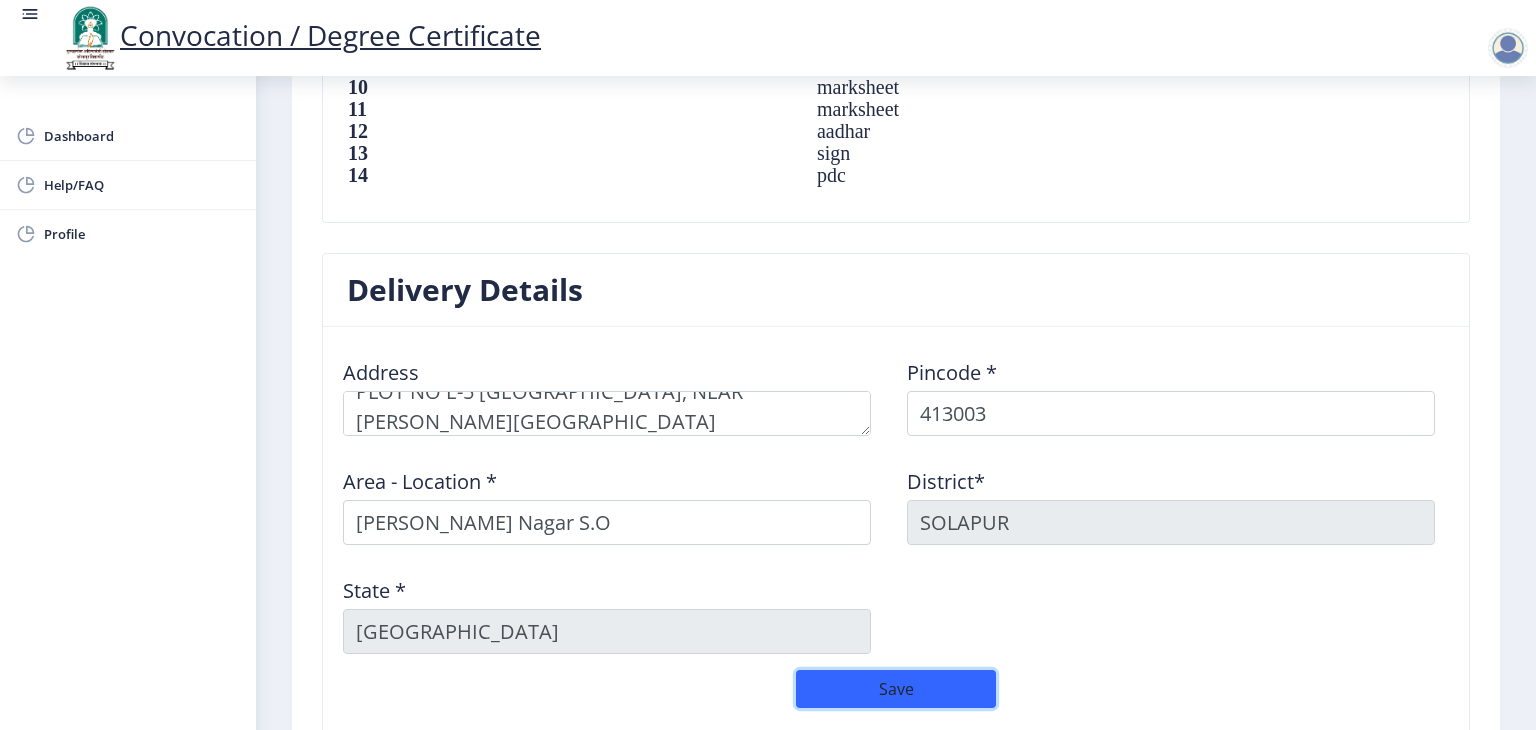scroll, scrollTop: 986, scrollLeft: 0, axis: vertical 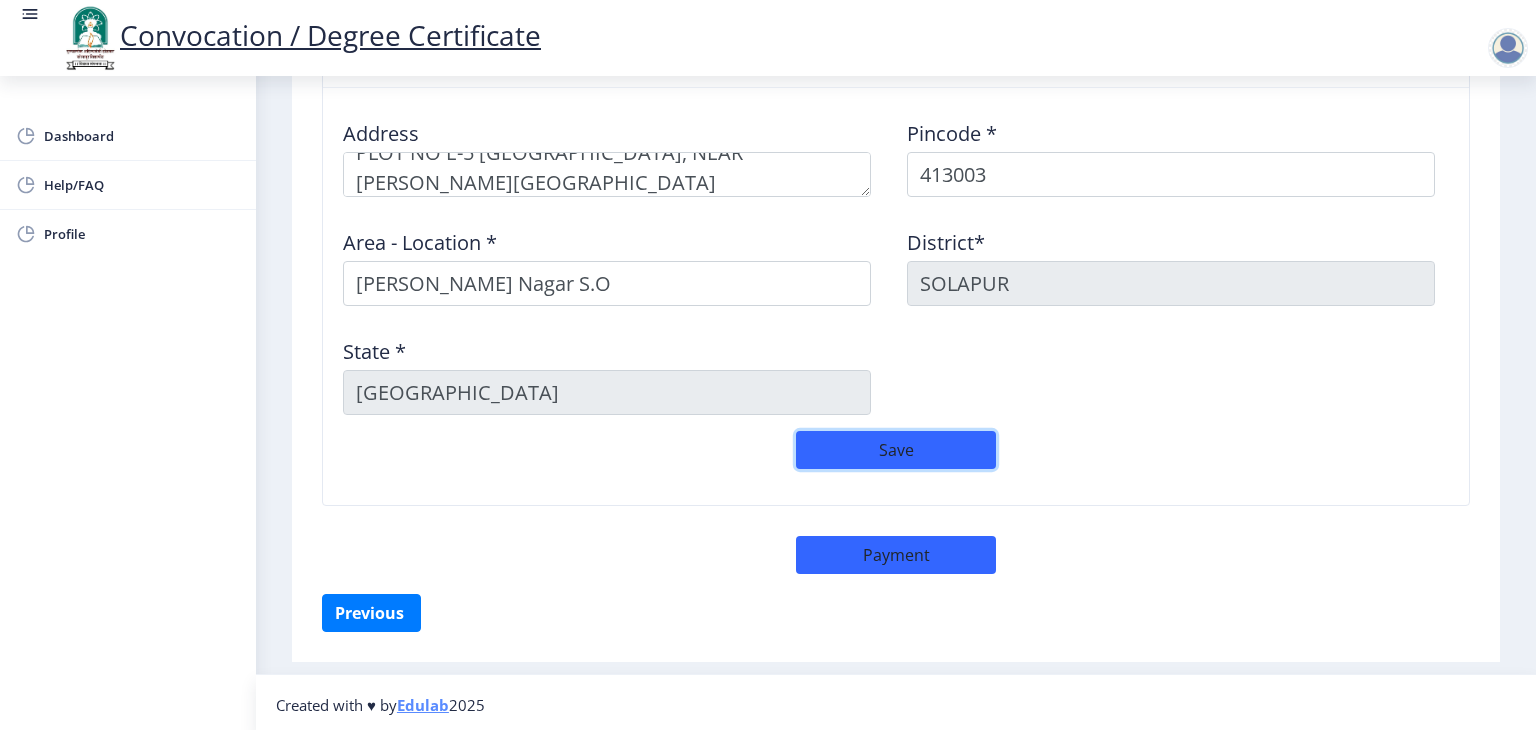 click on "Save" 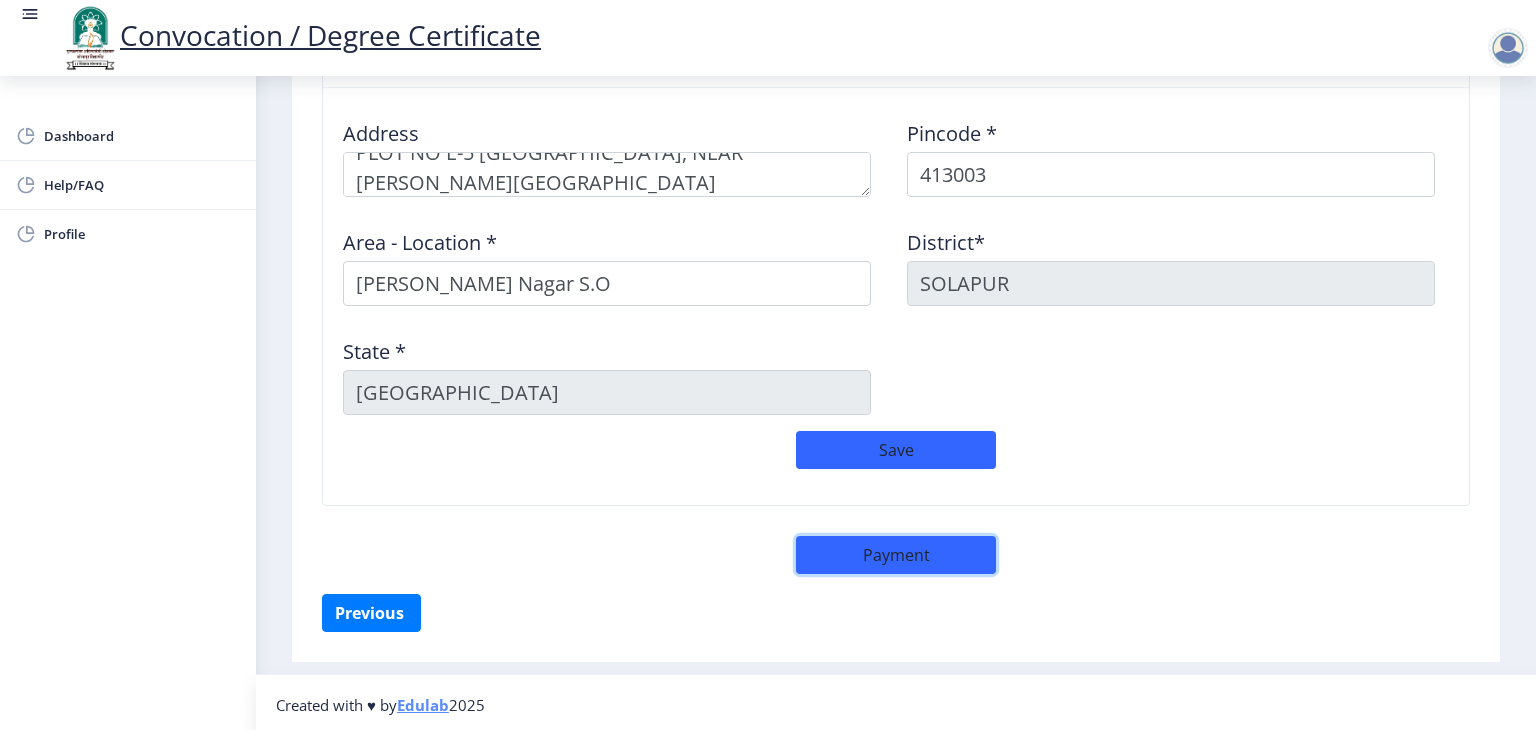 click on "Payment" 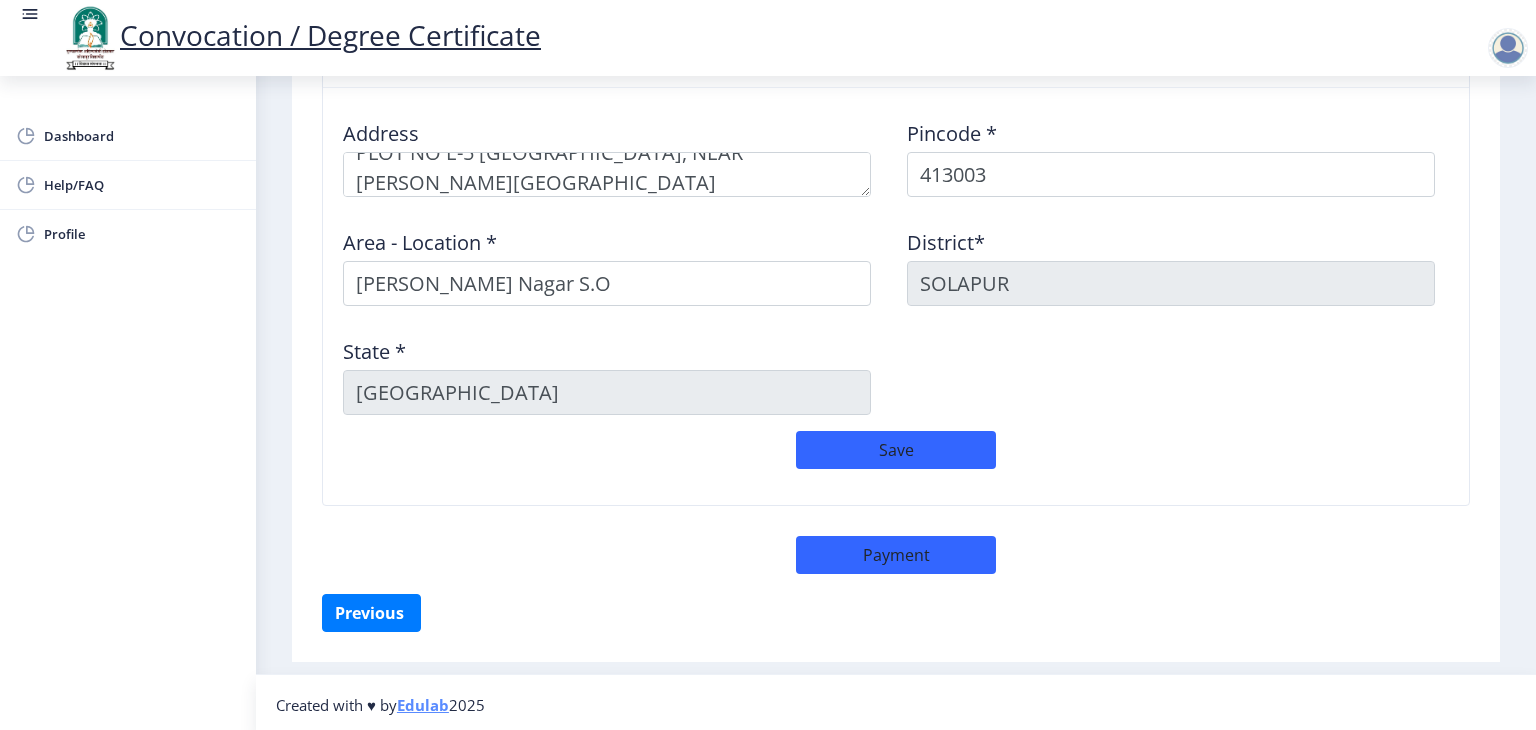 select on "sealed" 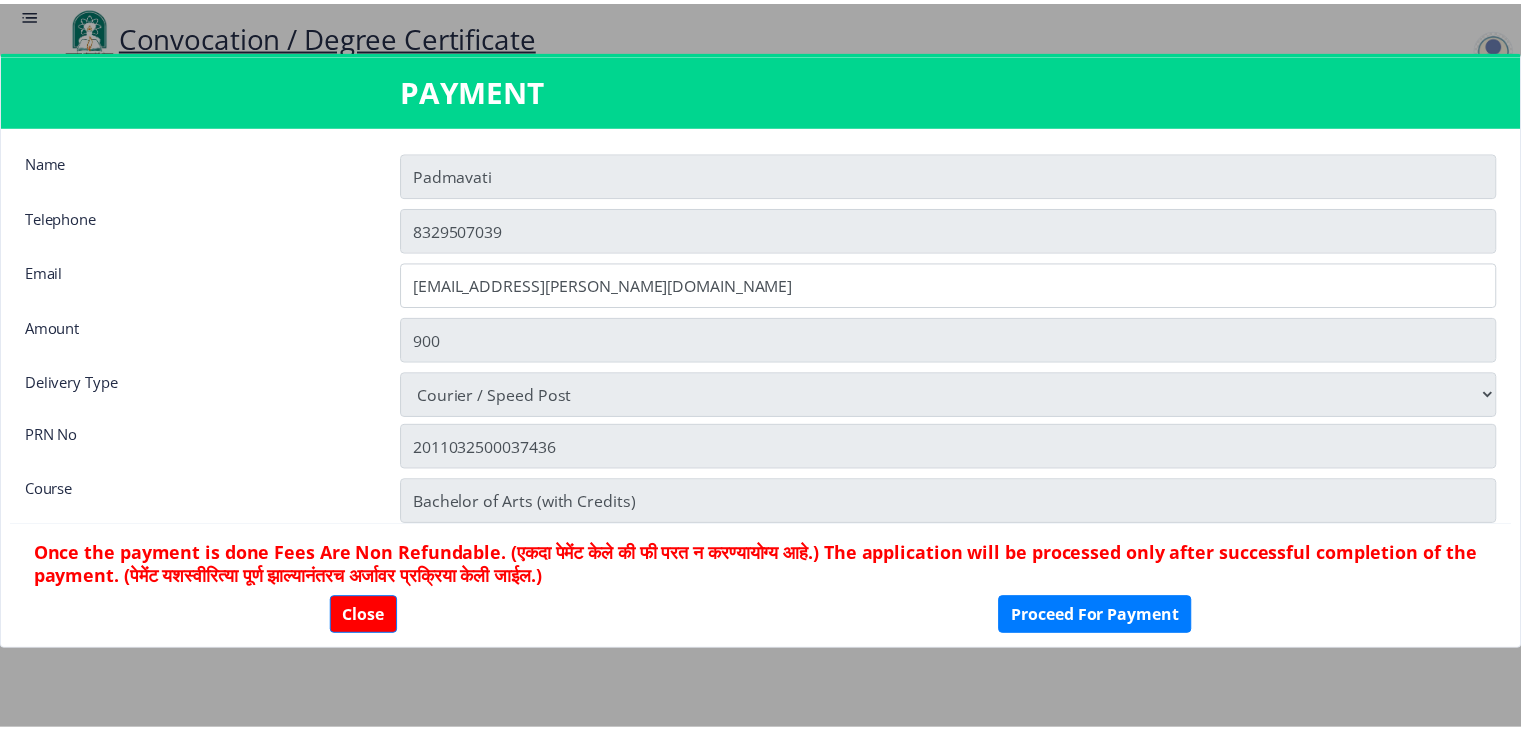 scroll, scrollTop: 1861, scrollLeft: 0, axis: vertical 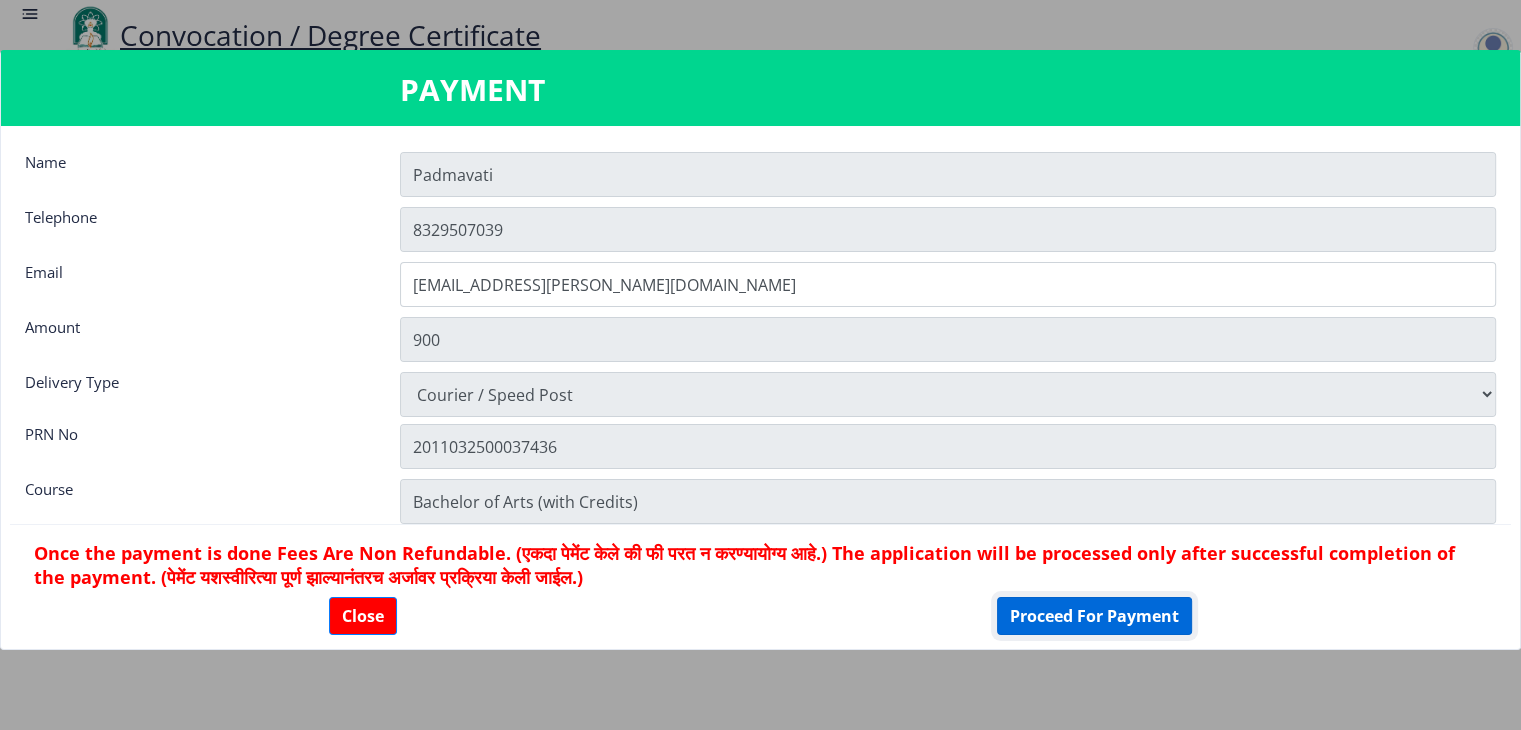click on "Proceed For Payment" 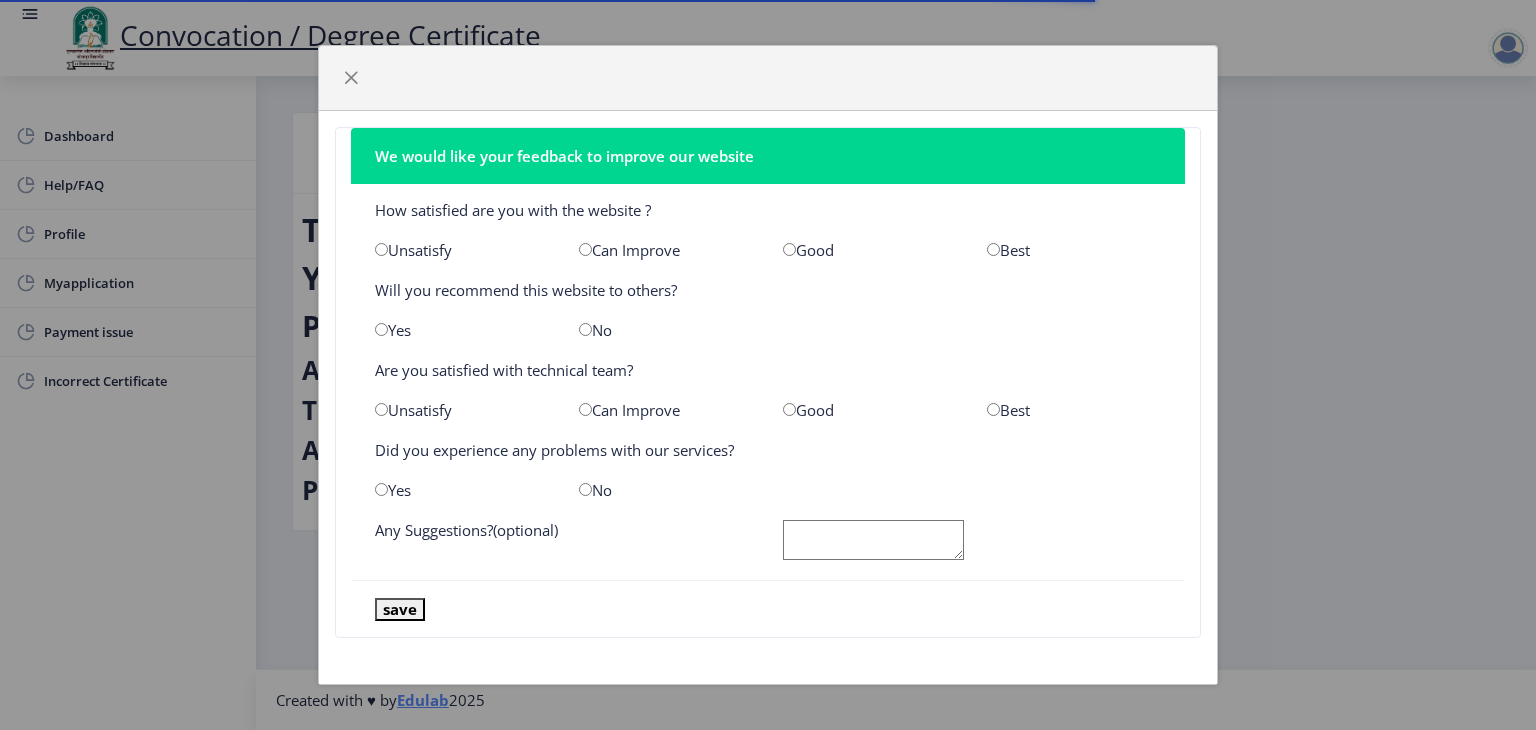 scroll, scrollTop: 0, scrollLeft: 0, axis: both 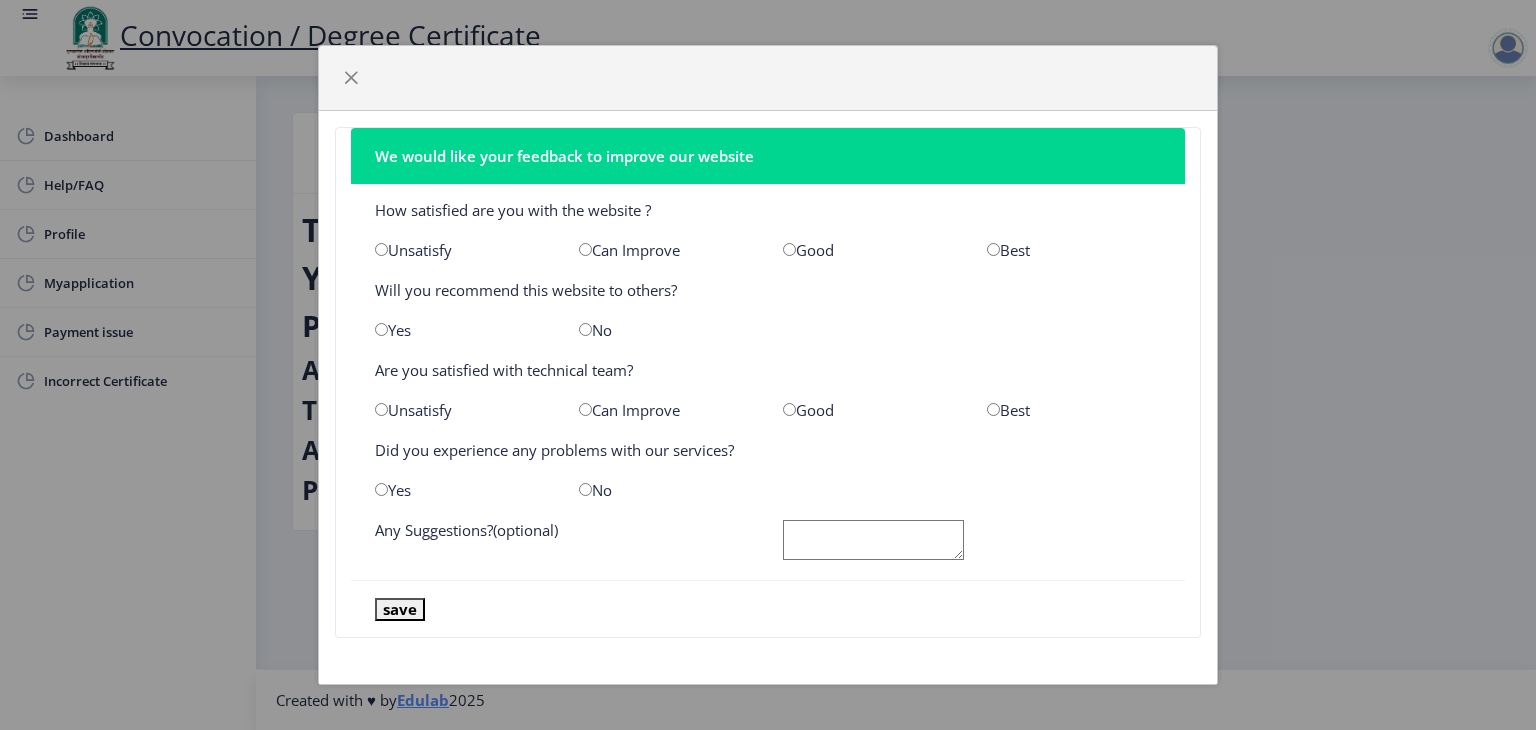 click at bounding box center [789, 249] 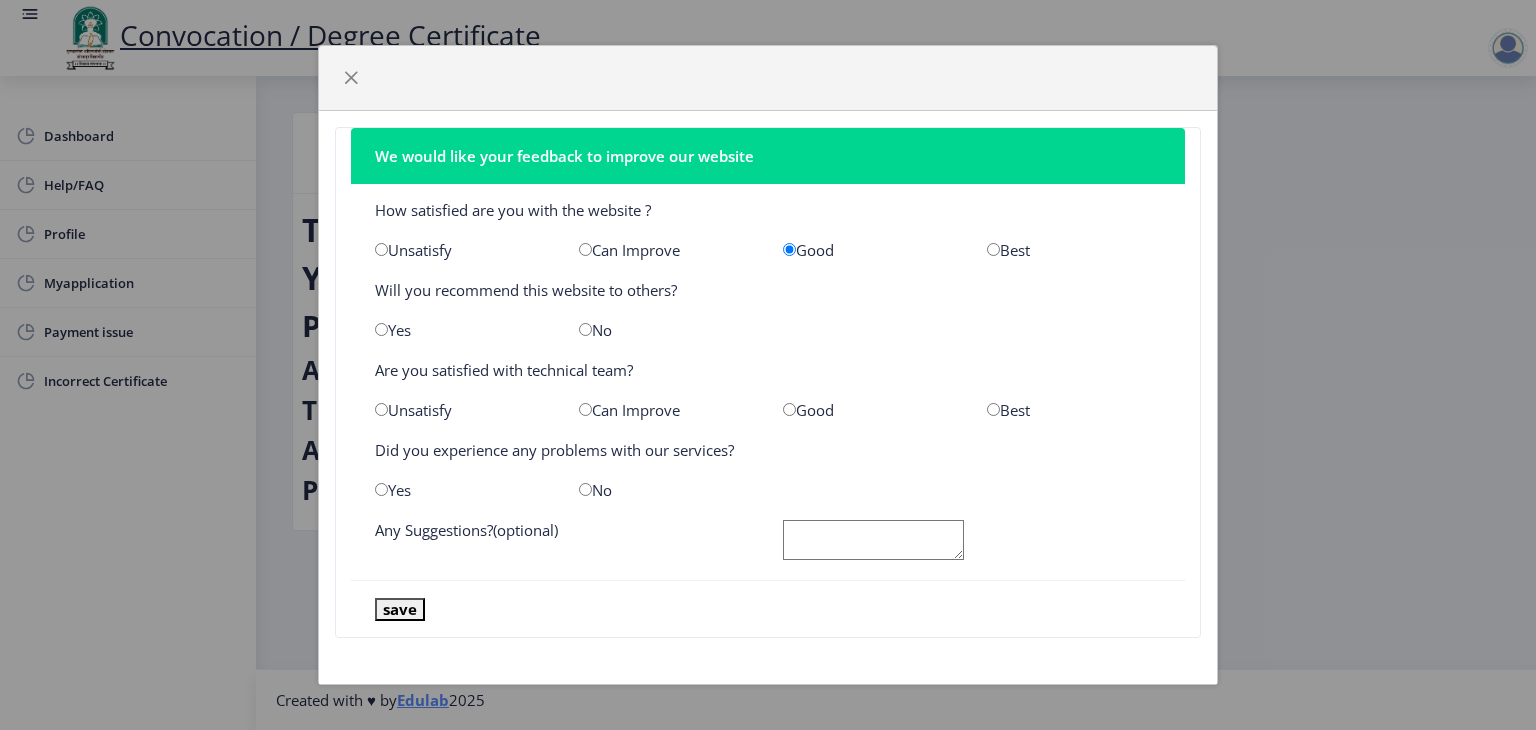 click at bounding box center [381, 329] 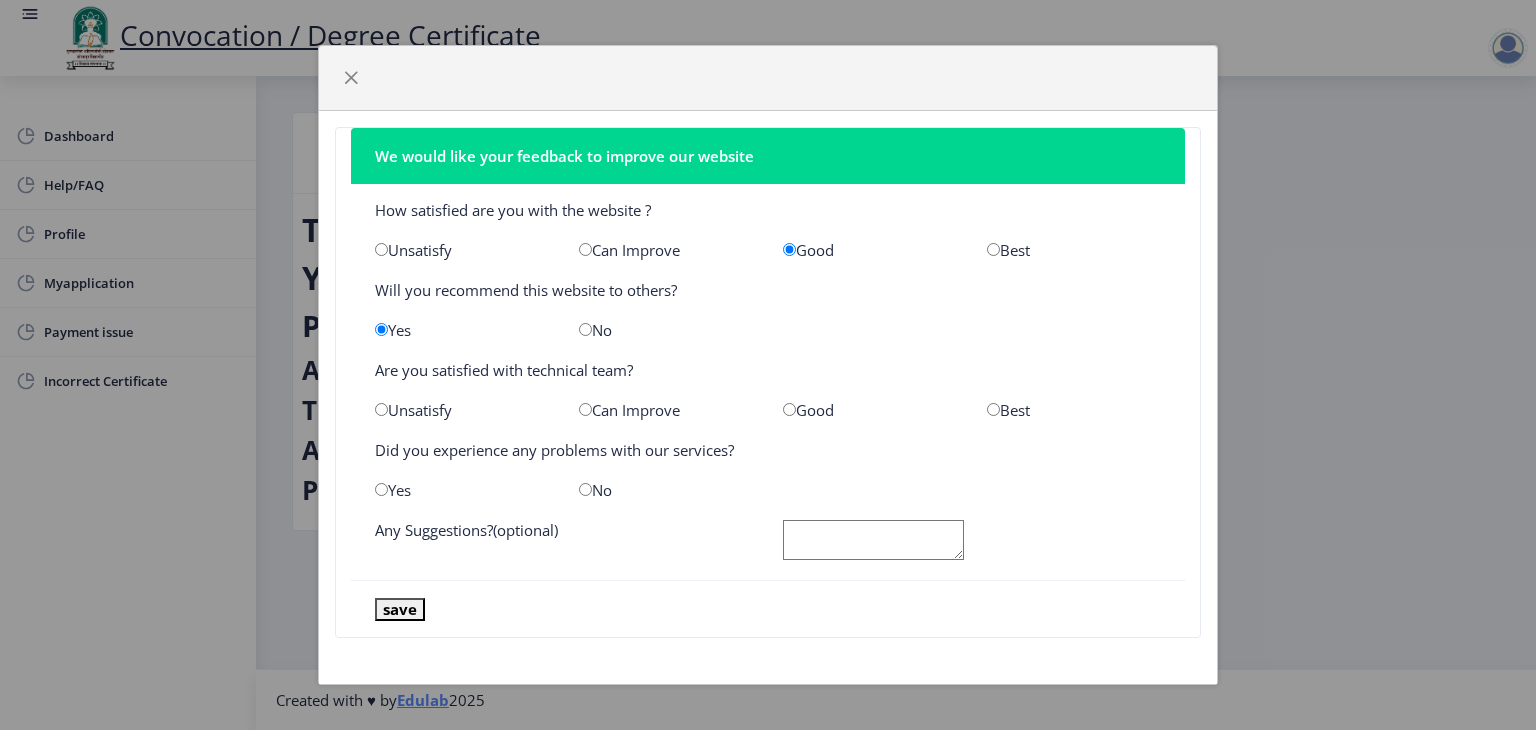 click at bounding box center (789, 409) 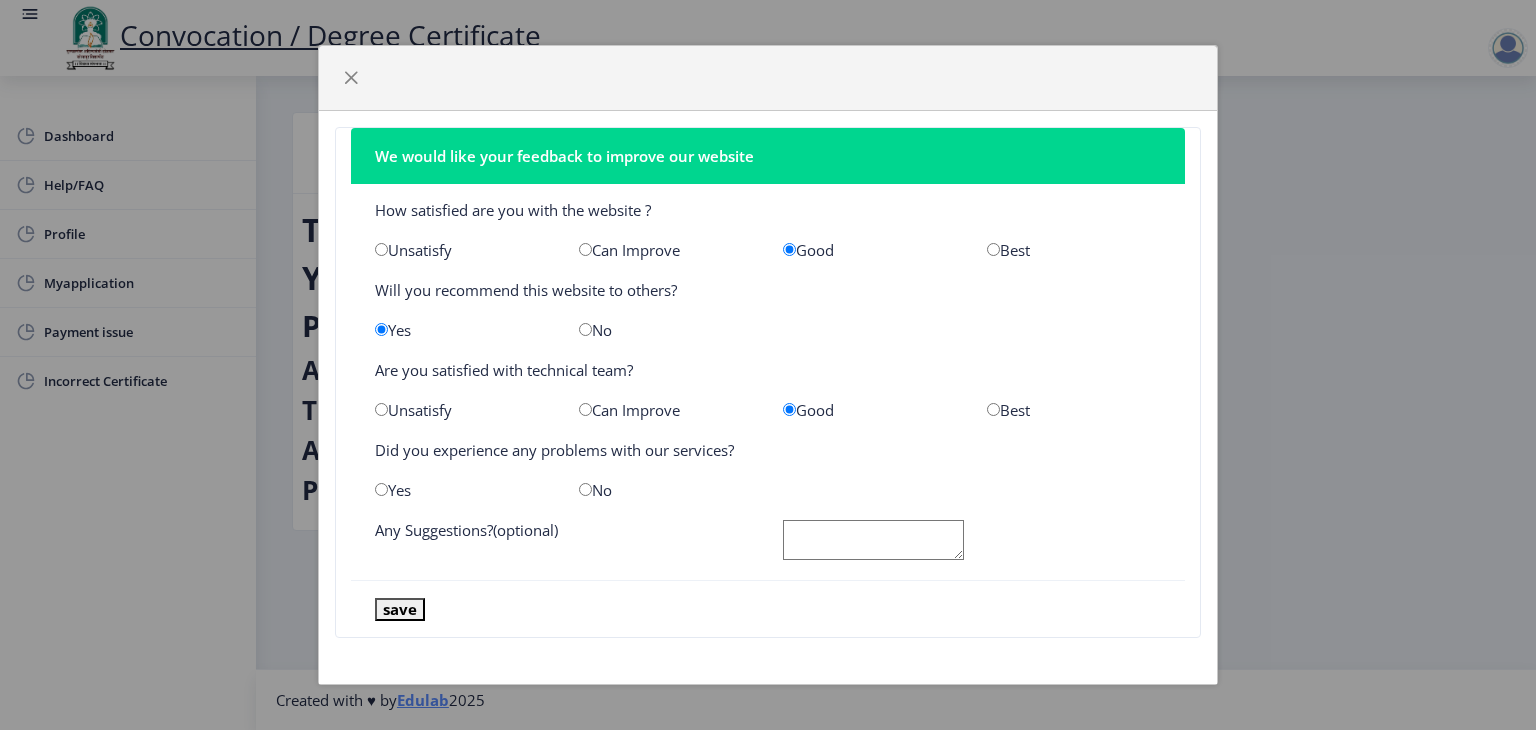 click at bounding box center [585, 489] 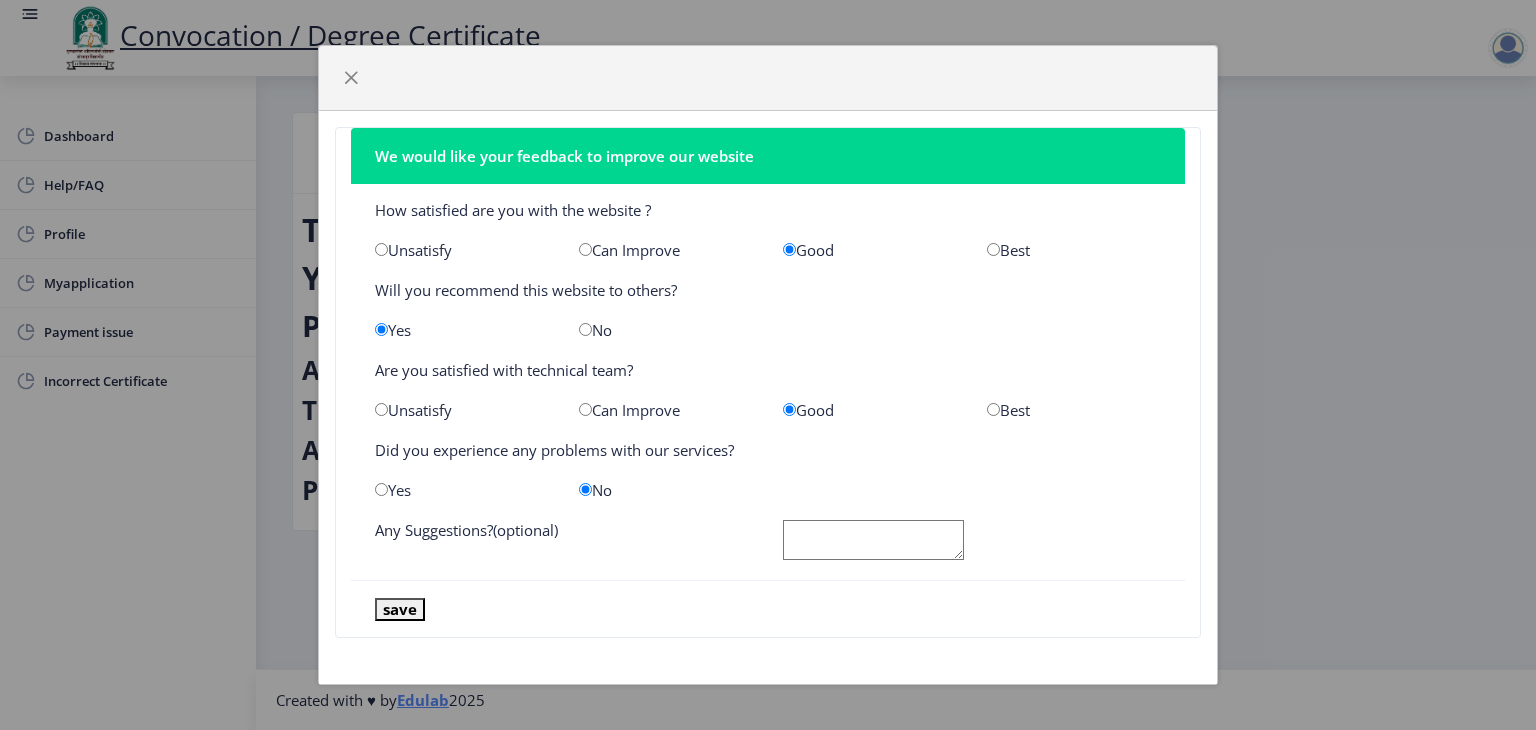 click 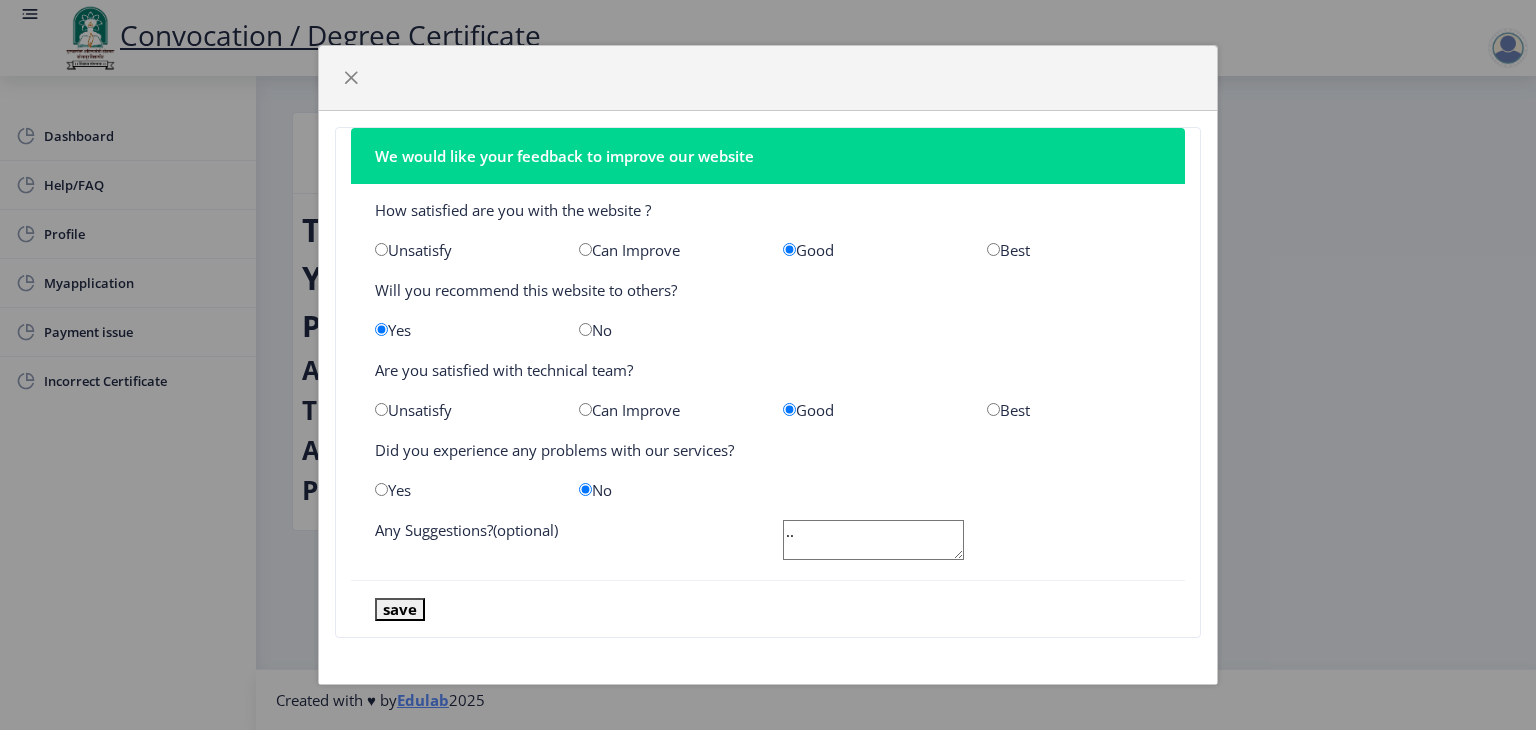 type on "." 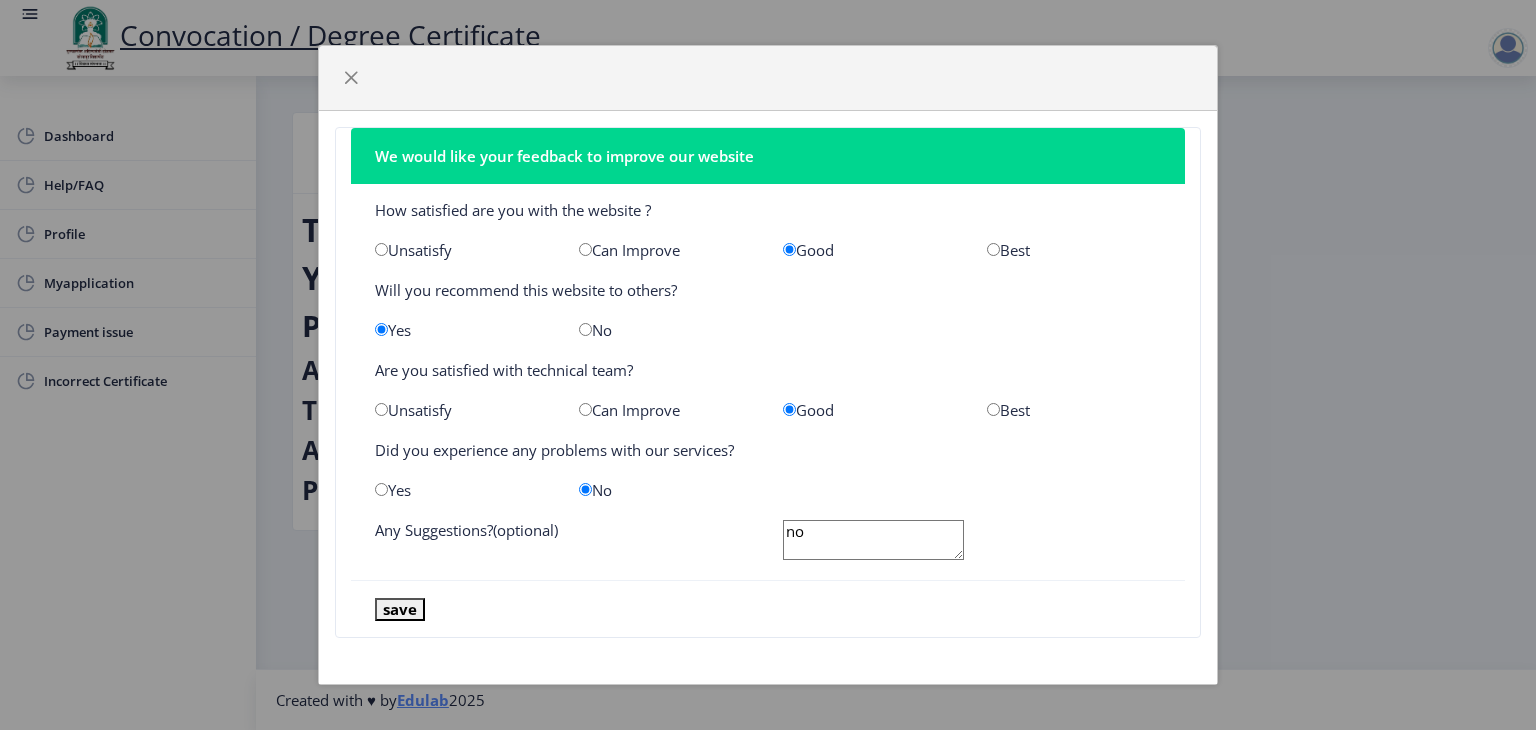 type on "no" 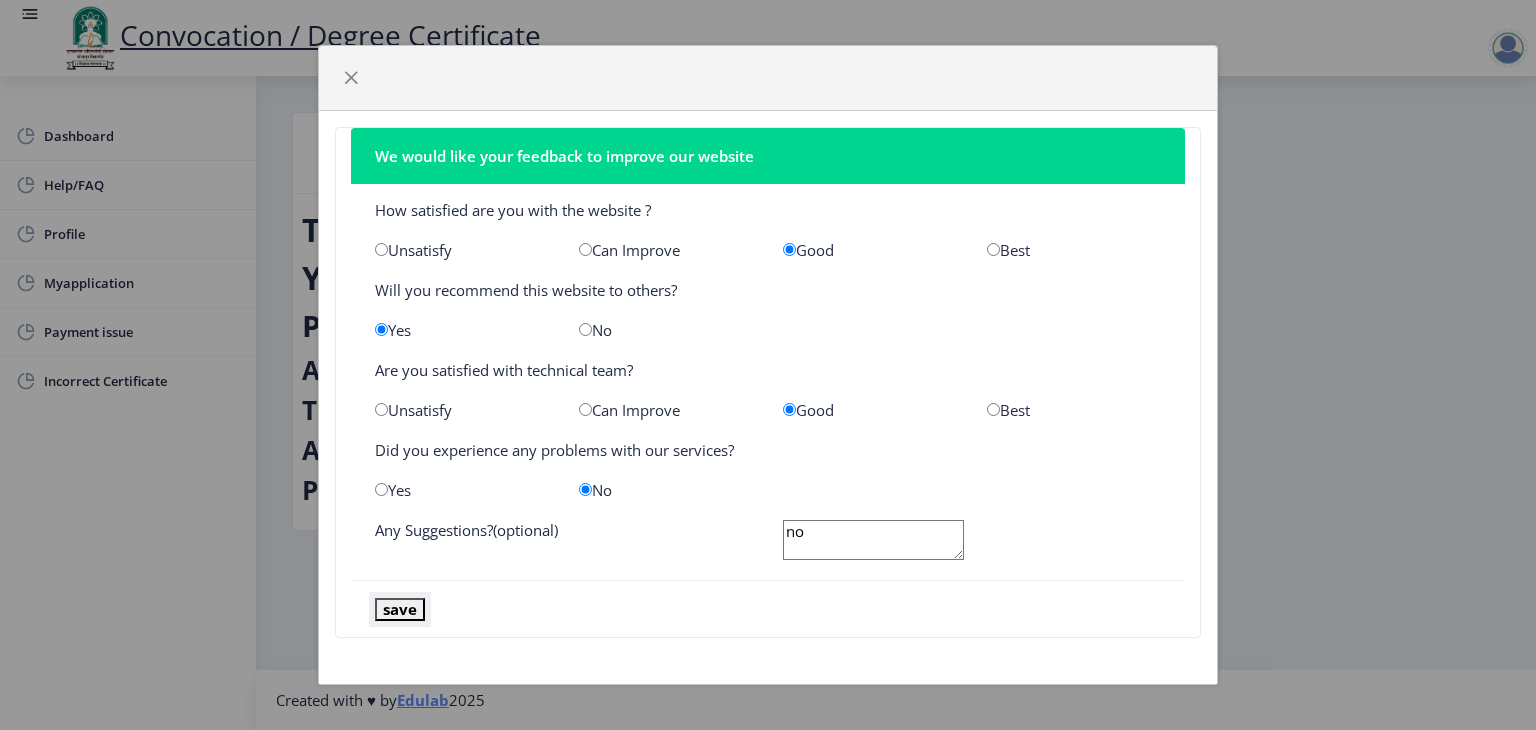 click on "save" 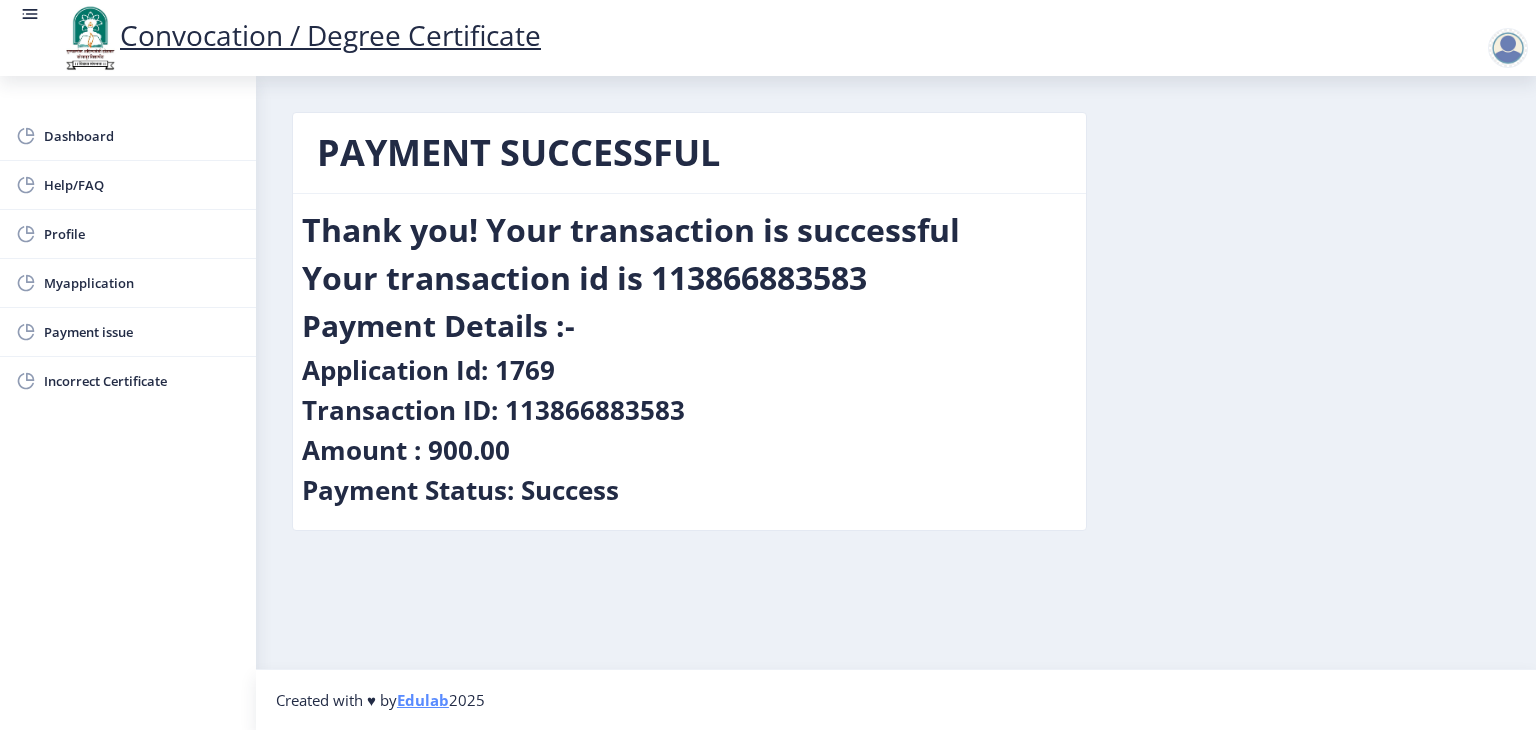 drag, startPoint x: 624, startPoint y: 300, endPoint x: 1228, endPoint y: 233, distance: 607.7047 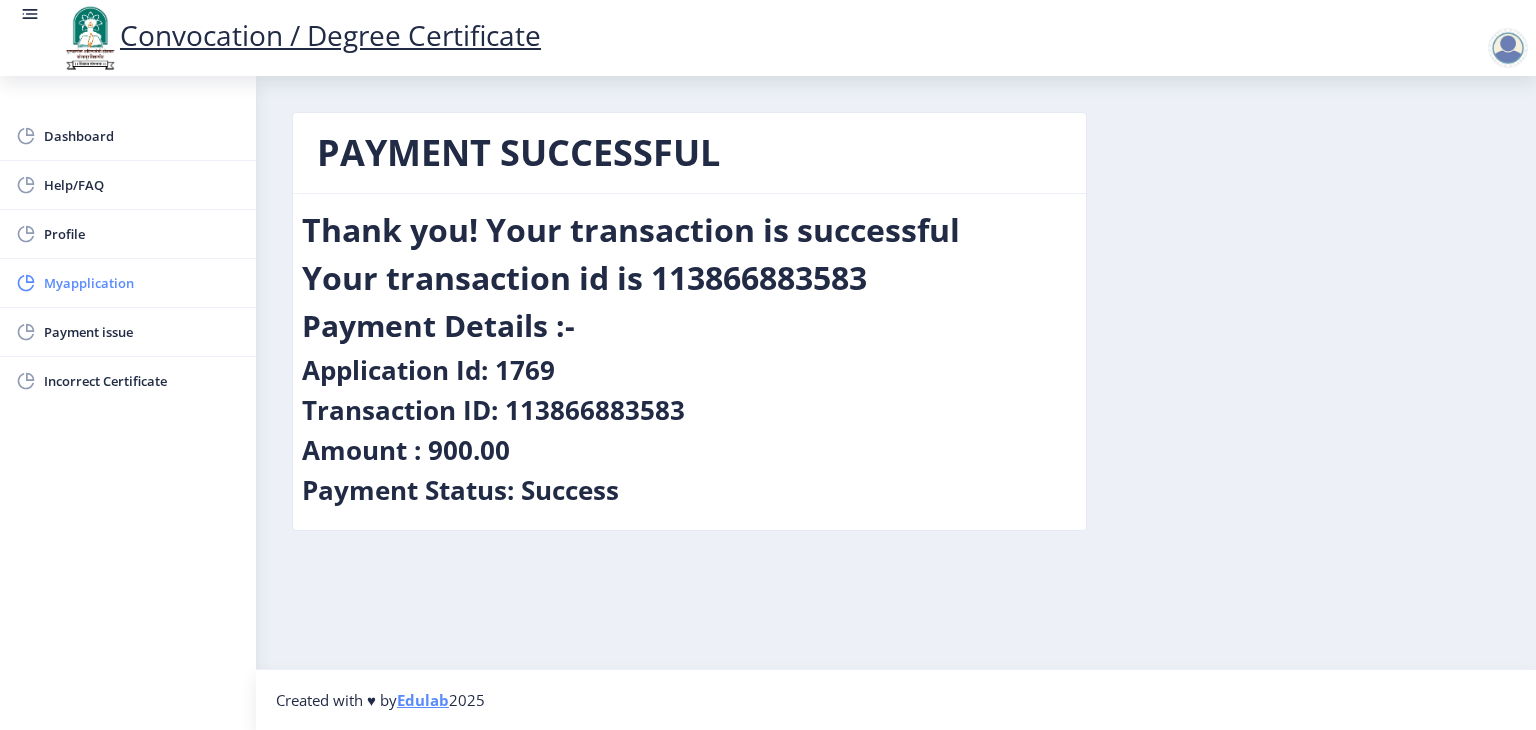 click on "Myapplication" 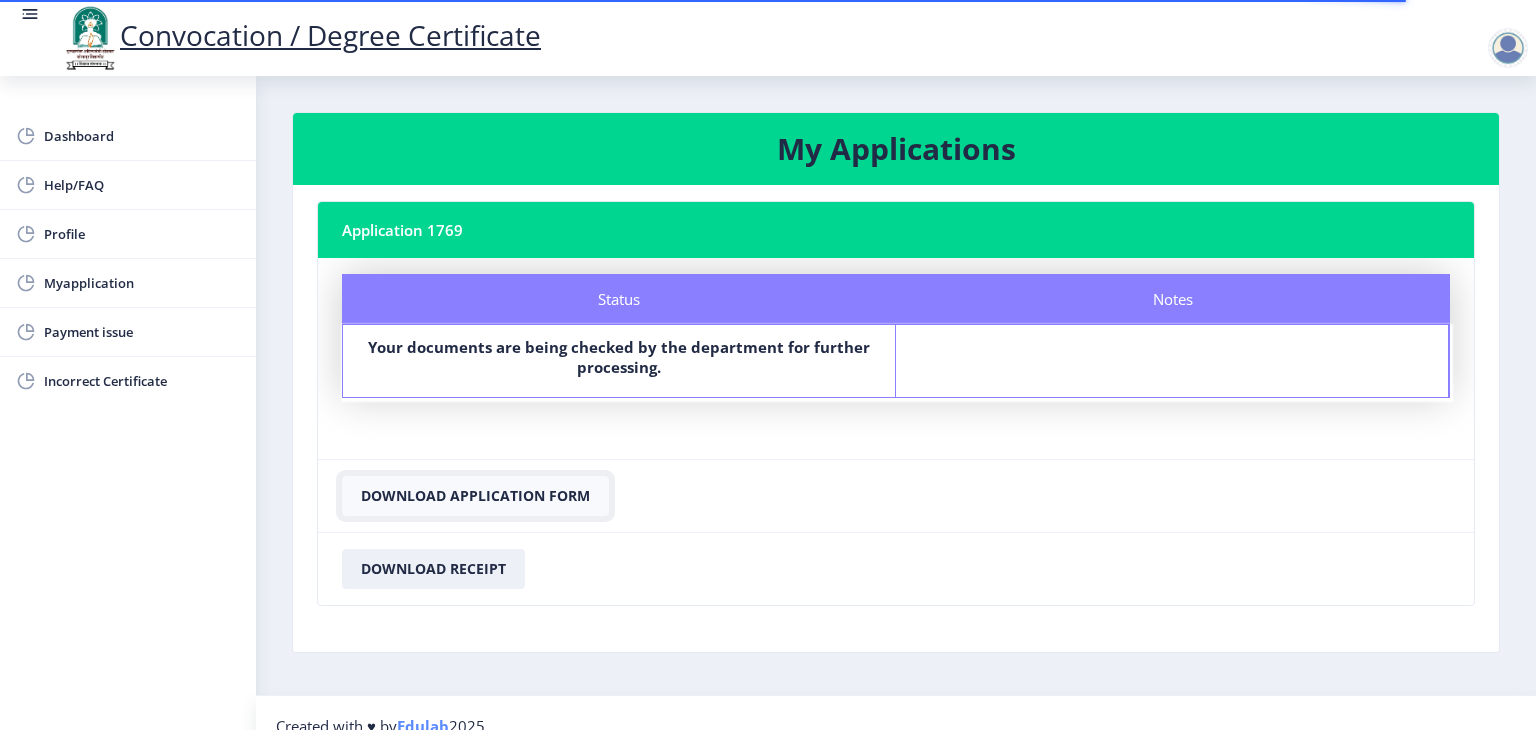 click on "Download Application Form" 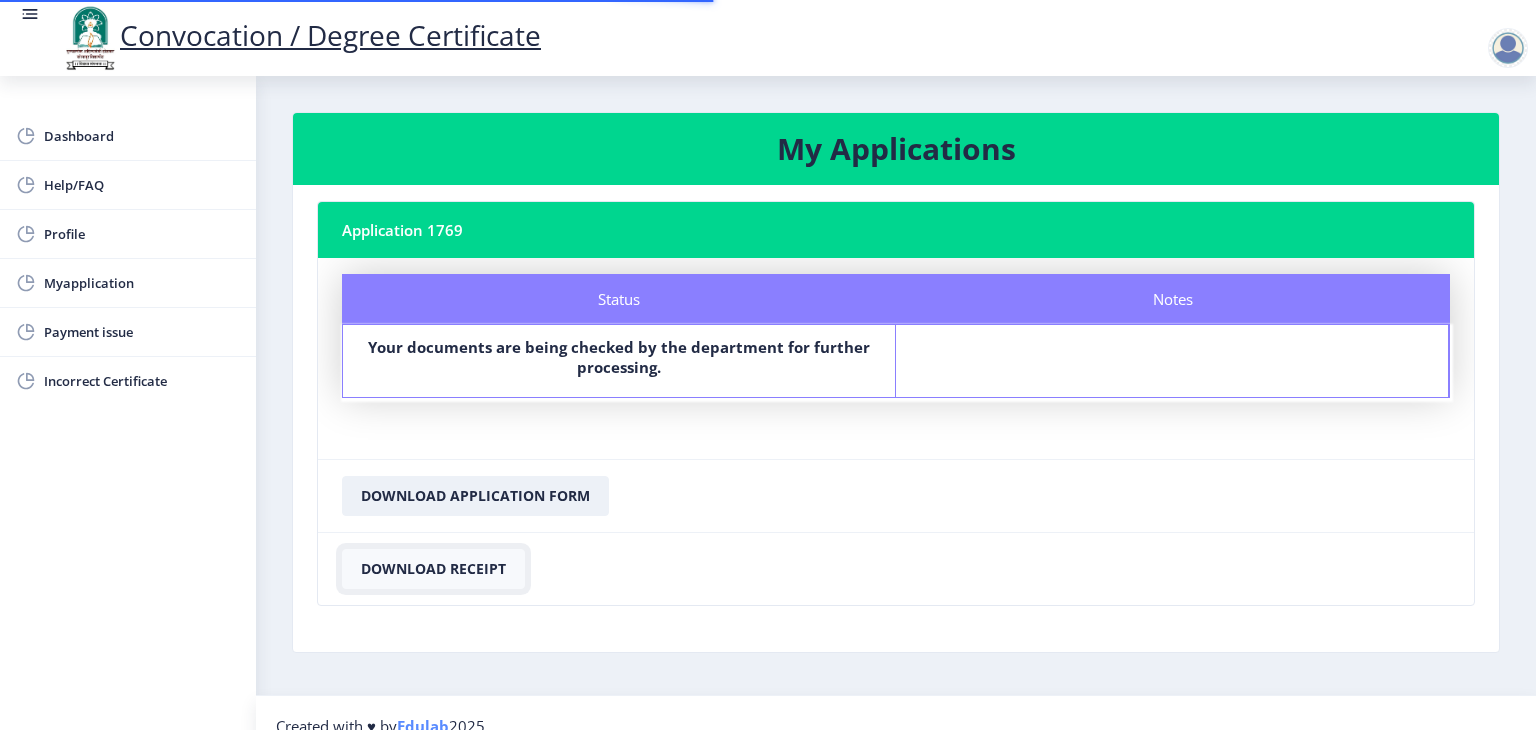 click on "Download Receipt" 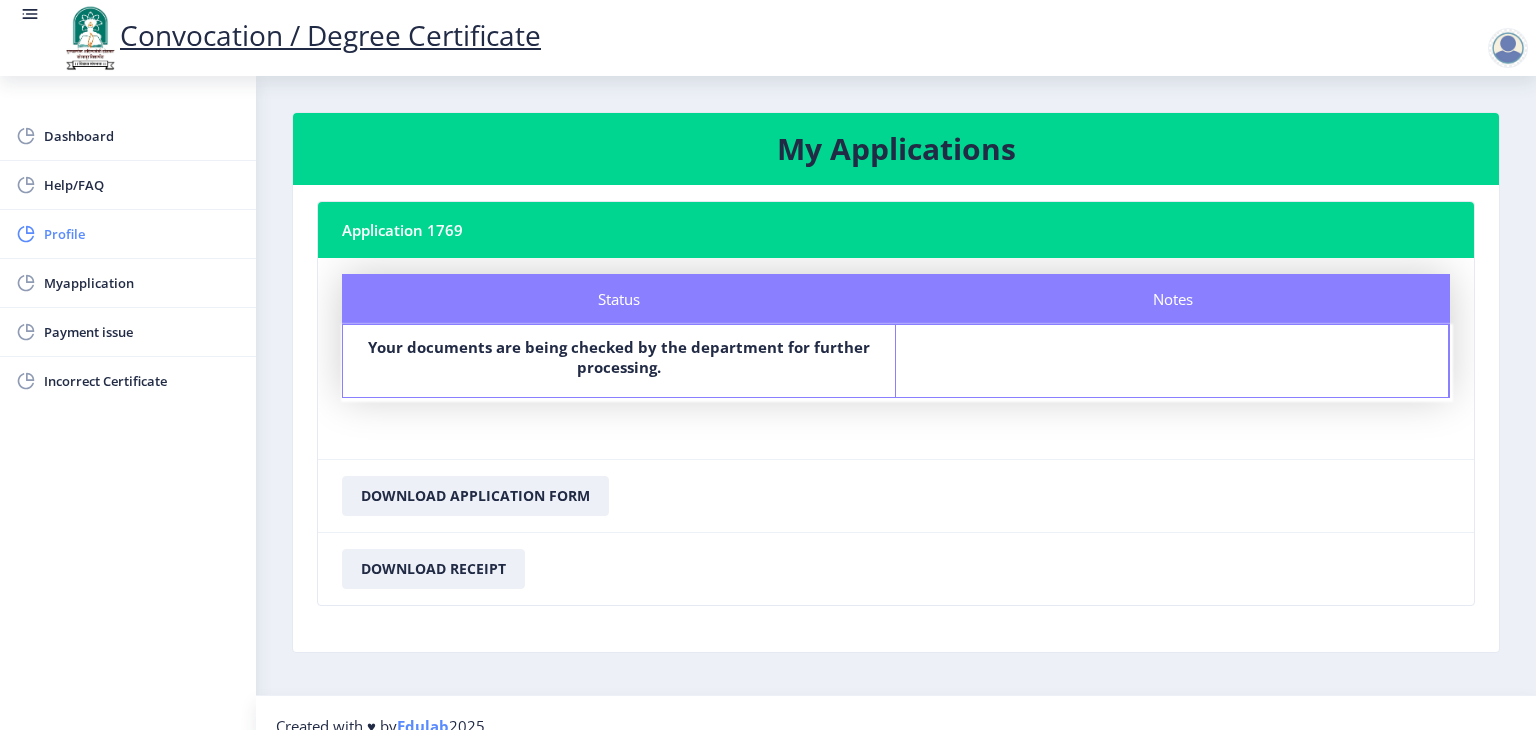 click on "Profile" 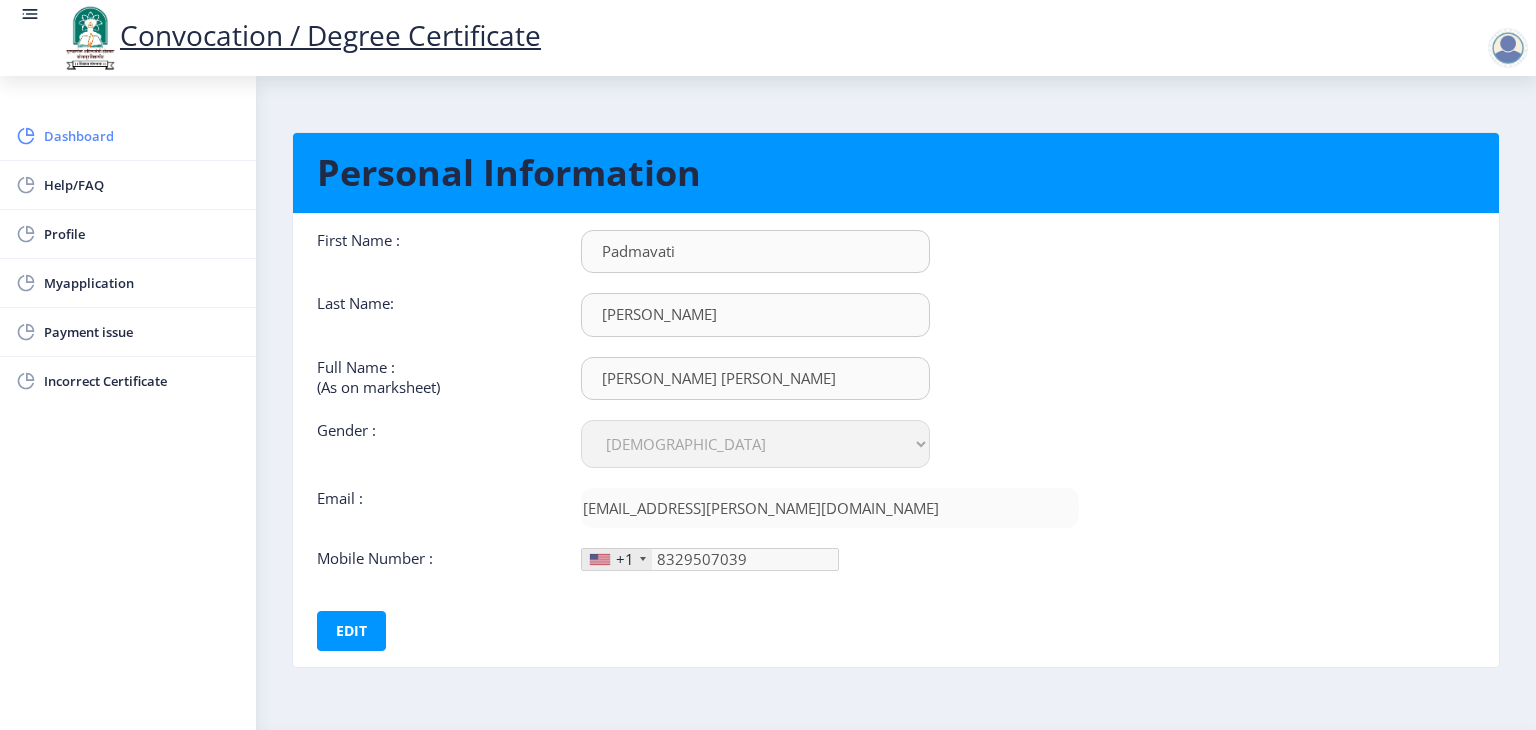 click on "Dashboard" 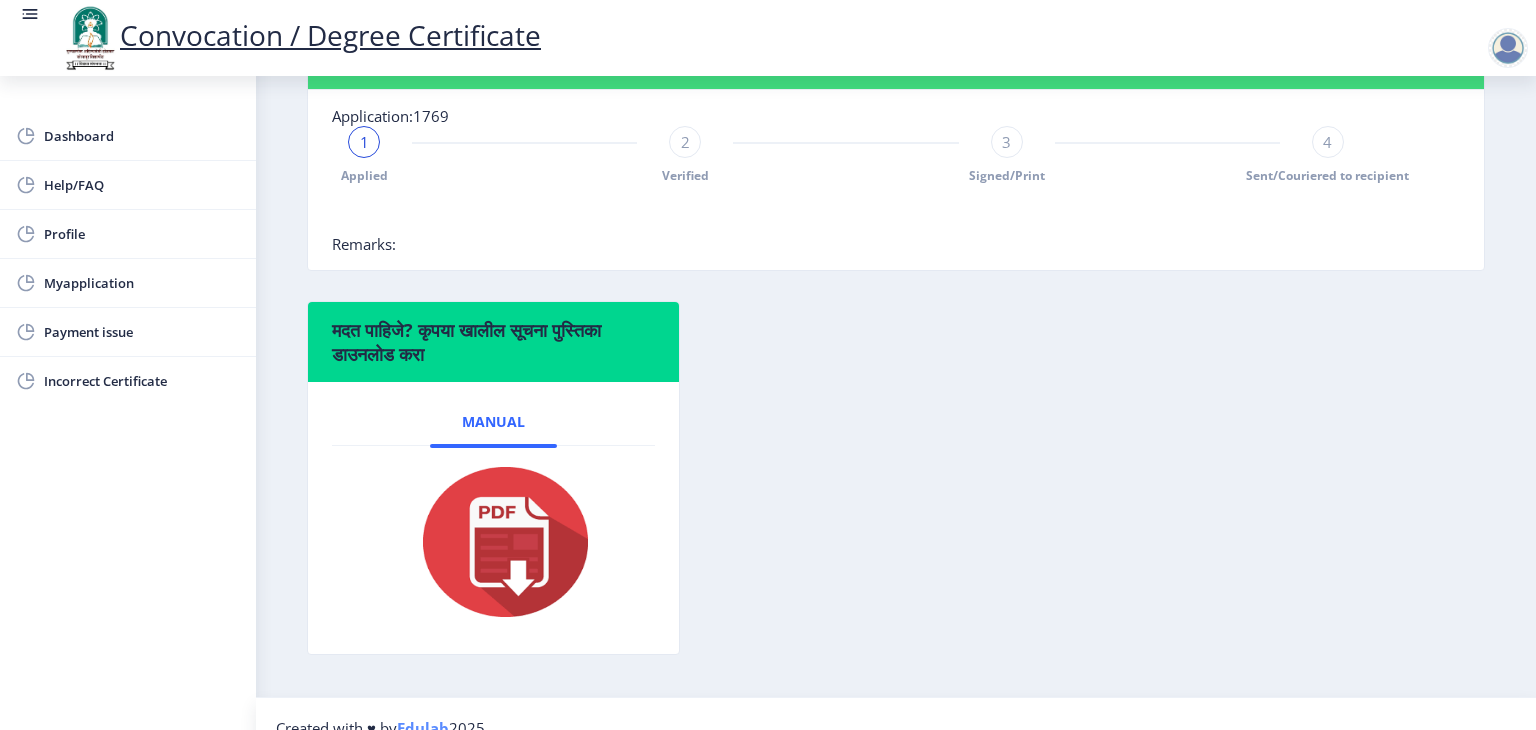 scroll, scrollTop: 454, scrollLeft: 0, axis: vertical 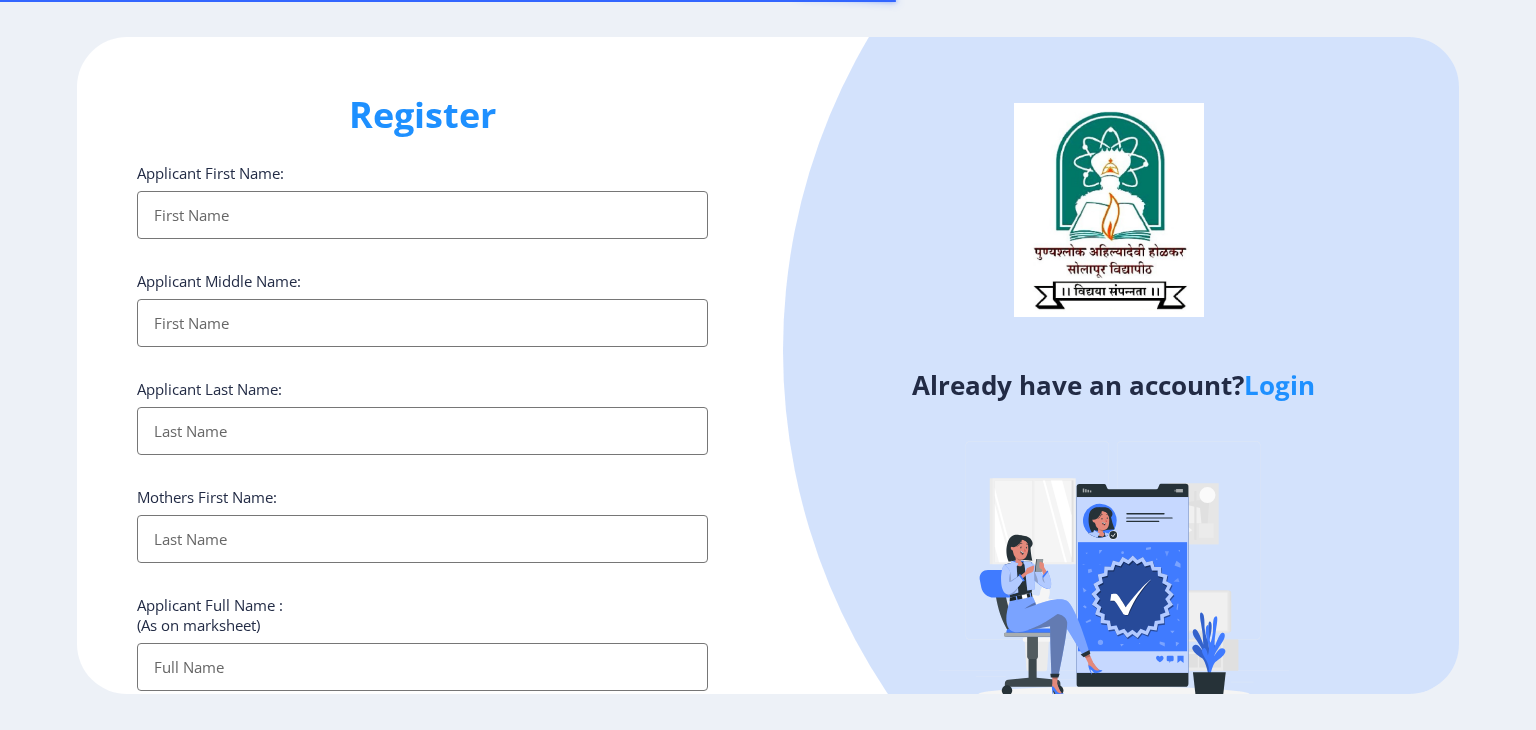 select 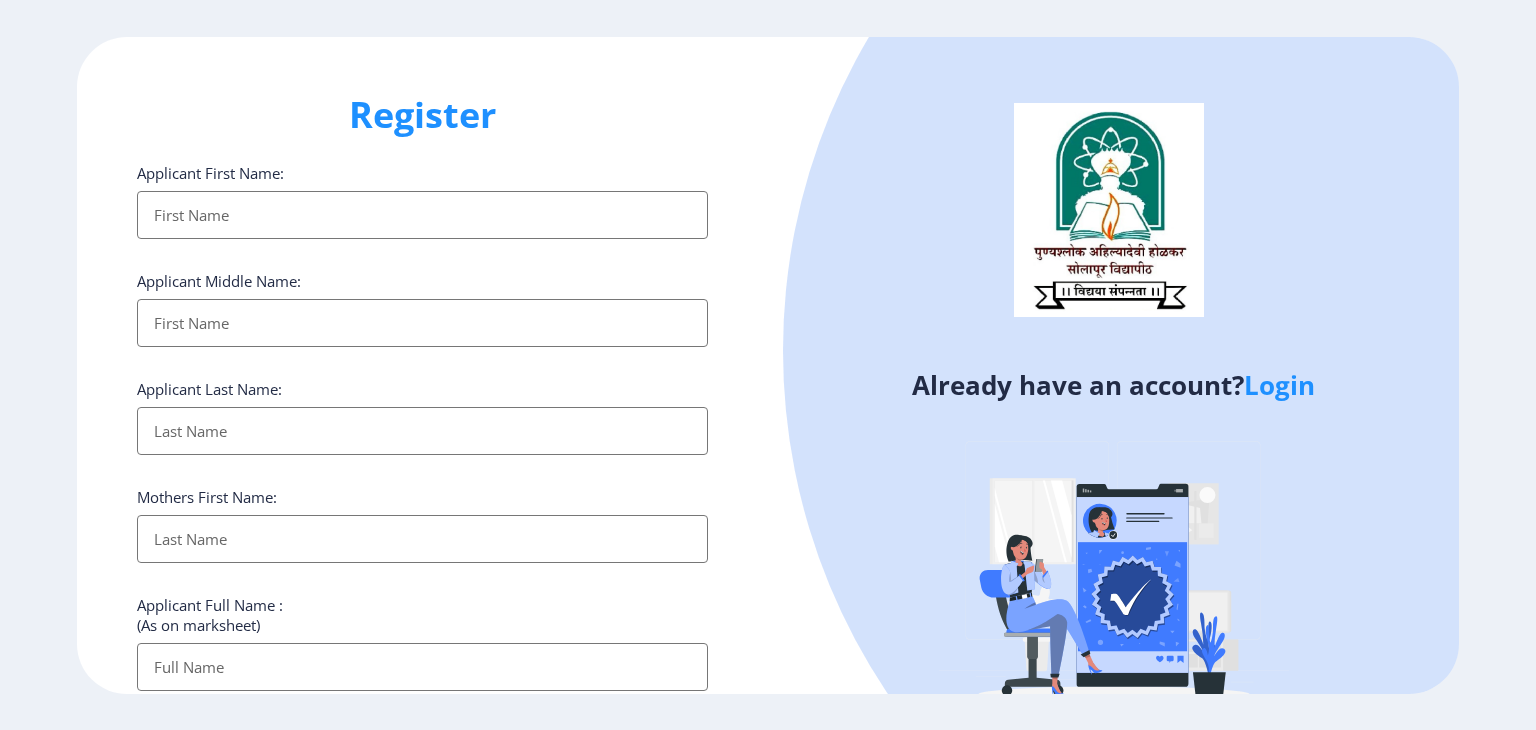 click on "Register Applicant First Name: Applicant Middle Name: Applicant Last Name: Mothers First Name: Applicant Full Name : (As on marksheet) Aadhar Number :  Gender: Select Gender Male Female Other  Country Code and Mobile number  *  +91 India (भारत) +91 Afghanistan (‫افغانستان‬‎) +93 Albania (Shqipëri) +355 Algeria (‫الجزائر‬‎) +213 American Samoa +1 Andorra +376 Angola +244 Anguilla +1 Antigua and Barbuda +1 Argentina +54 Armenia (Հայաստան) +374 Aruba +297 Australia +61 Austria (Österreich) +43 Azerbaijan (Azərbaycan) +994 Bahamas +1 Bahrain (‫البحرين‬‎) +973 Bangladesh (বাংলাদেশ) +880 Barbados +1 Belarus (Беларусь) +375 Belgium (België) +32 Belize +501 Benin (Bénin) +229 Bermuda +1 Bhutan (འབྲུག) +975 Bolivia +591 Bosnia and Herzegovina (Босна и Херцеговина) +387 Botswana +267 Brazil (Brasil) +55 British Indian Ocean Territory +246 British Virgin Islands +1 Brunei +673 Bulgaria (България) +359" 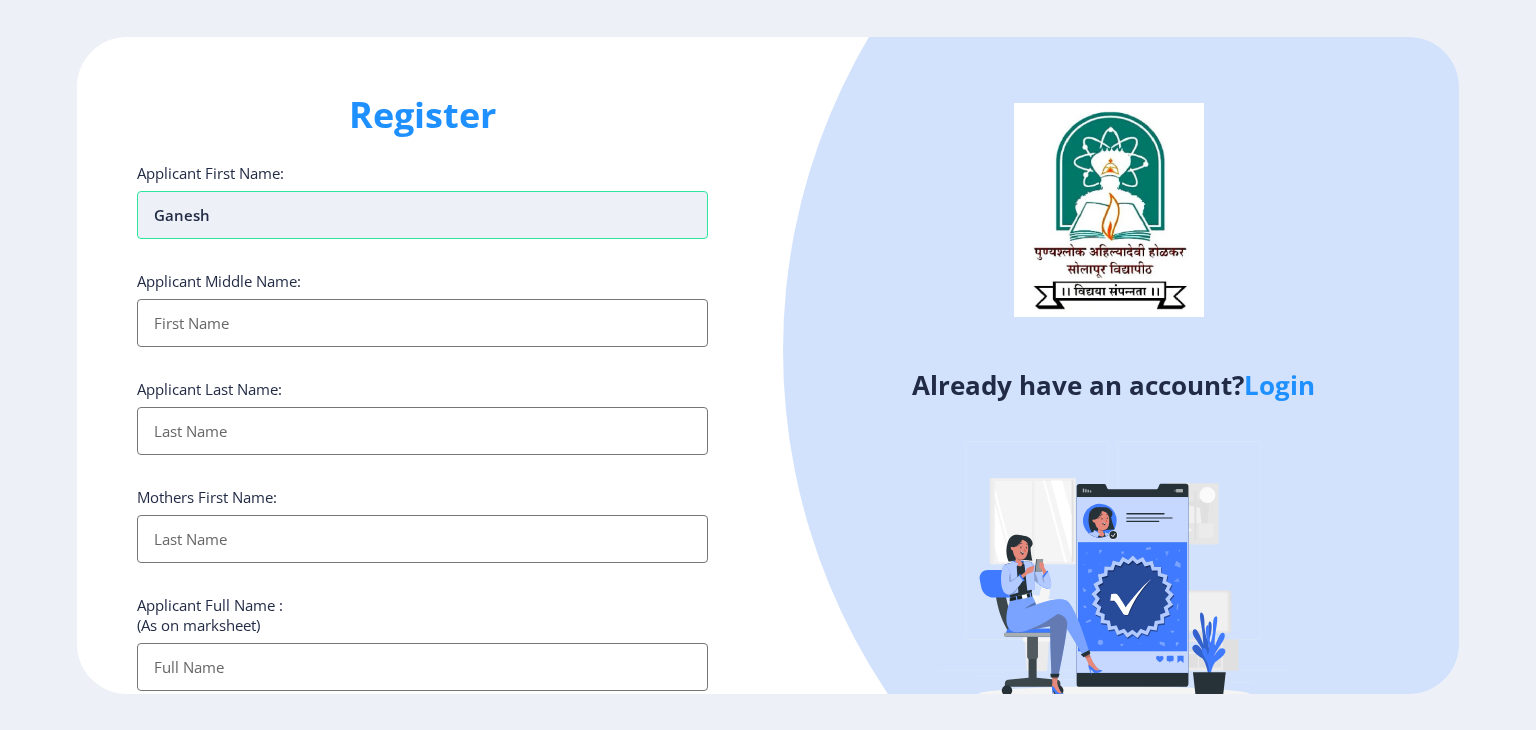 type on "Ganesh" 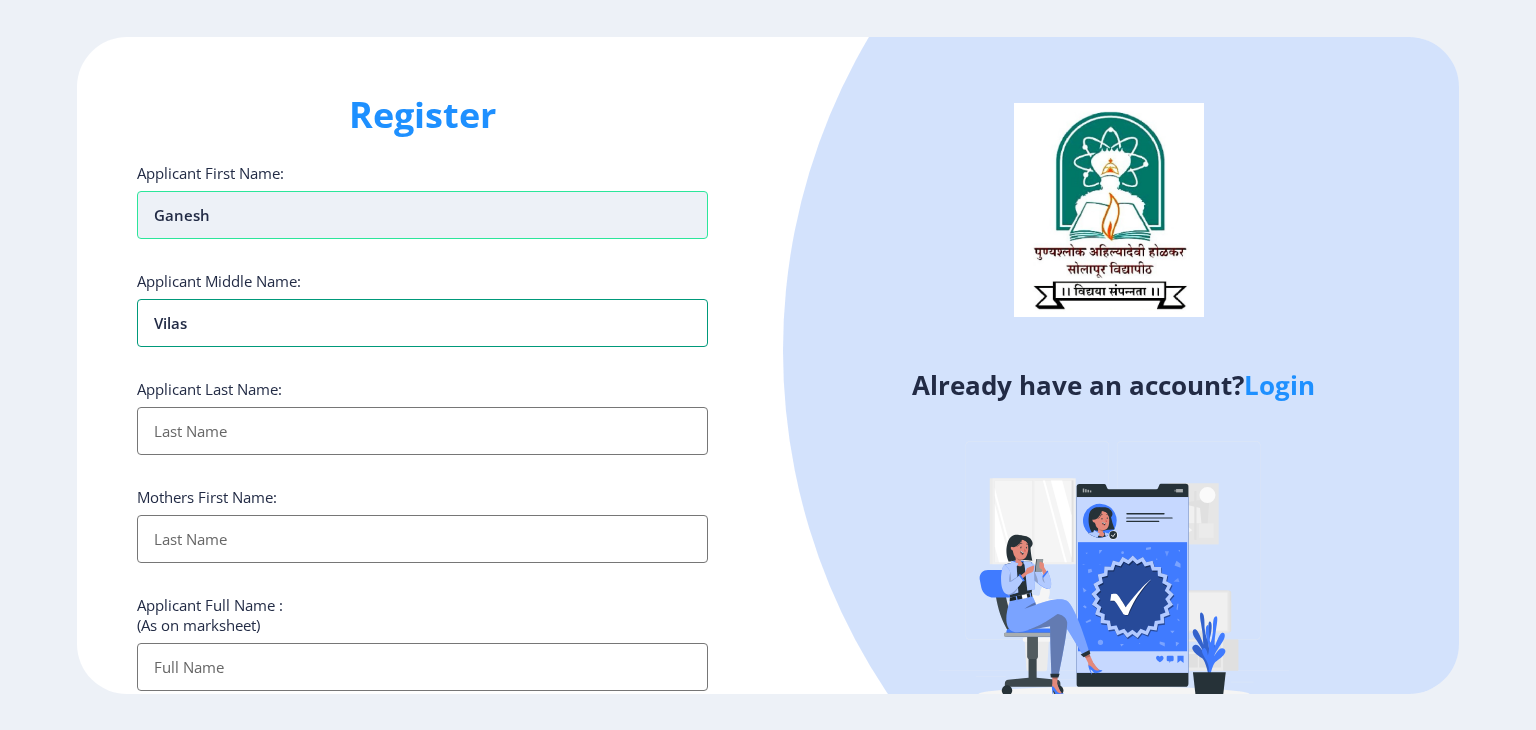 type on "Vilas" 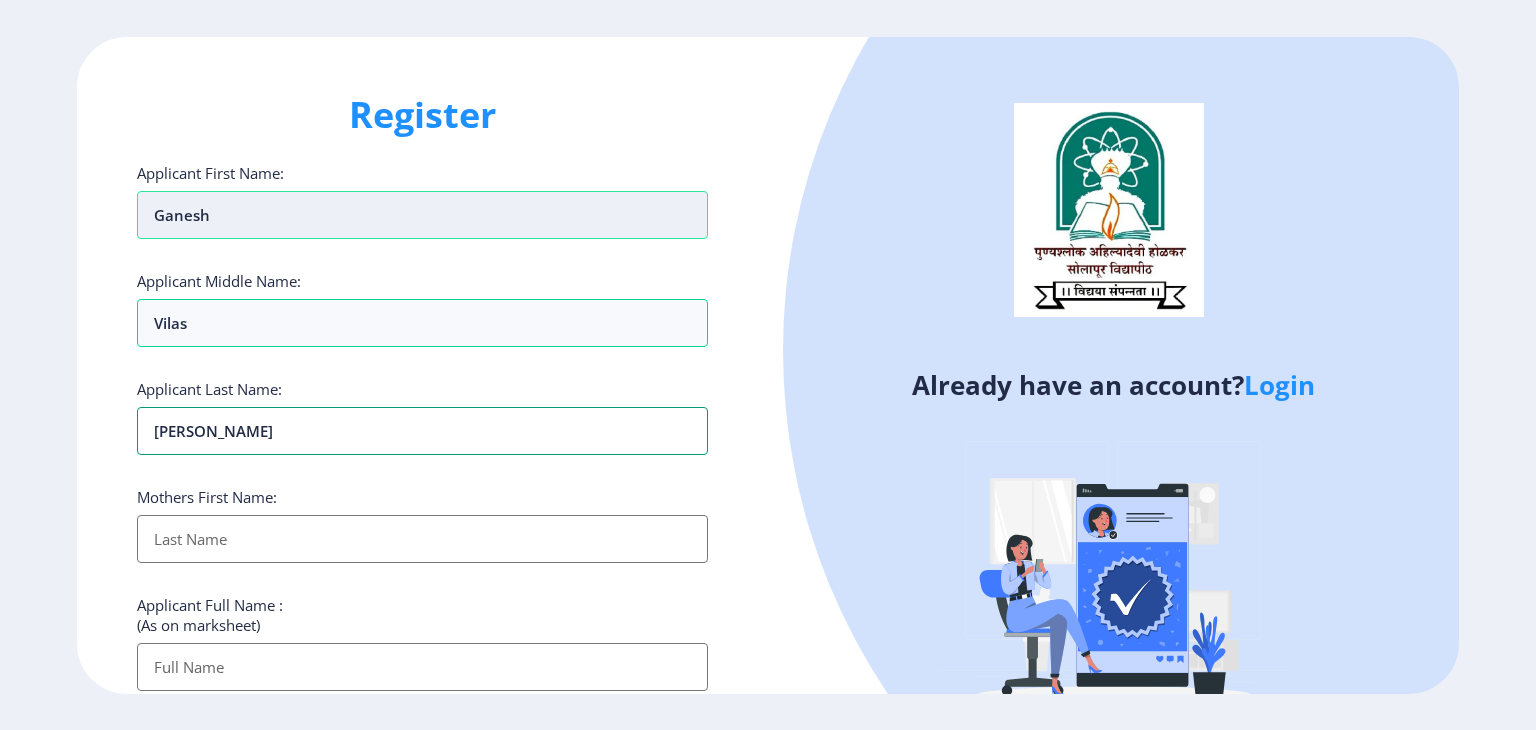 type on "Gavhane" 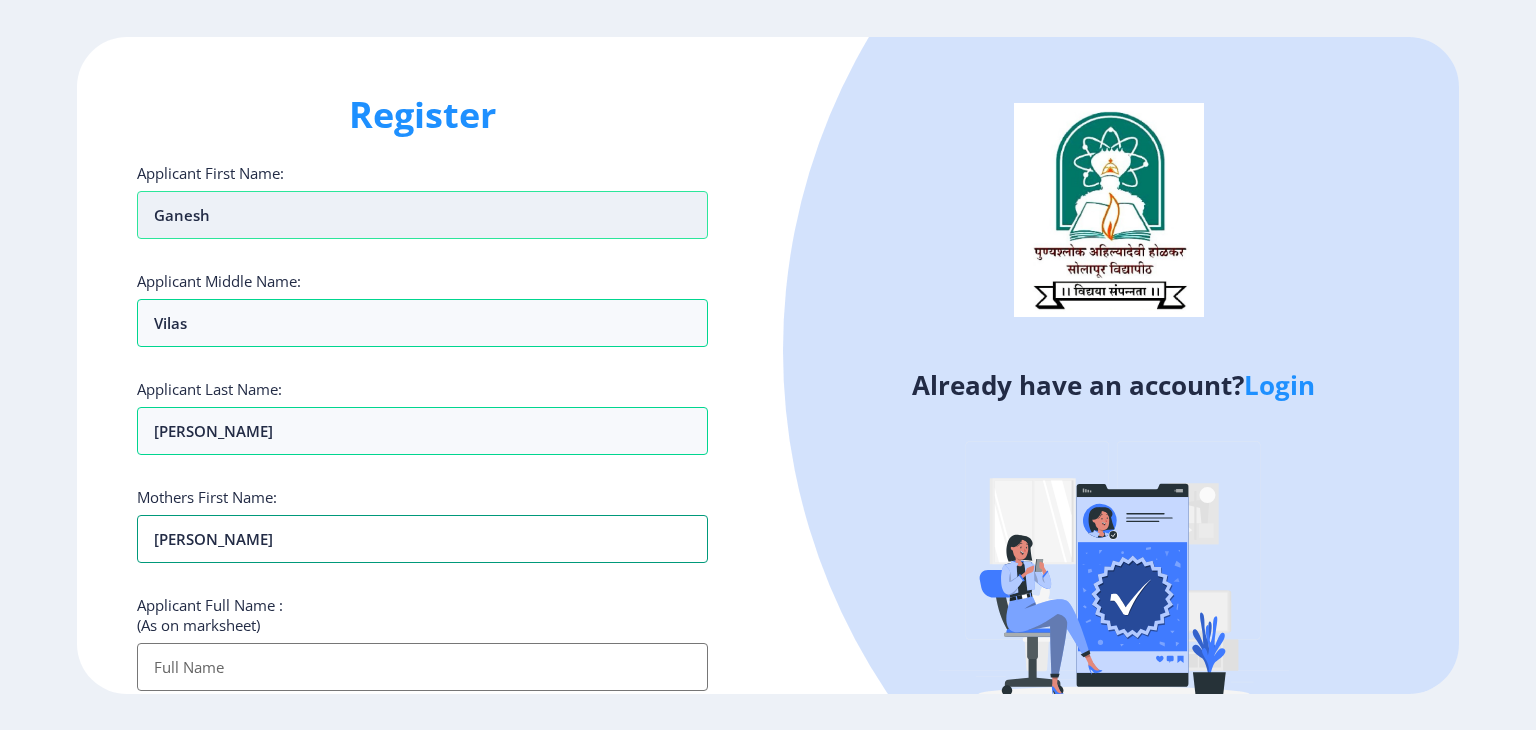 type on "Madhumati" 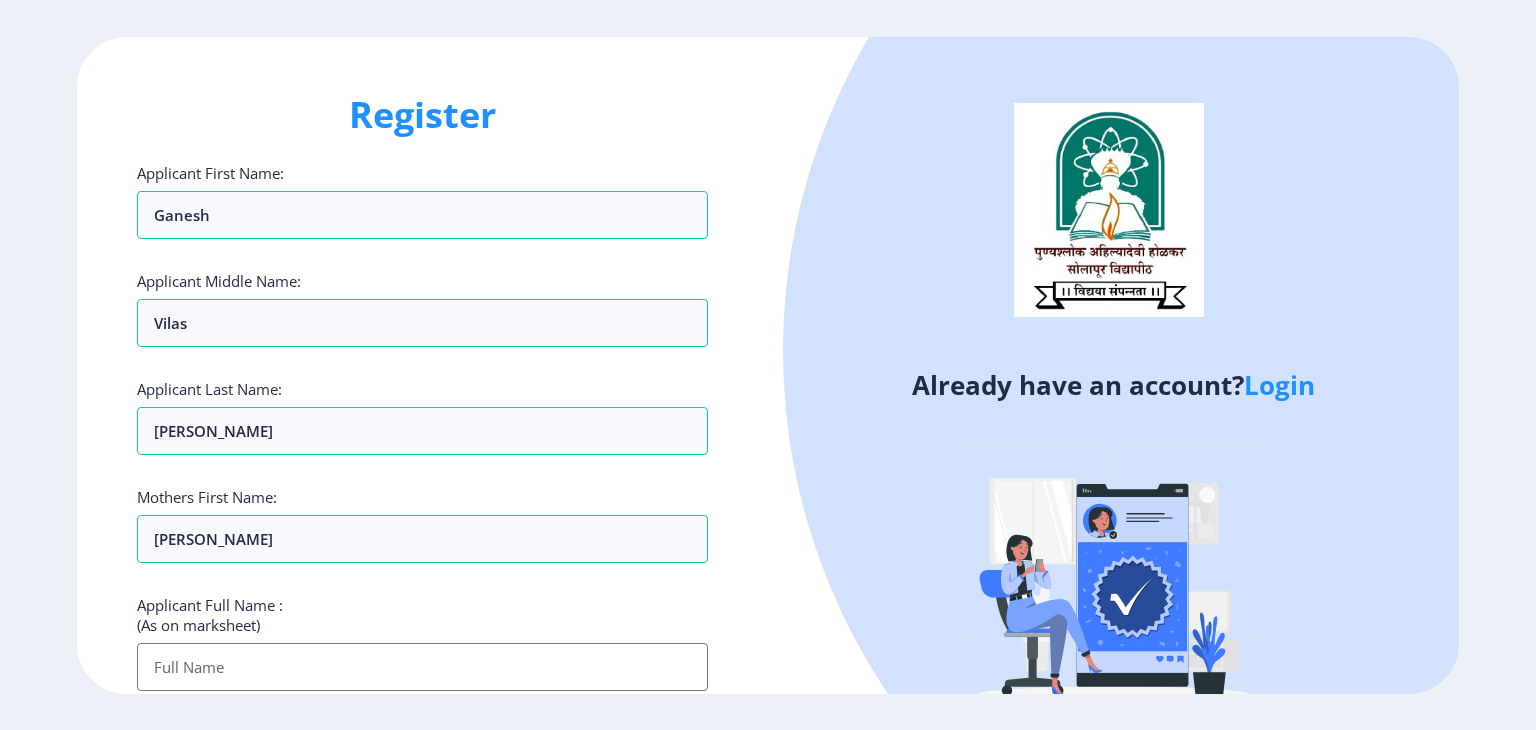 click 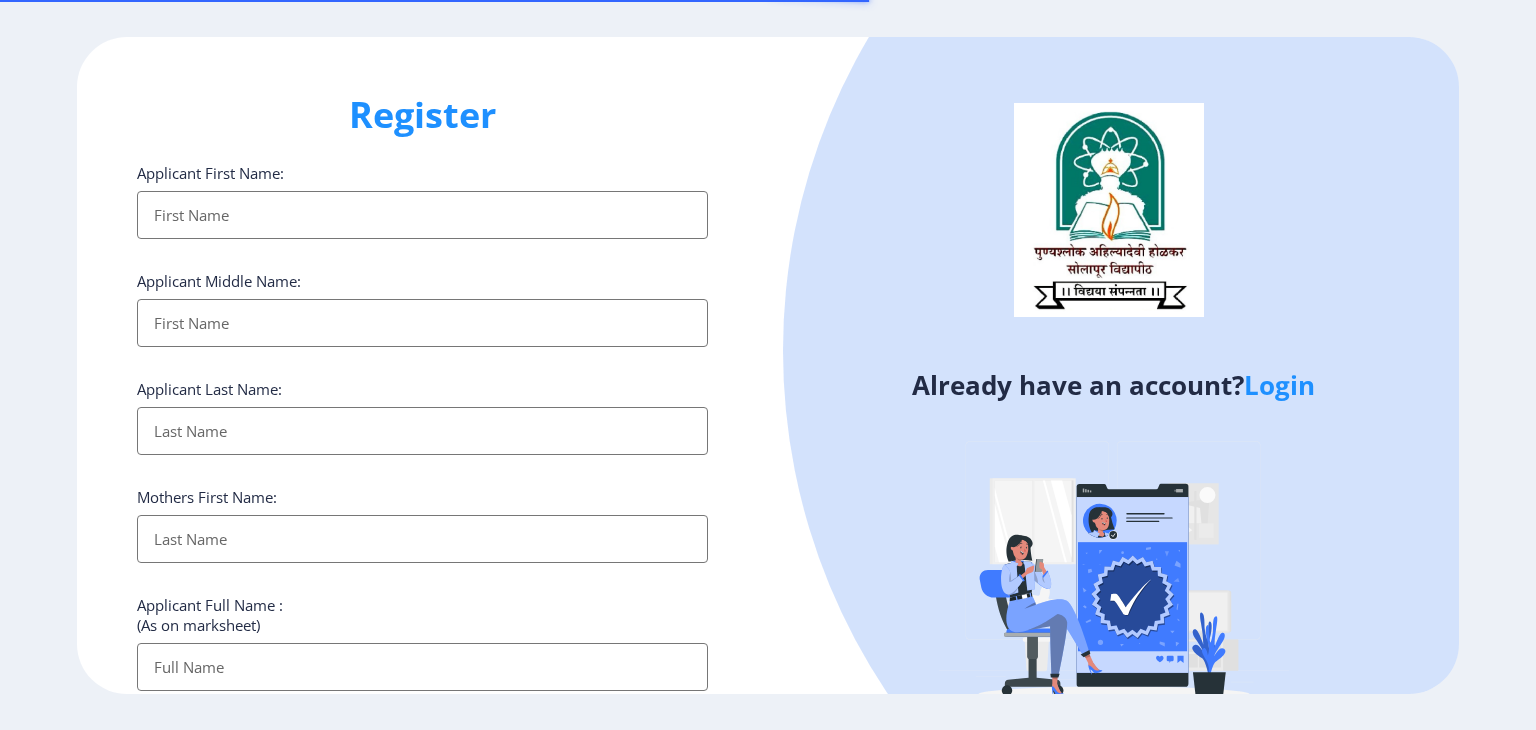 select 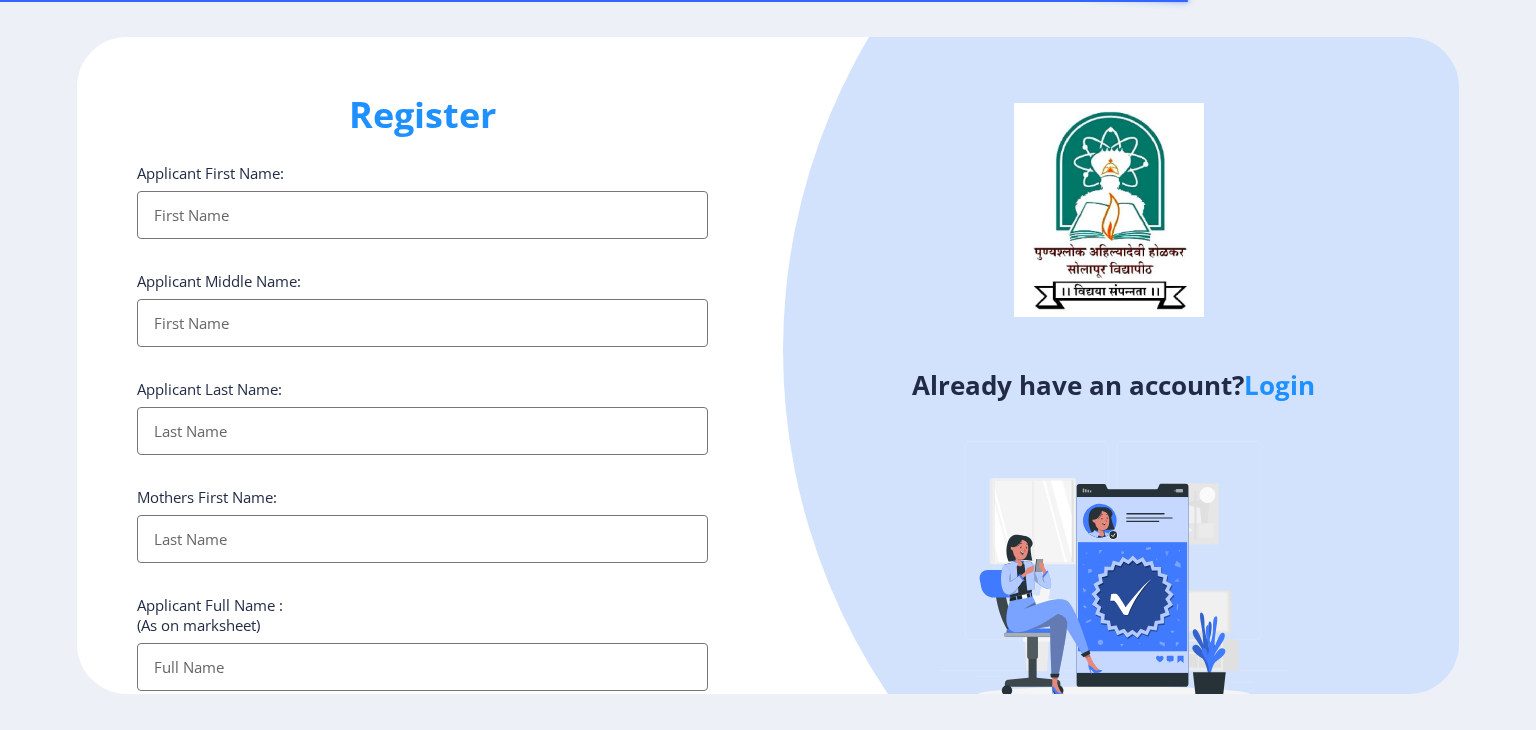 click on "Login" 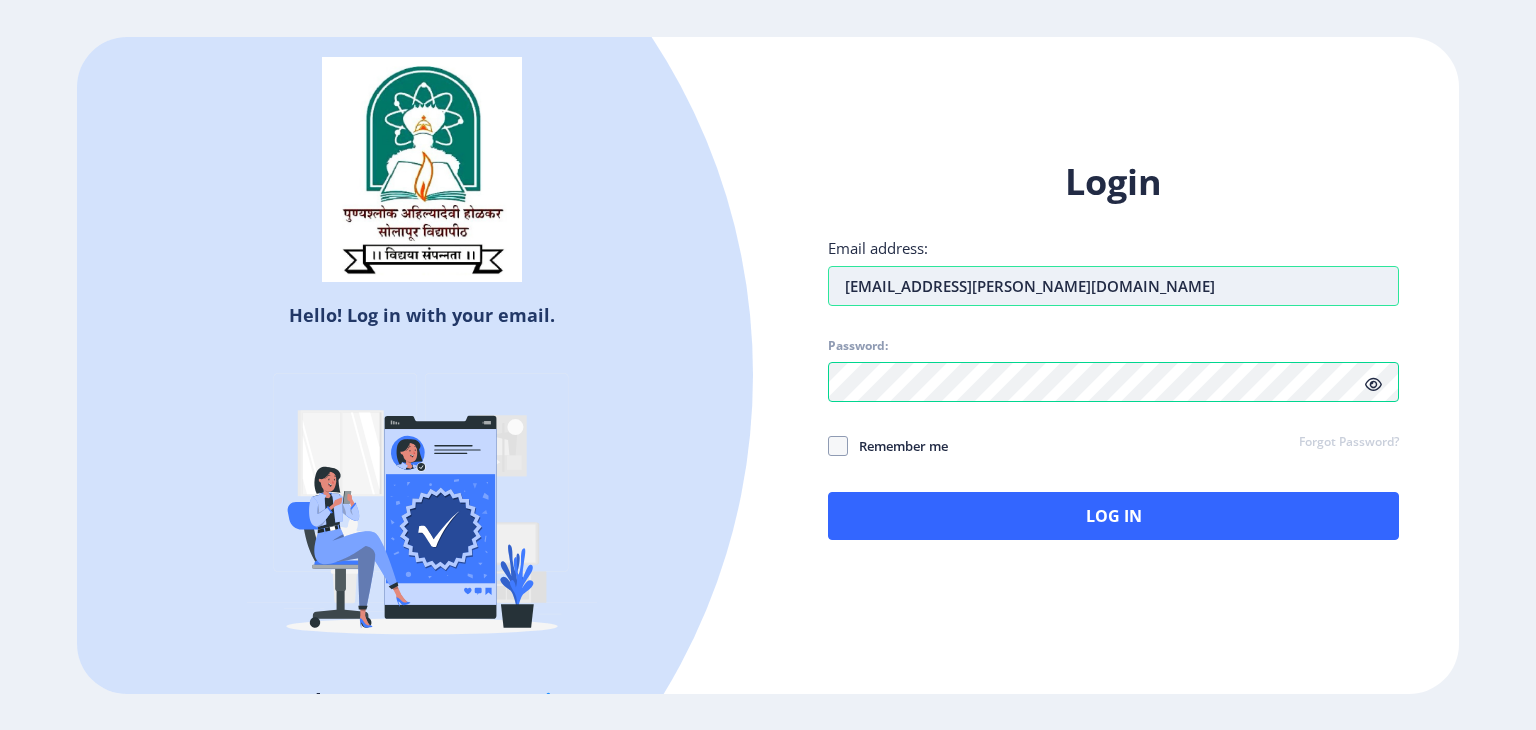 click on "[EMAIL_ADDRESS][PERSON_NAME][DOMAIN_NAME]" at bounding box center (1113, 286) 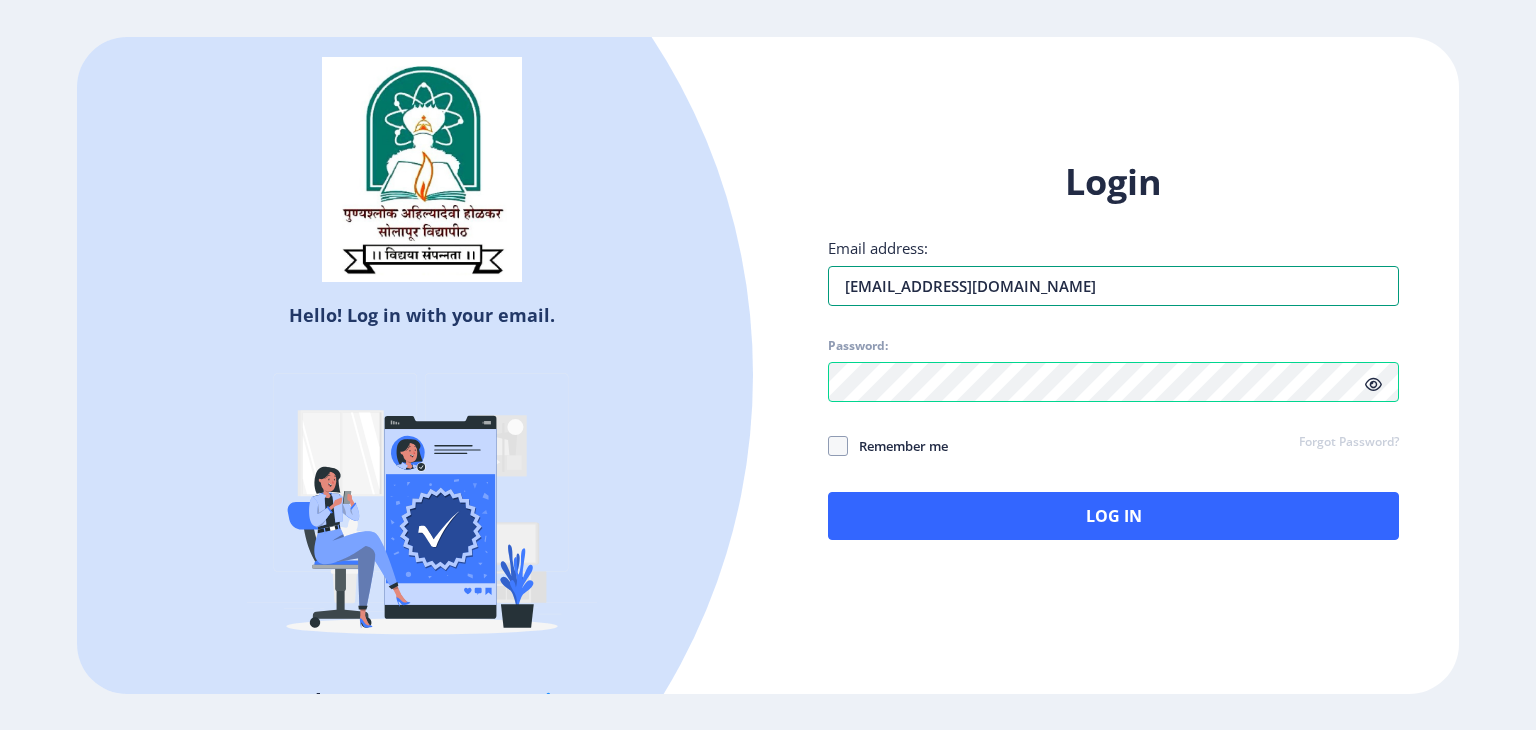 type on "gavhaneganesh007@gmail.com" 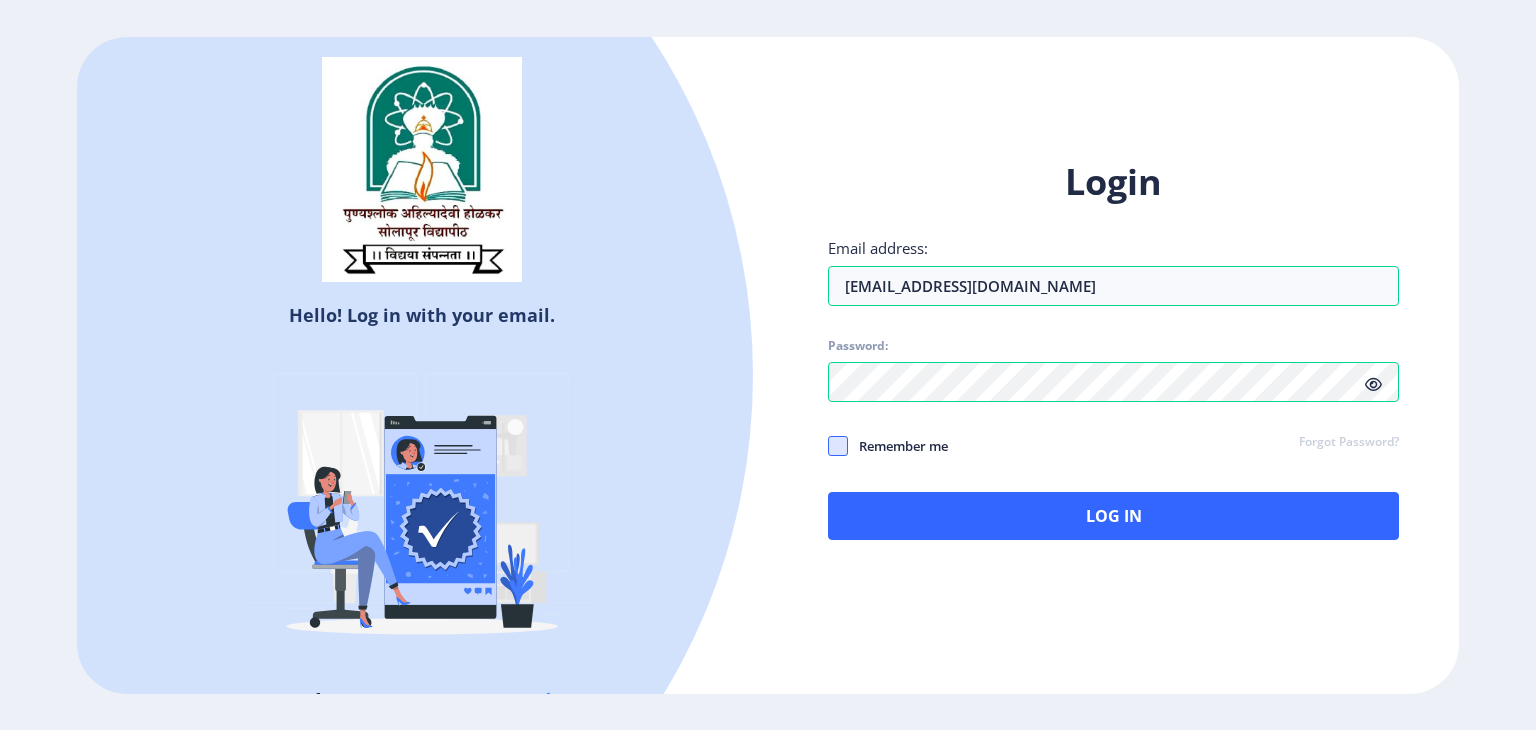 click 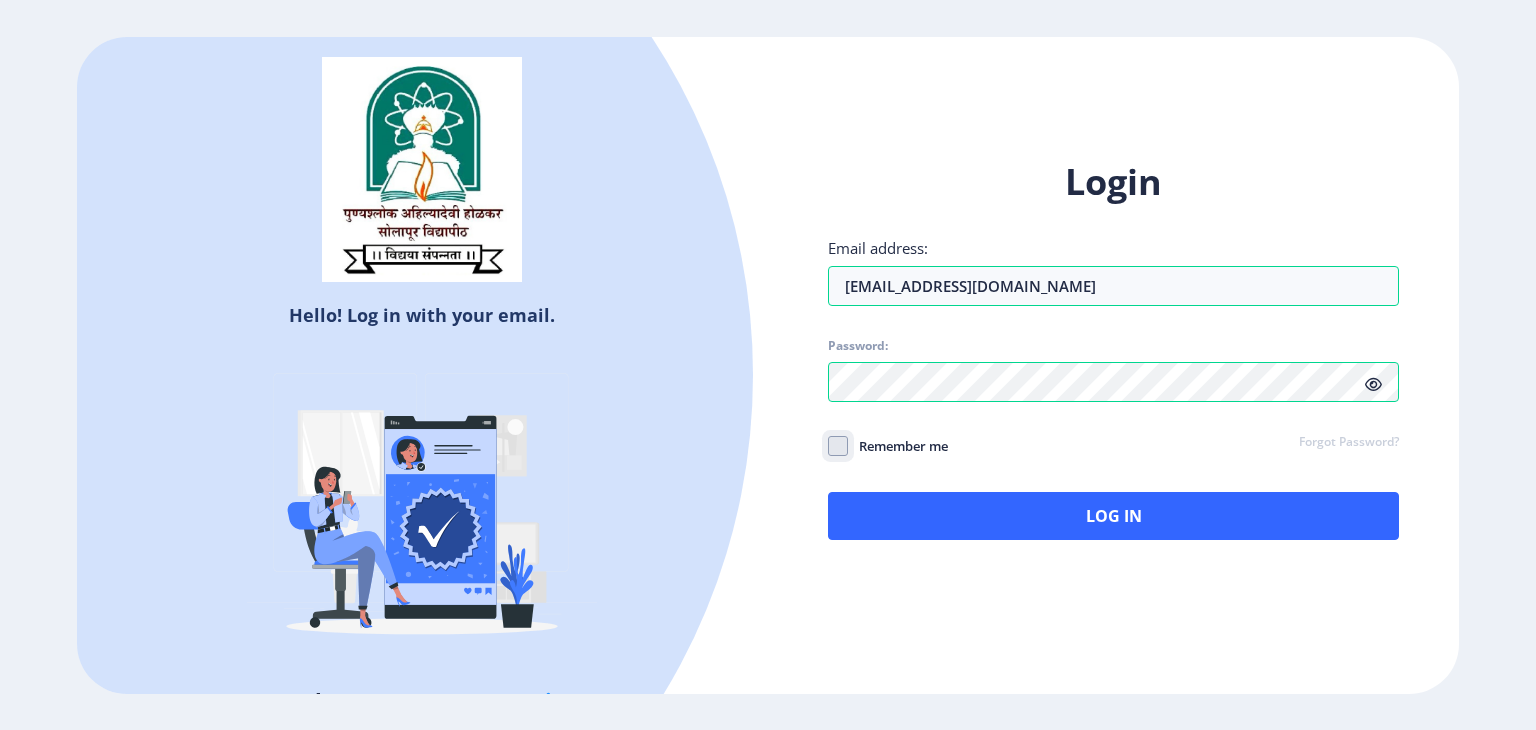 click on "Remember me" 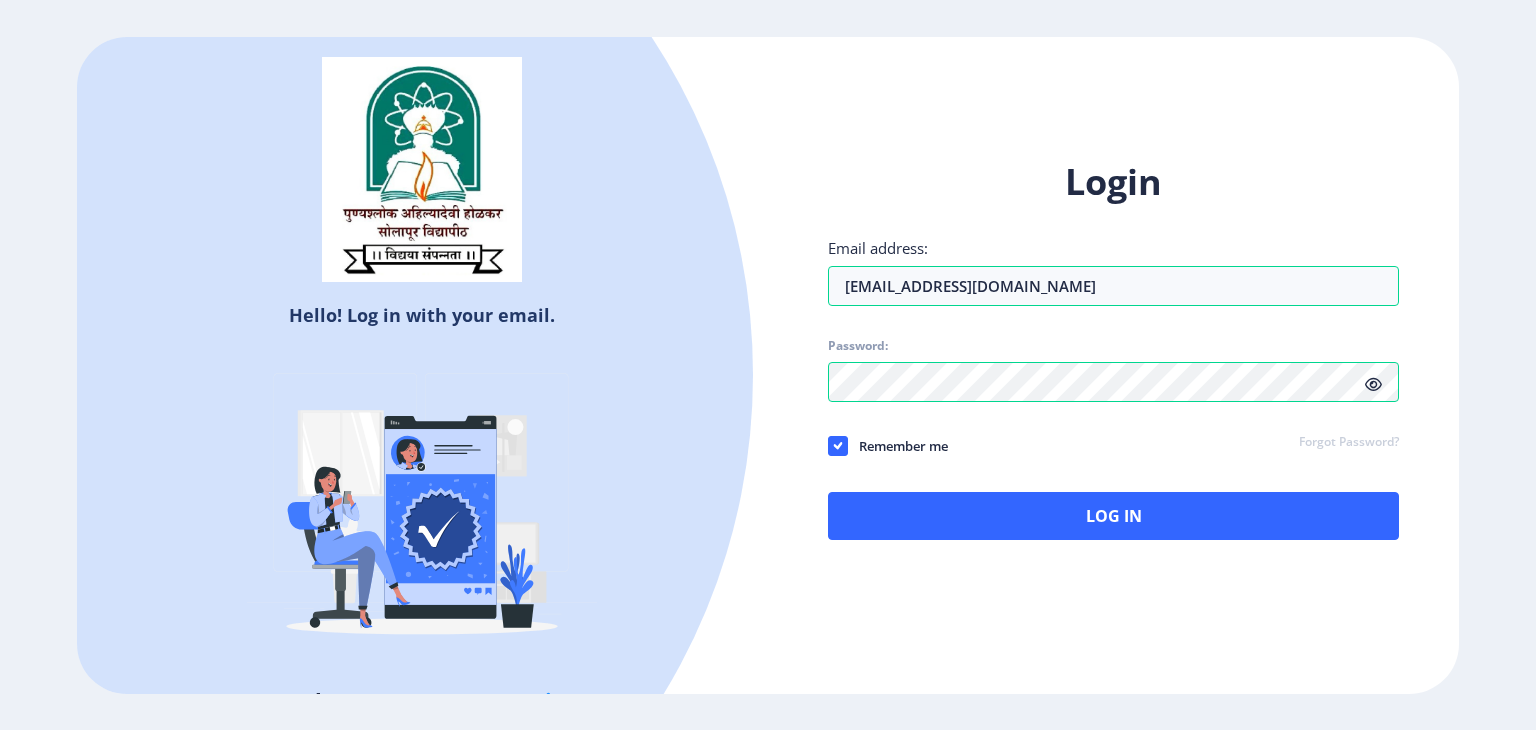 click 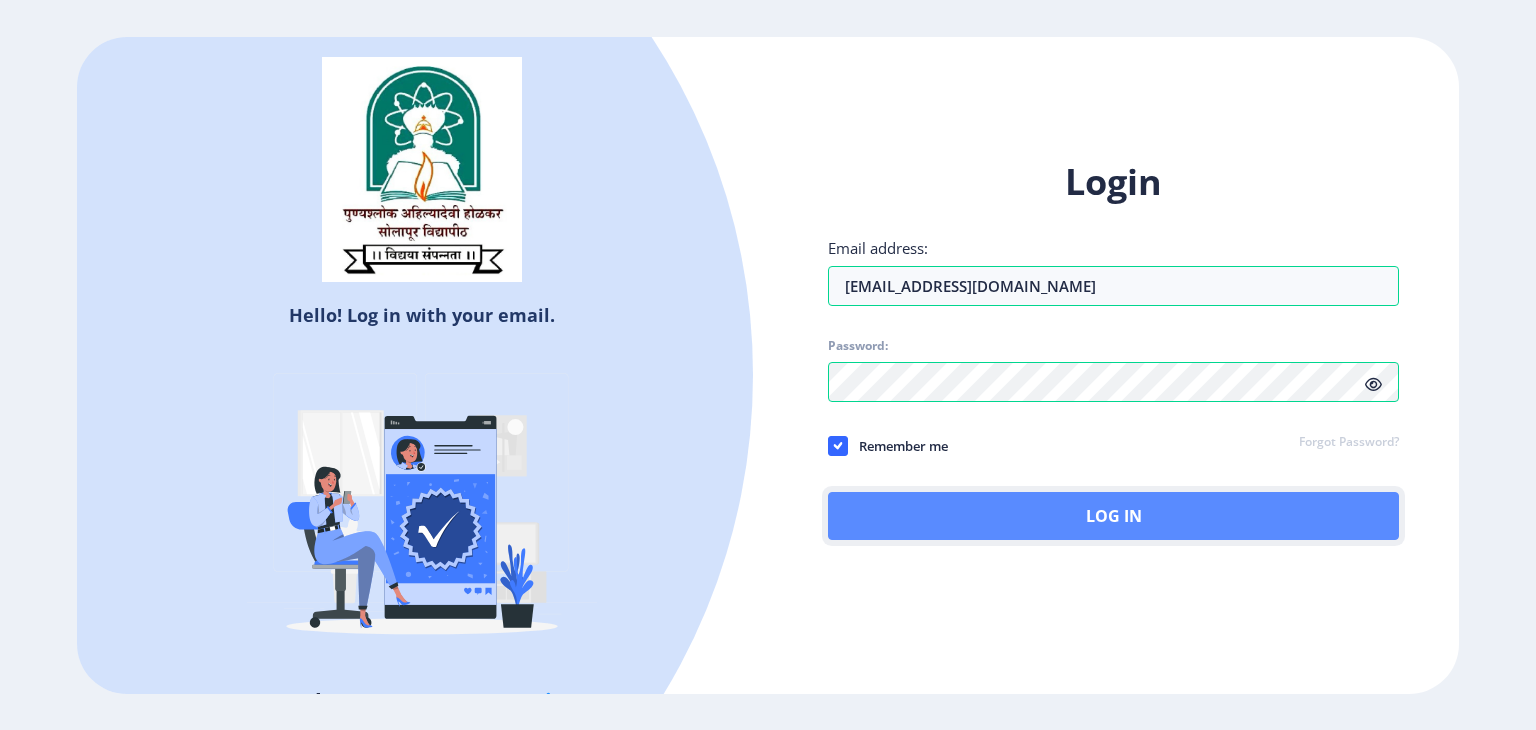 click on "Log In" 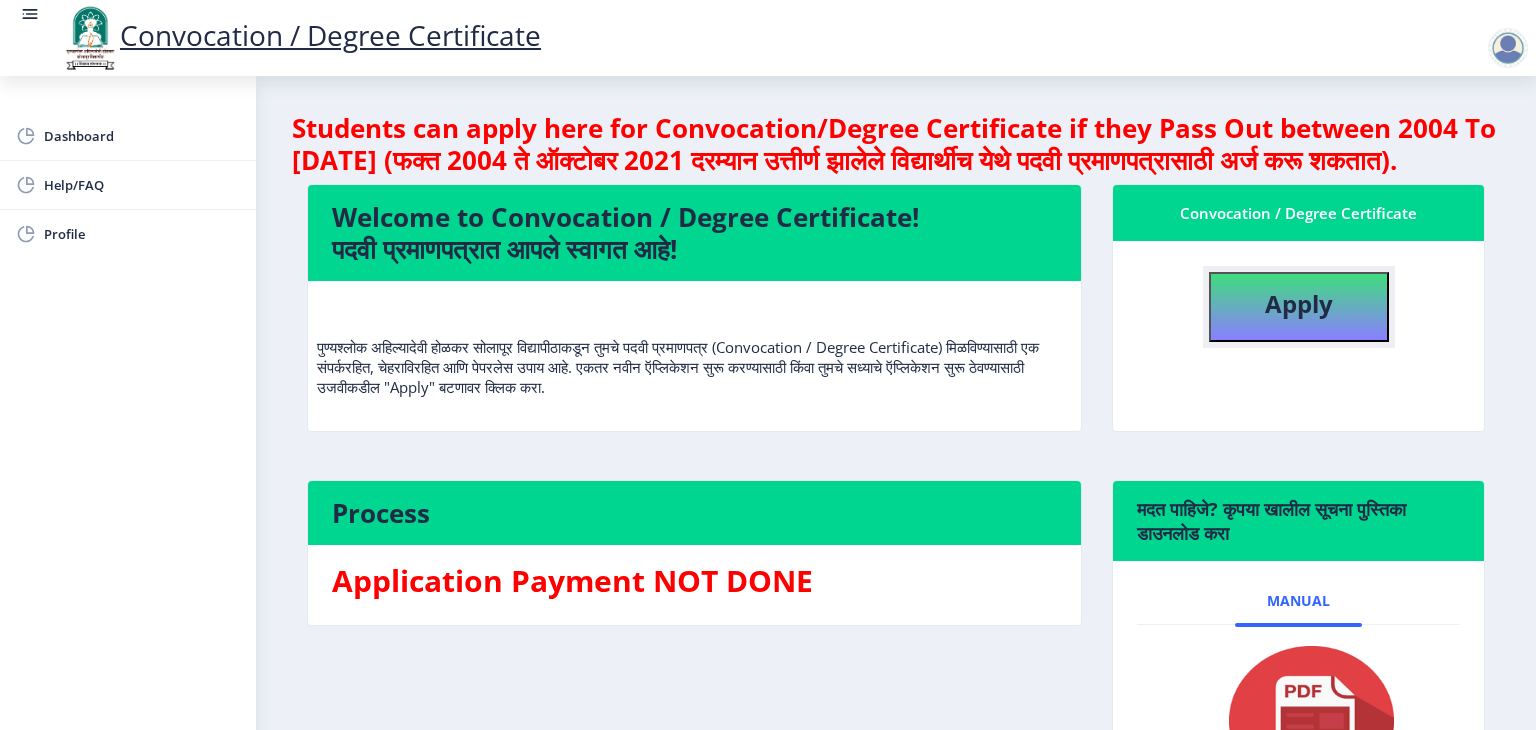 click on "Apply" 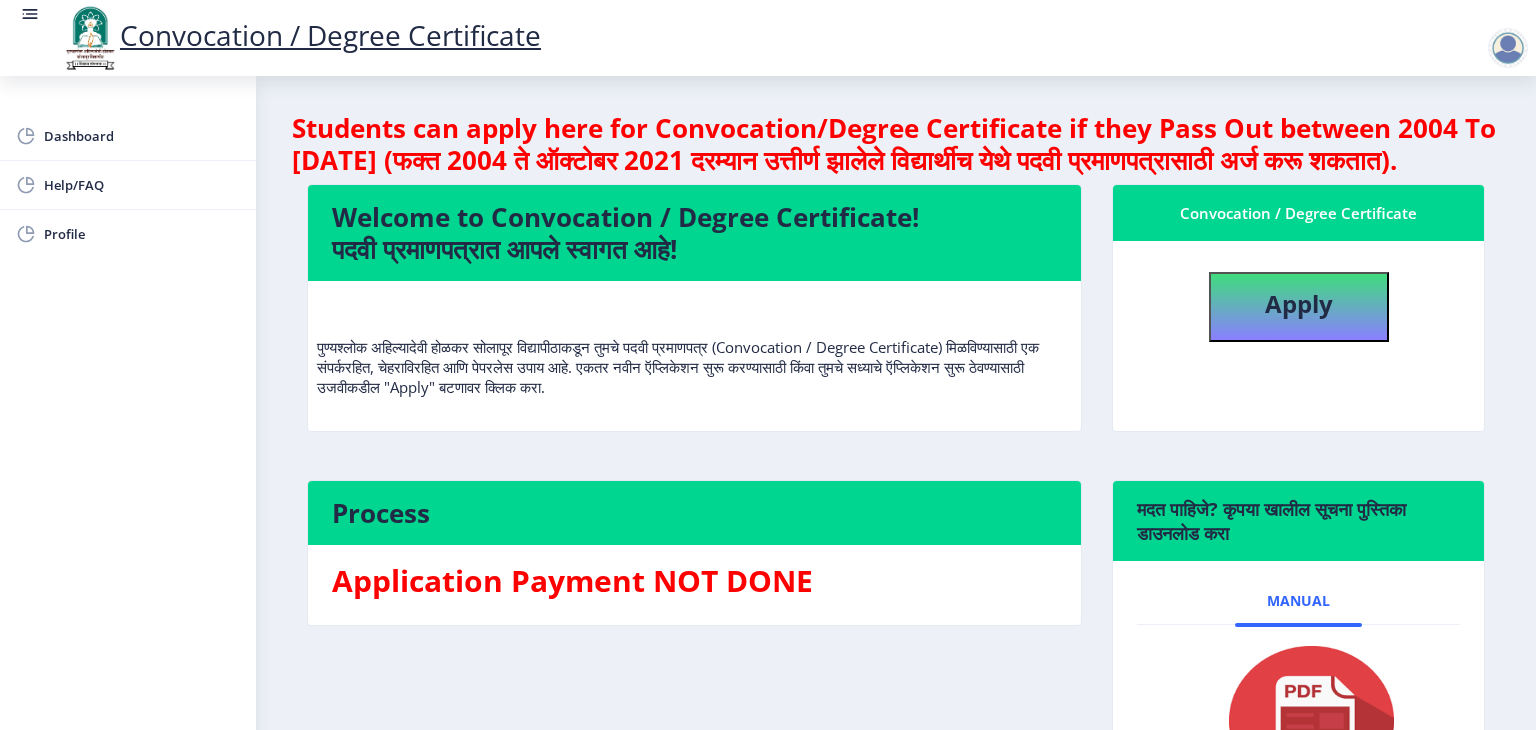 select 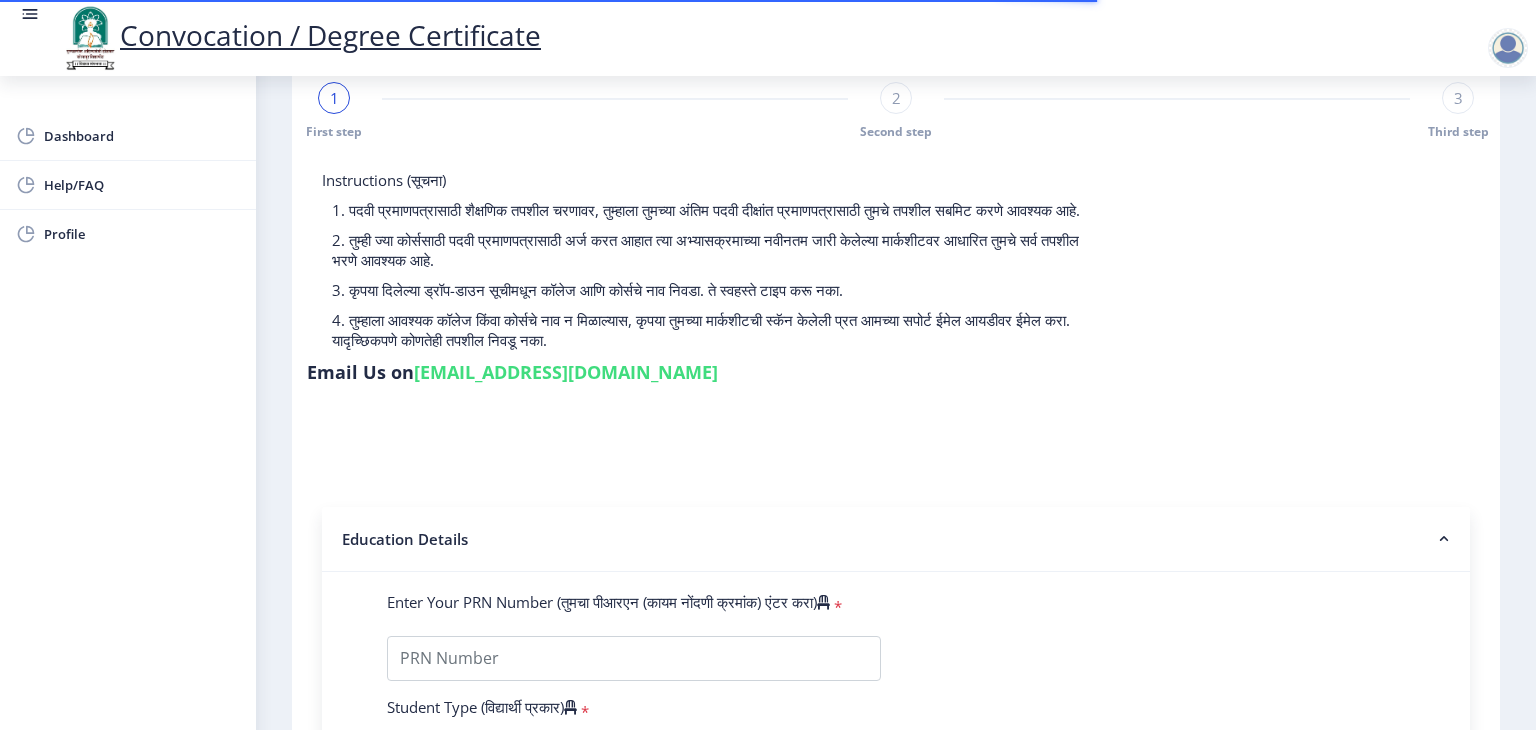 scroll, scrollTop: 240, scrollLeft: 0, axis: vertical 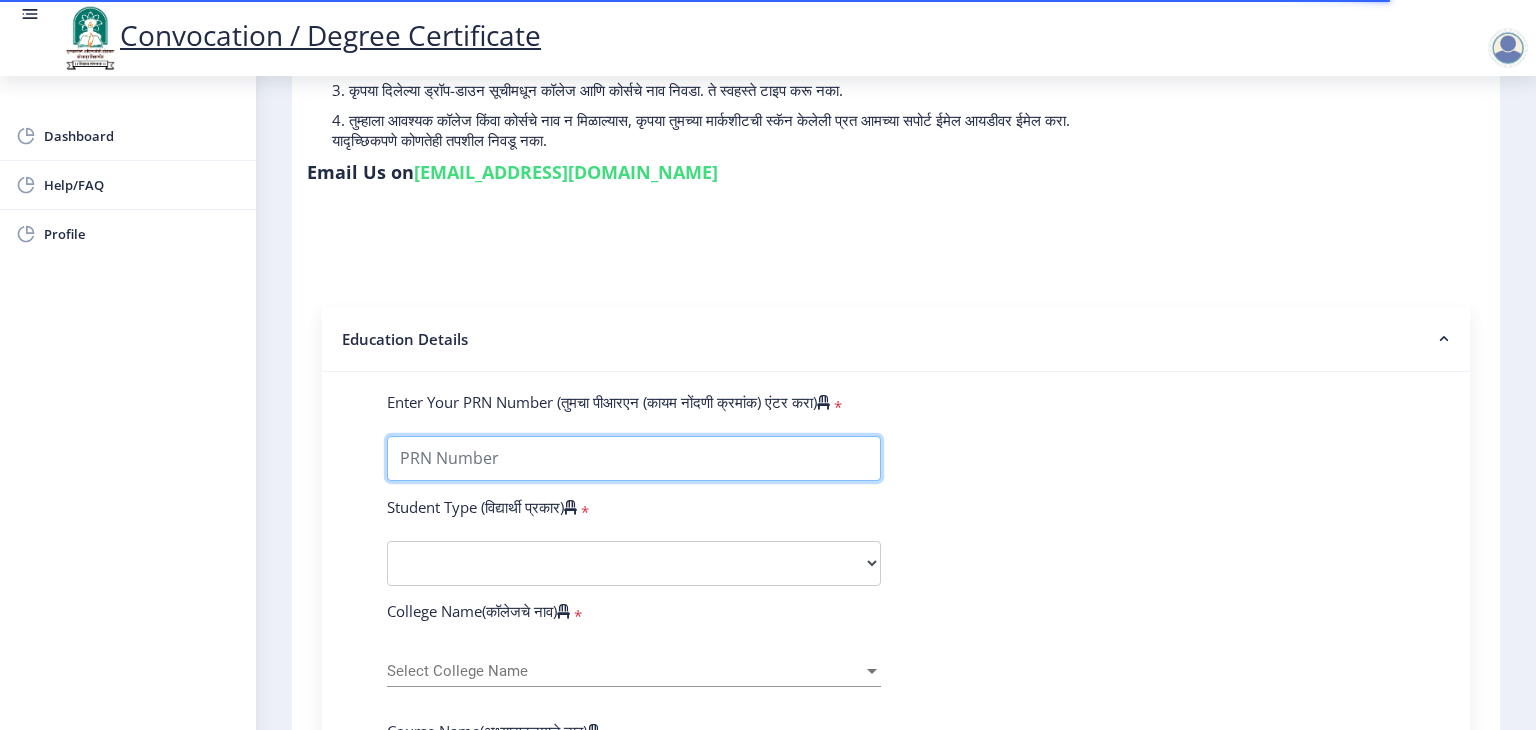 click on "Enter Your PRN Number (तुमचा पीआरएन (कायम नोंदणी क्रमांक) एंटर करा)" at bounding box center (634, 458) 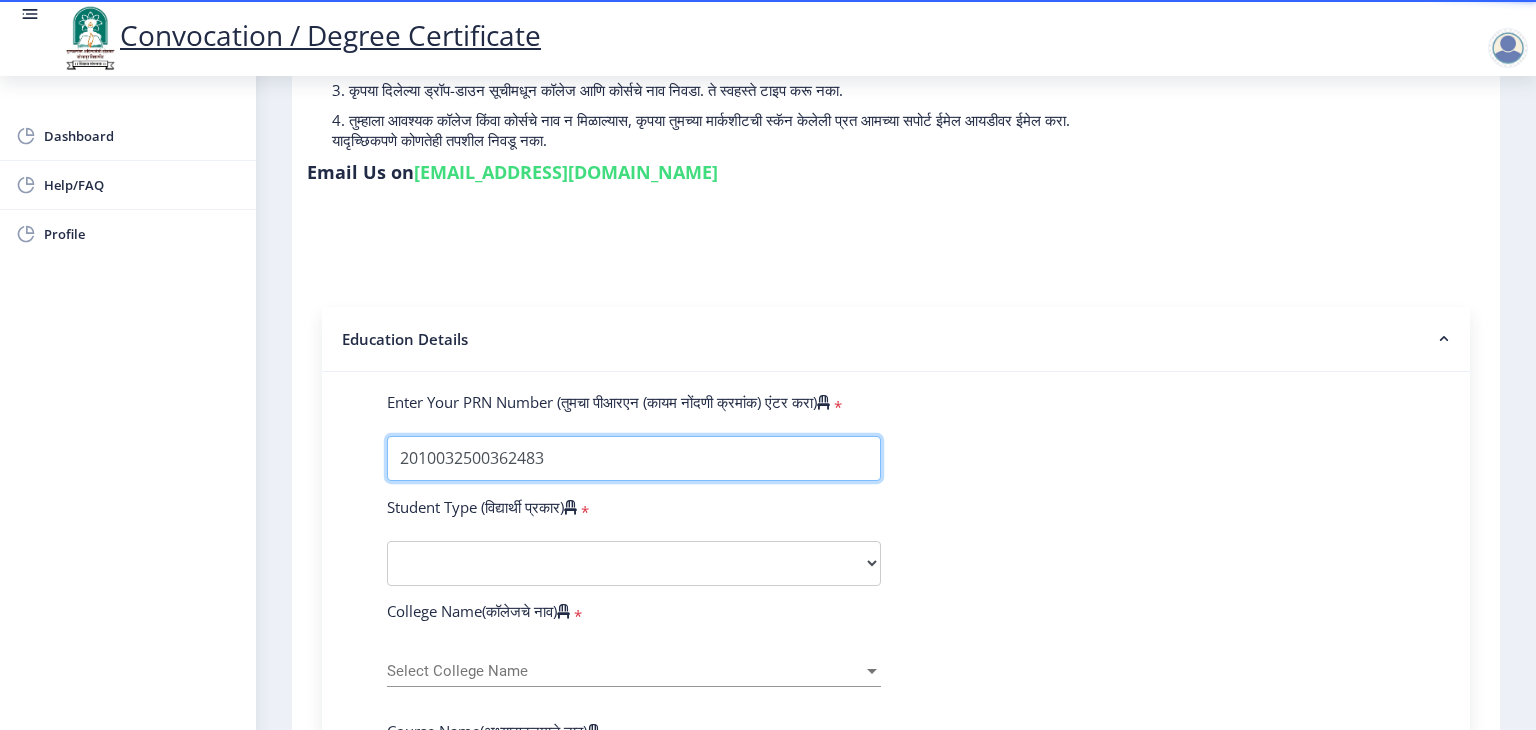 type on "2010032500362483" 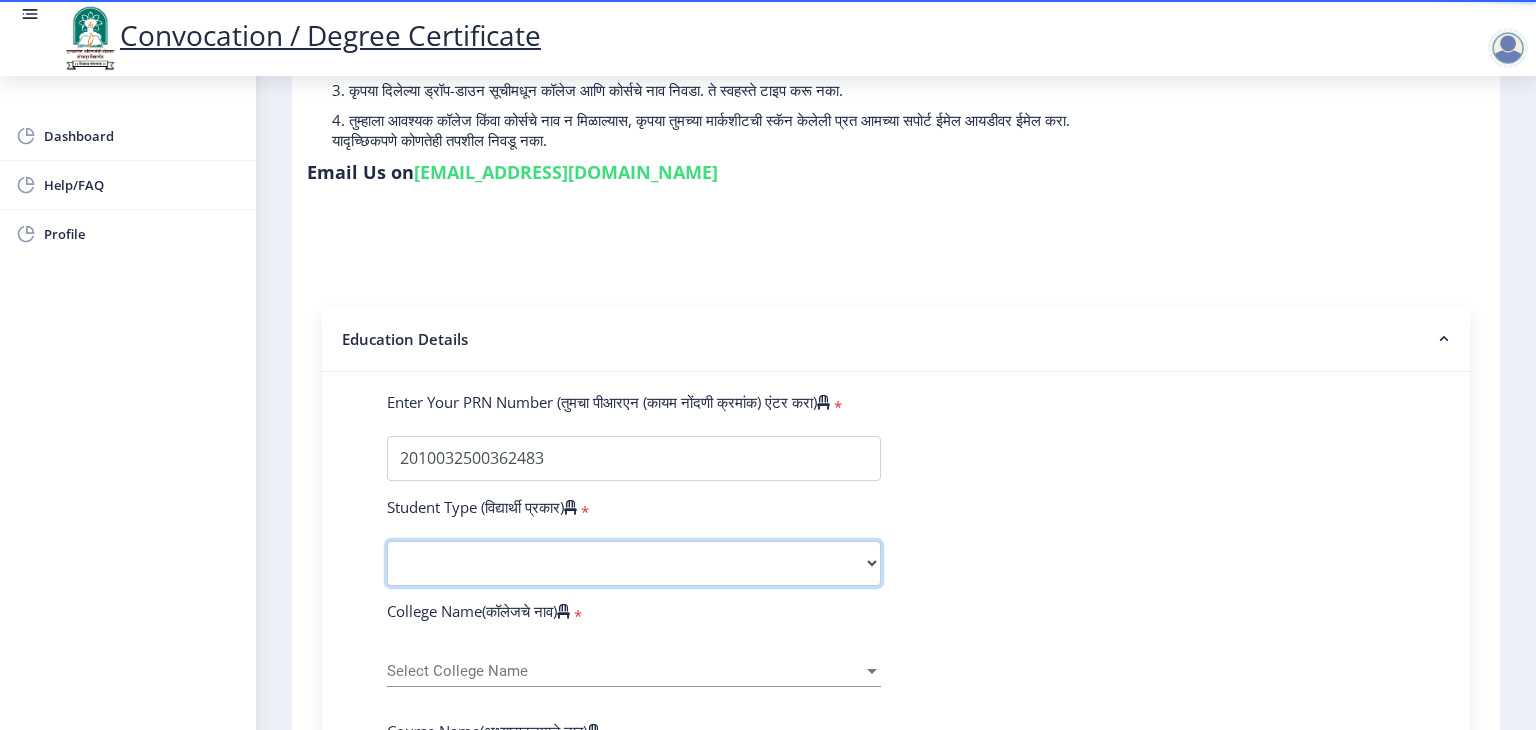 click on "Select Student Type Regular External" at bounding box center [634, 563] 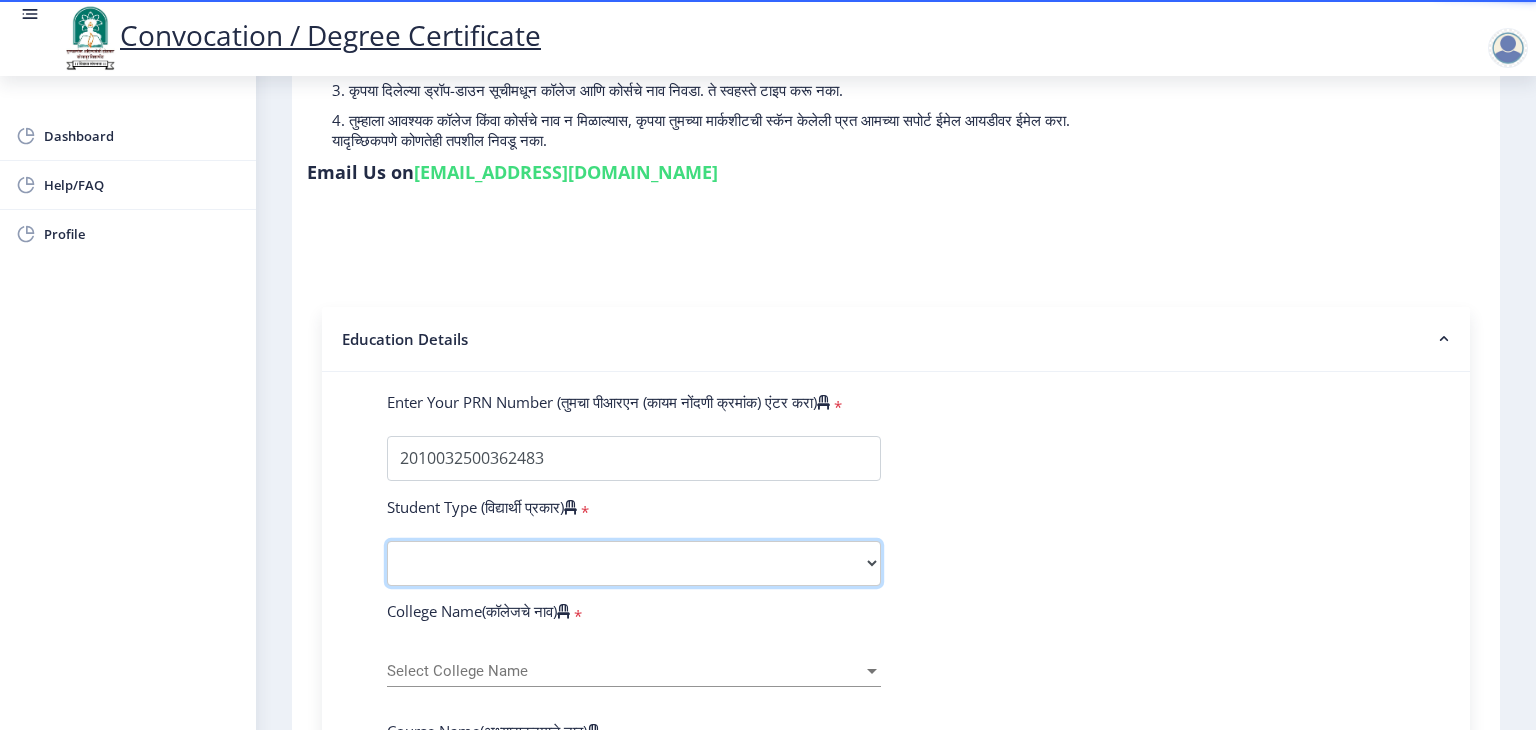 select on "Regular" 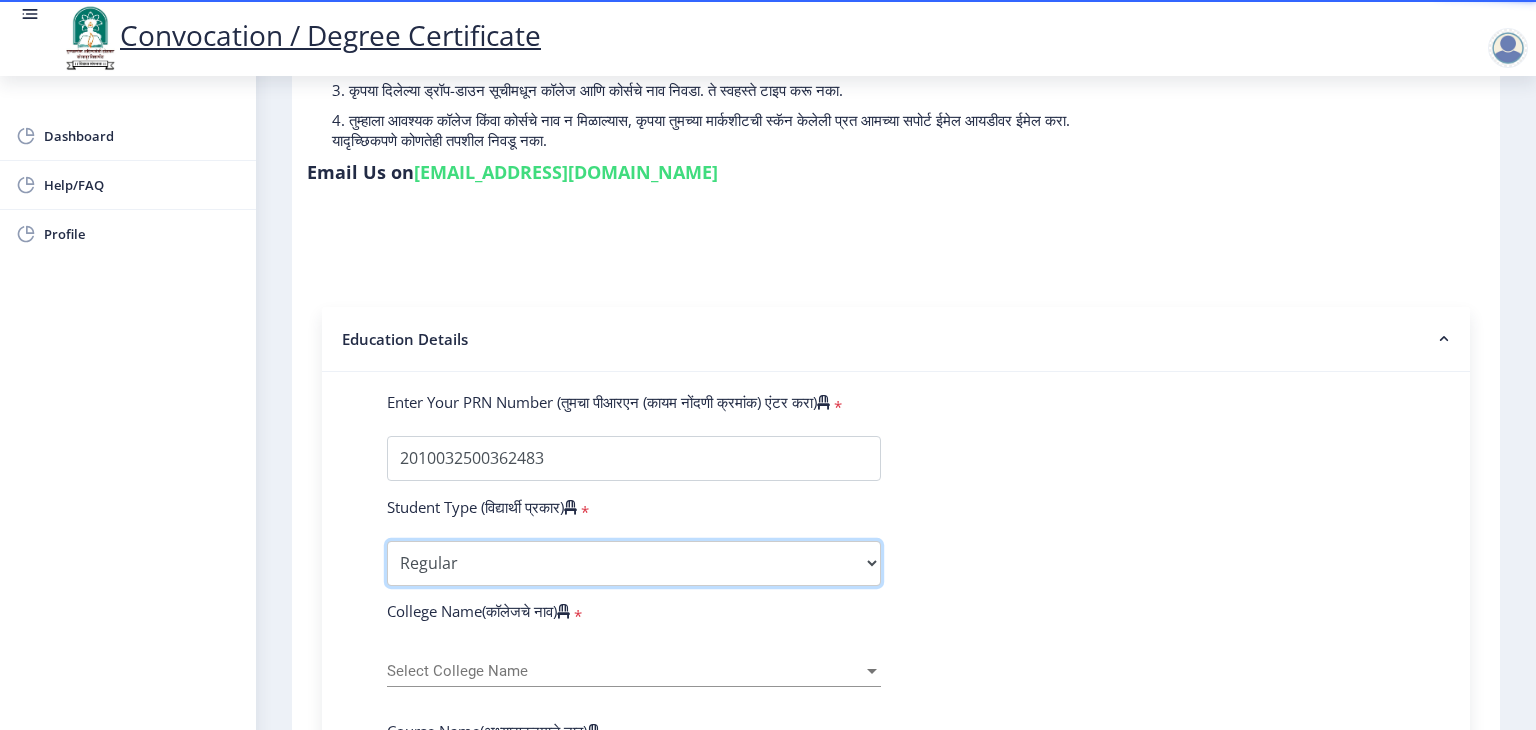 click on "Select Student Type Regular External" at bounding box center [634, 563] 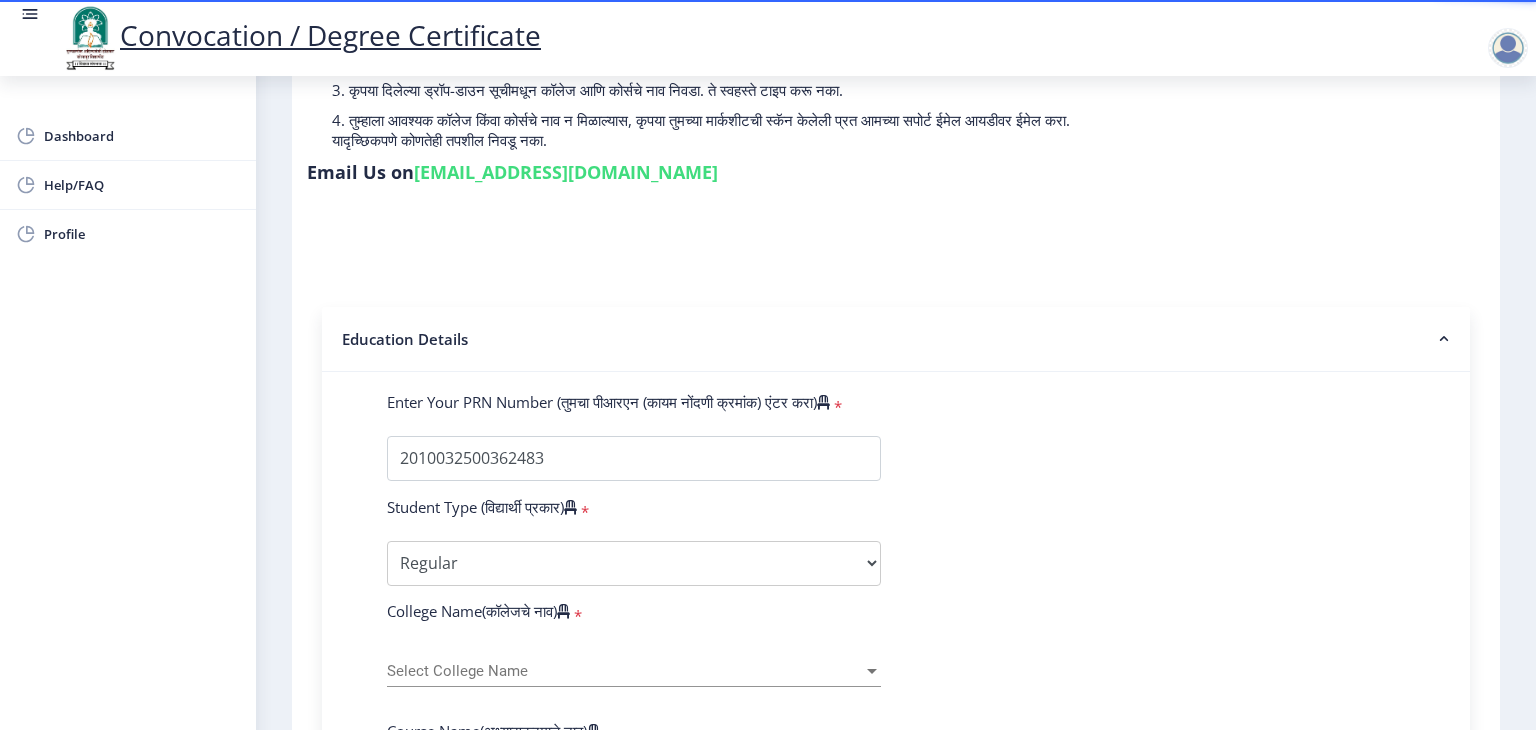 click on "Enter Your PRN Number (तुमचा पीआरएन (कायम नोंदणी क्रमांक) एंटर करा)   * Student Type (विद्यार्थी प्रकार)    * Select Student Type Regular External College Name(कॉलेजचे नाव)   * Select College Name Select College Name Course Name(अभ्यासक्रमाचे नाव)   * Select Course Name Select Course Name Enter passing Year(उत्तीर्ण वर्ष प्रविष्ट करा)   *  2025   2024   2023   2022   2021   2020   2019   2018   2017   2016   2015   2014   2013   2012   2011   2010   2009   2008   2007   2006   2005   2004   2003   2002   2001   2000   1999   1998   1997   1996   1995   1994   1993   1992   1991   1990   1989   1988   1987   1986   1985   1984   1983   1982   1981   1980   1979   1978   1977   1976  Enter Passing Month(उत्तीर्ण महिना प्रविष्ट करा)   * Enter Passing Month" 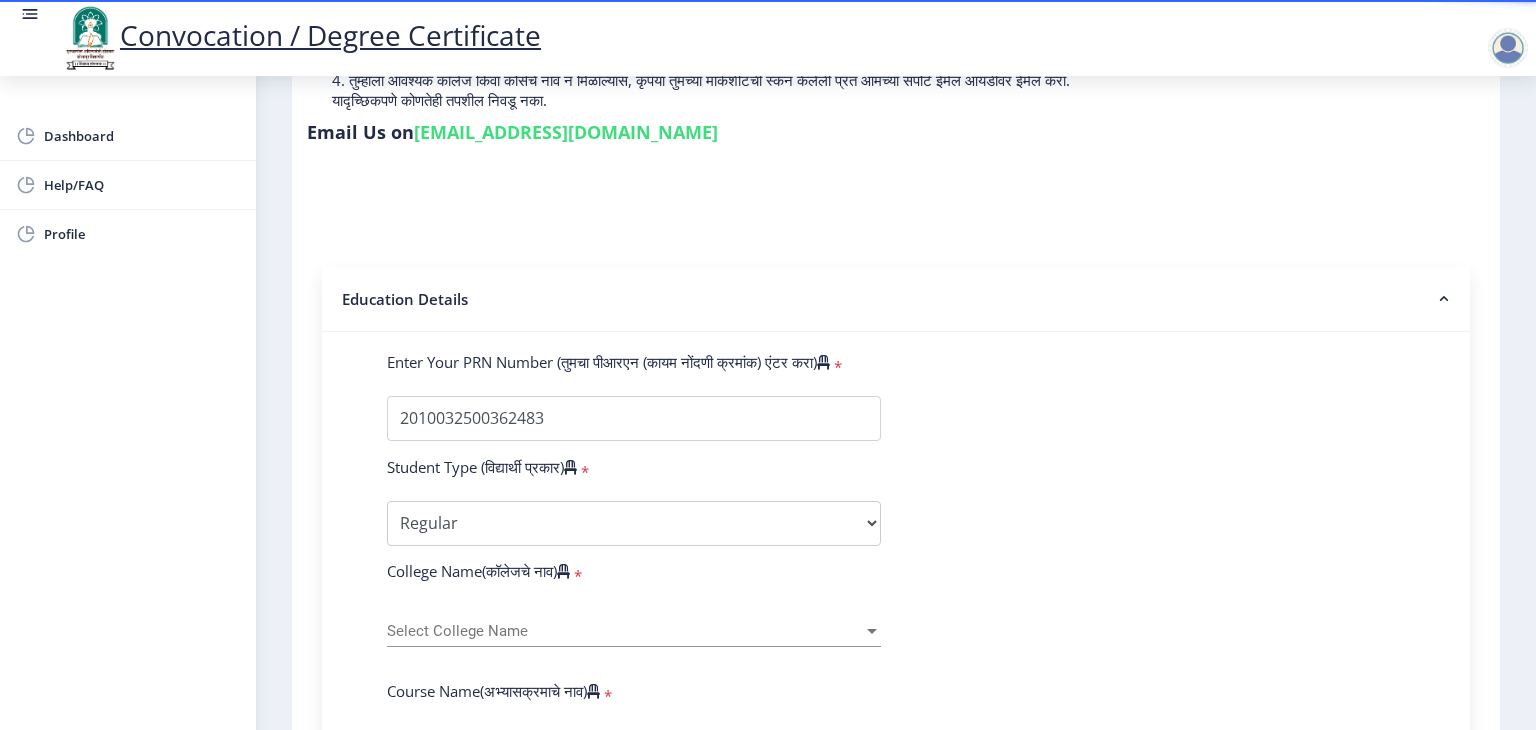 scroll, scrollTop: 440, scrollLeft: 0, axis: vertical 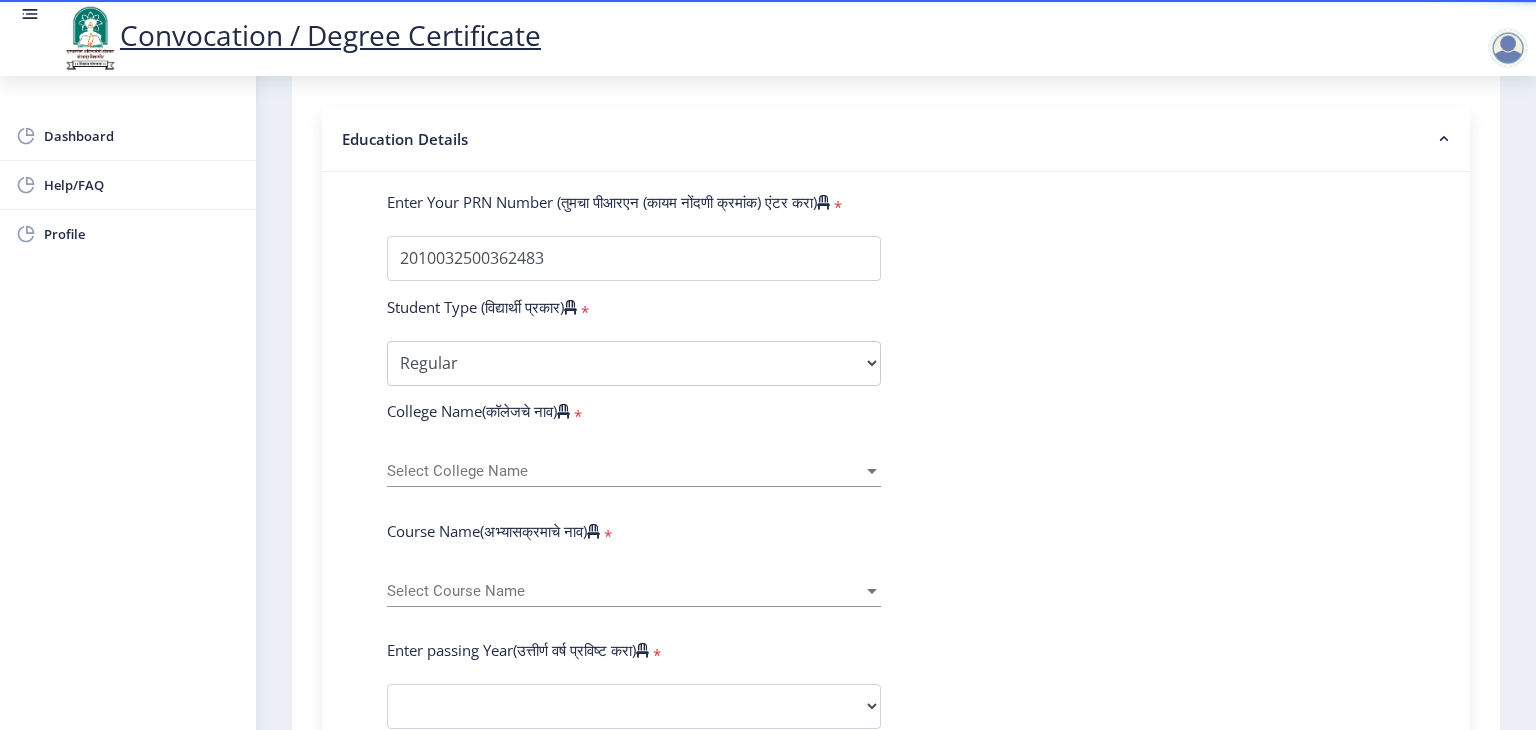 click on "Select College Name Select College Name" 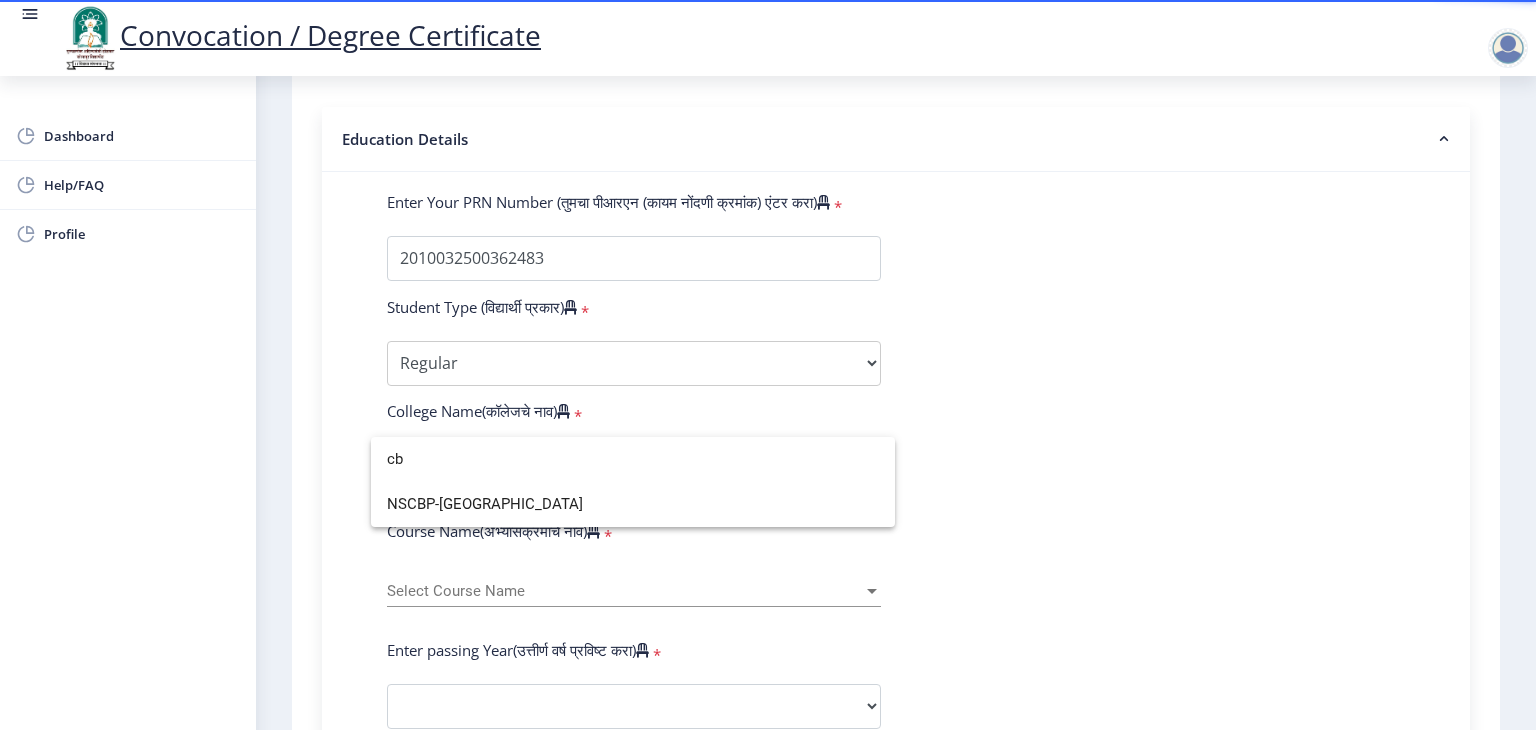scroll, scrollTop: 0, scrollLeft: 0, axis: both 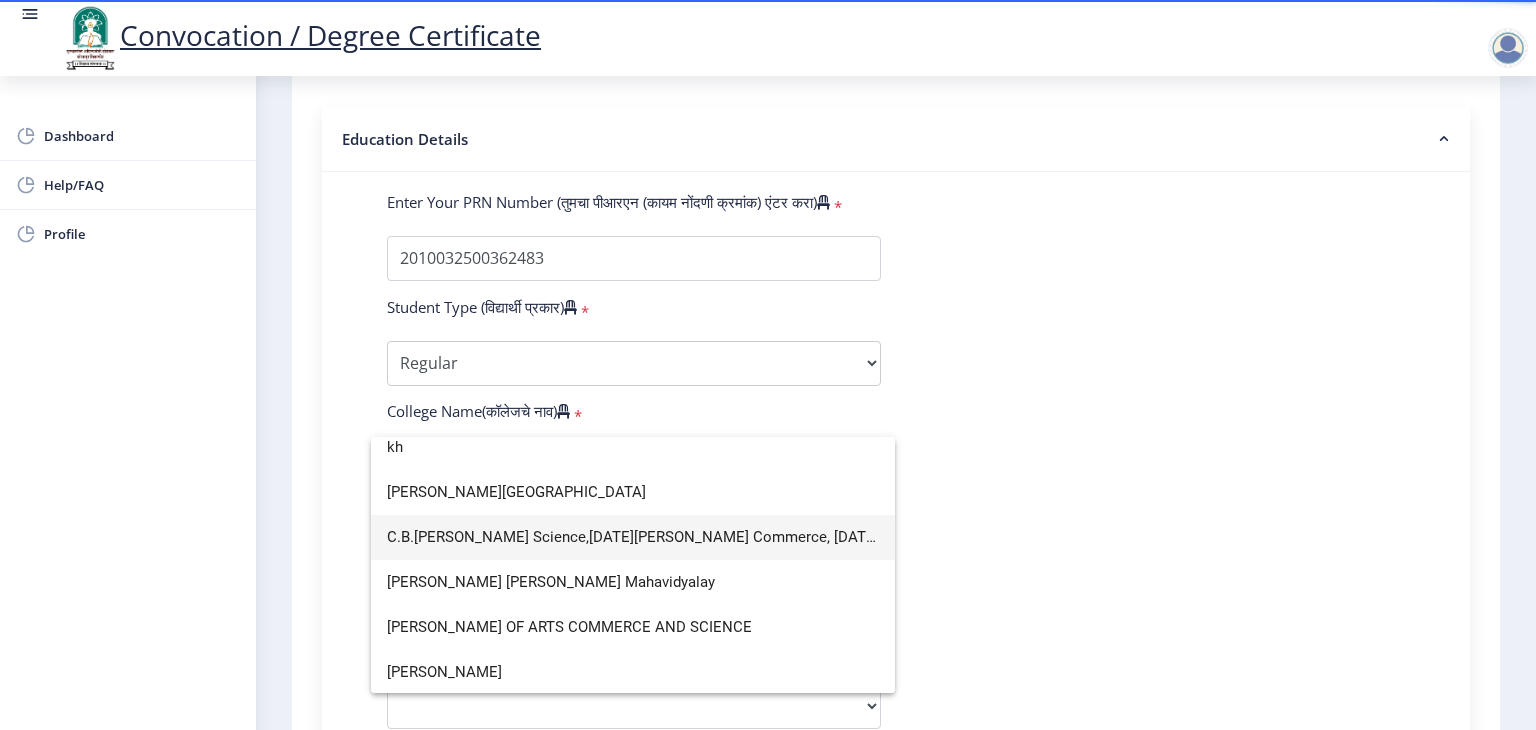 type on "kh" 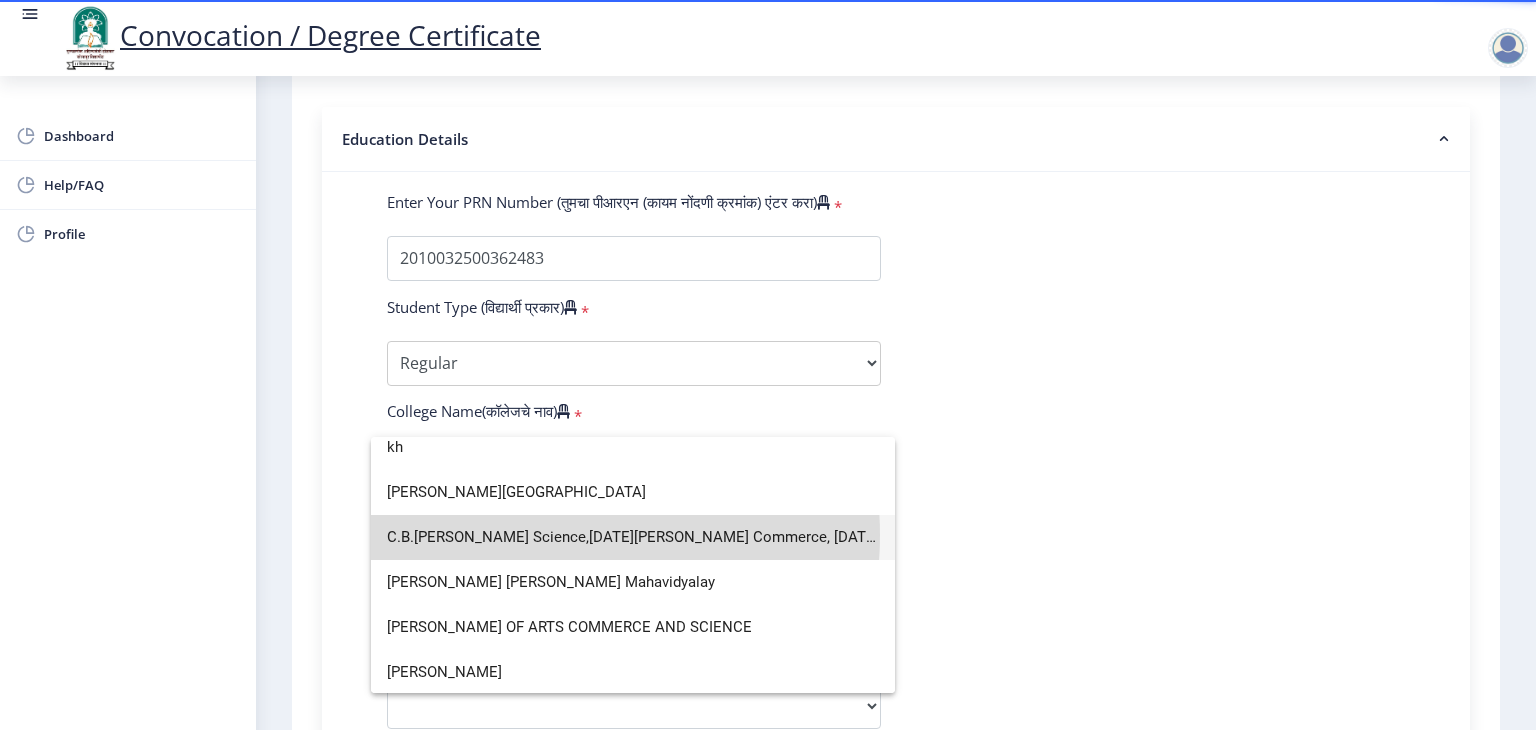 click on "C.B.Khedgi's Basweshwar Science,Raja Vijaysinh Commerce, Raja Jaysinh Arts College" at bounding box center (633, 537) 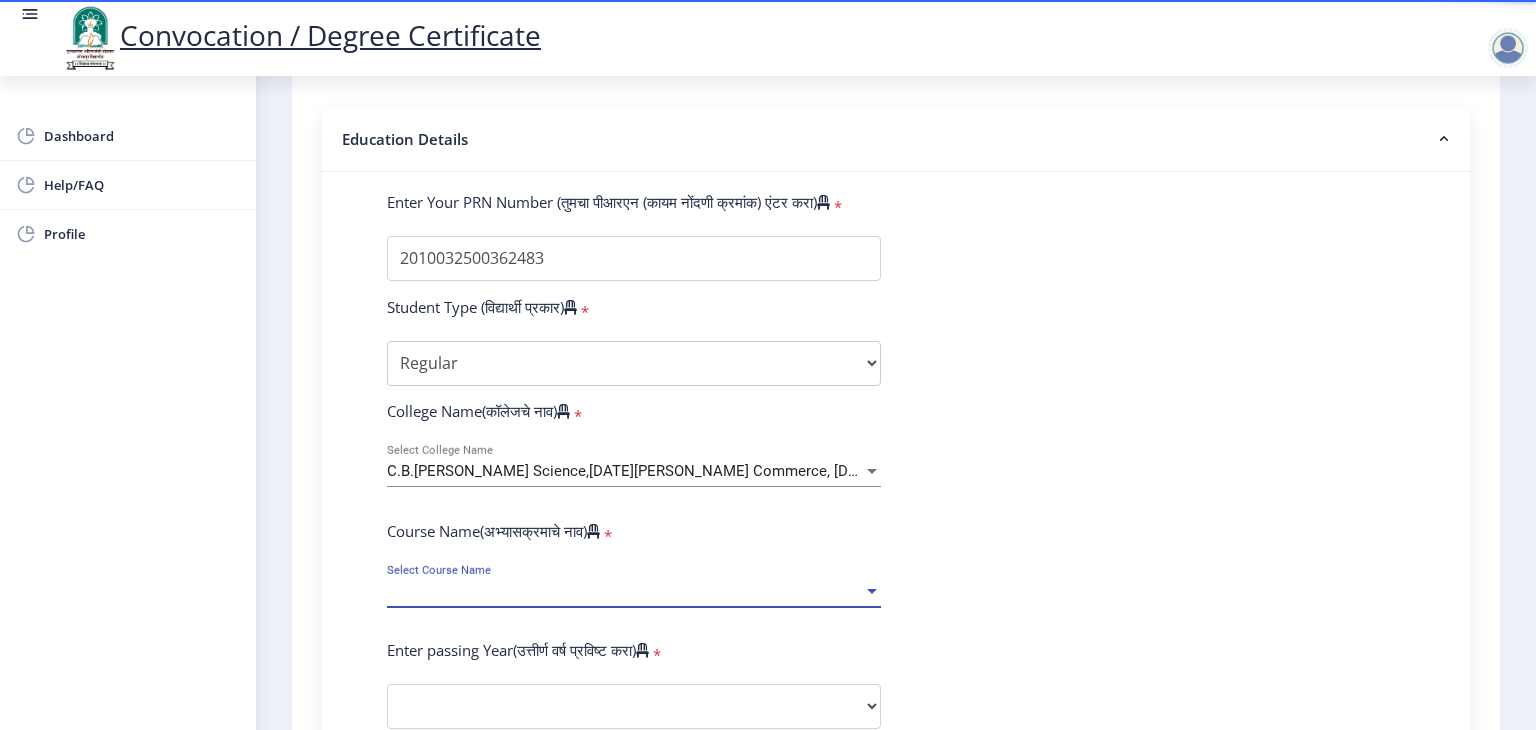 click on "Select Course Name" at bounding box center [625, 591] 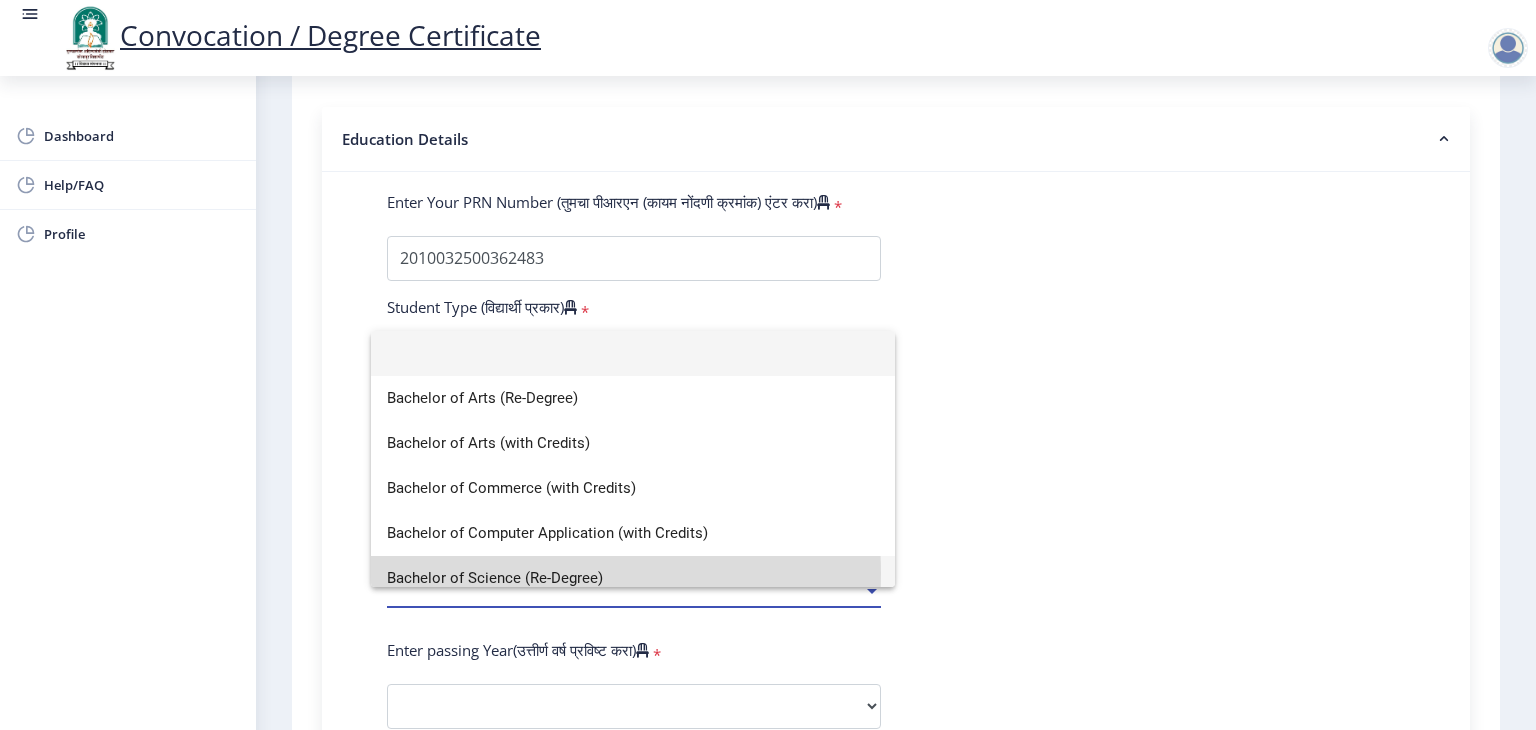 click on "Bachelor of Science (Re-Degree)" at bounding box center [633, 578] 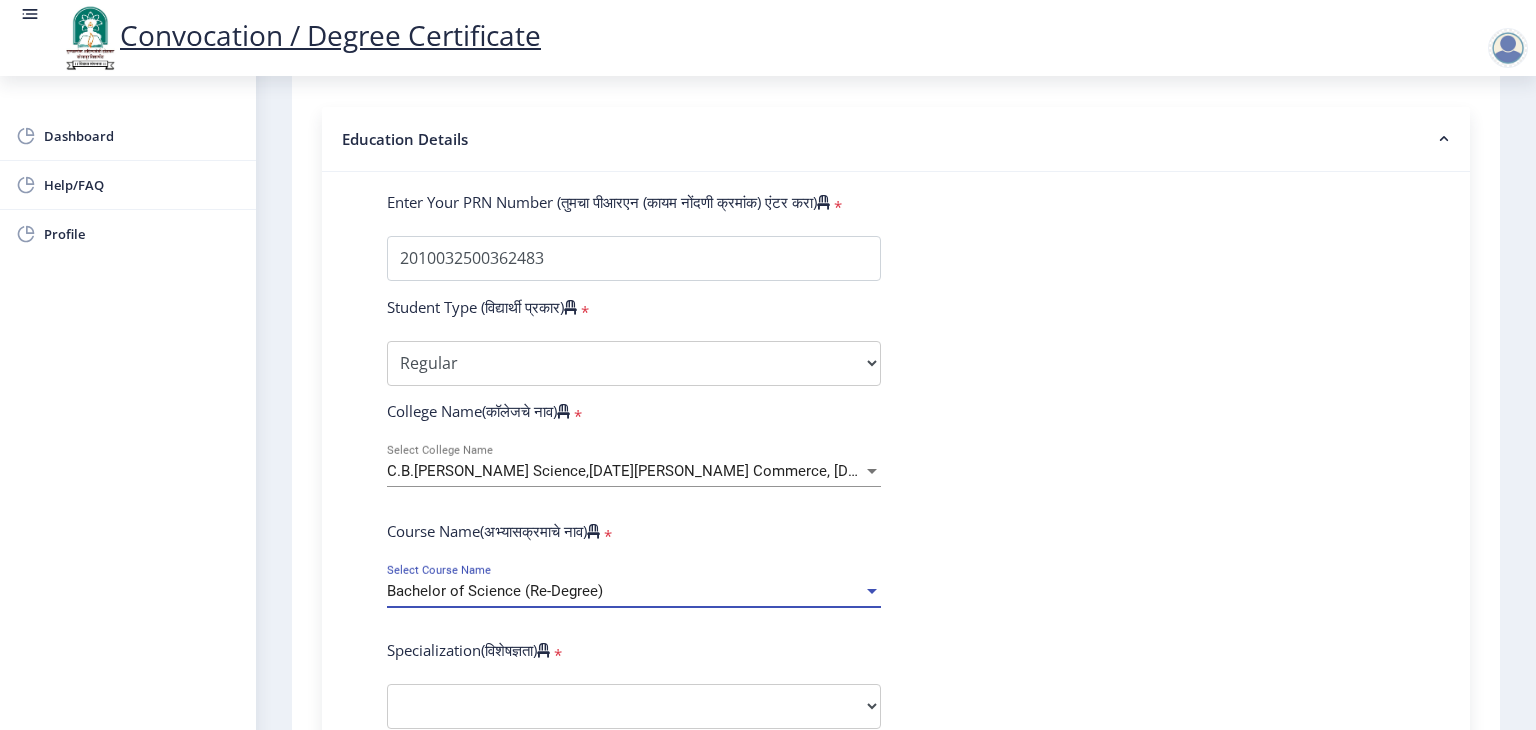 click on "Bachelor of Science (Re-Degree)" at bounding box center (495, 591) 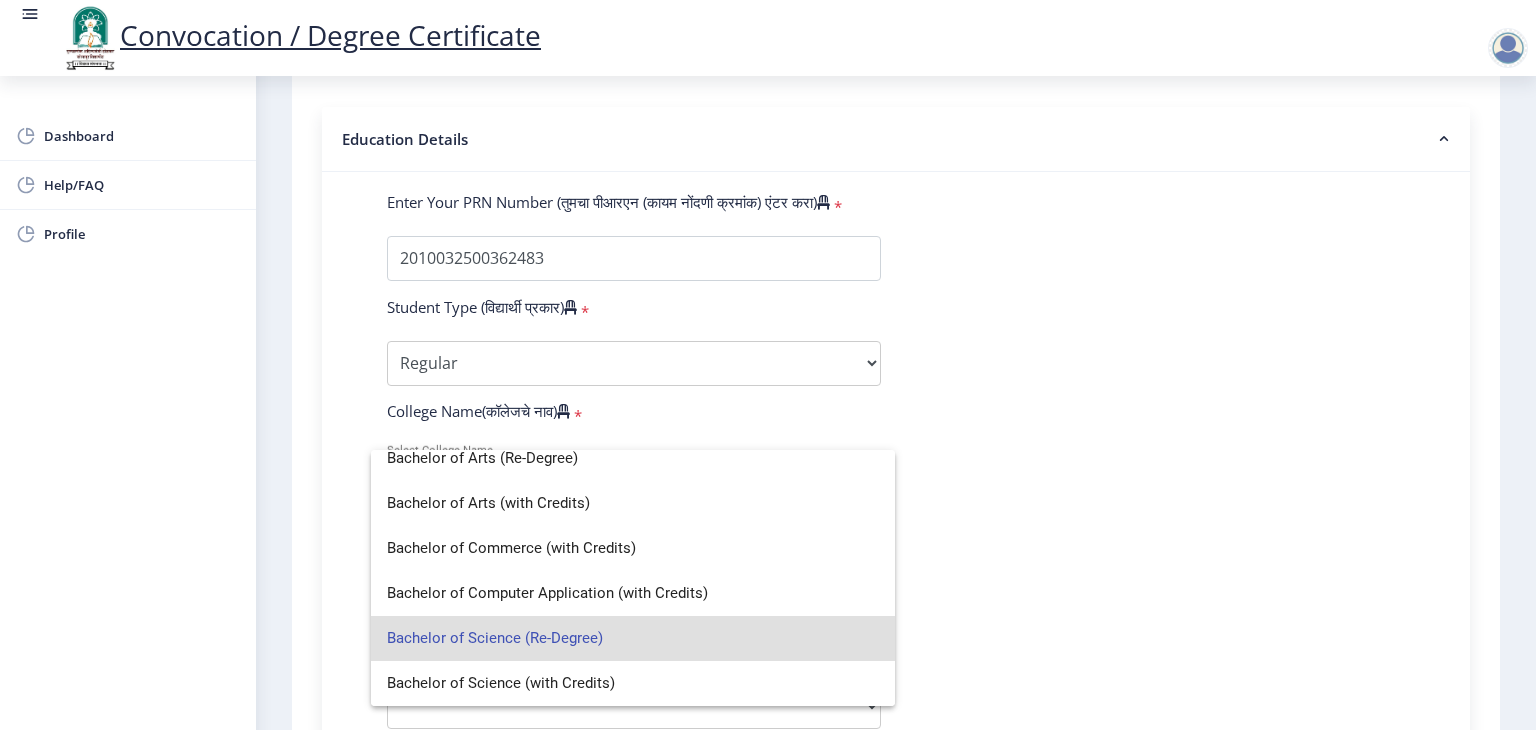 scroll, scrollTop: 104, scrollLeft: 0, axis: vertical 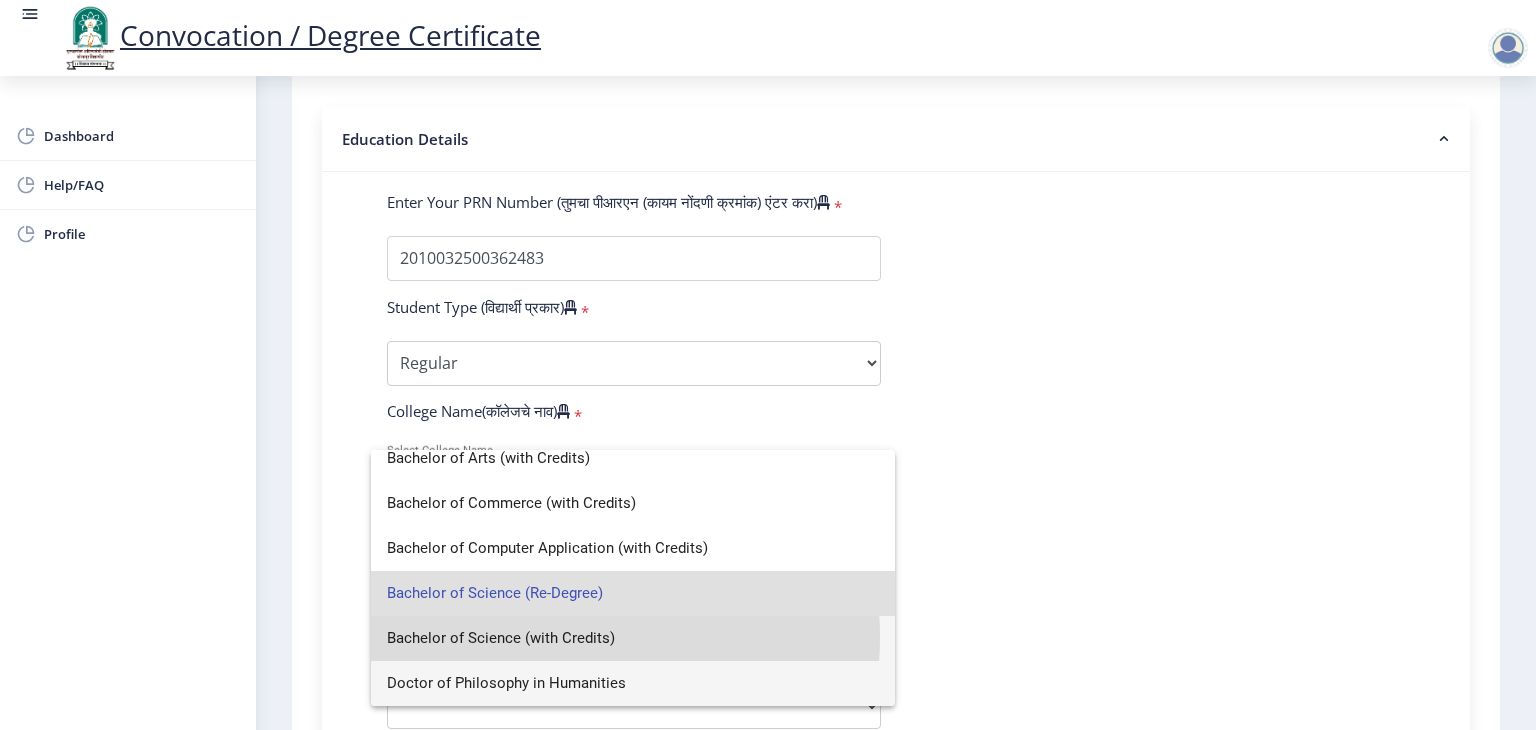 click on "Bachelor of Science (with Credits)" at bounding box center (633, 638) 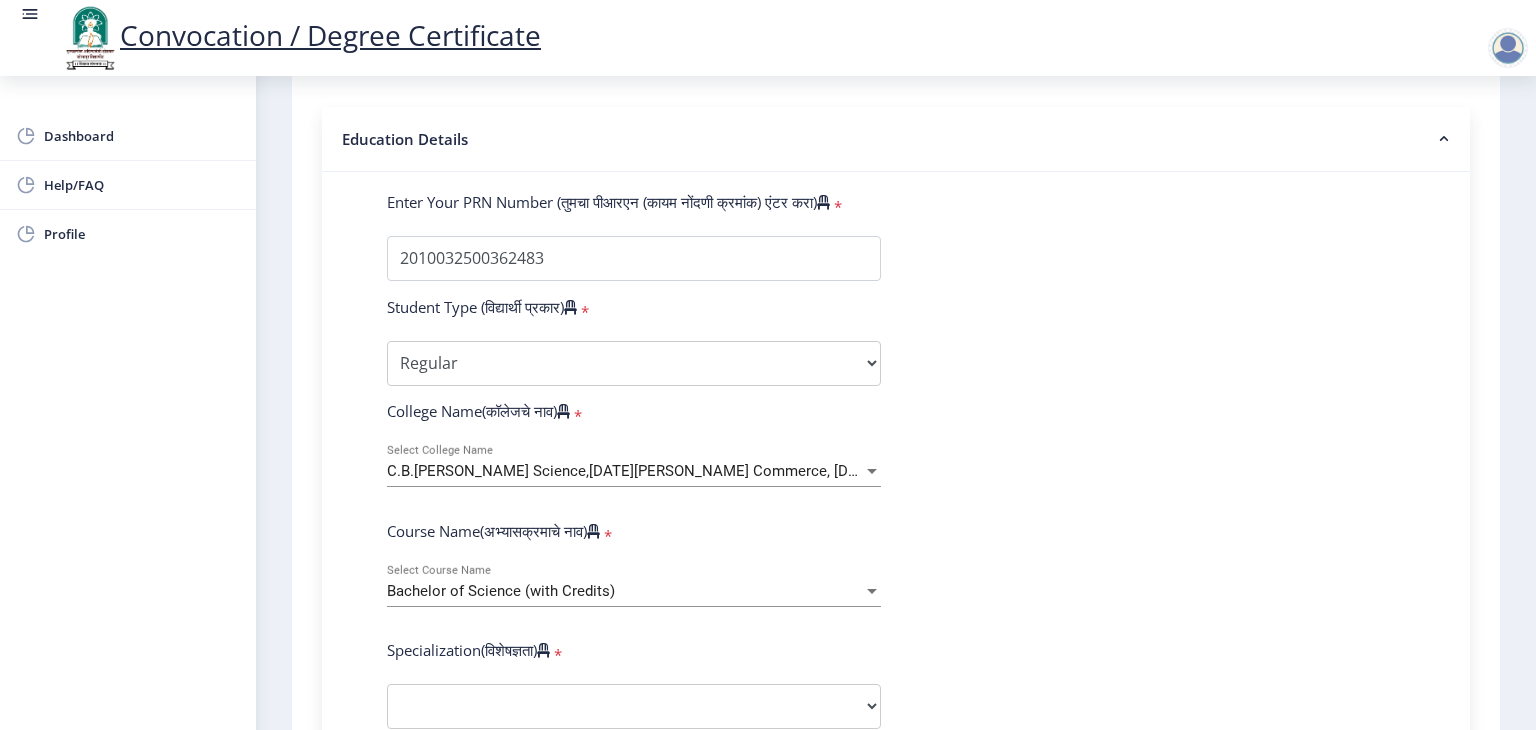 click on "Enter Your PRN Number (तुमचा पीआरएन (कायम नोंदणी क्रमांक) एंटर करा)   * Student Type (विद्यार्थी प्रकार)    * Select Student Type Regular External College Name(कॉलेजचे नाव)   * C.B.Khedgi's Basweshwar Science,Raja Vijaysinh Commerce, Raja Jaysinh Arts College Select College Name Course Name(अभ्यासक्रमाचे नाव)   * Bachelor of Science (with Credits) Select Course Name  Specialization(विशेषज्ञता)   * Specialization Botany Chemistry Computer Science Electronics Geology Mathematics Microbiology Physics Statistics Zoology Other Enter passing Year(उत्तीर्ण वर्ष प्रविष्ट करा)   *  2025   2024   2023   2022   2021   2020   2019   2018   2017   2016   2015   2014   2013   2012   2011   2010   2009   2008   2007   2006   2005   2004   2003   2002   2001   2000   1999   1998   1997   1996  *" 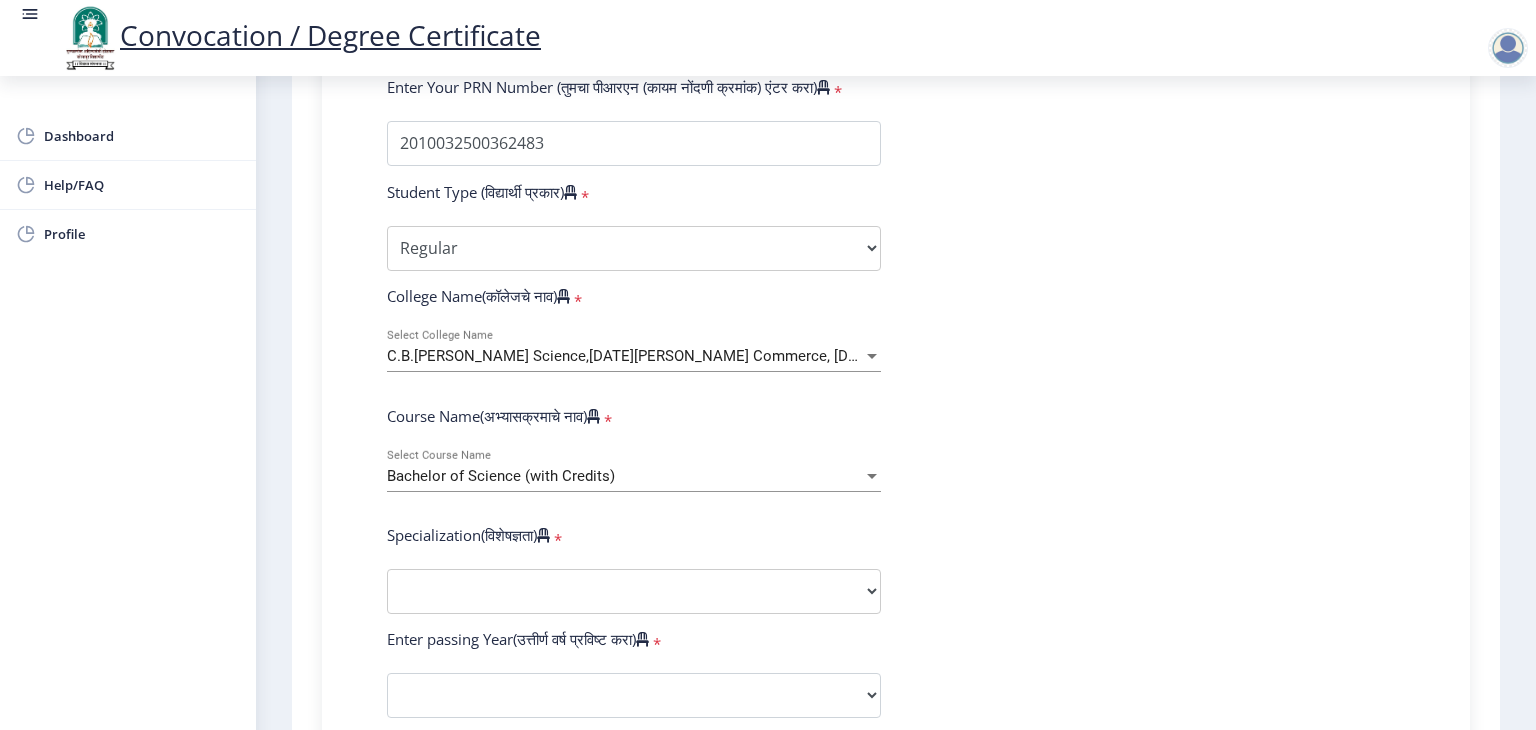scroll, scrollTop: 560, scrollLeft: 0, axis: vertical 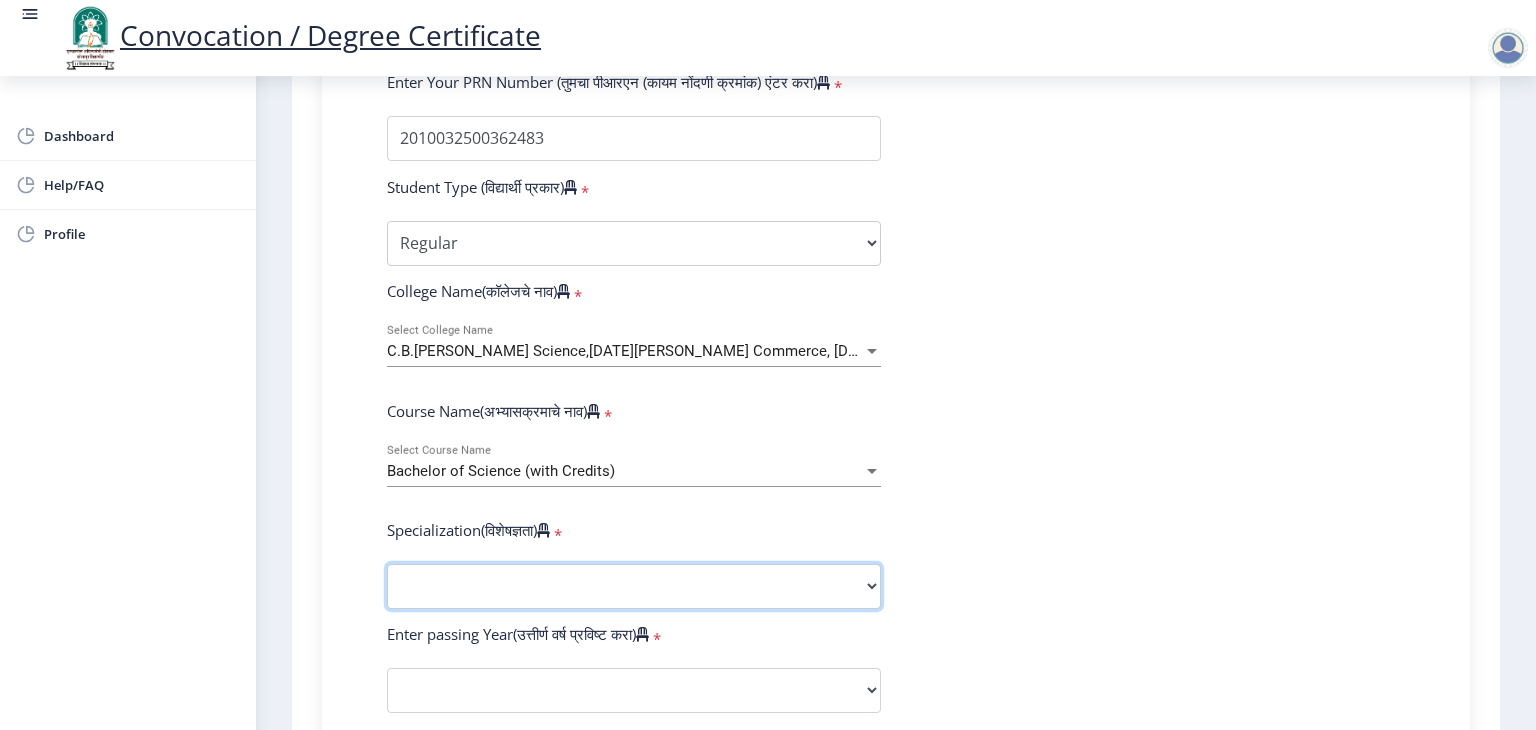 click on "Specialization Botany Chemistry Computer Science Electronics Geology Mathematics Microbiology Physics Statistics Zoology Other" at bounding box center [634, 586] 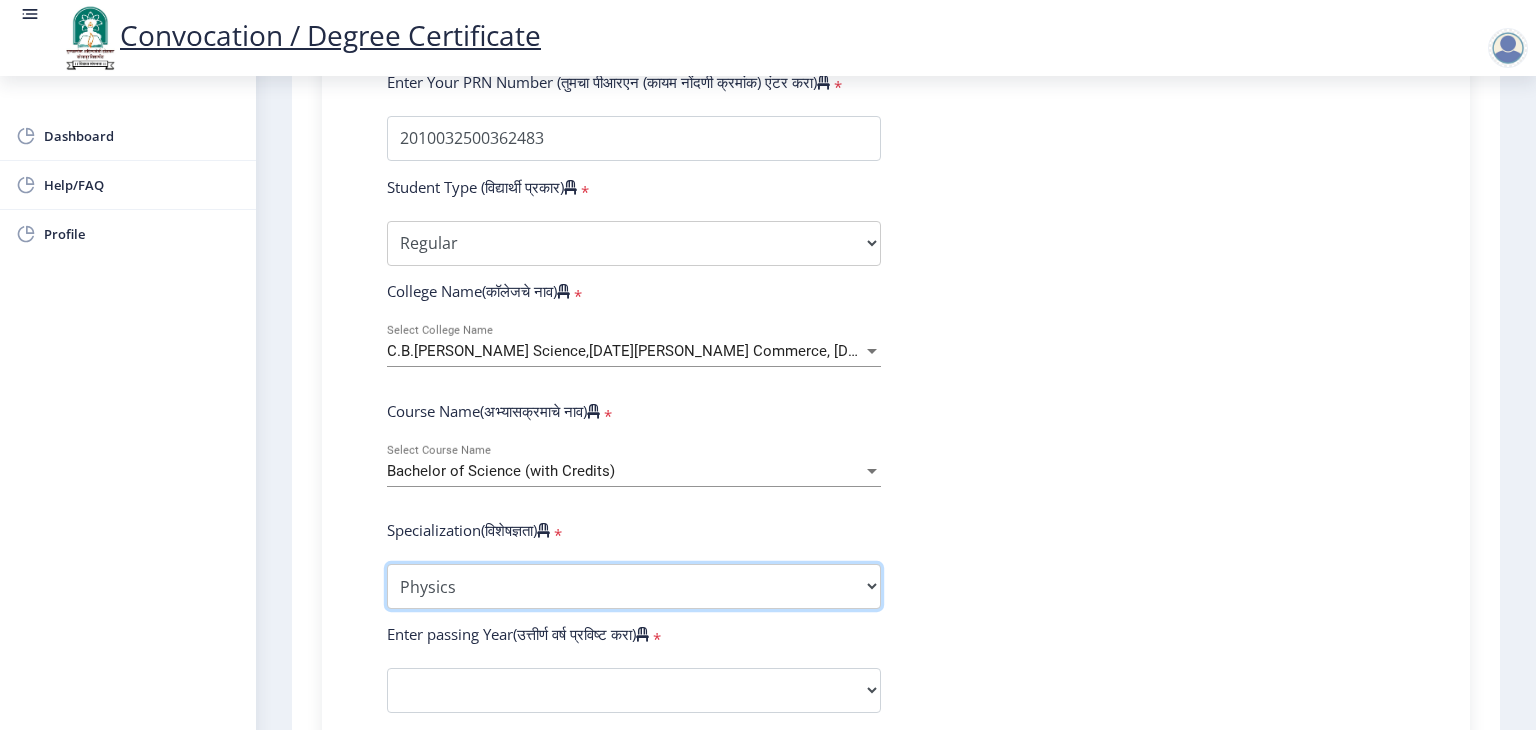 click on "Specialization Botany Chemistry Computer Science Electronics Geology Mathematics Microbiology Physics Statistics Zoology Other" at bounding box center (634, 586) 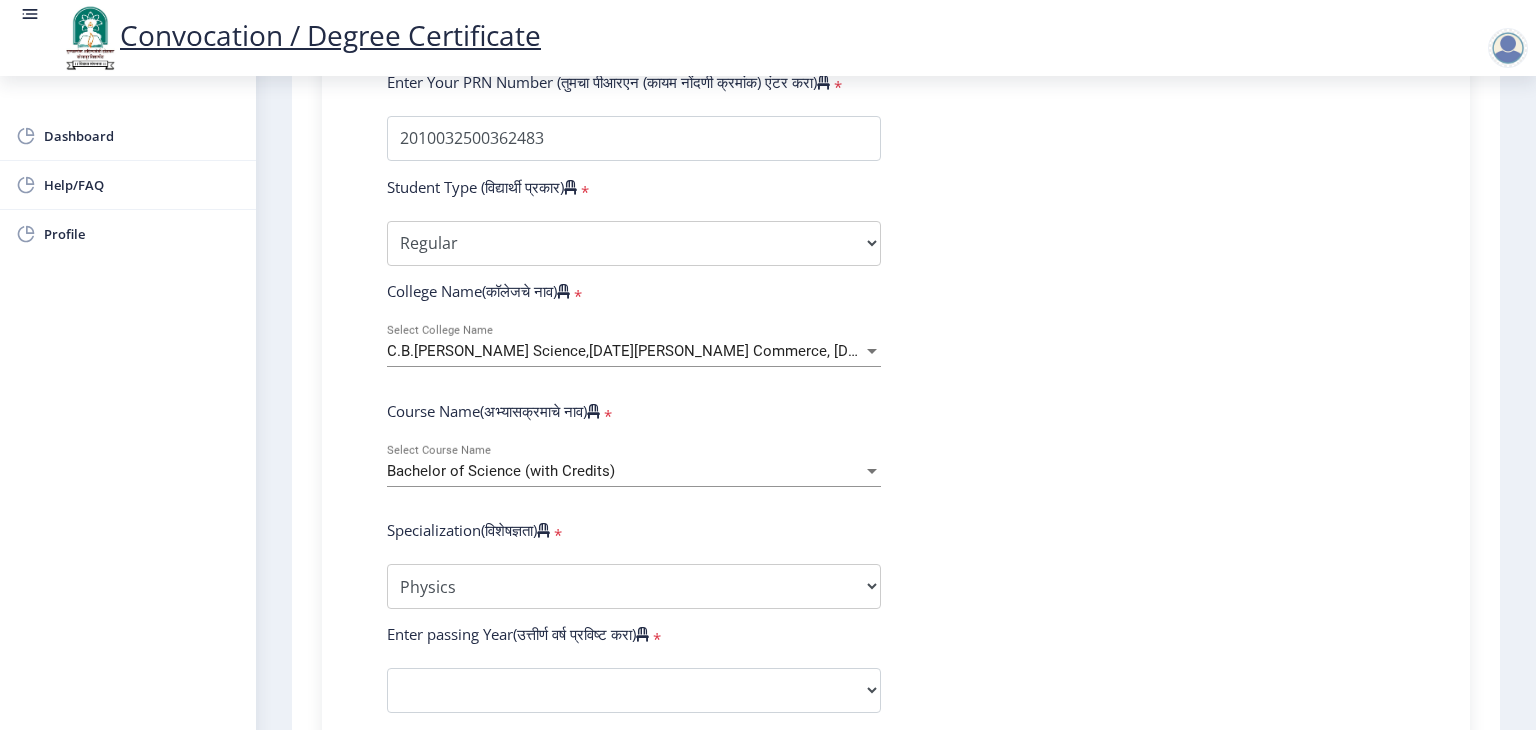 click on "Instructions (सूचना) 1. पदवी प्रमाणपत्रासाठी शैक्षणिक तपशील चरणावर, तुम्हाला तुमच्या अंतिम पदवी दीक्षांत प्रमाणपत्रासाठी तुमचे तपशील सबमिट करणे आवश्यक आहे.   2. तुम्ही ज्या कोर्ससाठी पदवी प्रमाणपत्रासाठी अर्ज करत आहात त्या अभ्यासक्रमाच्या नवीनतम जारी केलेल्या मार्कशीटवर आधारित तुमचे सर्व तपशील भरणे आवश्यक आहे.  Email Us on   su.sfc@studentscenter.in Education Details   Enter Your PRN Number (तुमचा पीआरएन (कायम नोंदणी क्रमांक) एंटर करा)   * * Regular * *" 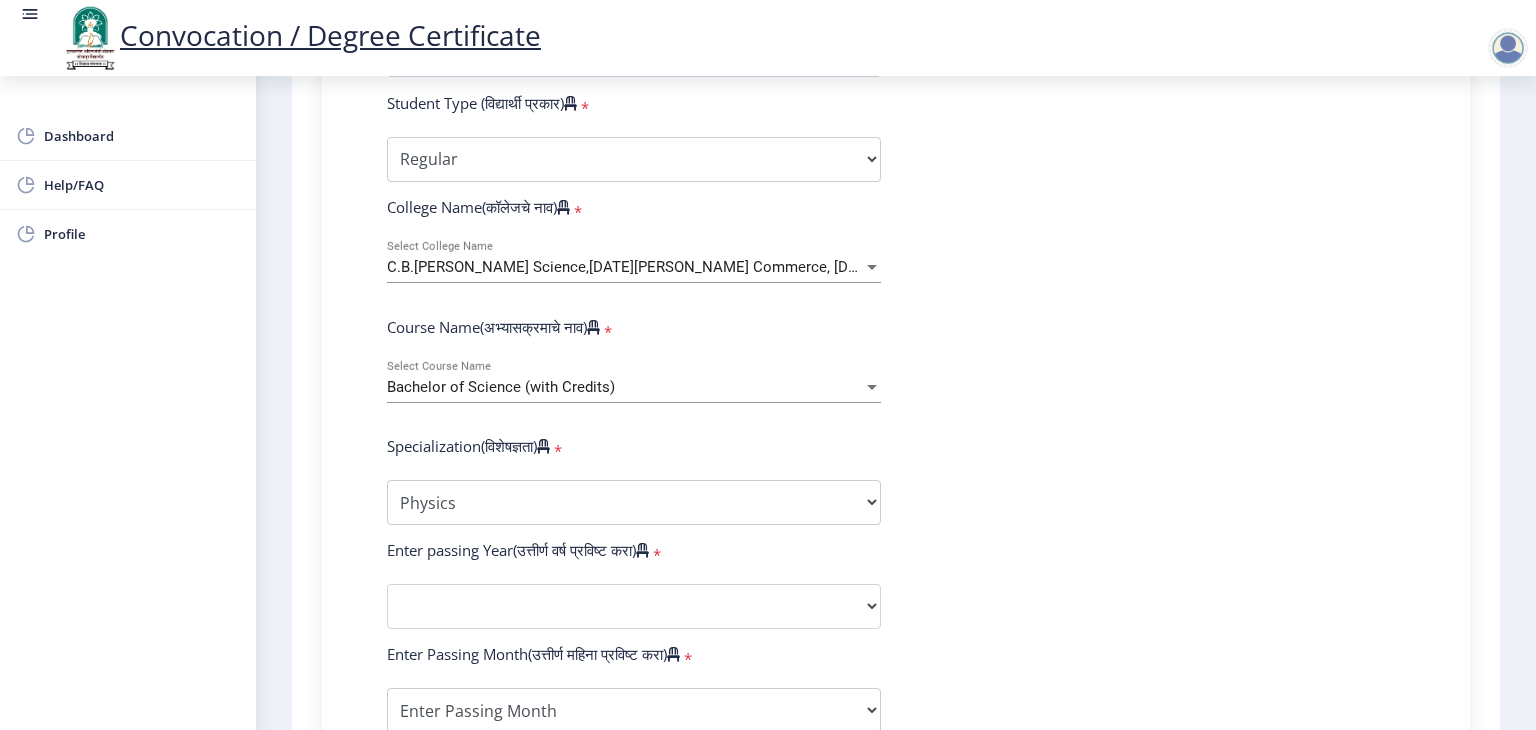 scroll, scrollTop: 680, scrollLeft: 0, axis: vertical 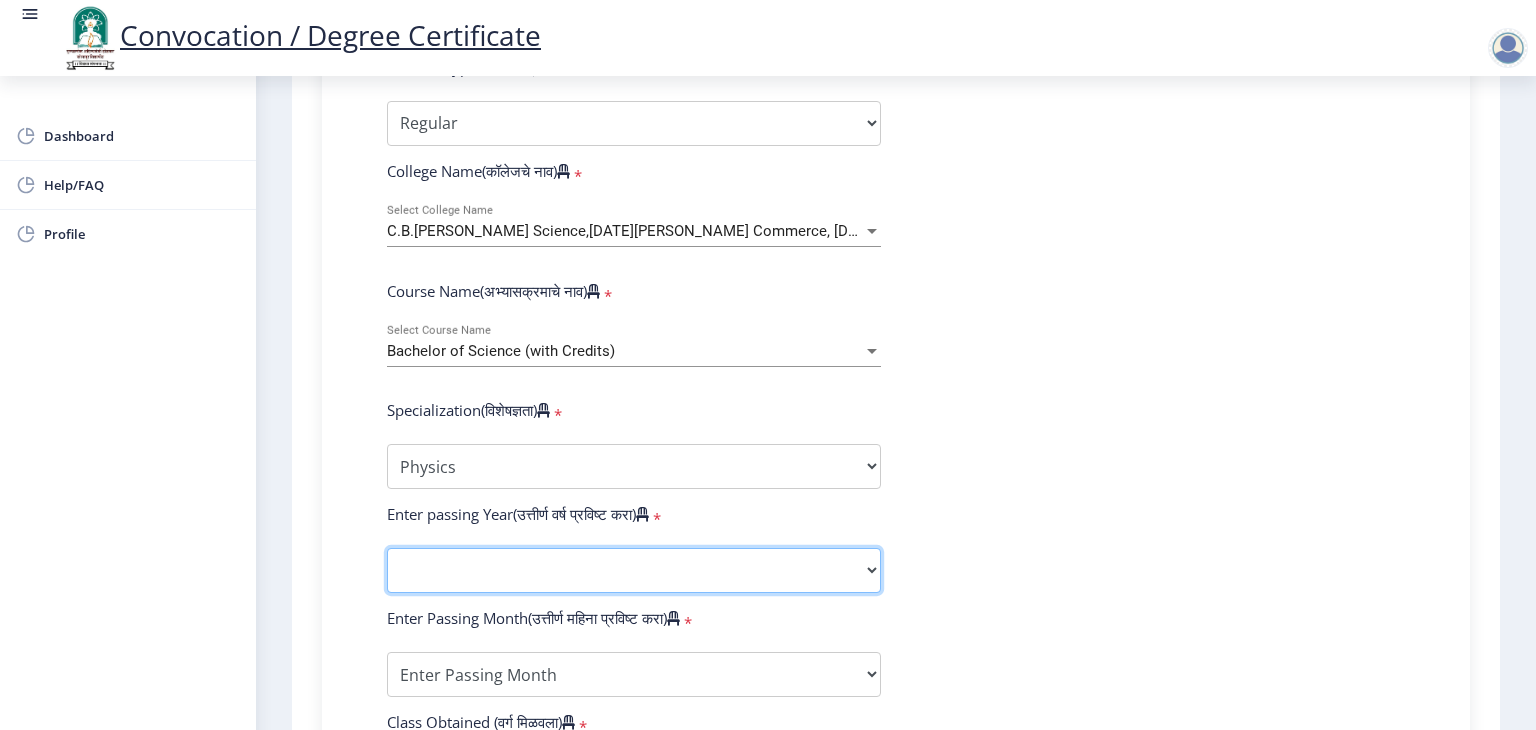 click on "2025   2024   2023   2022   2021   2020   2019   2018   2017   2016   2015   2014   2013   2012   2011   2010   2009   2008   2007   2006   2005   2004   2003   2002   2001   2000   1999   1998   1997   1996   1995   1994   1993   1992   1991   1990   1989   1988   1987   1986   1985   1984   1983   1982   1981   1980   1979   1978   1977   1976" 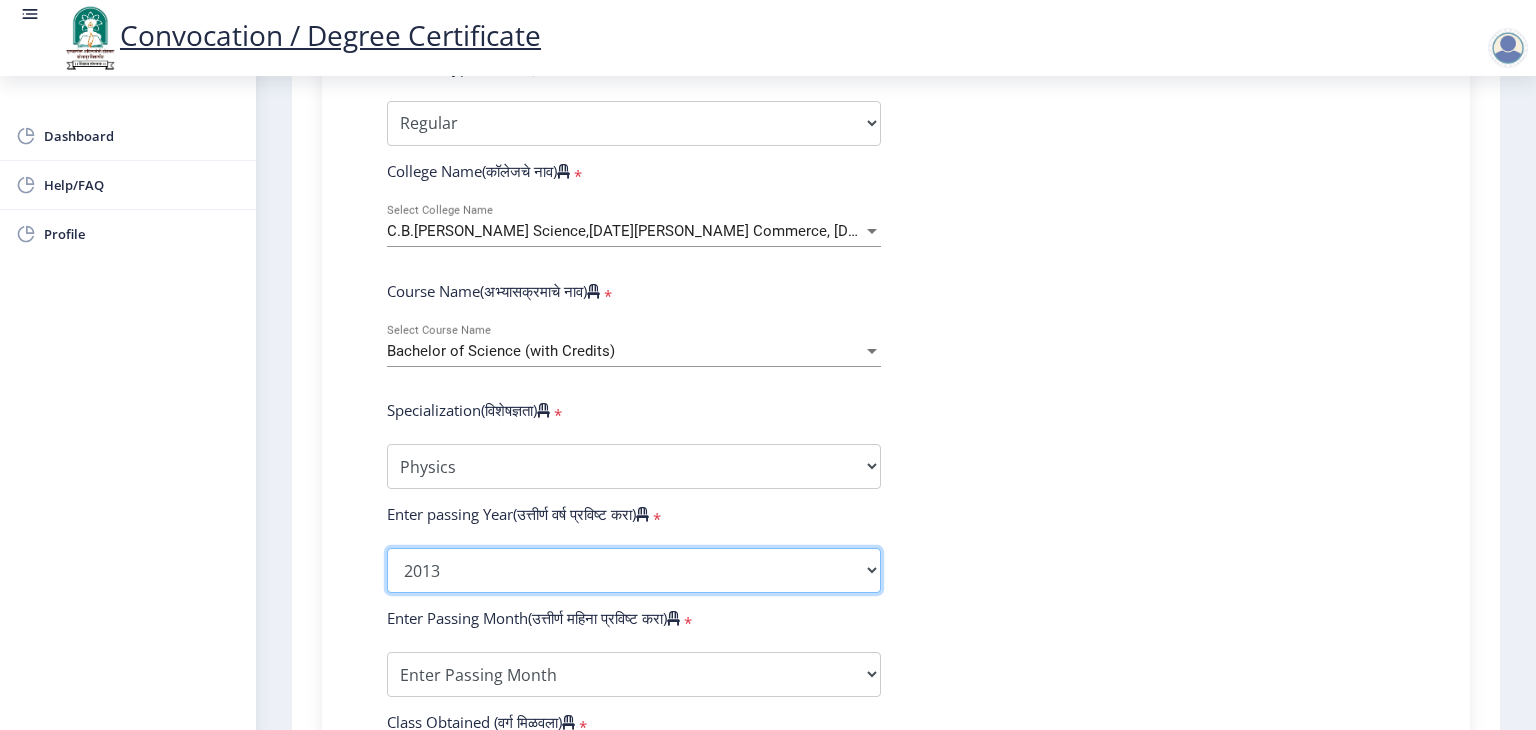 click on "2025   2024   2023   2022   2021   2020   2019   2018   2017   2016   2015   2014   2013   2012   2011   2010   2009   2008   2007   2006   2005   2004   2003   2002   2001   2000   1999   1998   1997   1996   1995   1994   1993   1992   1991   1990   1989   1988   1987   1986   1985   1984   1983   1982   1981   1980   1979   1978   1977   1976" 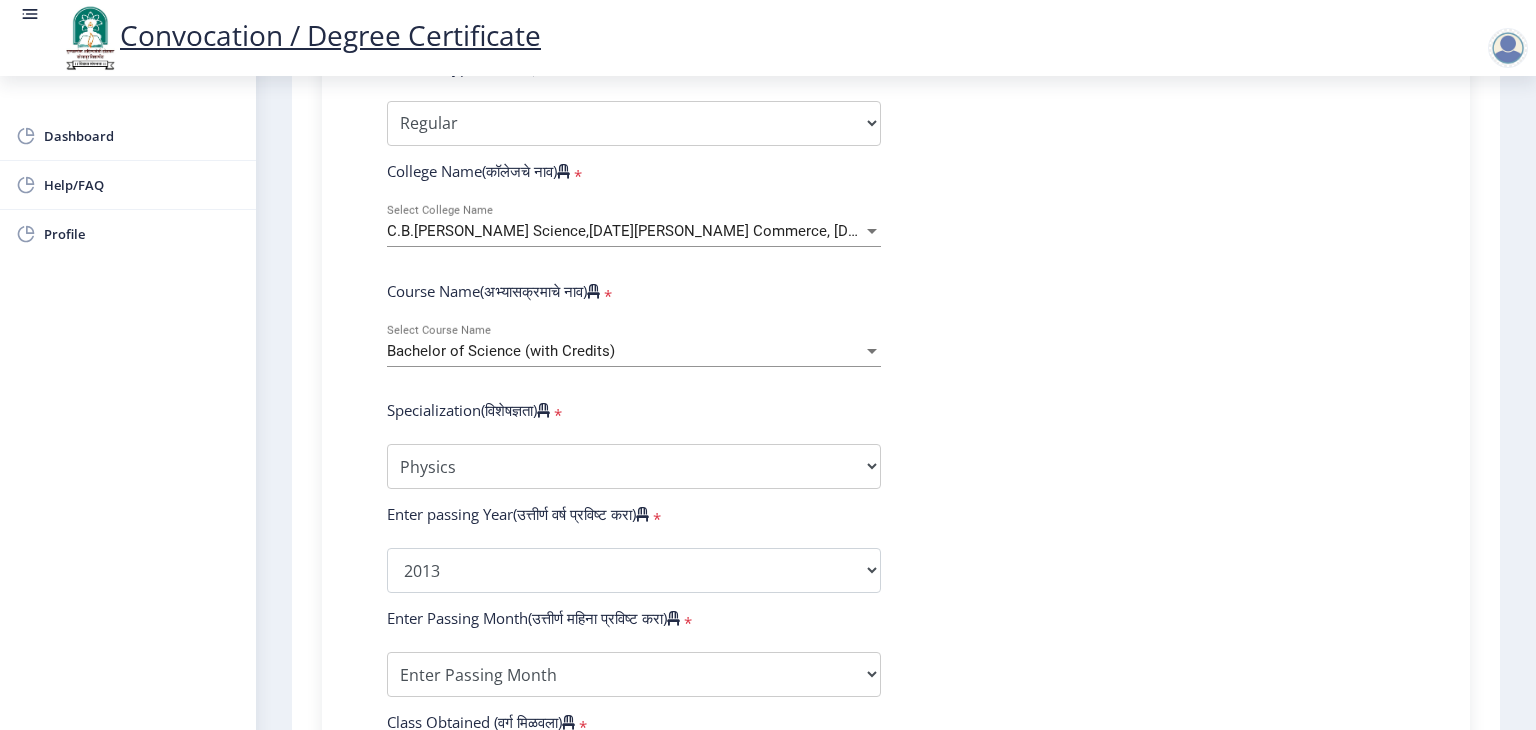 click on "Enter Your PRN Number (तुमचा पीआरएन (कायम नोंदणी क्रमांक) एंटर करा)   * Student Type (विद्यार्थी प्रकार)    * Select Student Type Regular External College Name(कॉलेजचे नाव)   * C.B.Khedgi's Basweshwar Science,Raja Vijaysinh Commerce, Raja Jaysinh Arts College Select College Name Course Name(अभ्यासक्रमाचे नाव)   * Bachelor of Science (with Credits) Select Course Name  Specialization(विशेषज्ञता)   * Specialization Botany Chemistry Computer Science Electronics Geology Mathematics Microbiology Physics Statistics Zoology Other Enter passing Year(उत्तीर्ण वर्ष प्रविष्ट करा)   *  2025   2024   2023   2022   2021   2020   2019   2018   2017   2016   2015   2014   2013   2012   2011   2010   2009   2008   2007   2006   2005   2004   2003   2002   2001   2000   1999   1998   1997   1996  *" 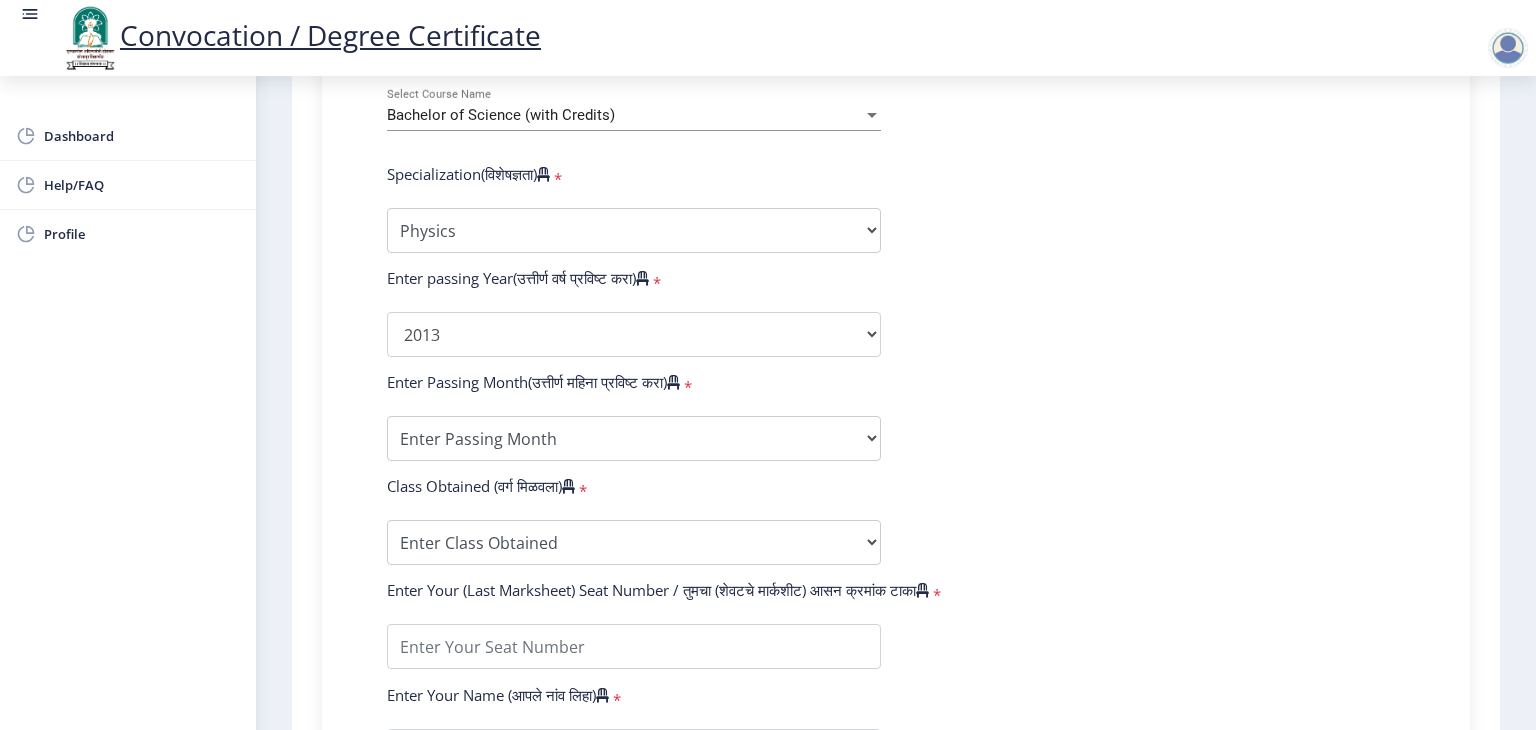scroll, scrollTop: 920, scrollLeft: 0, axis: vertical 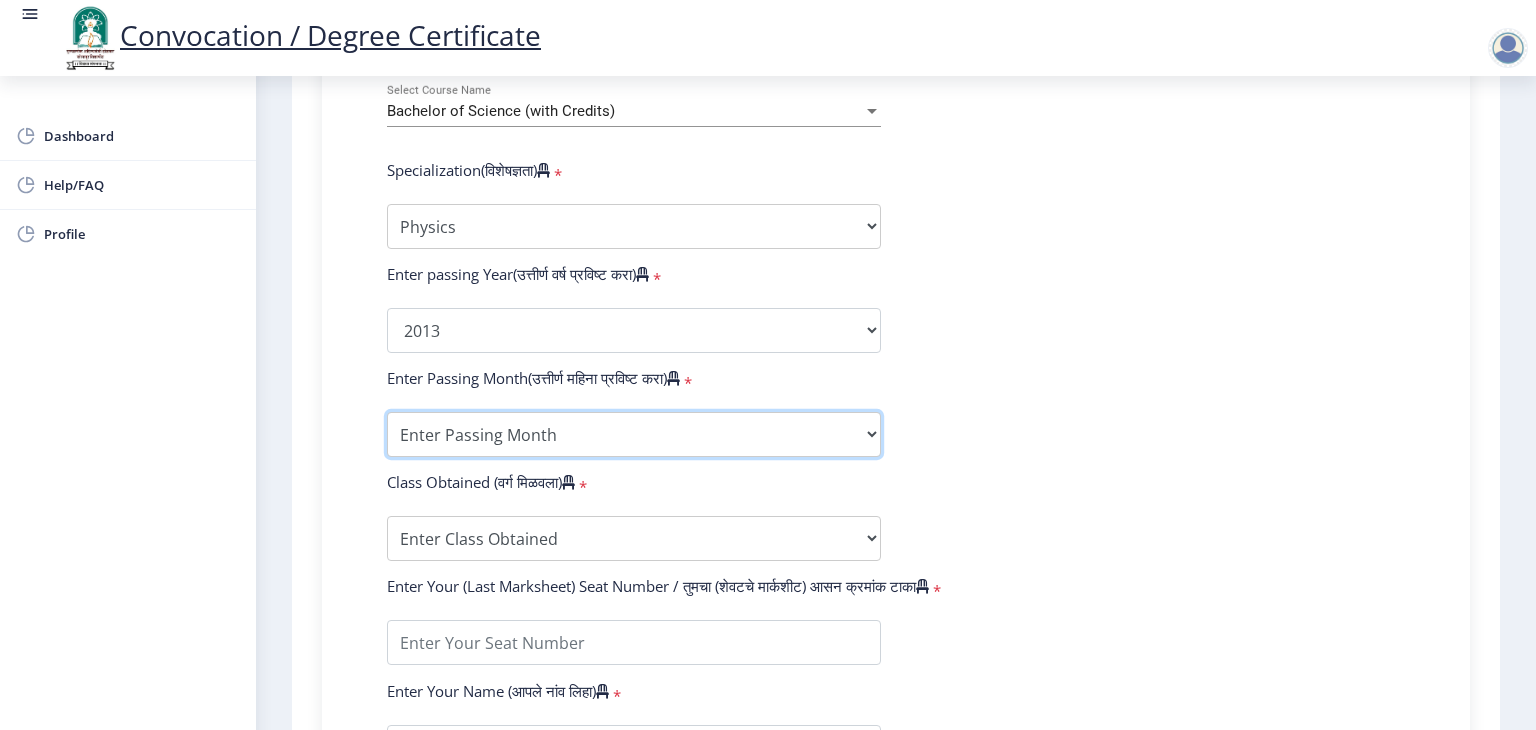 click on "Enter Passing Month March April May October November December" at bounding box center (634, 434) 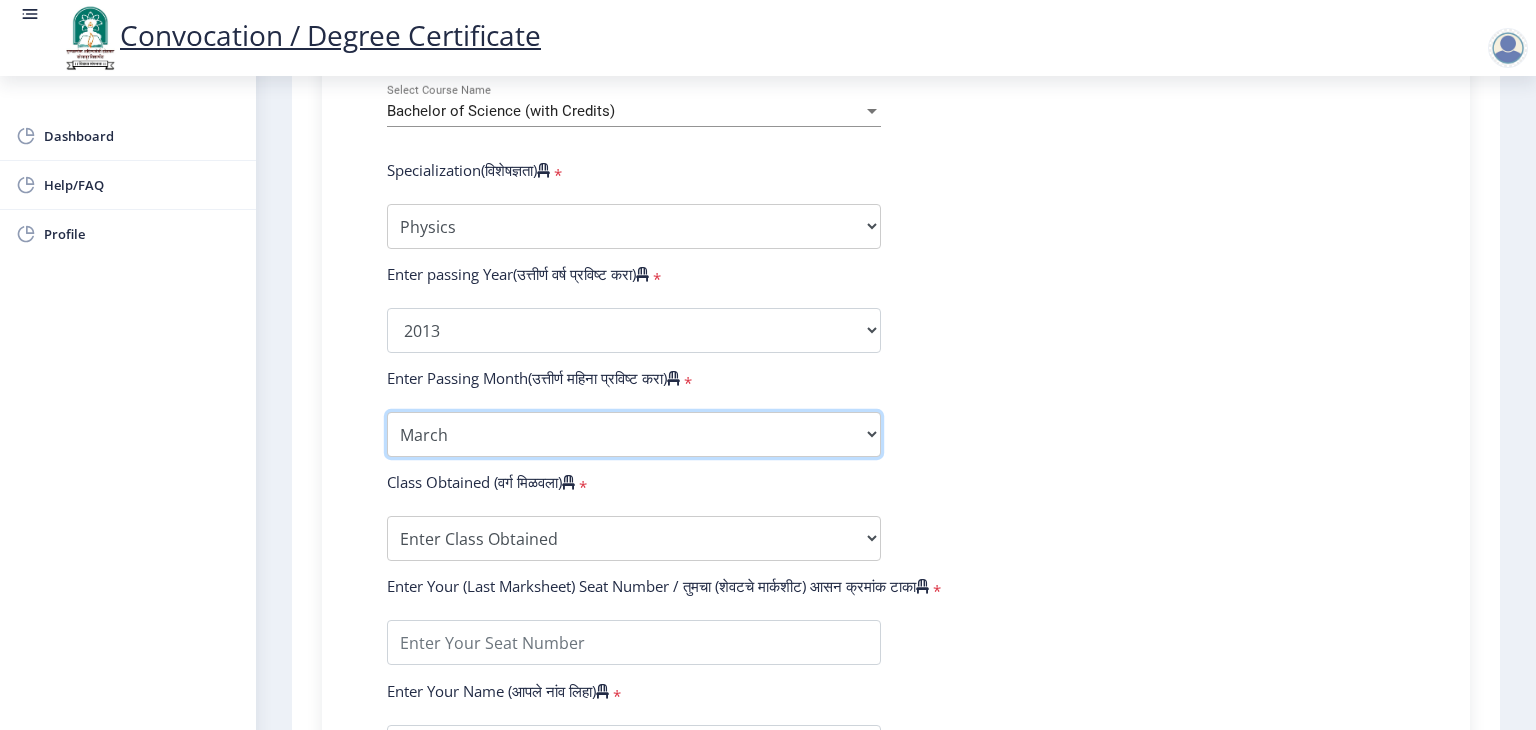 click on "Enter Passing Month March April May October November December" at bounding box center (634, 434) 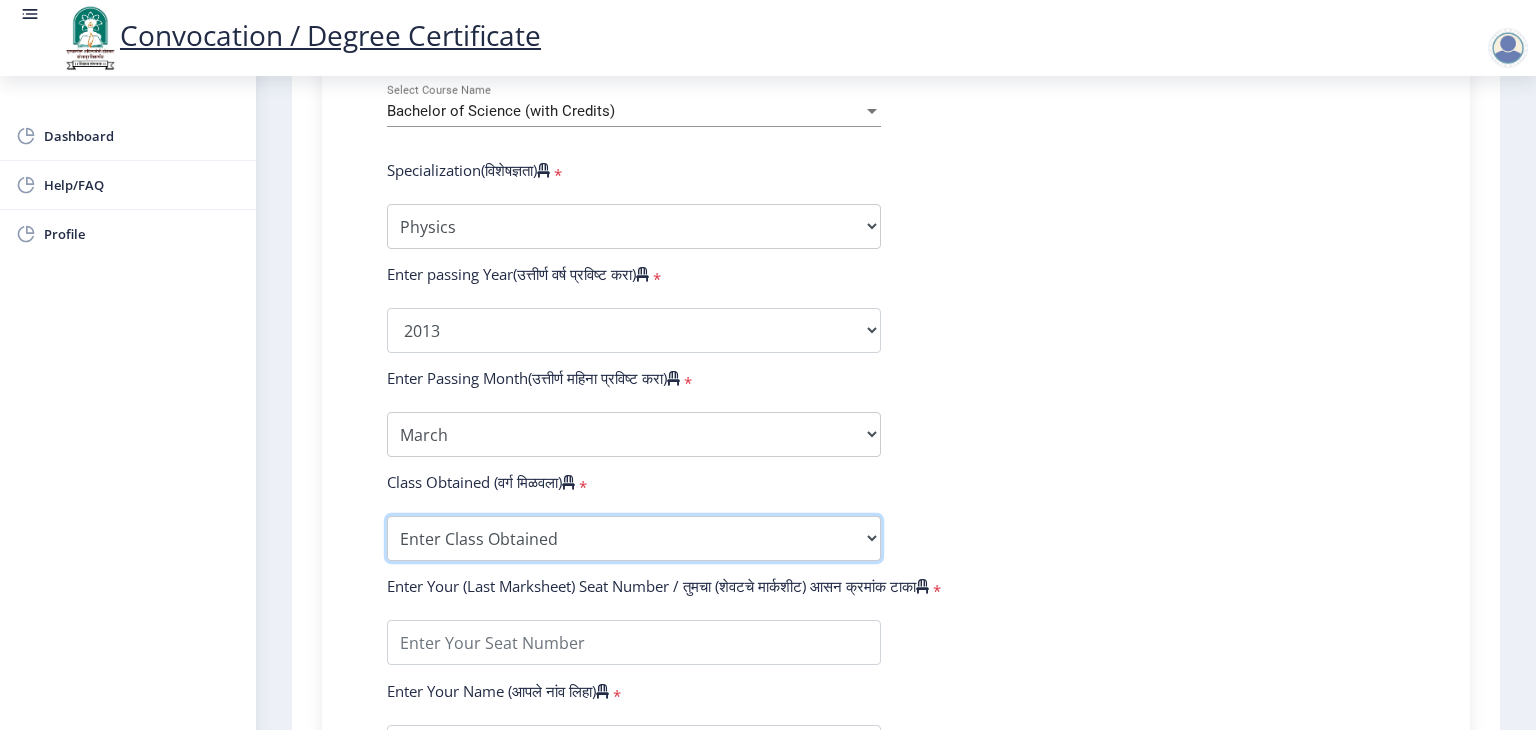 click on "Enter Class Obtained FIRST CLASS WITH DISTINCTION FIRST CLASS HIGHER SECOND CLASS SECOND CLASS PASS CLASS Grade O Grade A+ Grade A Grade B+ Grade B Grade C+ Grade C Grade D Grade E" at bounding box center [634, 538] 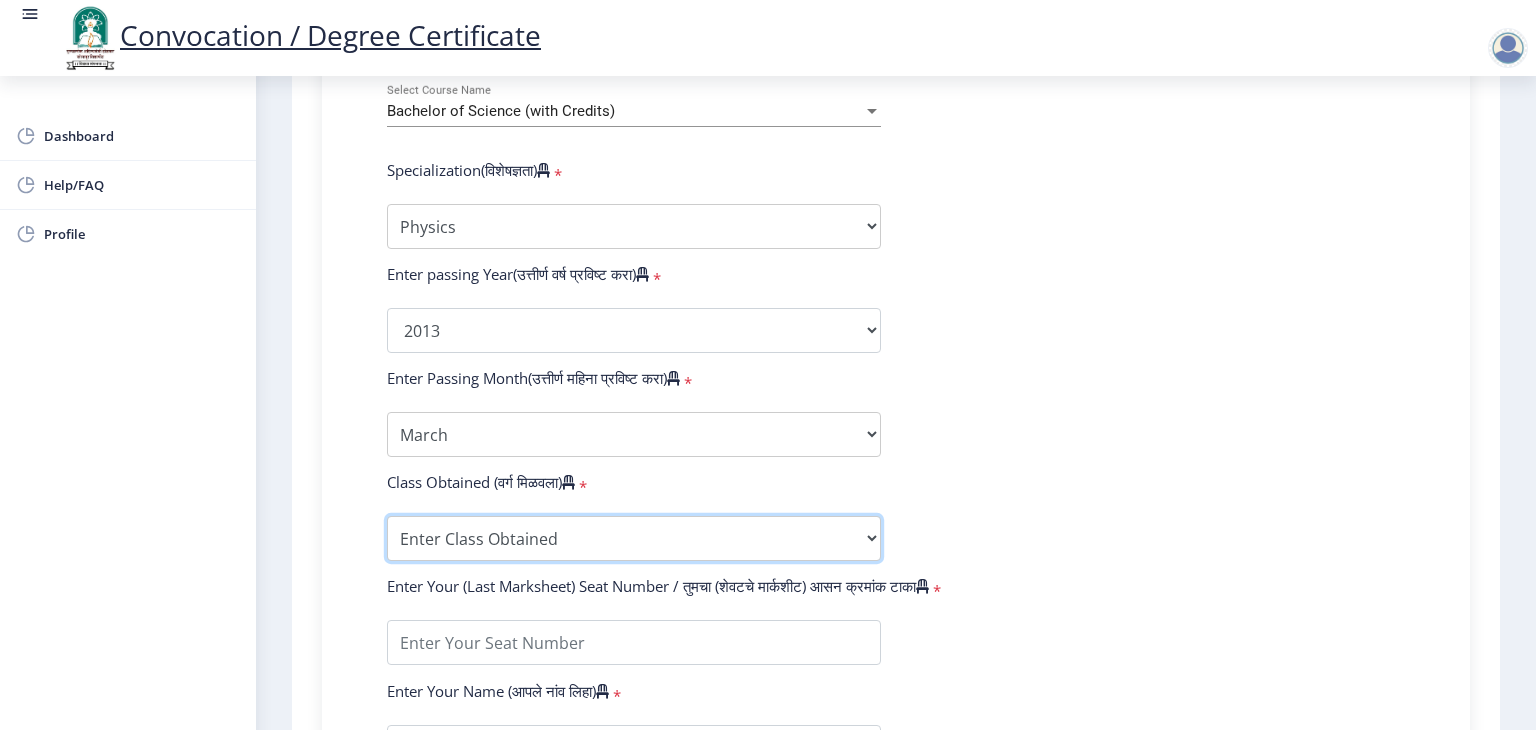 select on "SECOND CLASS" 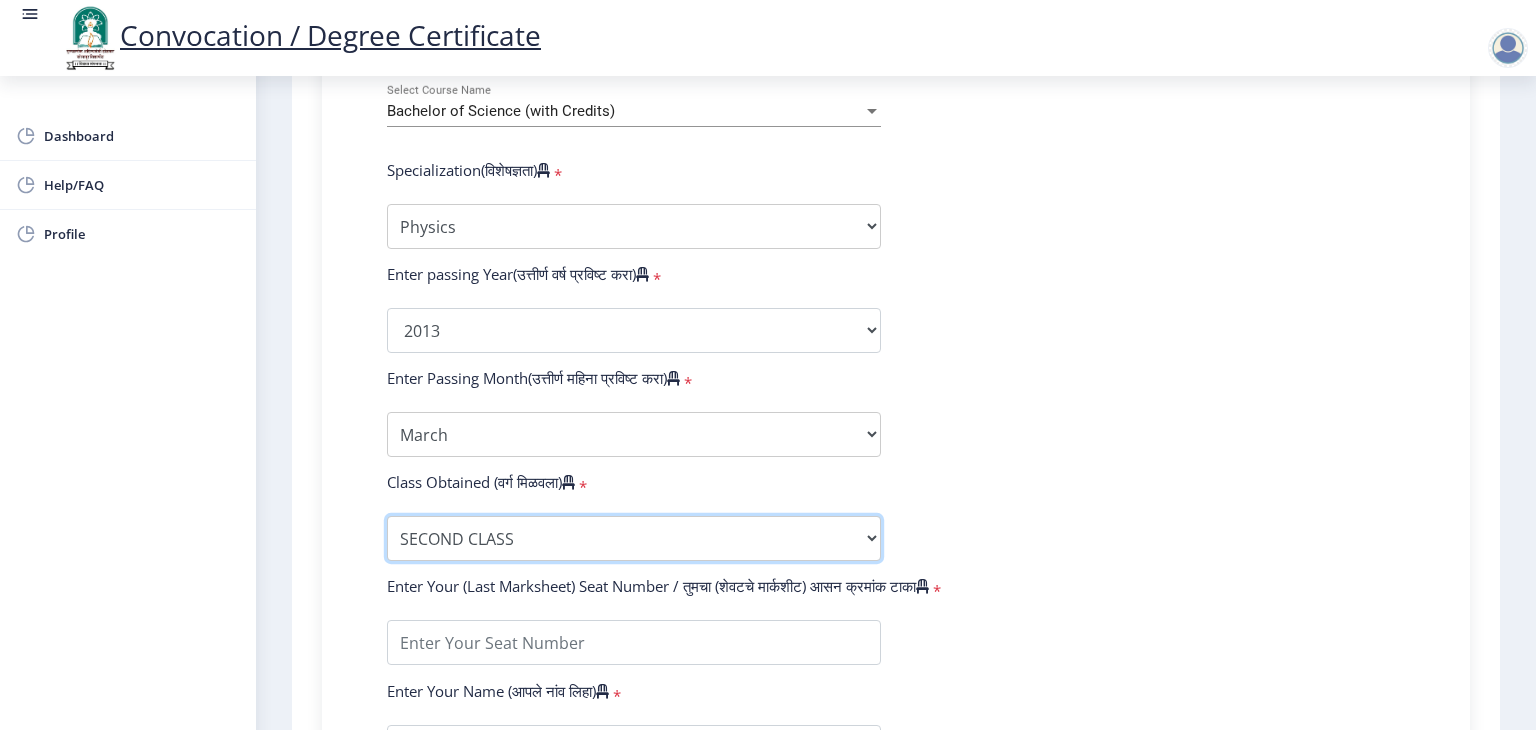 click on "Enter Class Obtained FIRST CLASS WITH DISTINCTION FIRST CLASS HIGHER SECOND CLASS SECOND CLASS PASS CLASS Grade O Grade A+ Grade A Grade B+ Grade B Grade C+ Grade C Grade D Grade E" at bounding box center (634, 538) 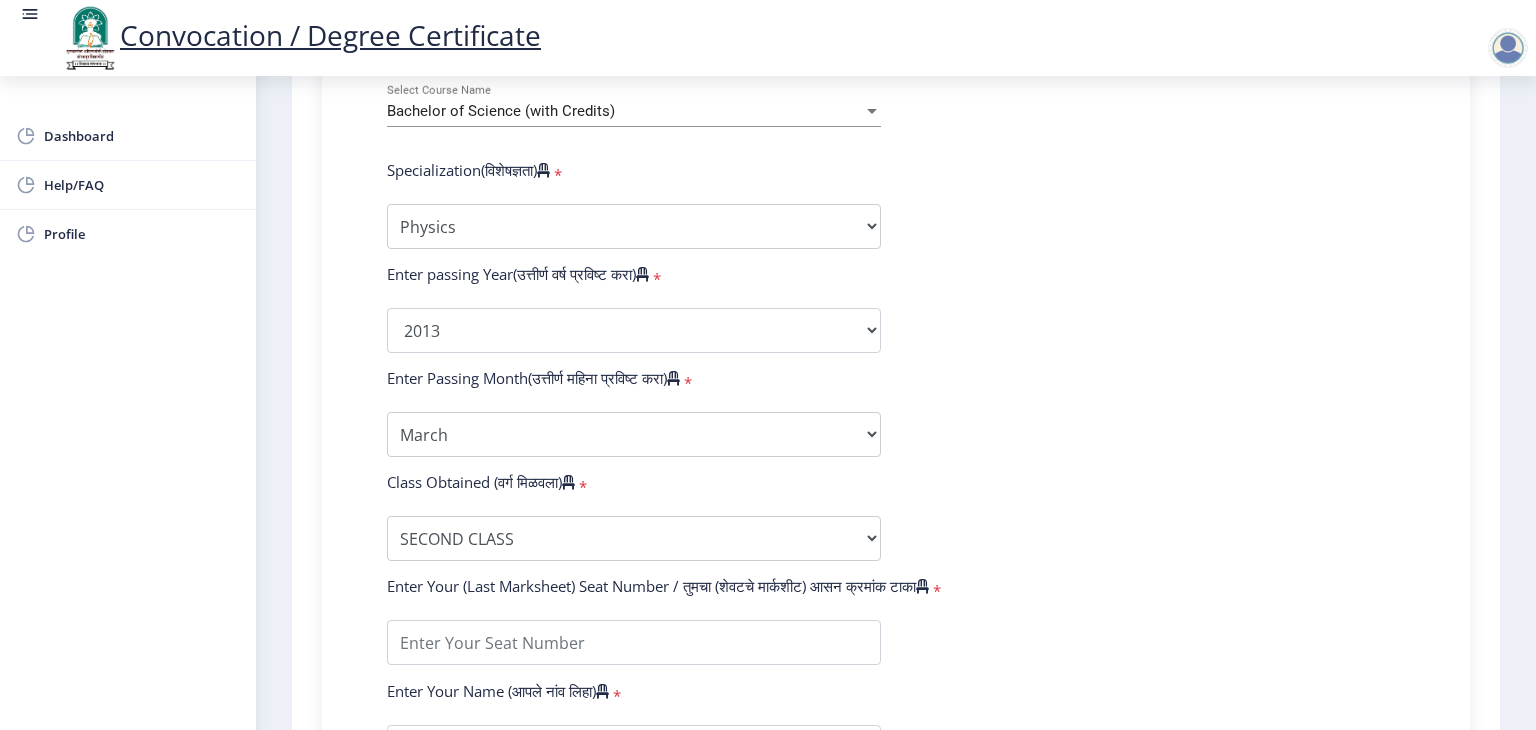 click on "Enter Your PRN Number (तुमचा पीआरएन (कायम नोंदणी क्रमांक) एंटर करा)   * Student Type (विद्यार्थी प्रकार)    * Select Student Type Regular External College Name(कॉलेजचे नाव)   * C.B.Khedgi's Basweshwar Science,Raja Vijaysinh Commerce, Raja Jaysinh Arts College Select College Name Course Name(अभ्यासक्रमाचे नाव)   * Bachelor of Science (with Credits) Select Course Name  Specialization(विशेषज्ञता)   * Specialization Botany Chemistry Computer Science Electronics Geology Mathematics Microbiology Physics Statistics Zoology Other Enter passing Year(उत्तीर्ण वर्ष प्रविष्ट करा)   *  2025   2024   2023   2022   2021   2020   2019   2018   2017   2016   2015   2014   2013   2012   2011   2010   2009   2008   2007   2006   2005   2004   2003   2002   2001   2000   1999   1998   1997   1996  *" 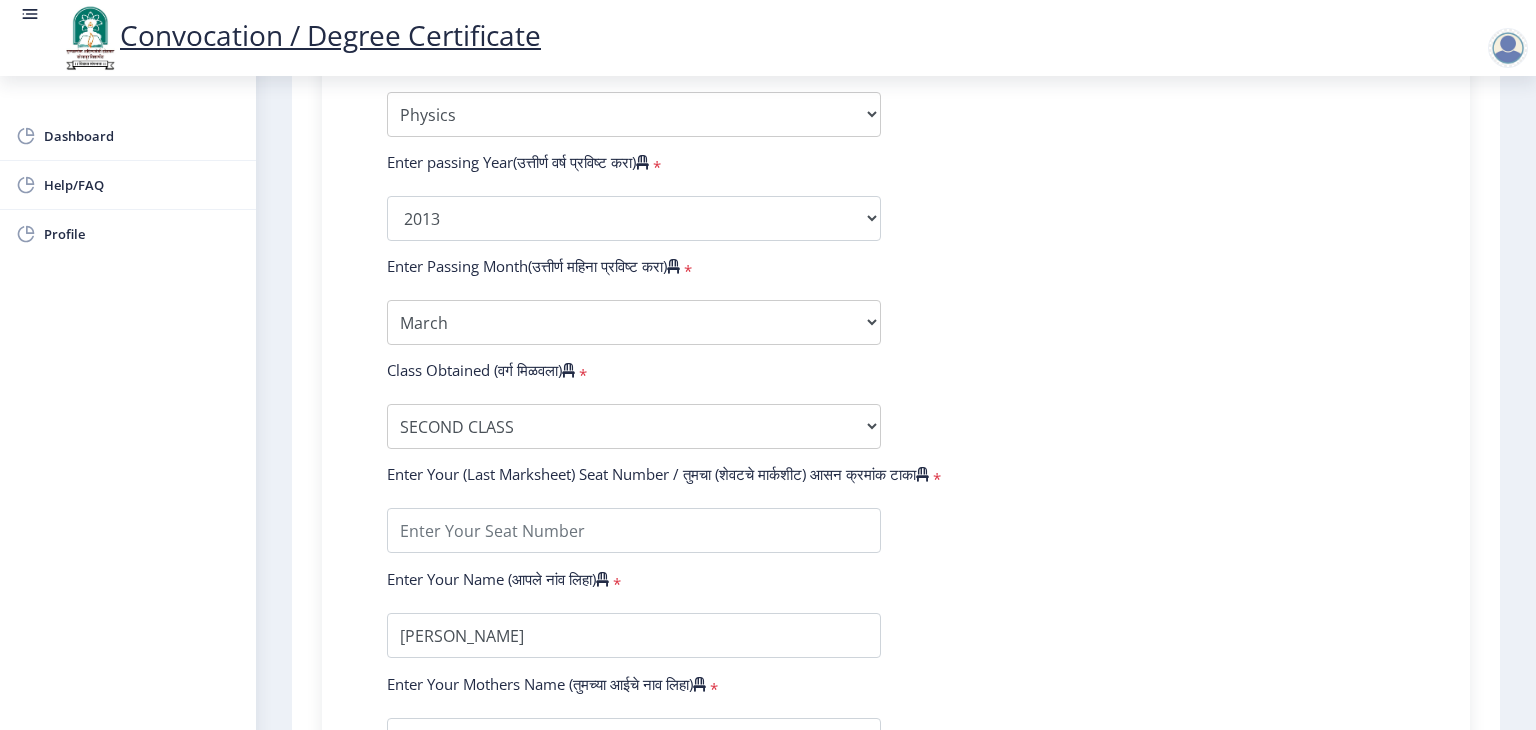 scroll, scrollTop: 1080, scrollLeft: 0, axis: vertical 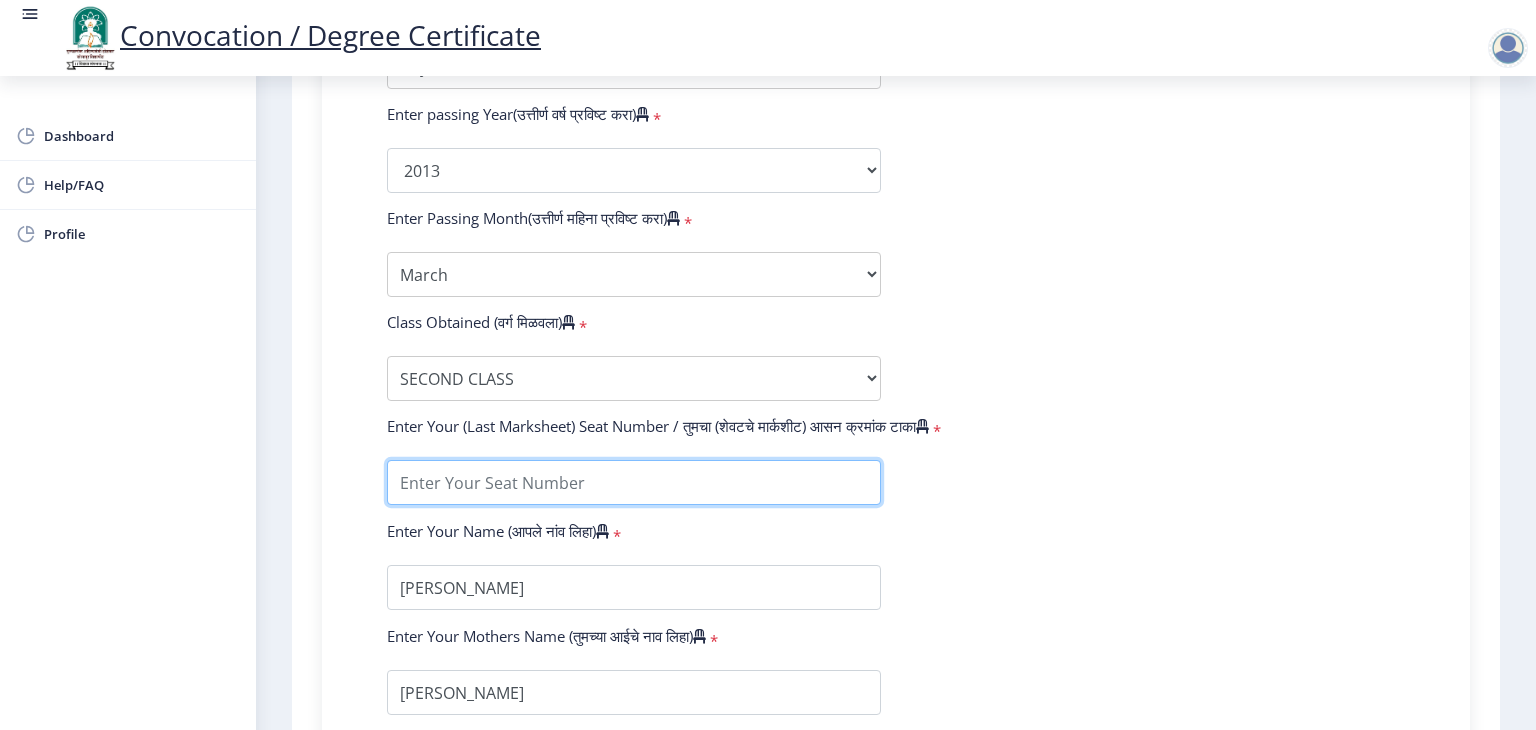 click at bounding box center (634, 482) 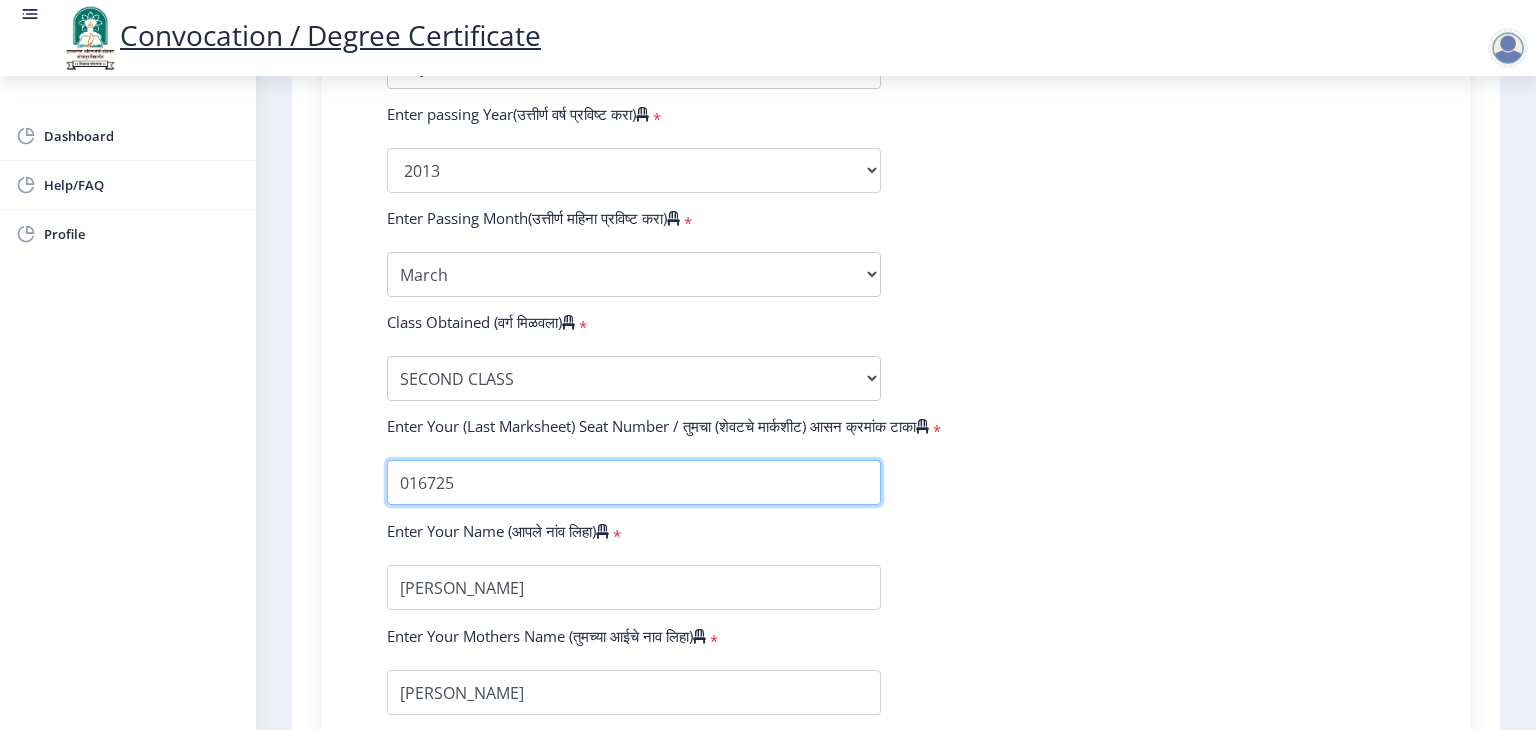 type on "016725" 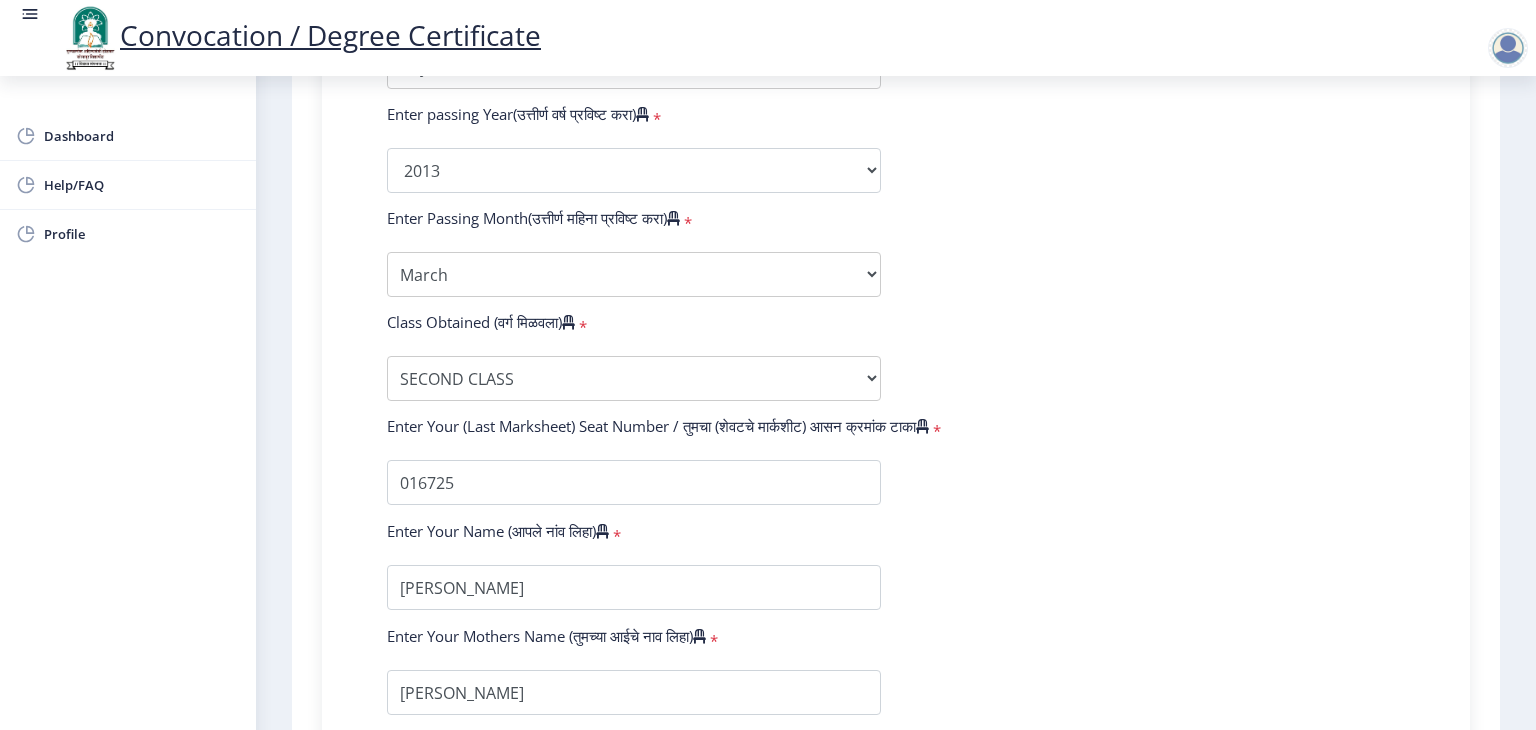 click on "Enter Your PRN Number (तुमचा पीआरएन (कायम नोंदणी क्रमांक) एंटर करा)   * Student Type (विद्यार्थी प्रकार)    * Select Student Type Regular External College Name(कॉलेजचे नाव)   * C.B.Khedgi's Basweshwar Science,Raja Vijaysinh Commerce, Raja Jaysinh Arts College Select College Name Course Name(अभ्यासक्रमाचे नाव)   * Bachelor of Science (with Credits) Select Course Name  Specialization(विशेषज्ञता)   * Specialization Botany Chemistry Computer Science Electronics Geology Mathematics Microbiology Physics Statistics Zoology Other Enter passing Year(उत्तीर्ण वर्ष प्रविष्ट करा)   *  2025   2024   2023   2022   2021   2020   2019   2018   2017   2016   2015   2014   2013   2012   2011   2010   2009   2008   2007   2006   2005   2004   2003   2002   2001   2000   1999   1998   1997   1996  *" 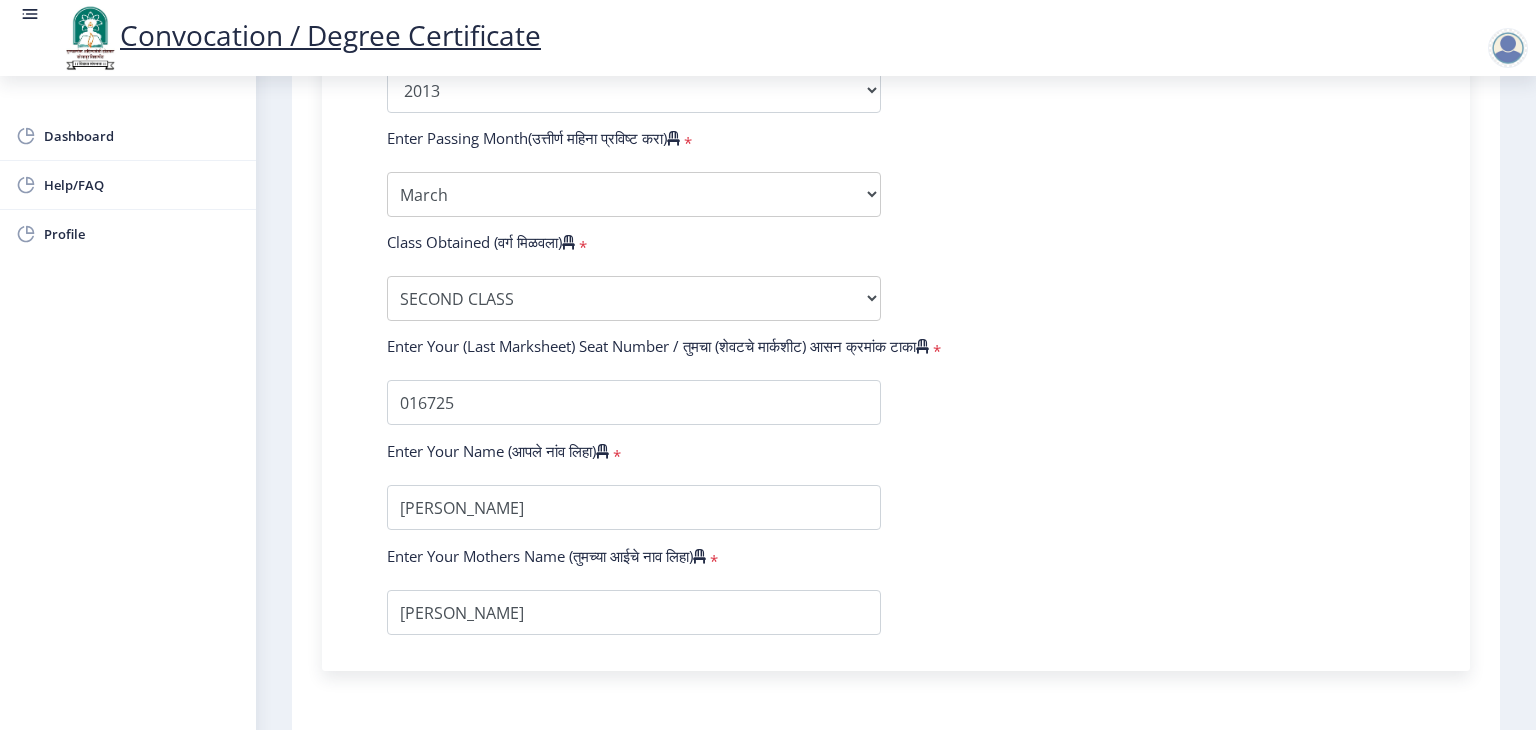scroll, scrollTop: 1200, scrollLeft: 0, axis: vertical 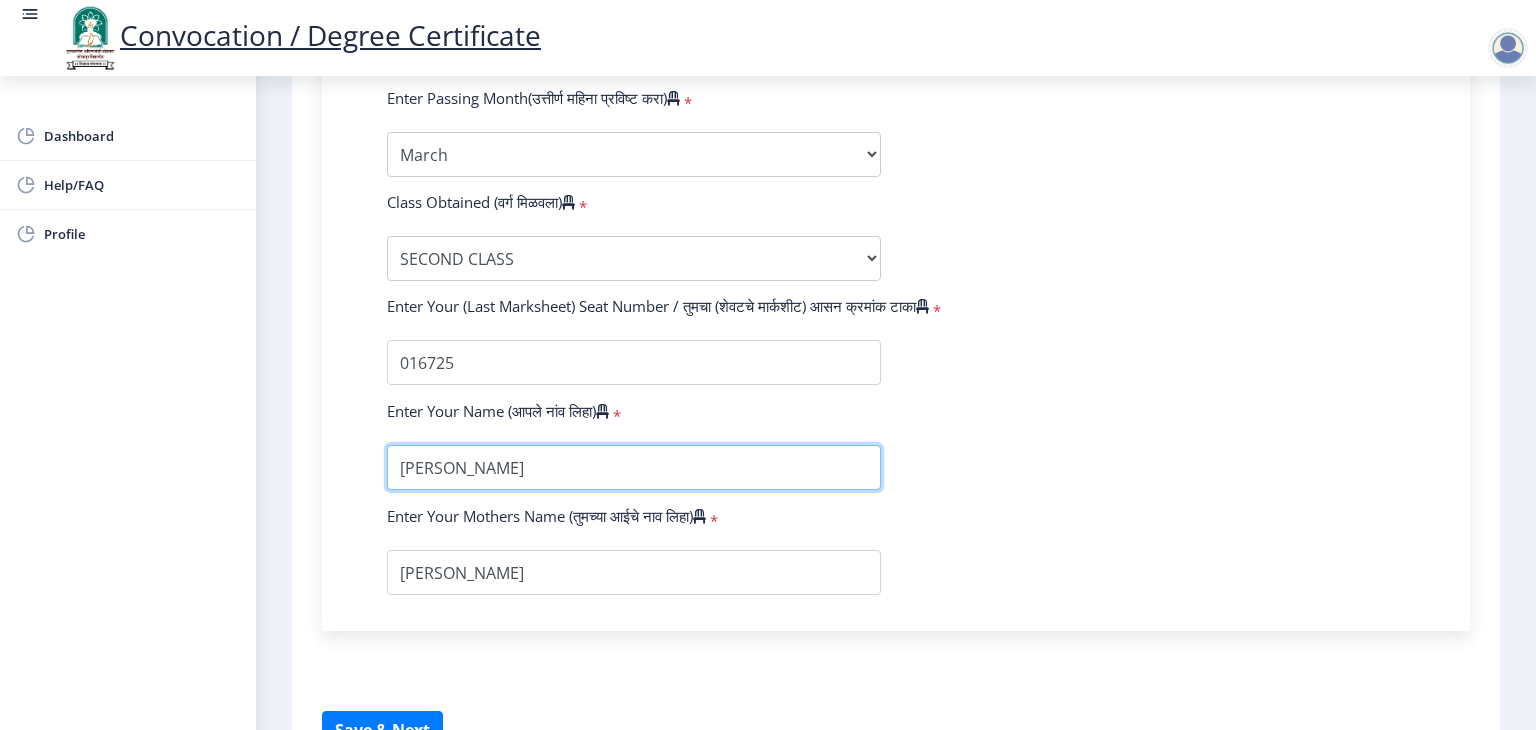 click at bounding box center [634, 467] 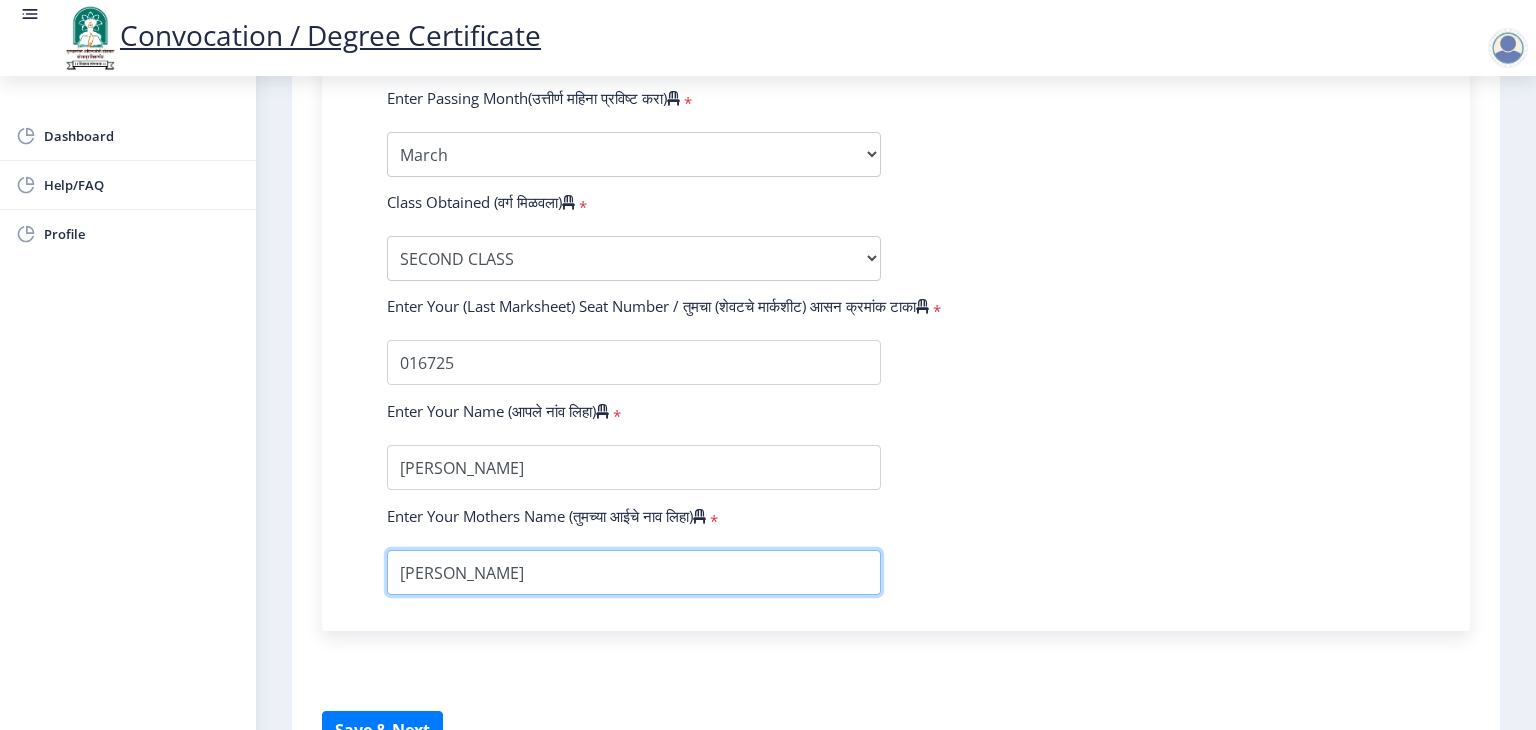 click at bounding box center [634, 572] 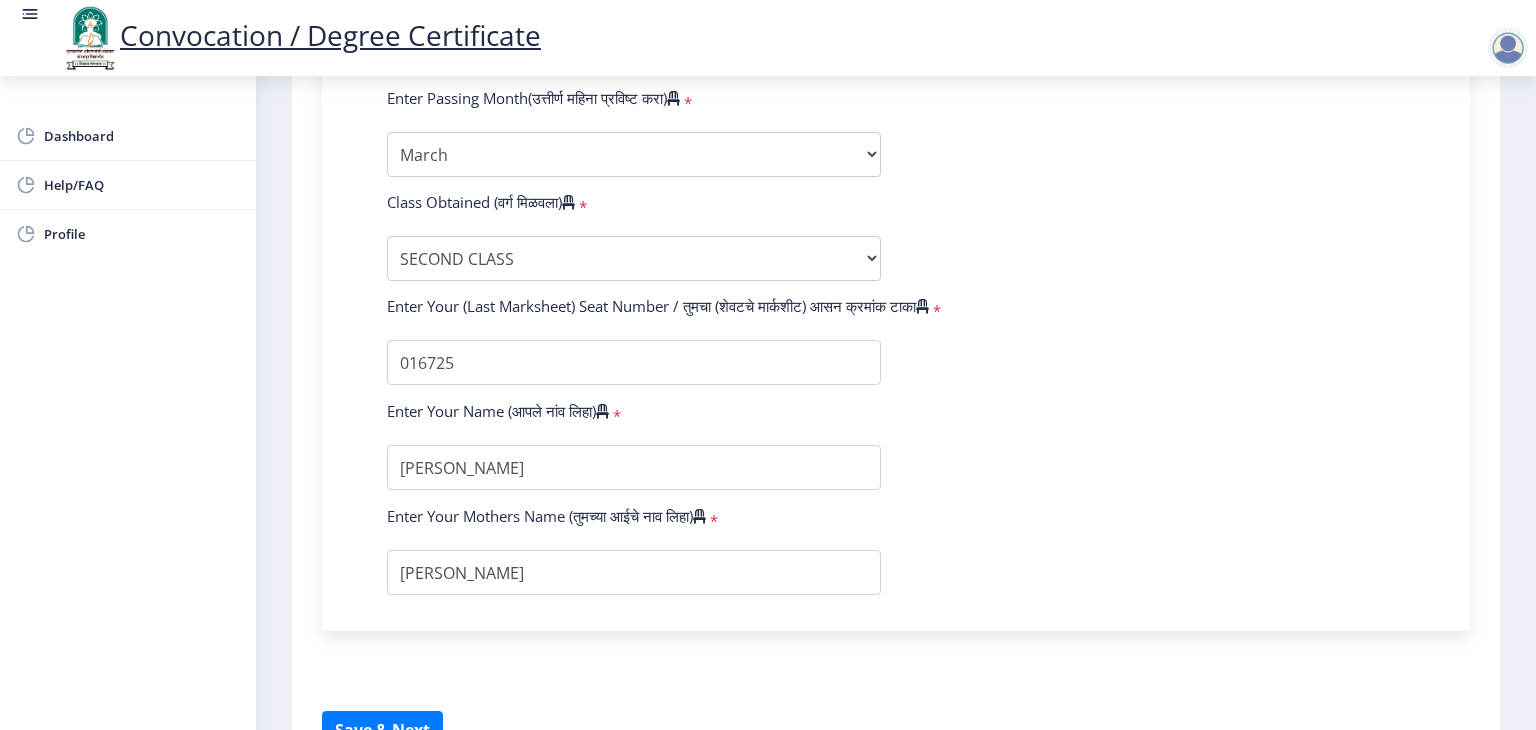click on "Instructions (सूचना) 1. पदवी प्रमाणपत्रासाठी शैक्षणिक तपशील चरणावर, तुम्हाला तुमच्या अंतिम पदवी दीक्षांत प्रमाणपत्रासाठी तुमचे तपशील सबमिट करणे आवश्यक आहे.   2. तुम्ही ज्या कोर्ससाठी पदवी प्रमाणपत्रासाठी अर्ज करत आहात त्या अभ्यासक्रमाच्या नवीनतम जारी केलेल्या मार्कशीटवर आधारित तुमचे सर्व तपशील भरणे आवश्यक आहे.  Email Us on   su.sfc@studentscenter.in Education Details   Enter Your PRN Number (तुमचा पीआरएन (कायम नोंदणी क्रमांक) एंटर करा)   * * Regular * *" 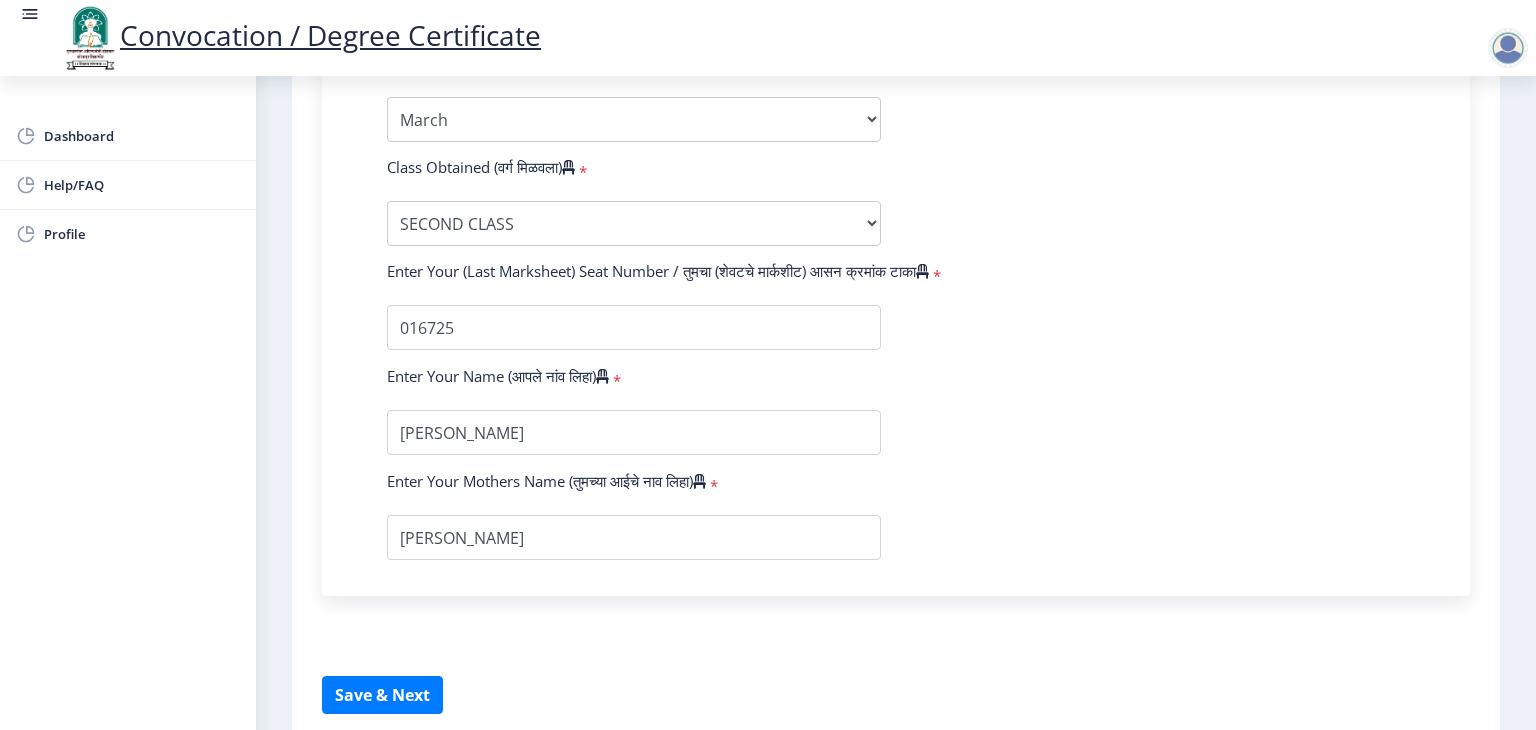scroll, scrollTop: 1240, scrollLeft: 0, axis: vertical 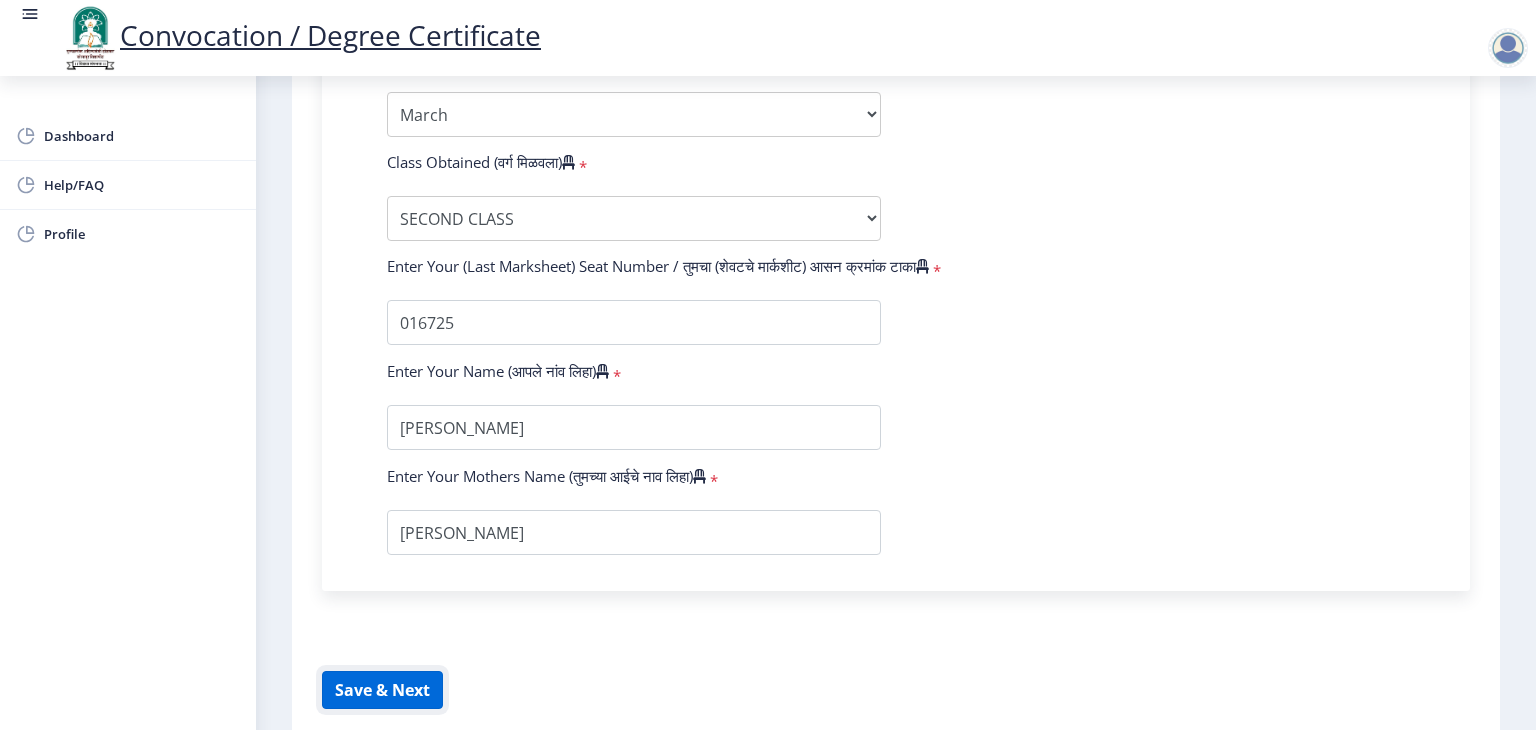 click on "Save & Next" 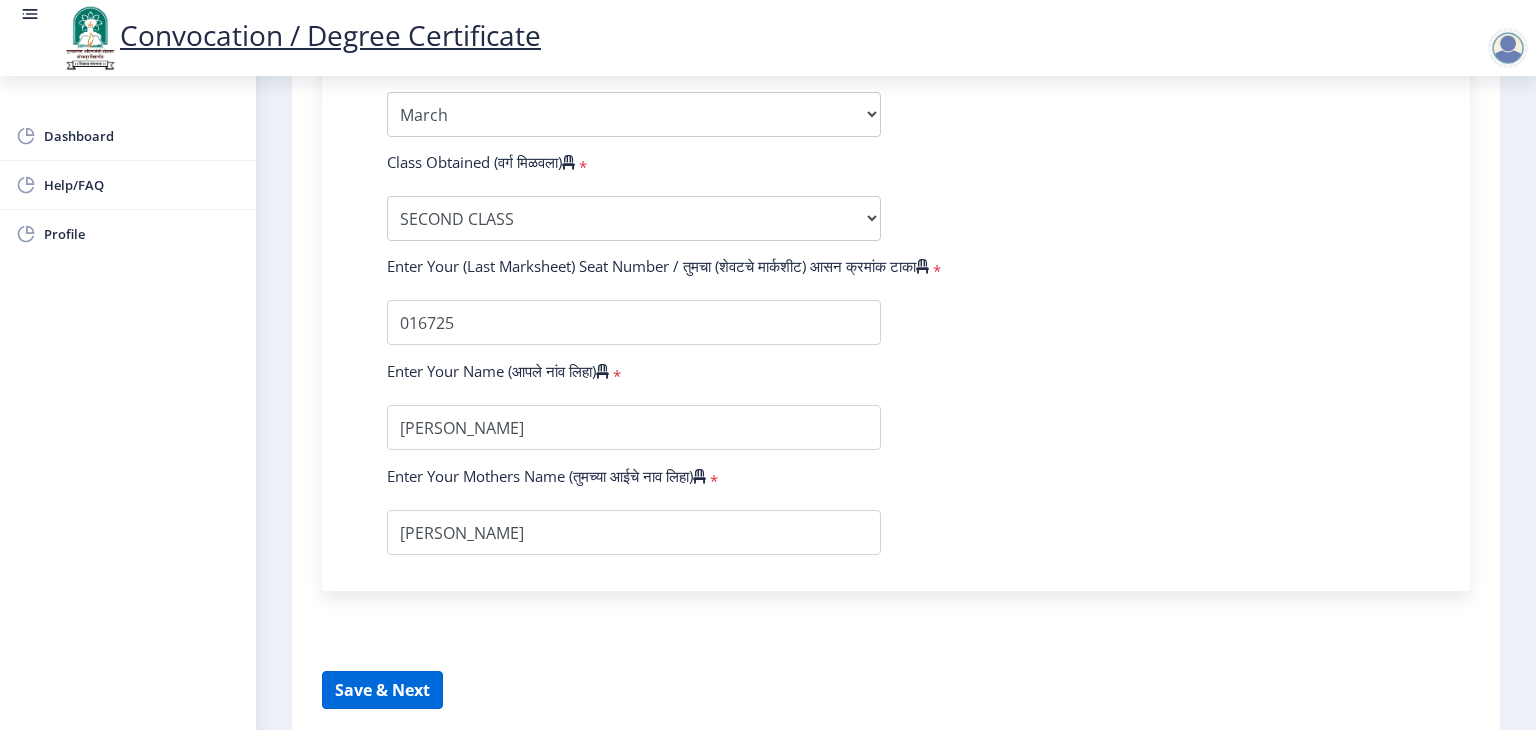 select 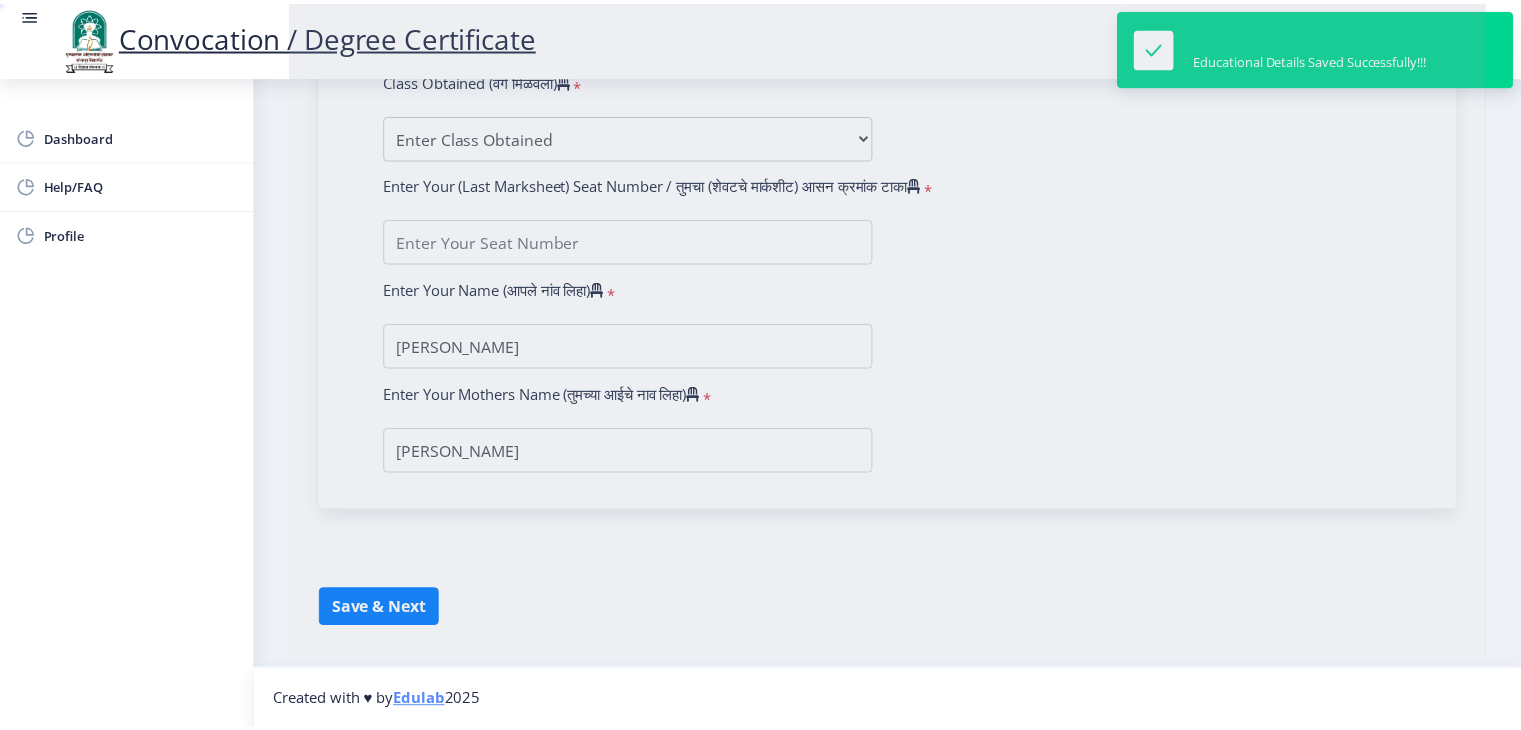 scroll, scrollTop: 0, scrollLeft: 0, axis: both 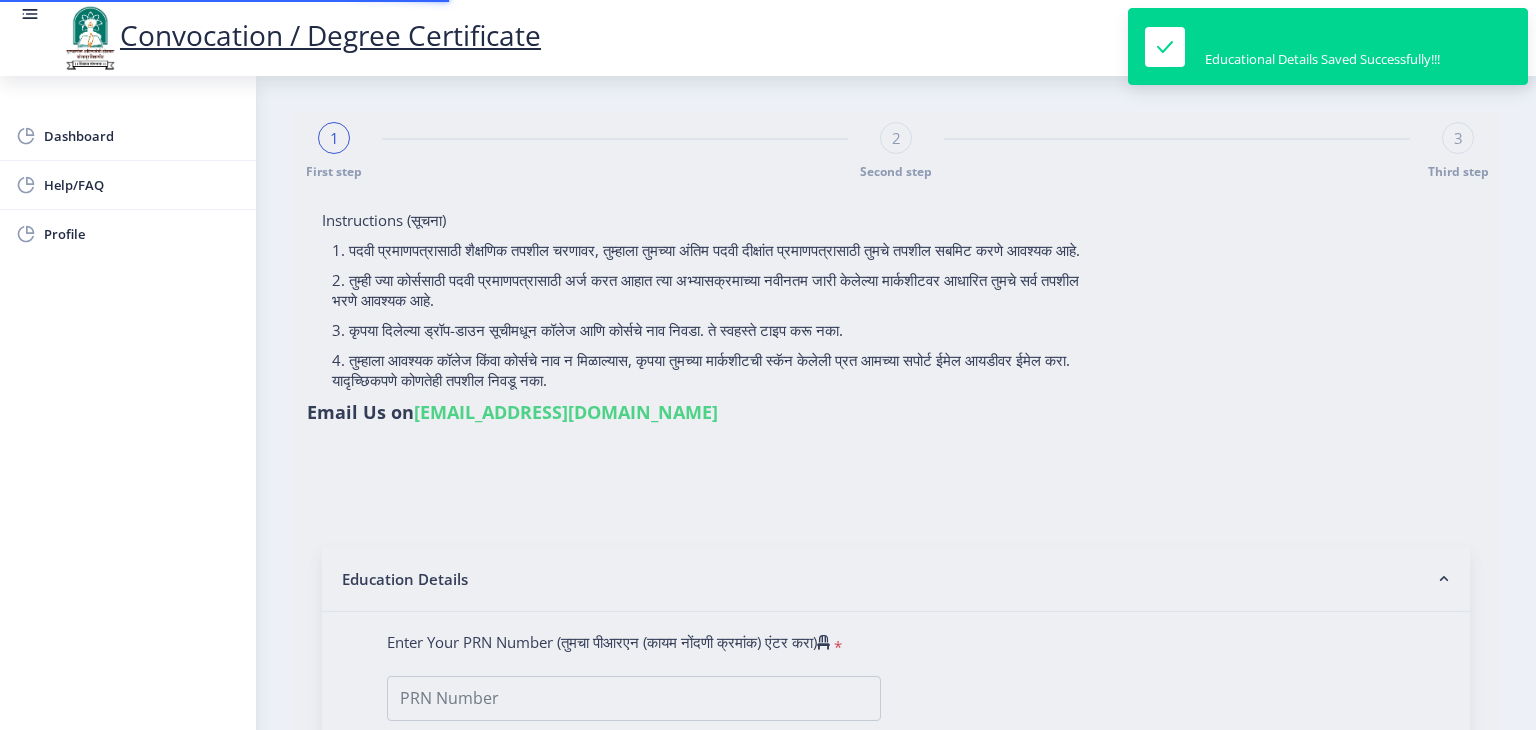 type on "2010032500362483" 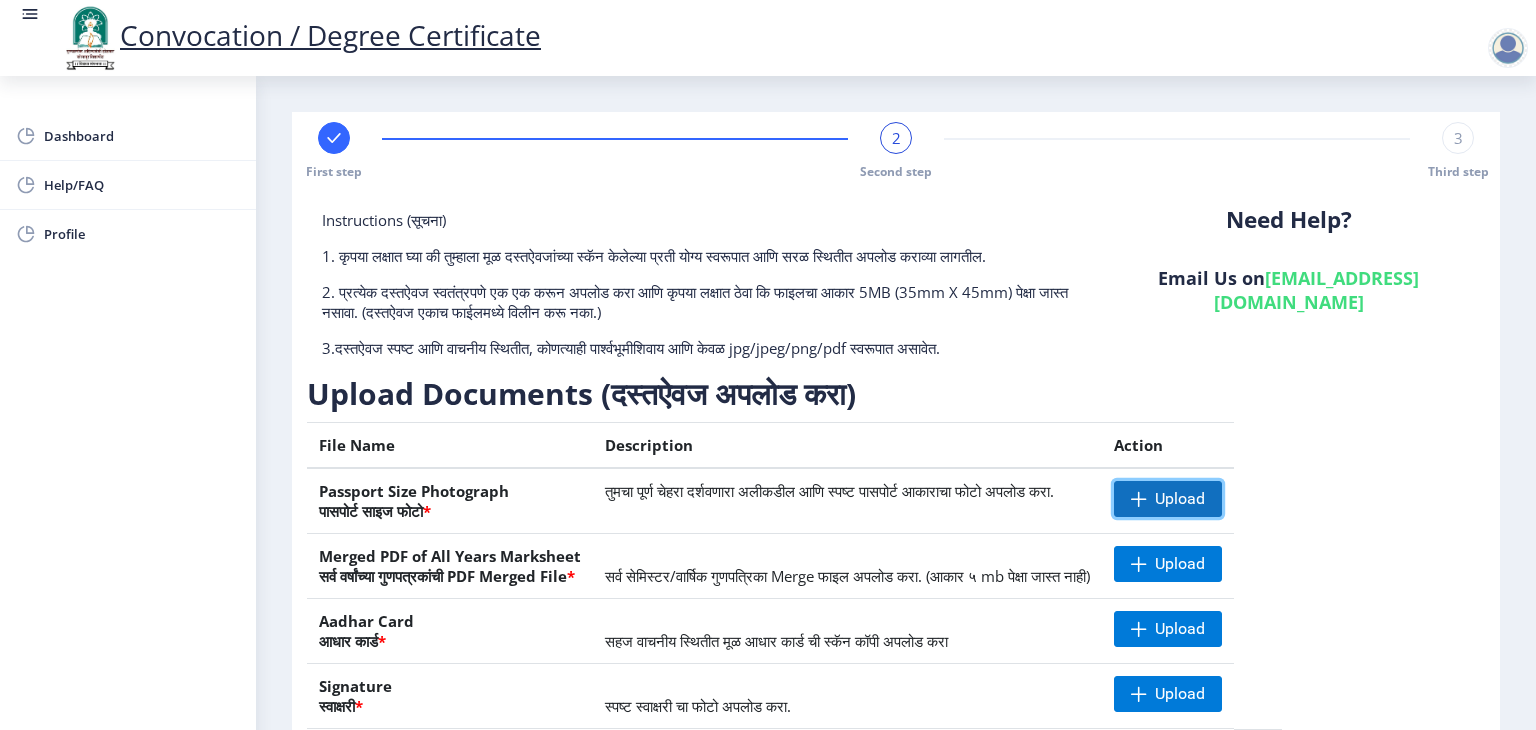 click on "Upload" 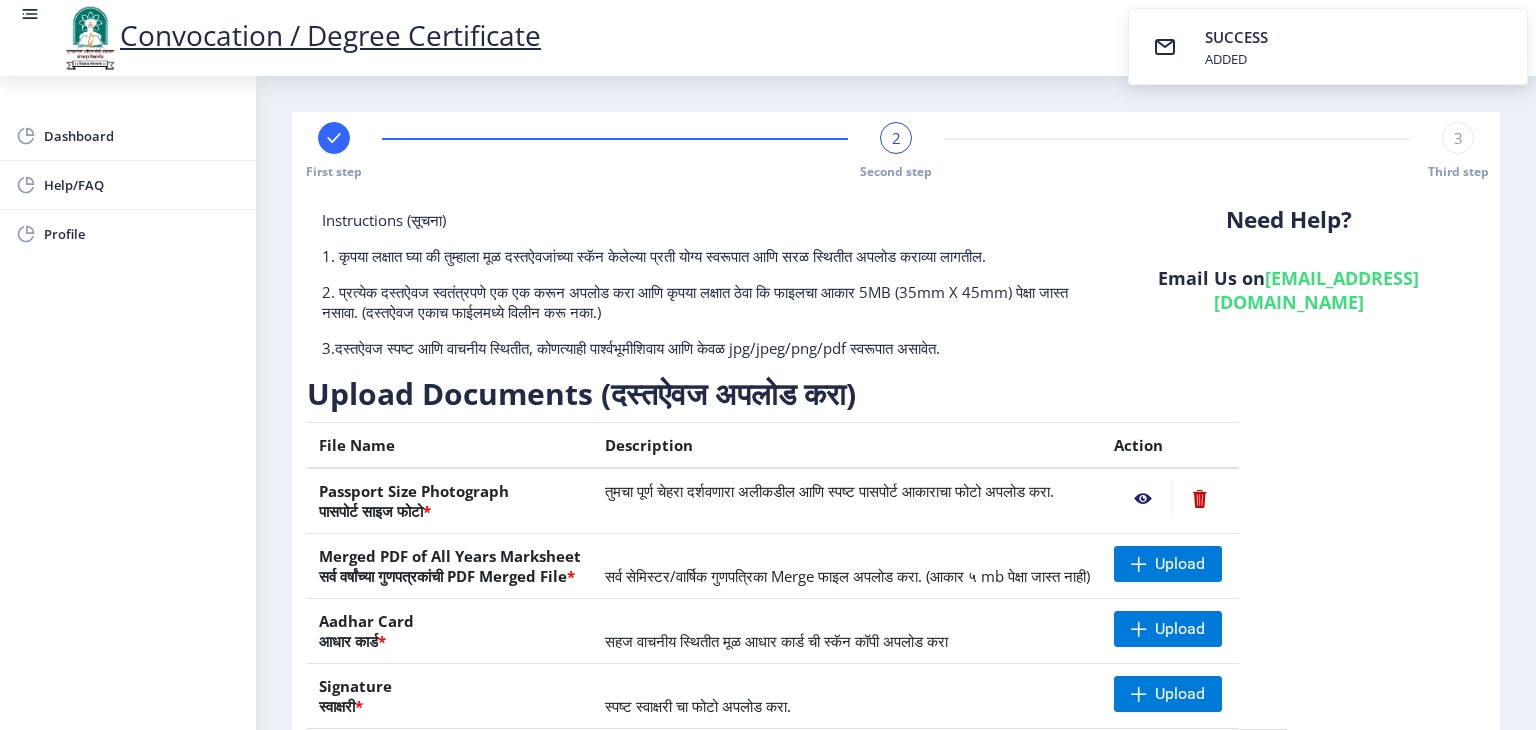 click 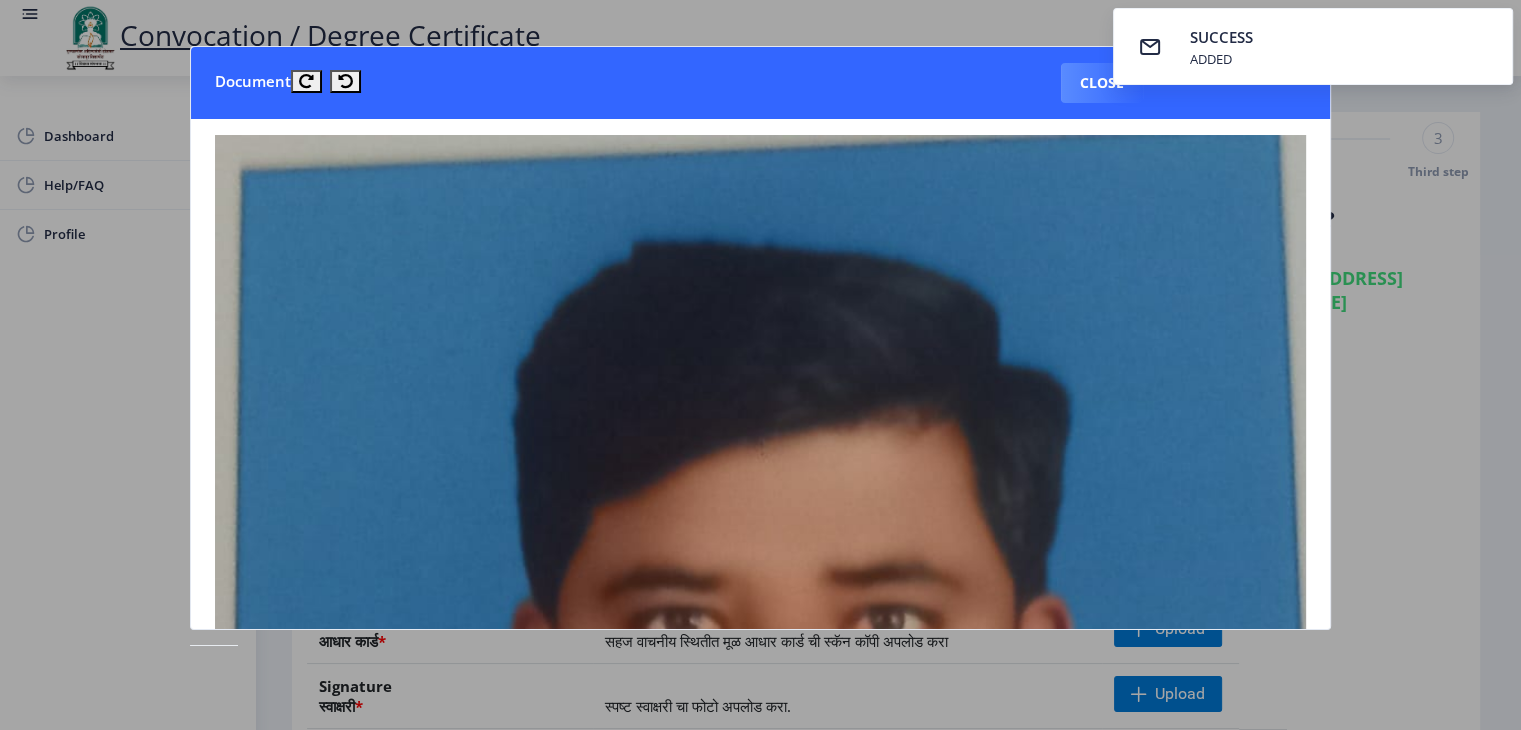 type 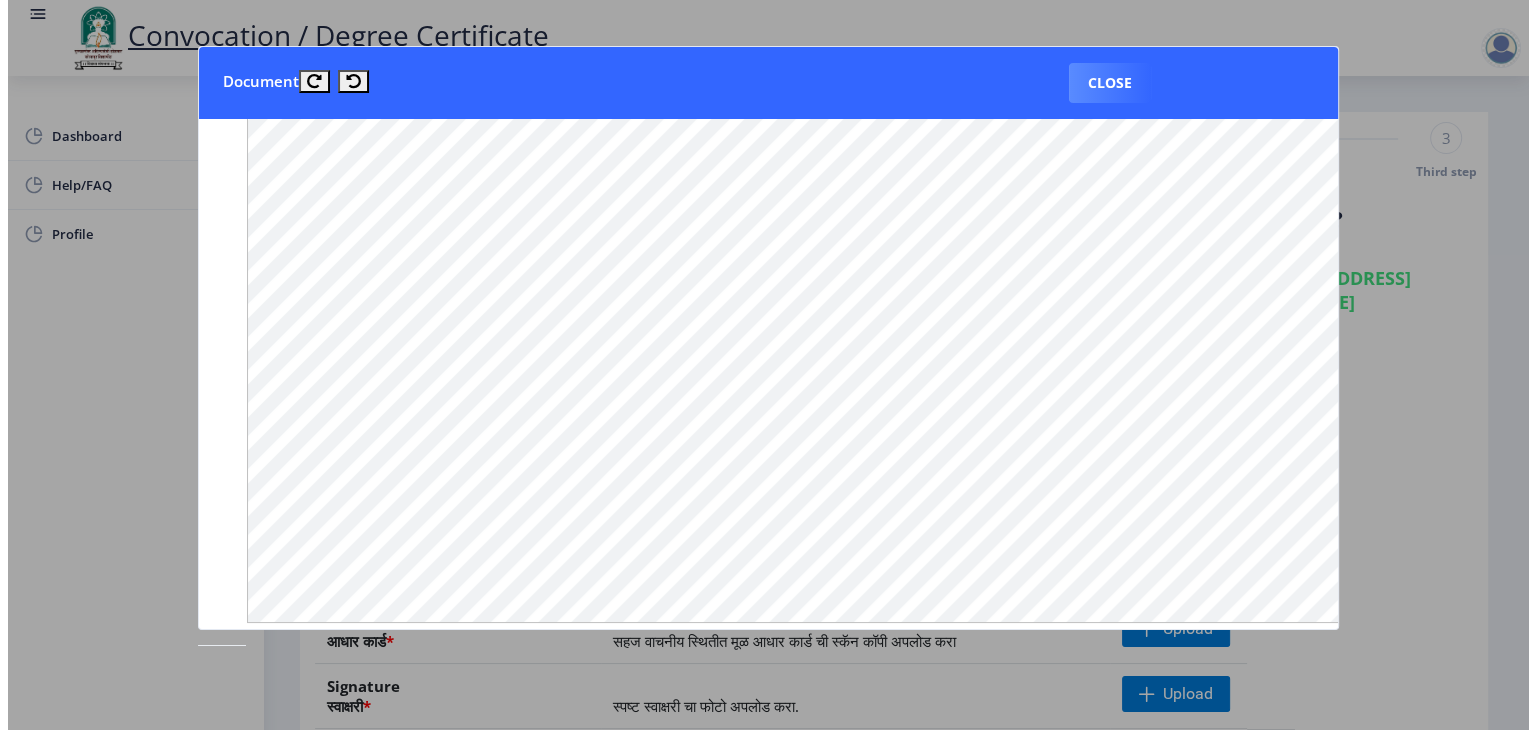 scroll, scrollTop: 1656, scrollLeft: 0, axis: vertical 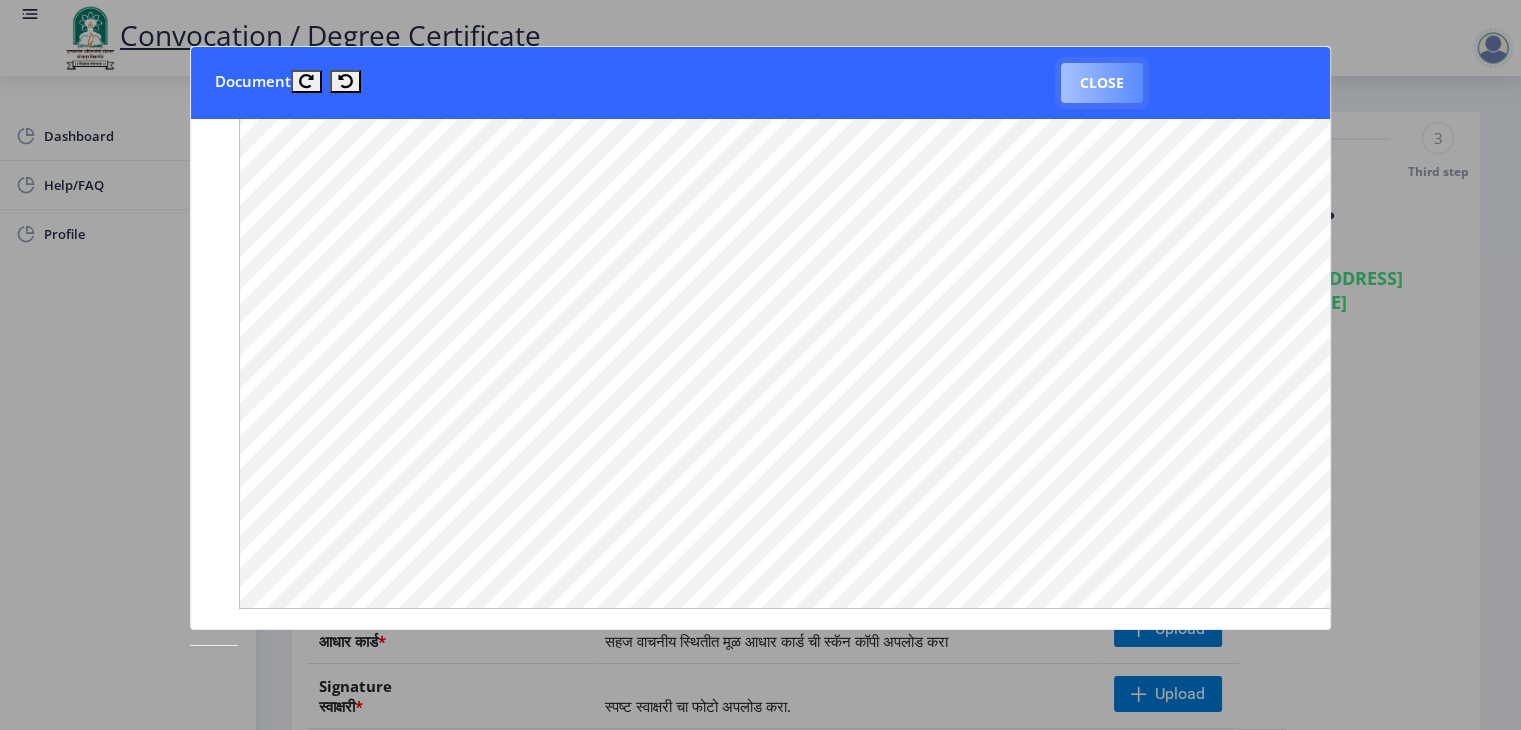 click on "Close" at bounding box center [1102, 83] 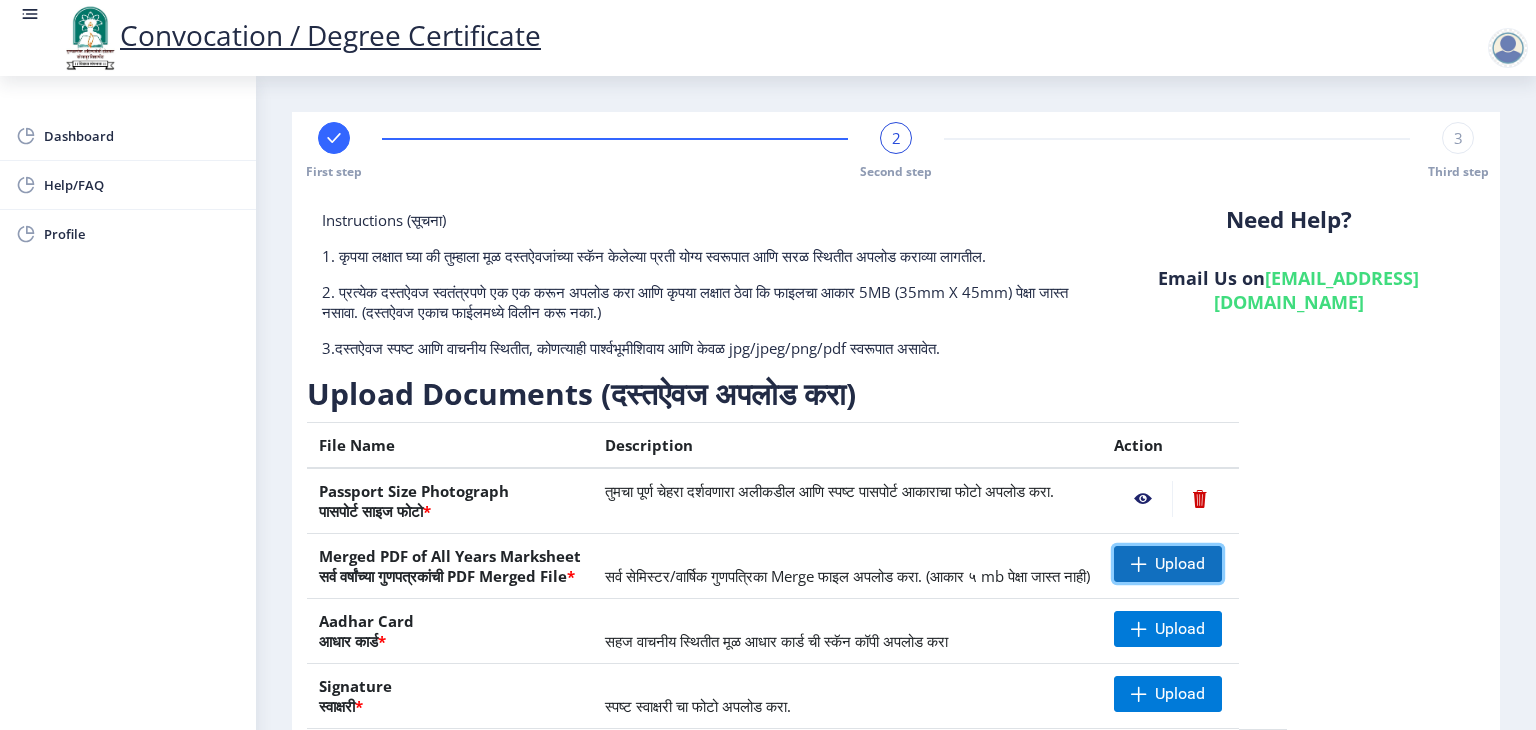 click on "Upload" 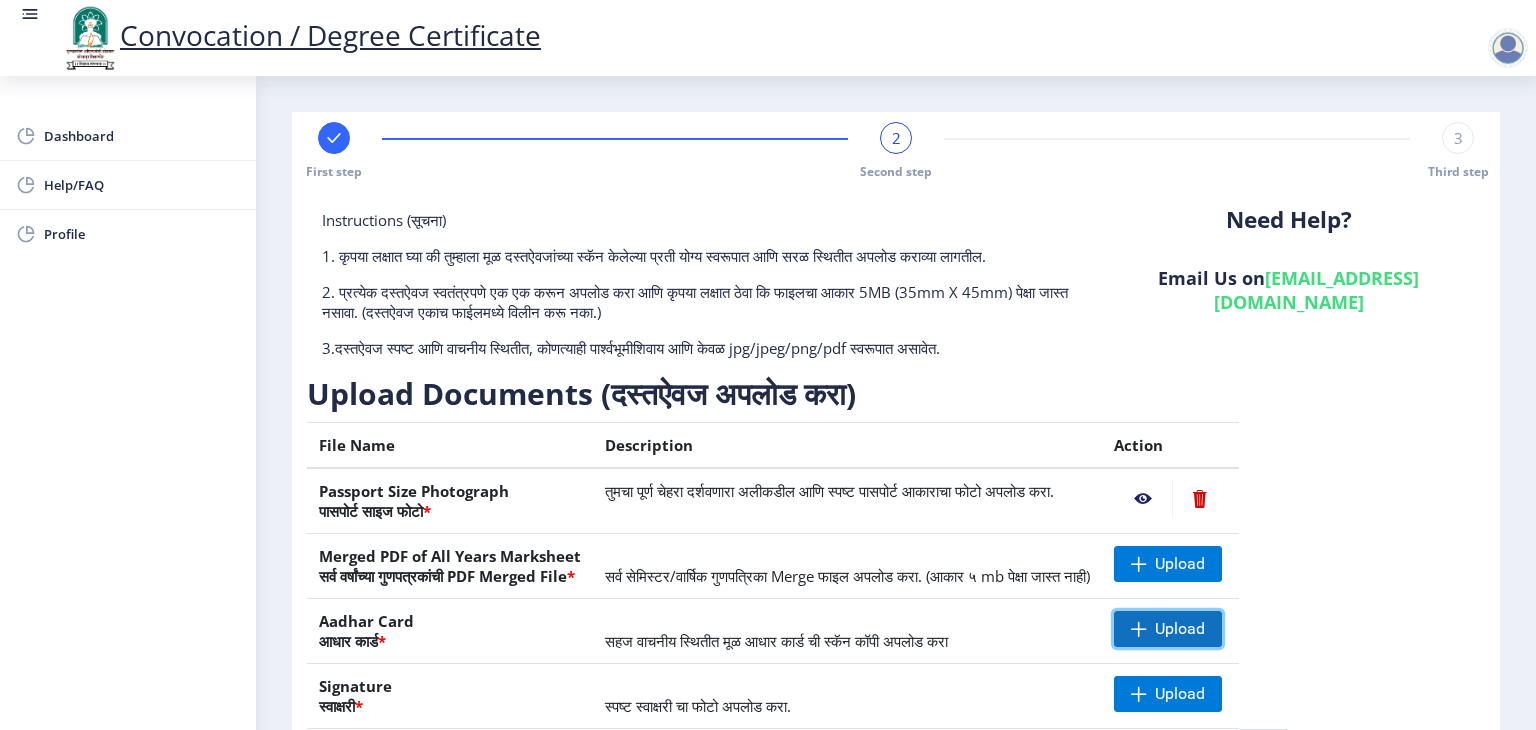 click on "Upload" 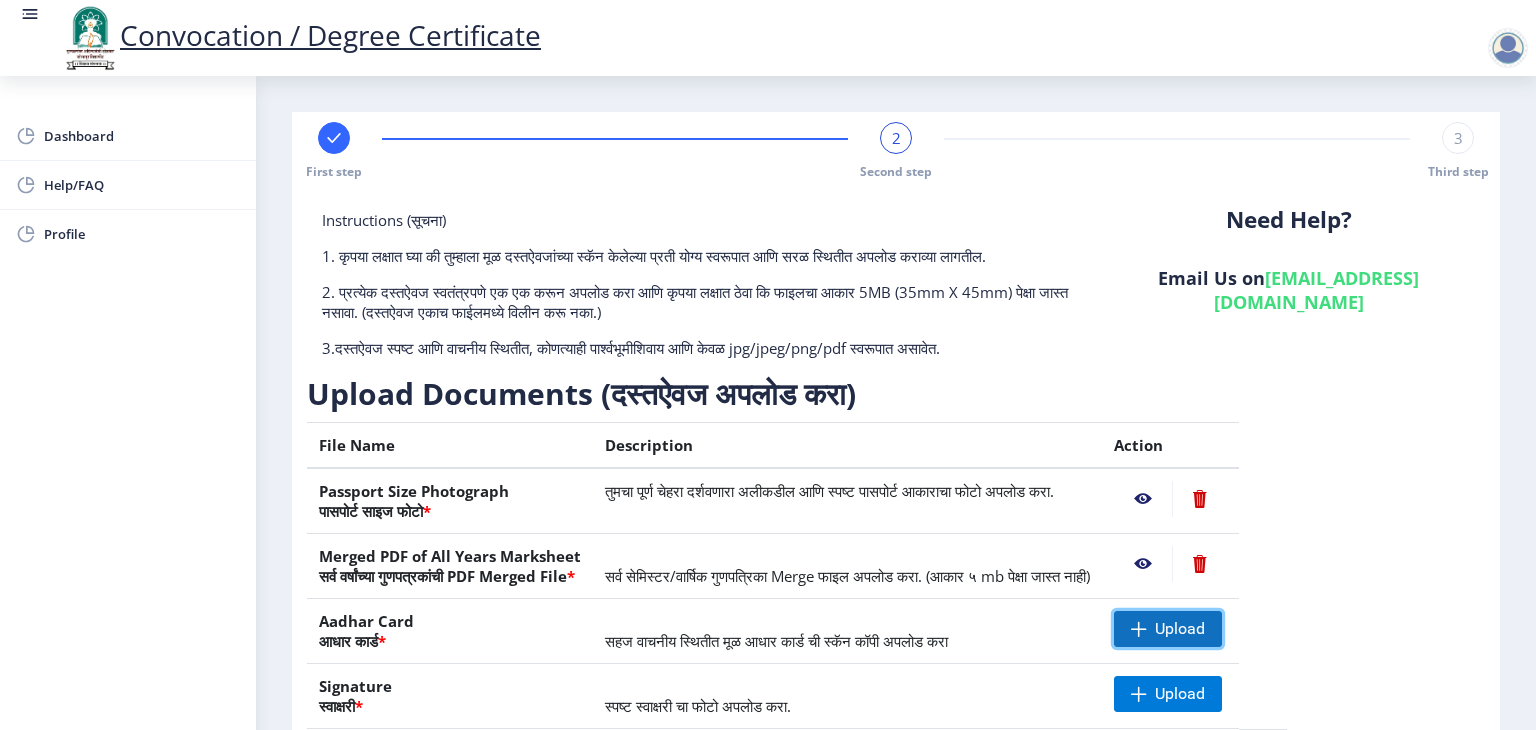 click on "Upload" 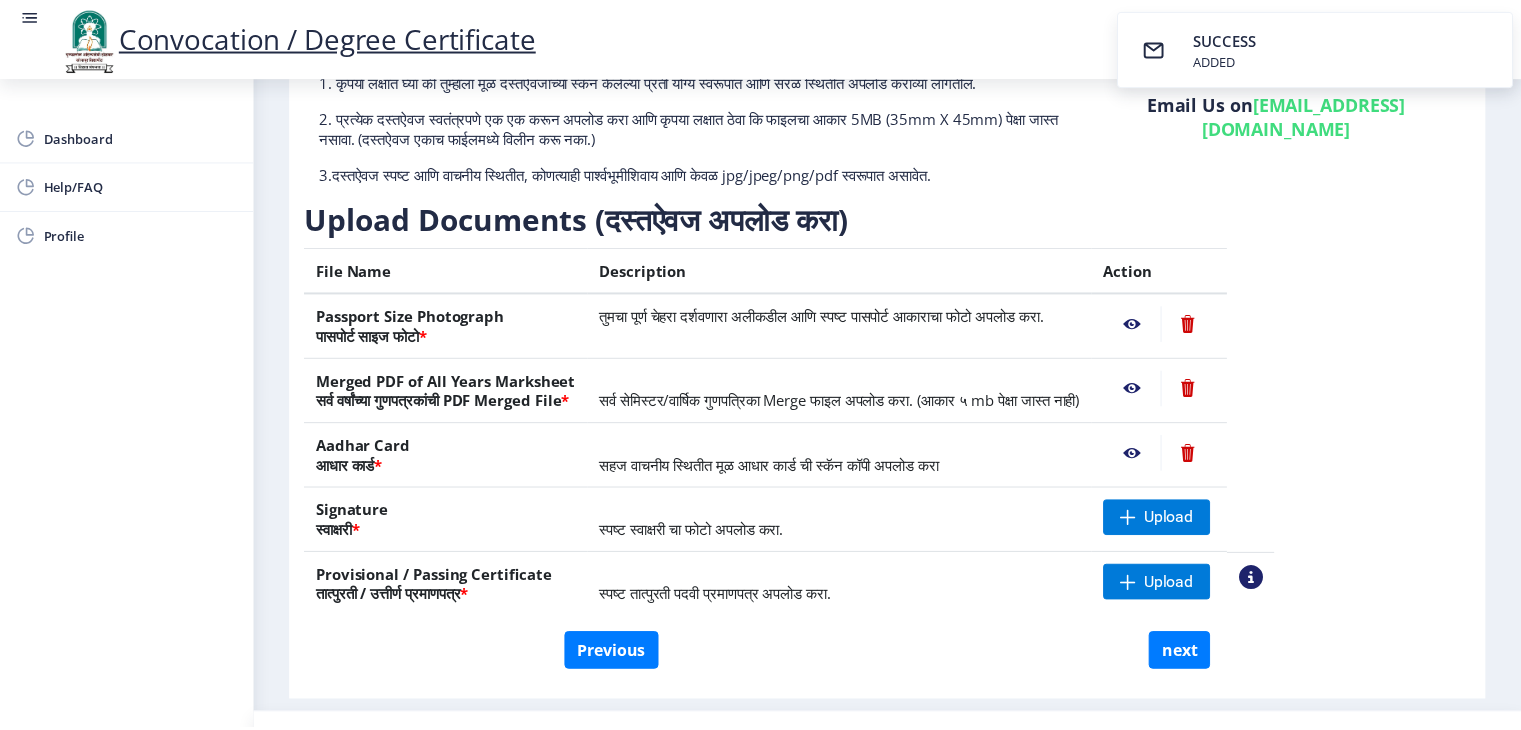 scroll, scrollTop: 218, scrollLeft: 0, axis: vertical 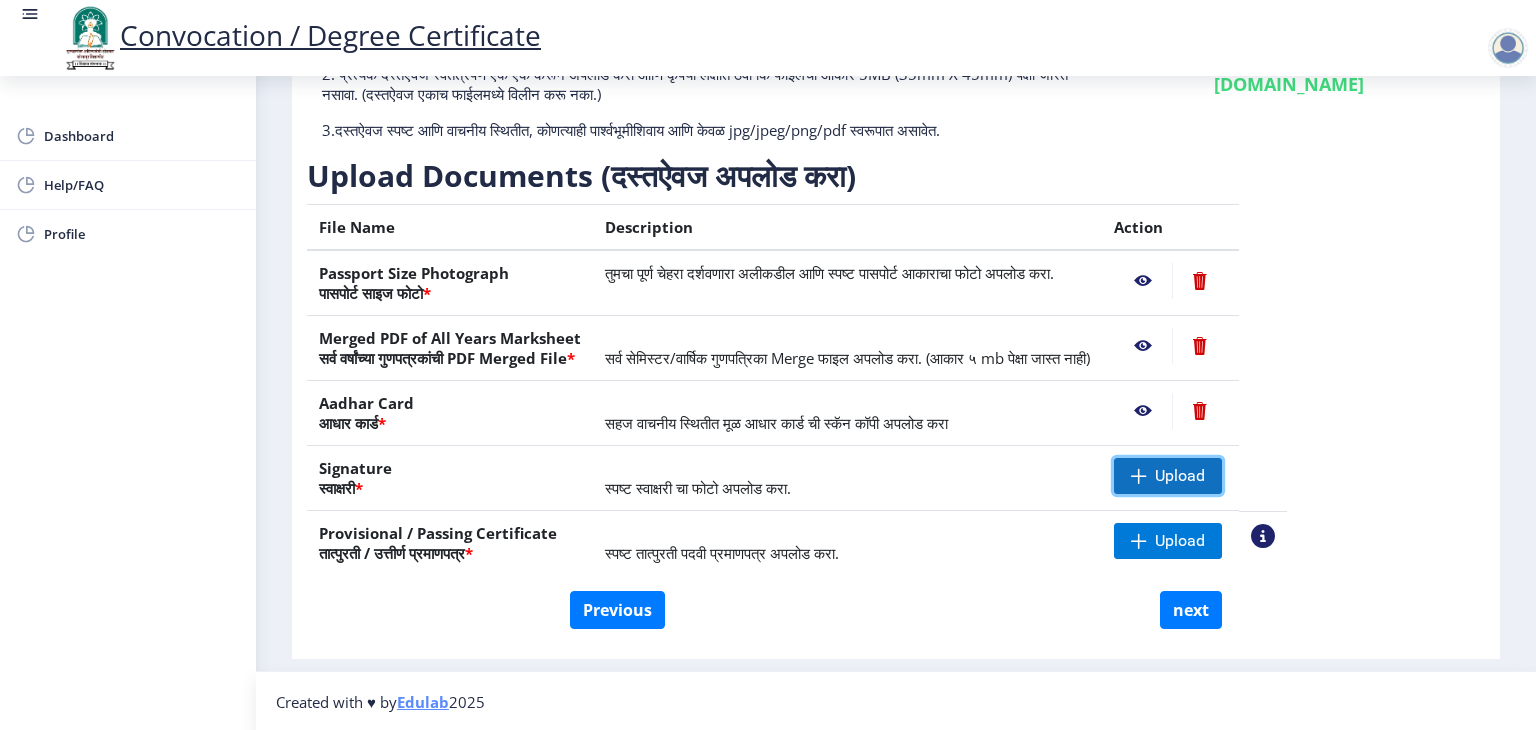 click on "Upload" 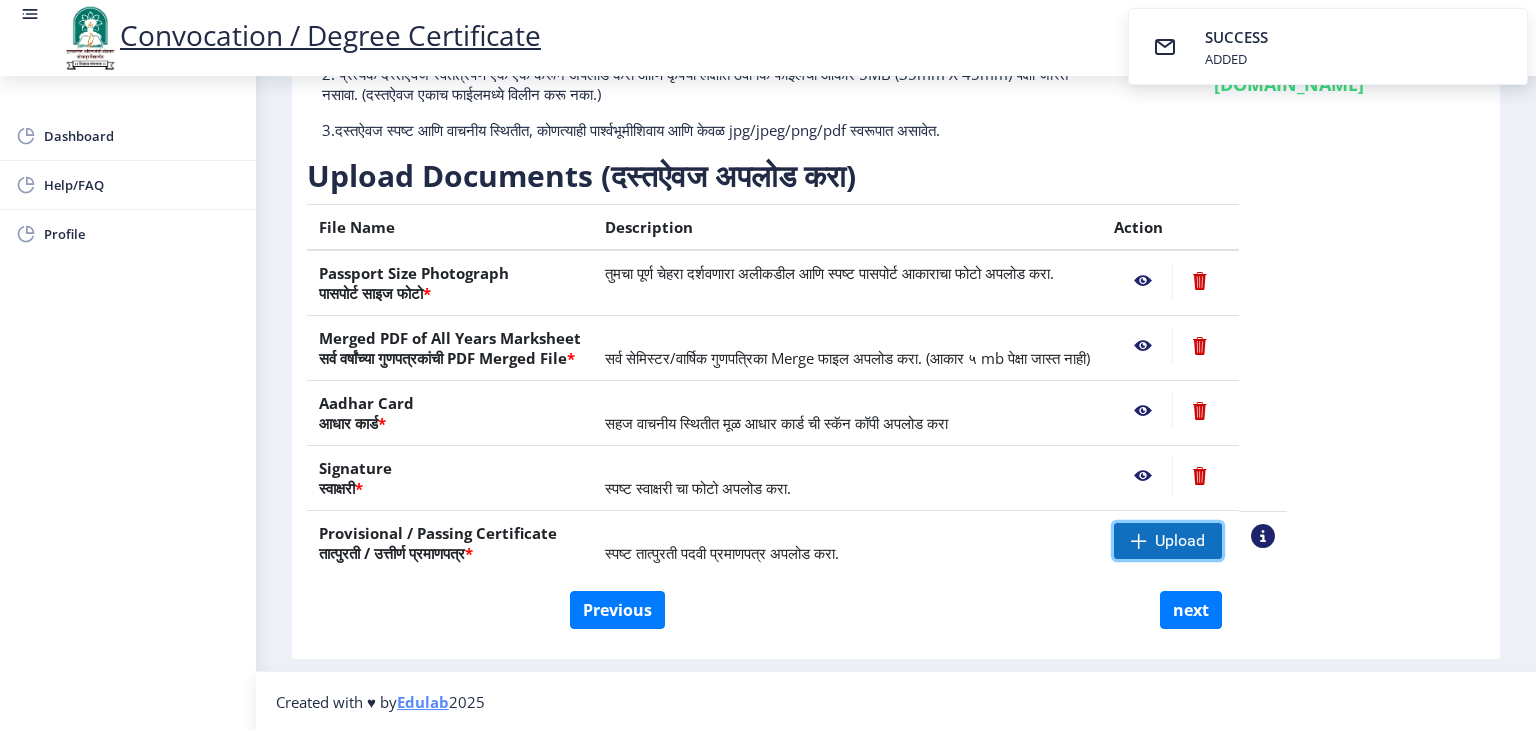 click on "Upload" 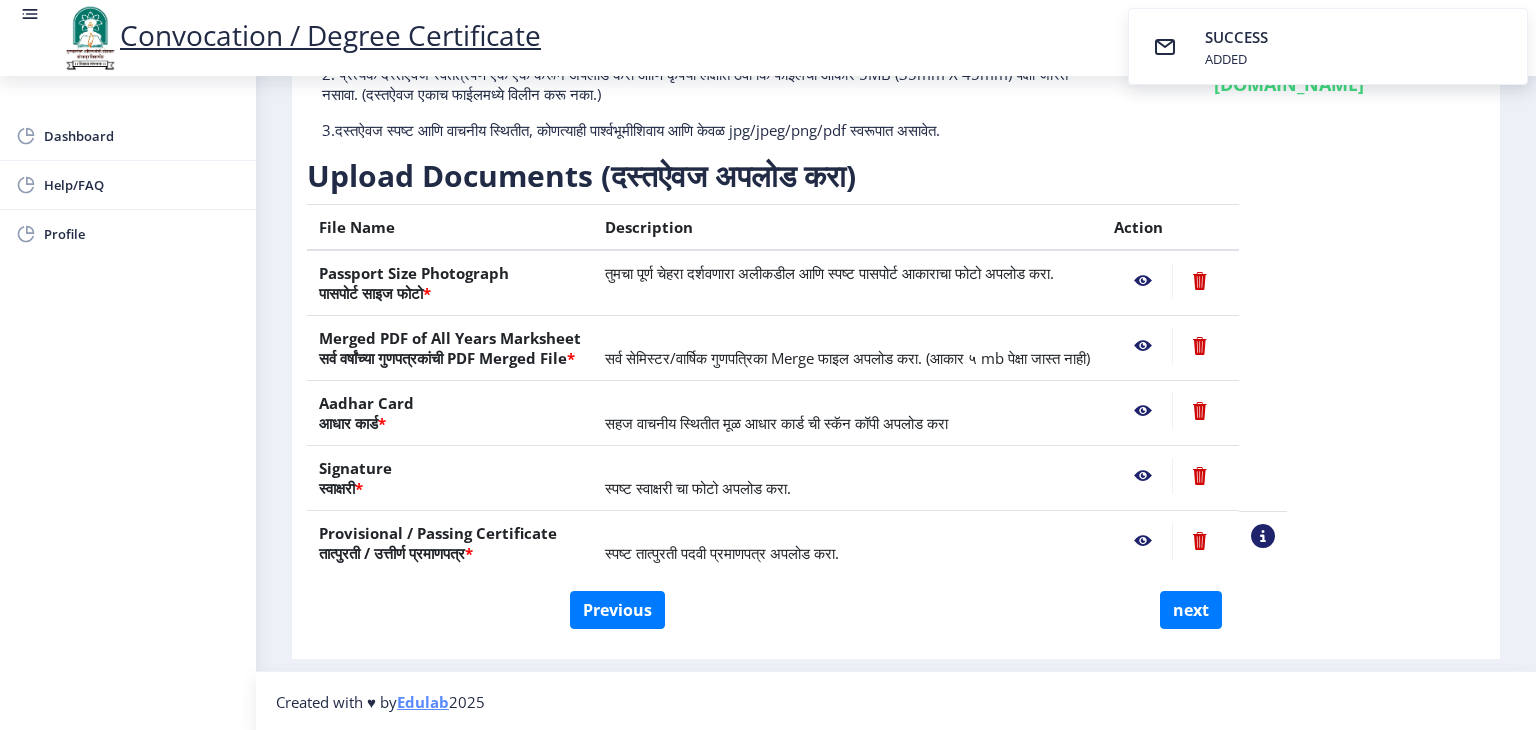 click 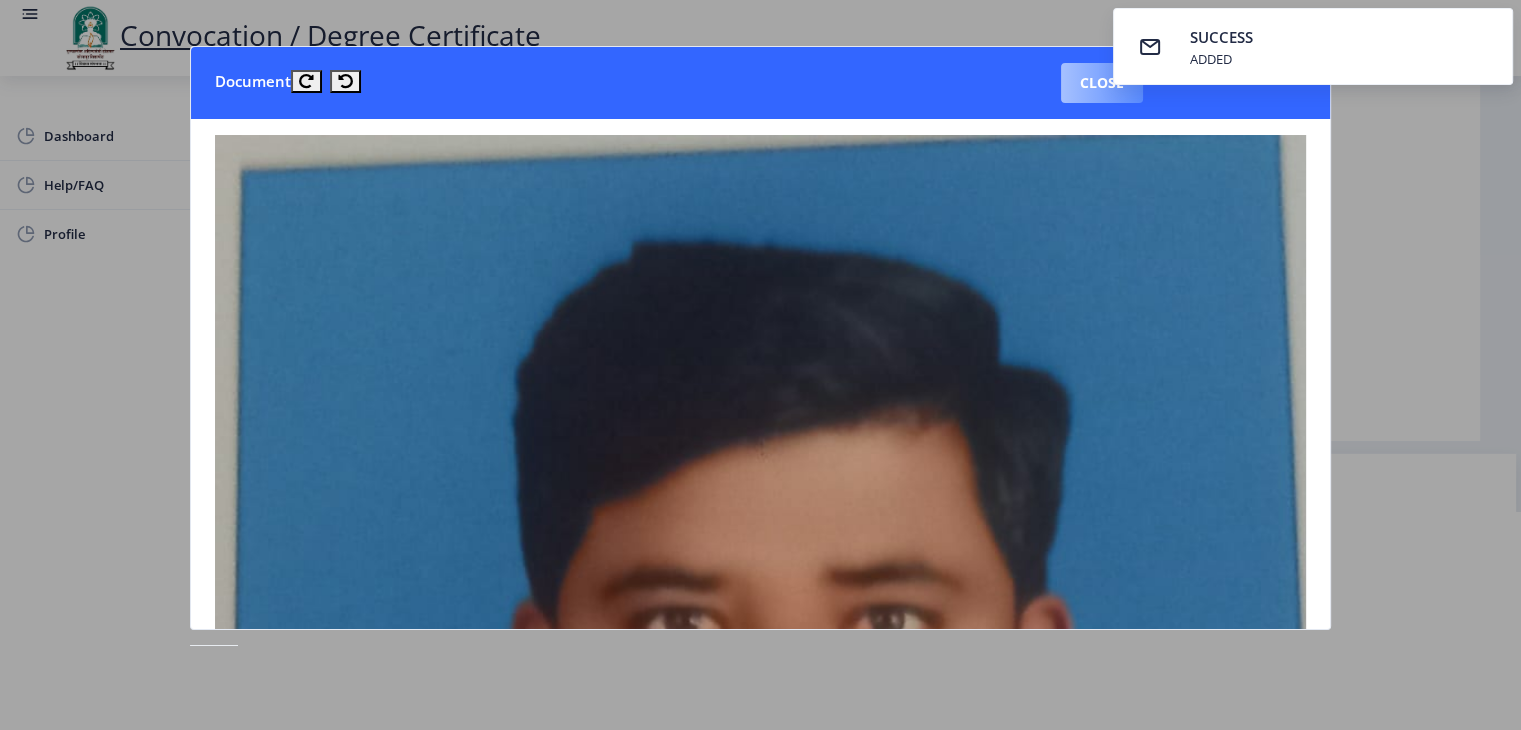 click on "Close" at bounding box center [1102, 83] 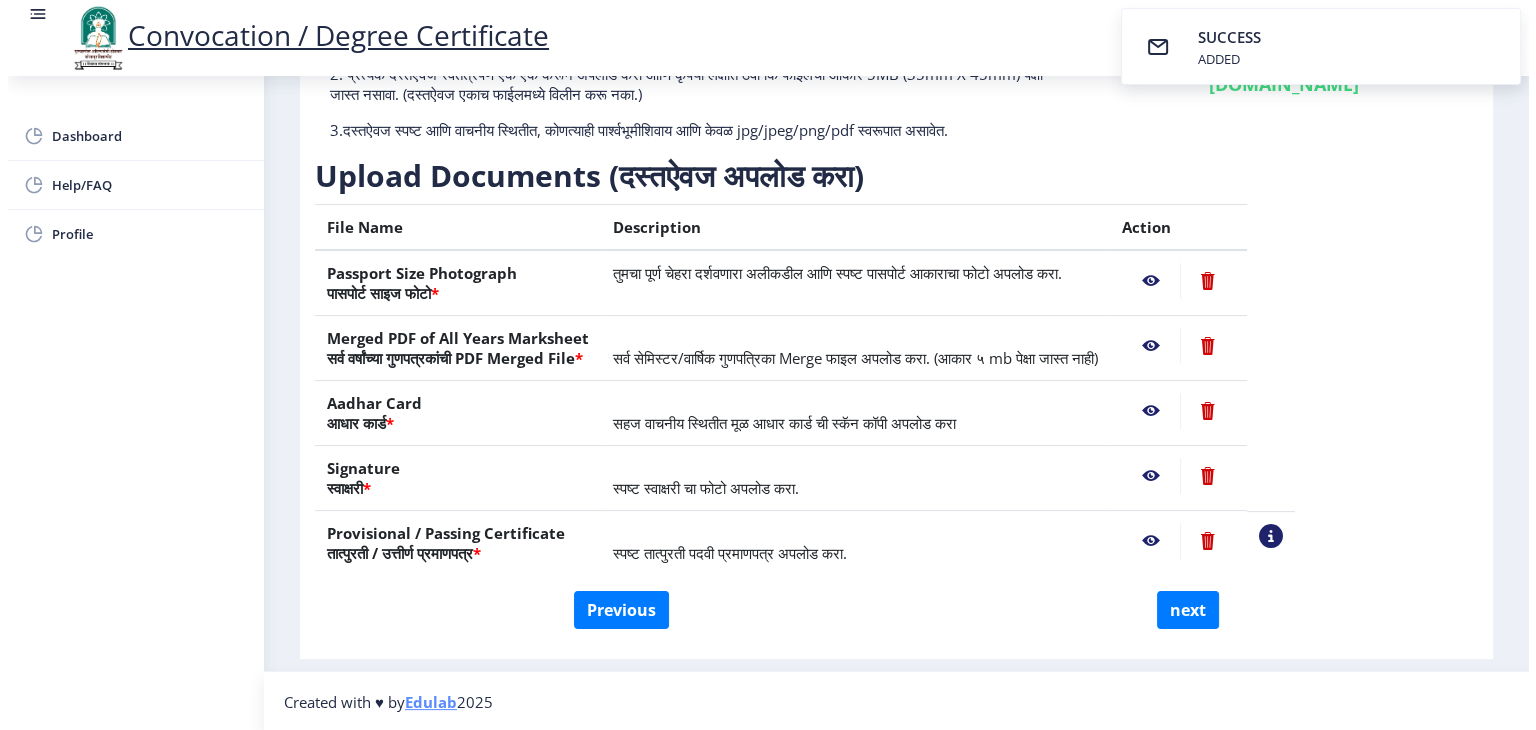 scroll, scrollTop: 23, scrollLeft: 0, axis: vertical 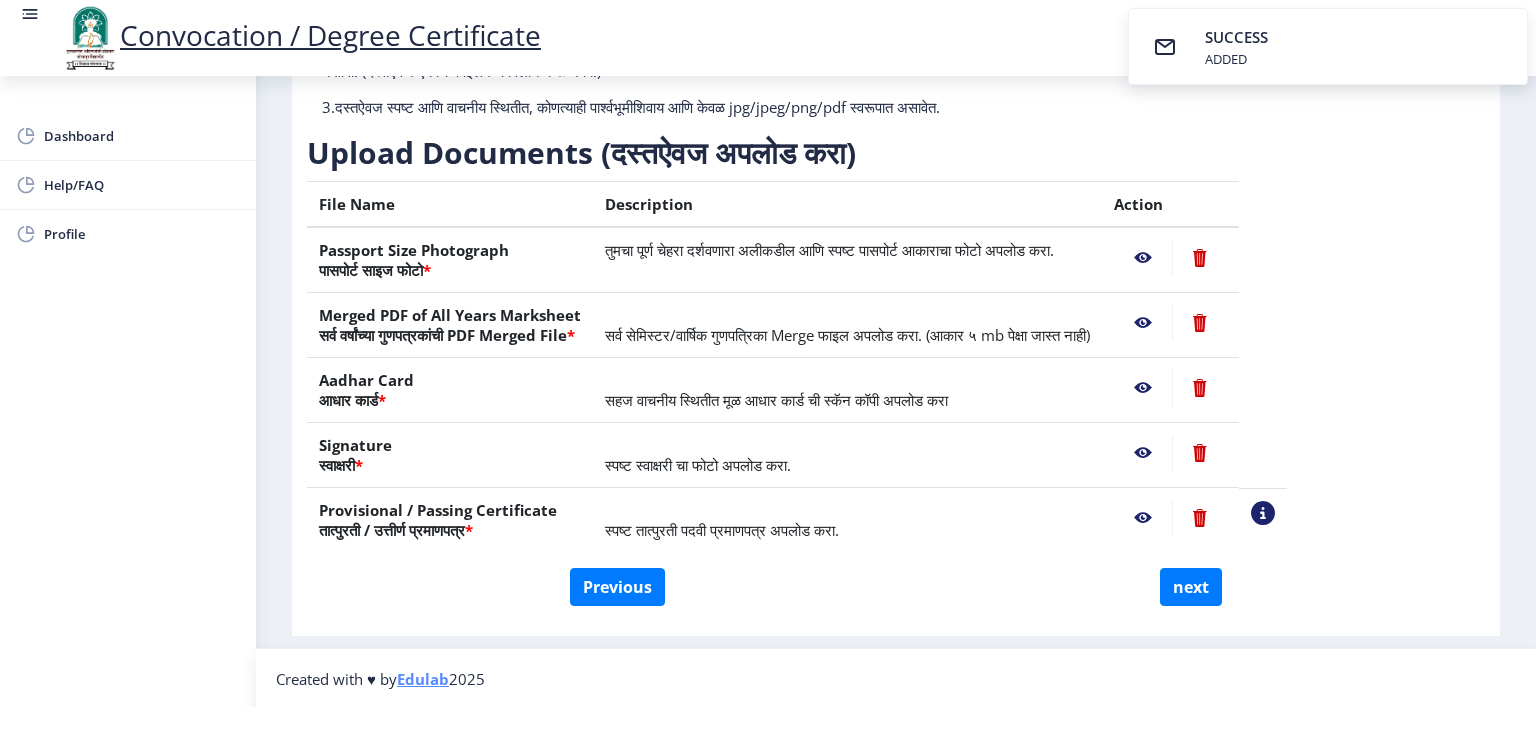 click 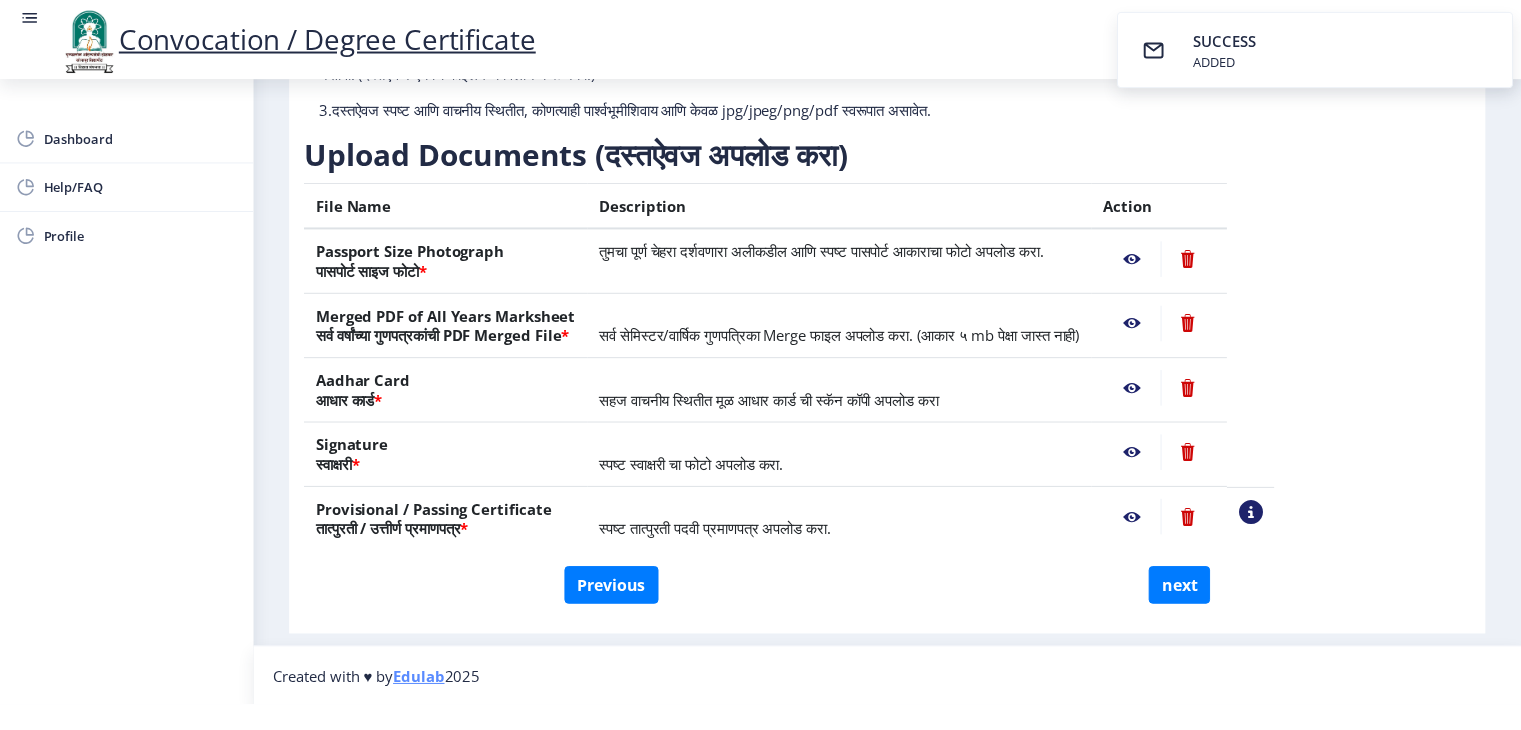 scroll, scrollTop: 0, scrollLeft: 0, axis: both 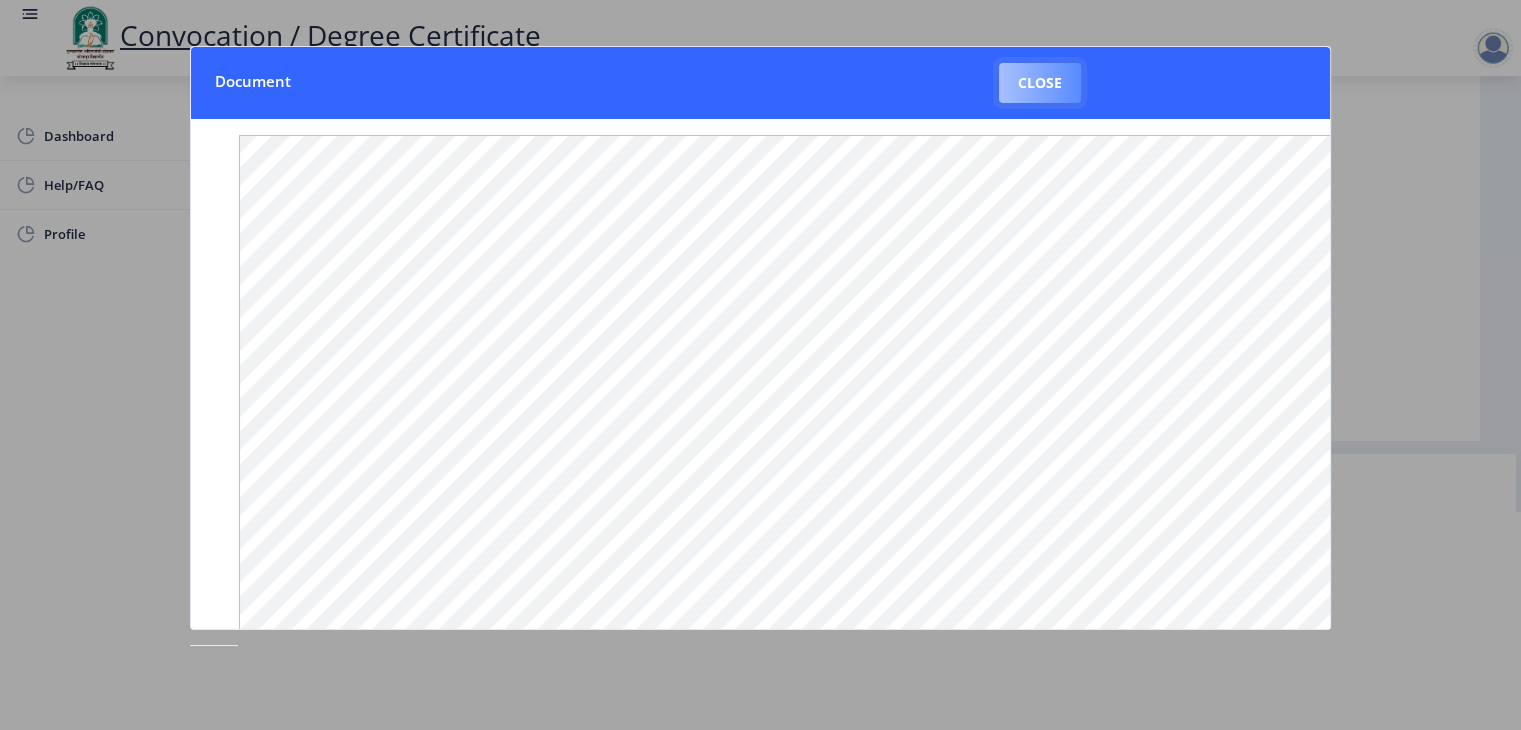 click on "Close" at bounding box center (1040, 83) 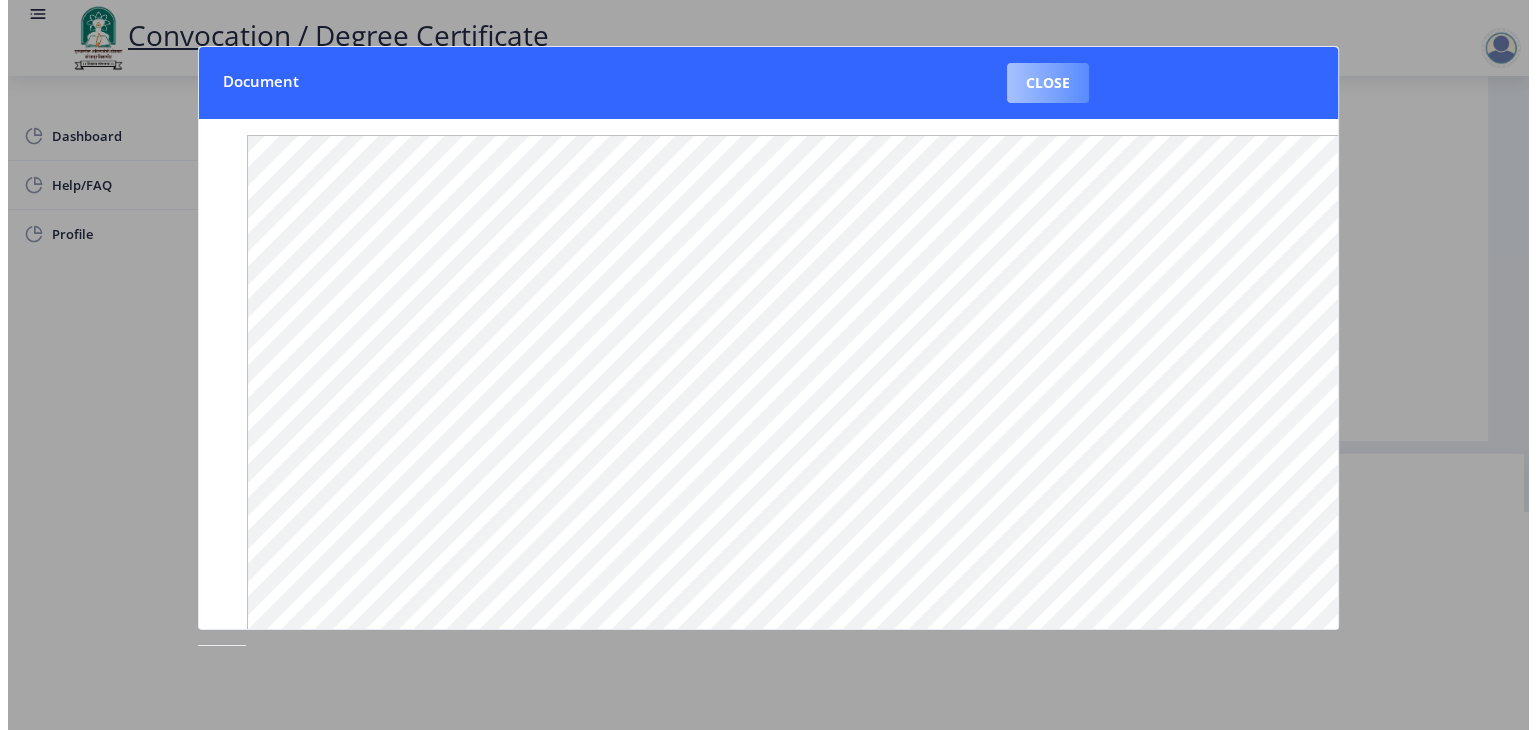 scroll, scrollTop: 23, scrollLeft: 0, axis: vertical 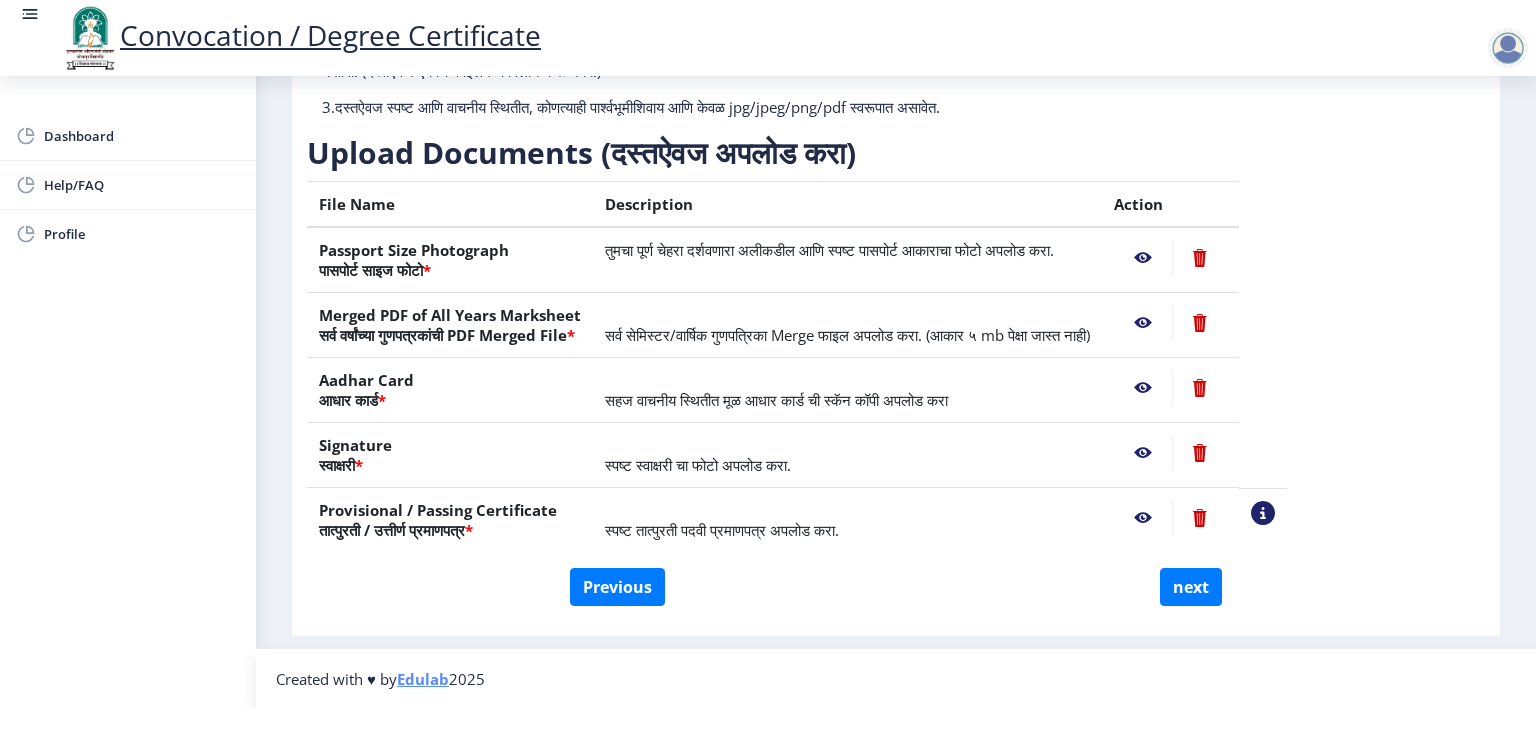 click 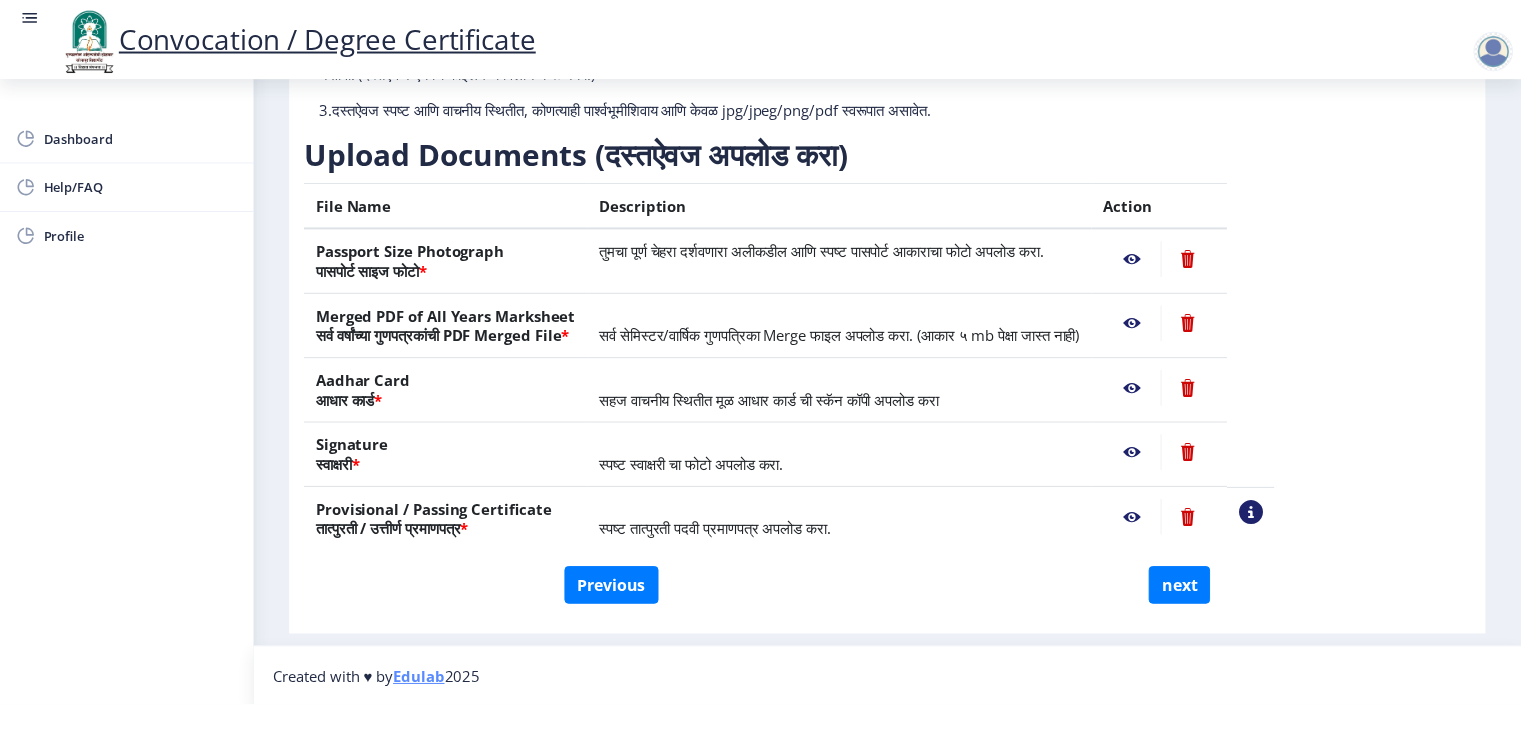 scroll, scrollTop: 0, scrollLeft: 0, axis: both 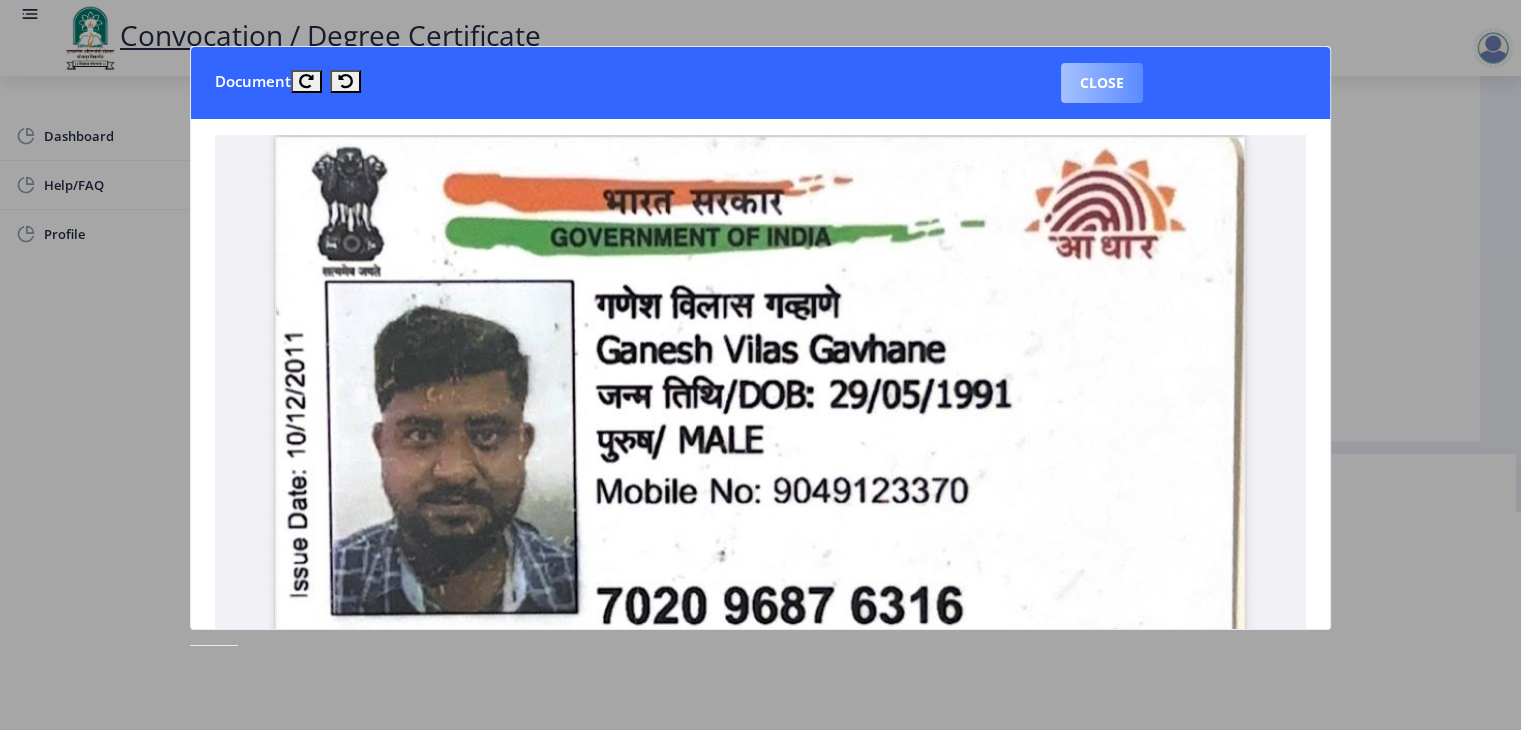 click on "Close" at bounding box center [1102, 83] 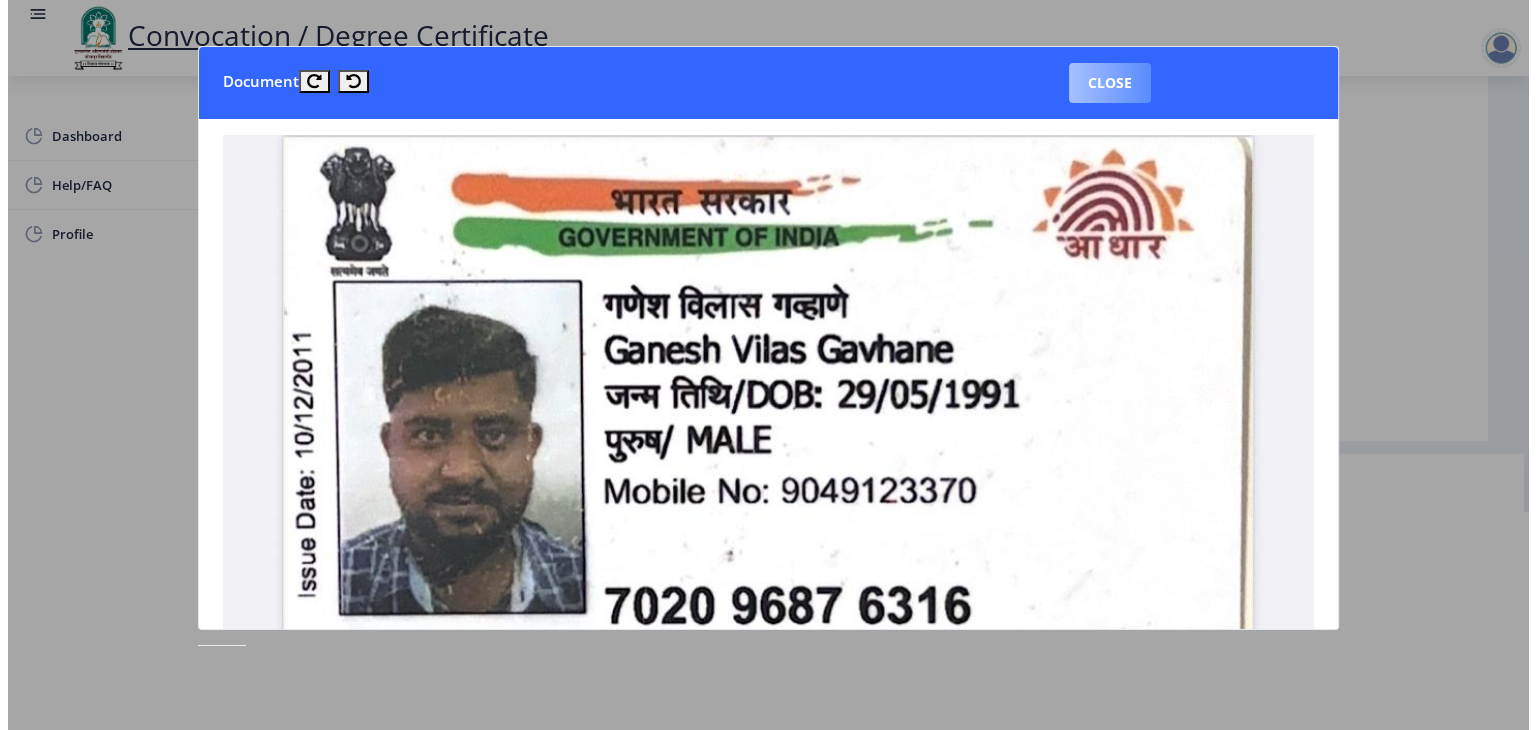 scroll, scrollTop: 23, scrollLeft: 0, axis: vertical 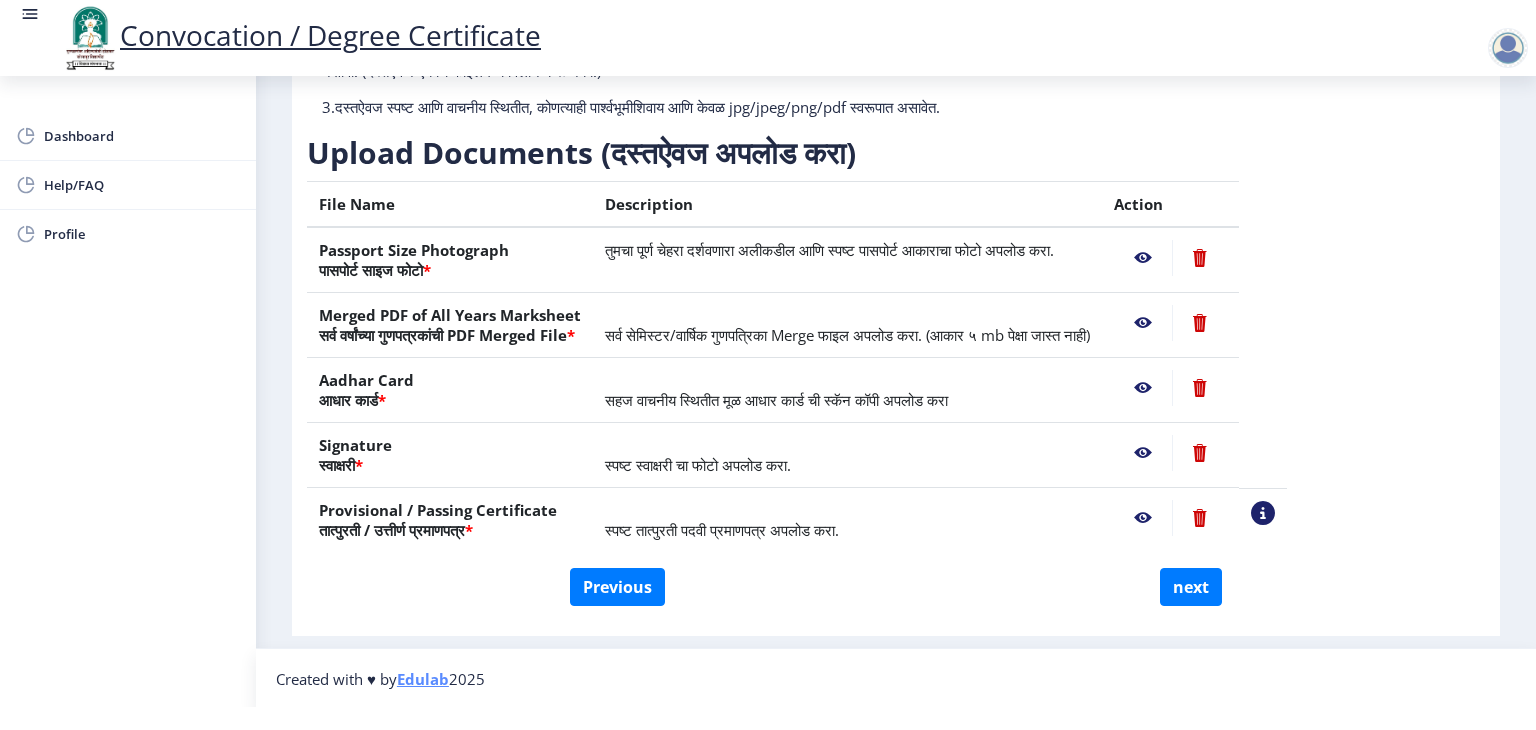 click 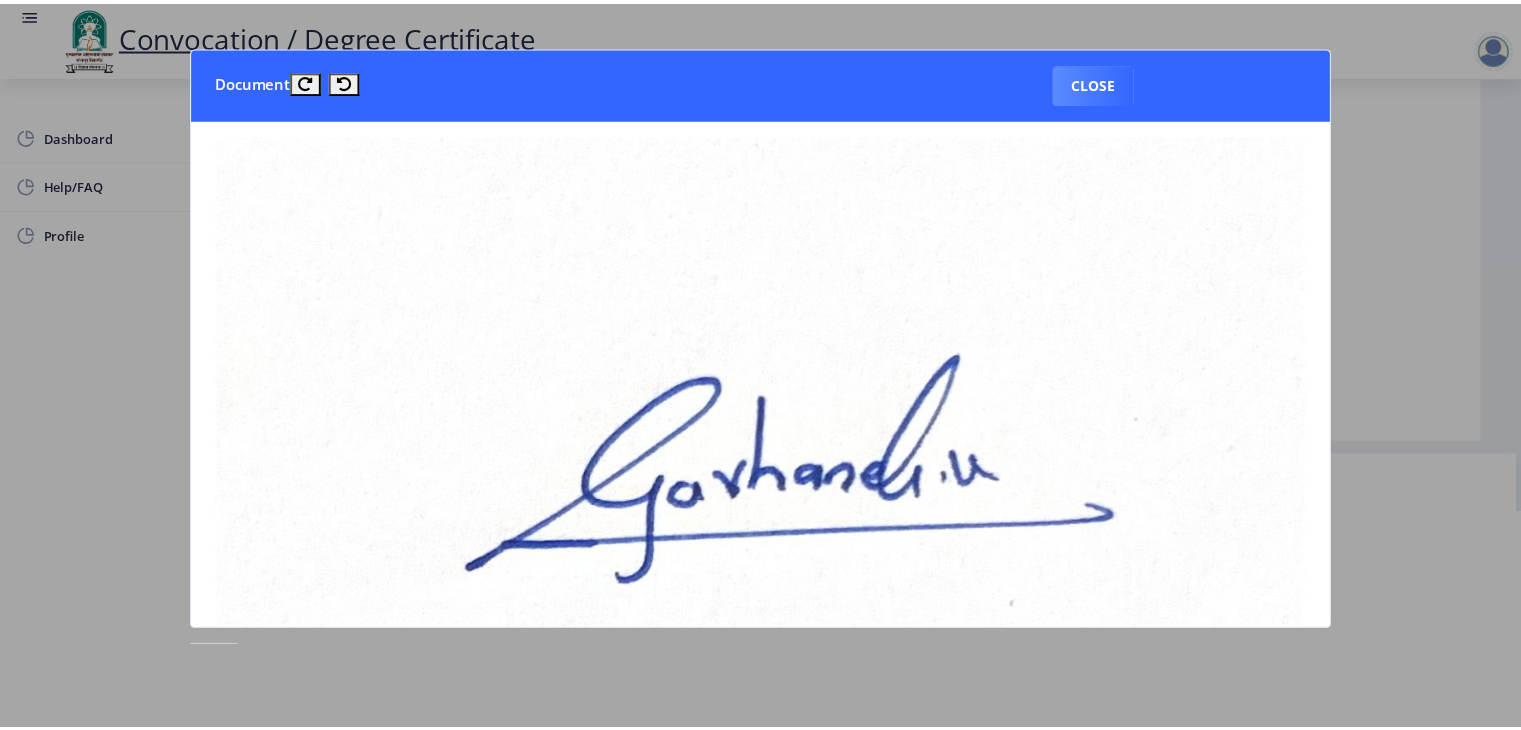 scroll, scrollTop: 0, scrollLeft: 0, axis: both 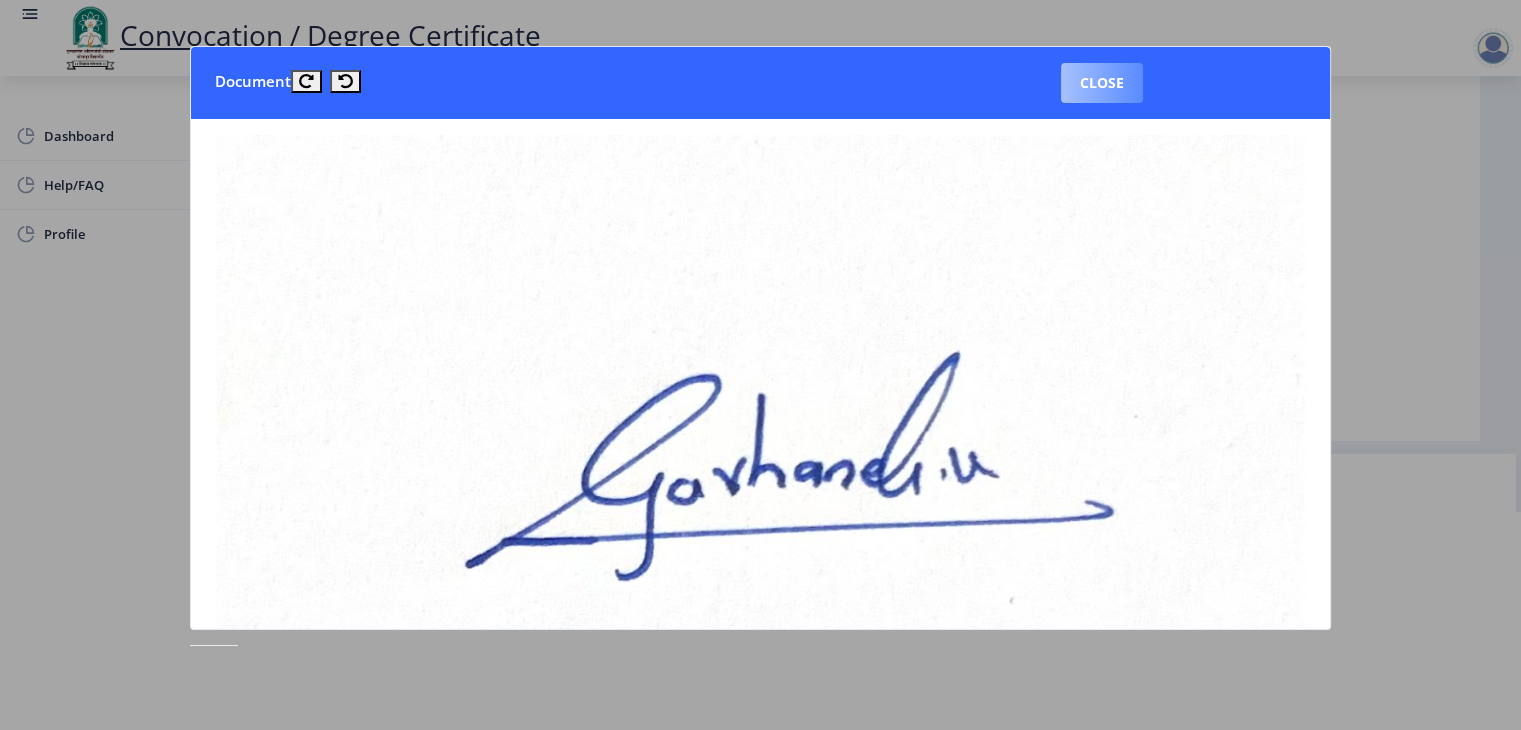 click on "Close" at bounding box center (1102, 83) 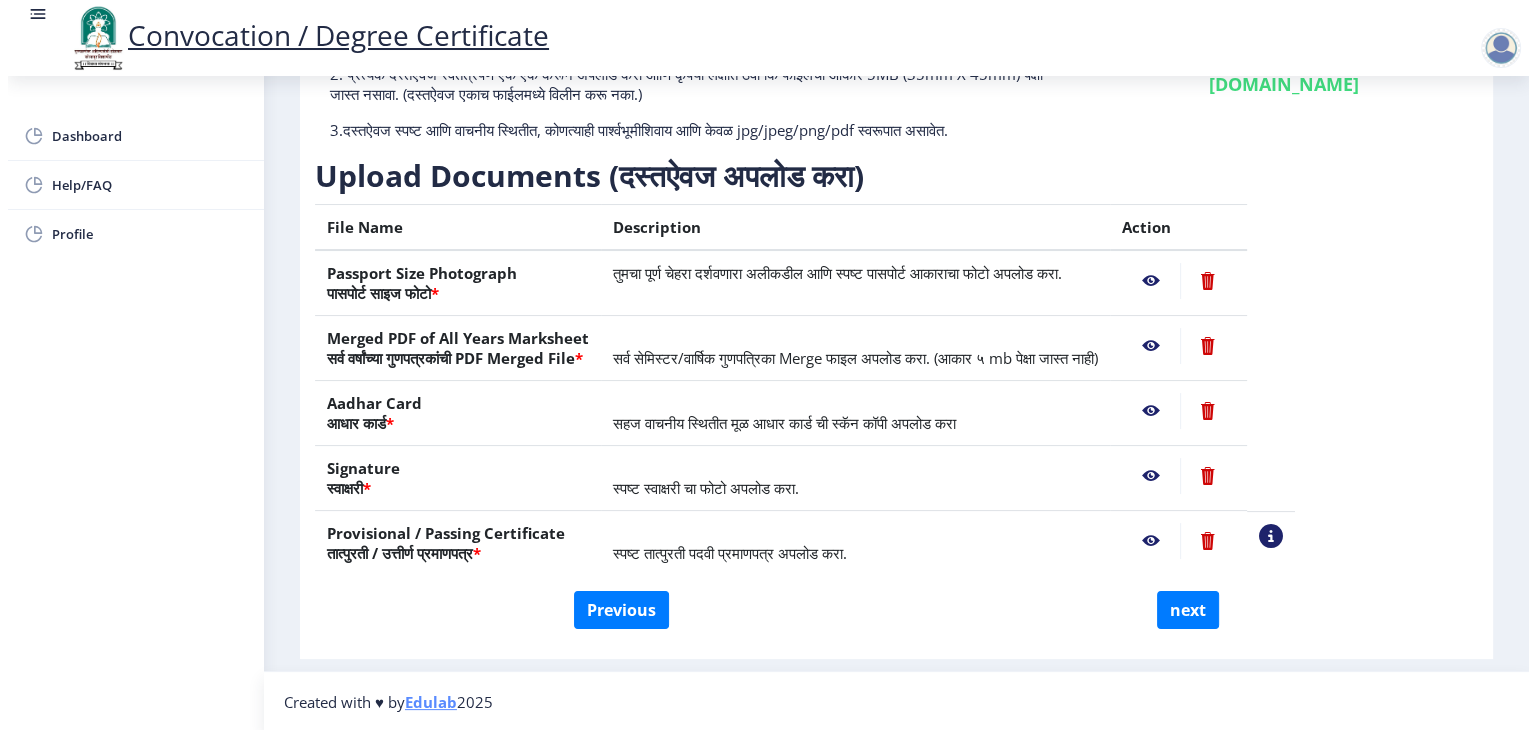 scroll, scrollTop: 23, scrollLeft: 0, axis: vertical 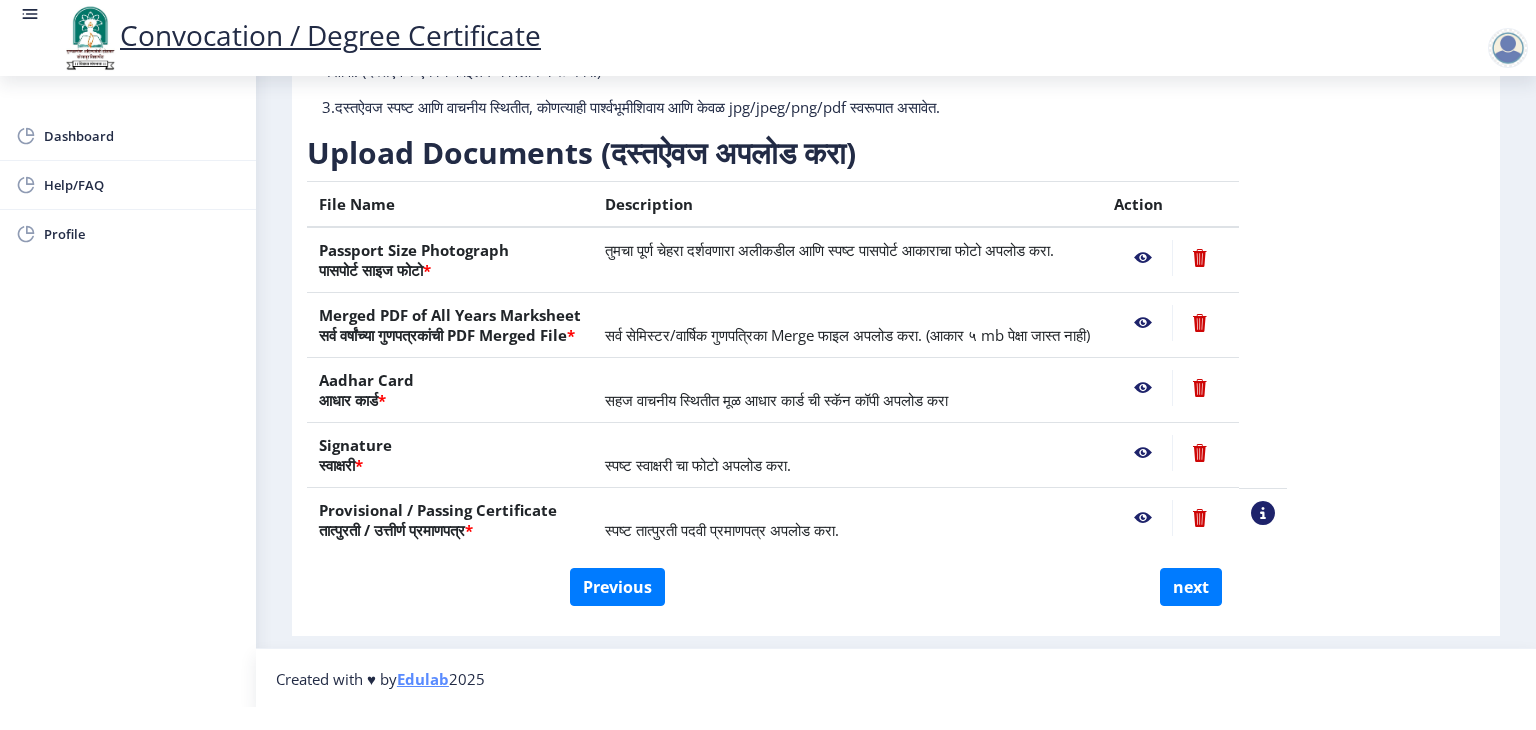 click 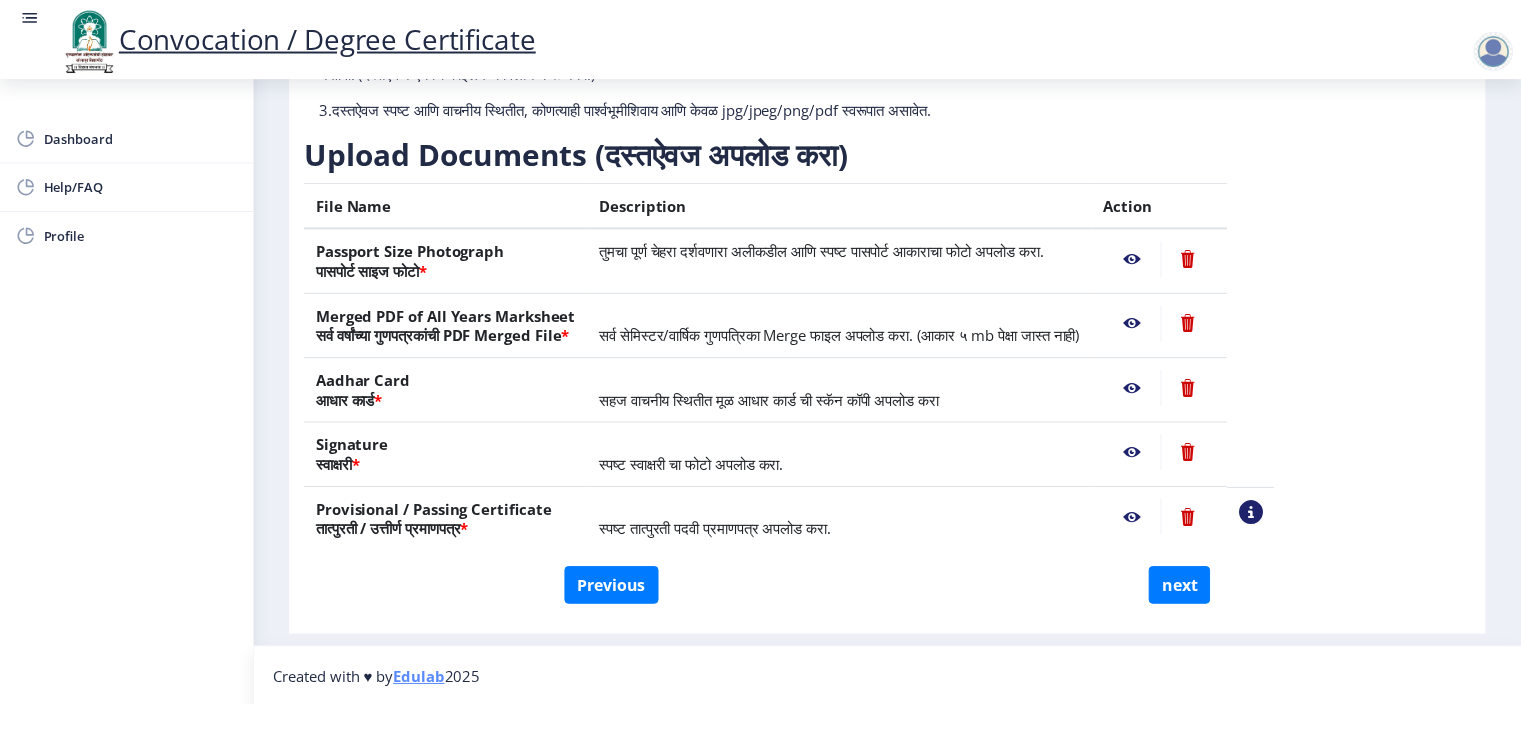 scroll, scrollTop: 0, scrollLeft: 0, axis: both 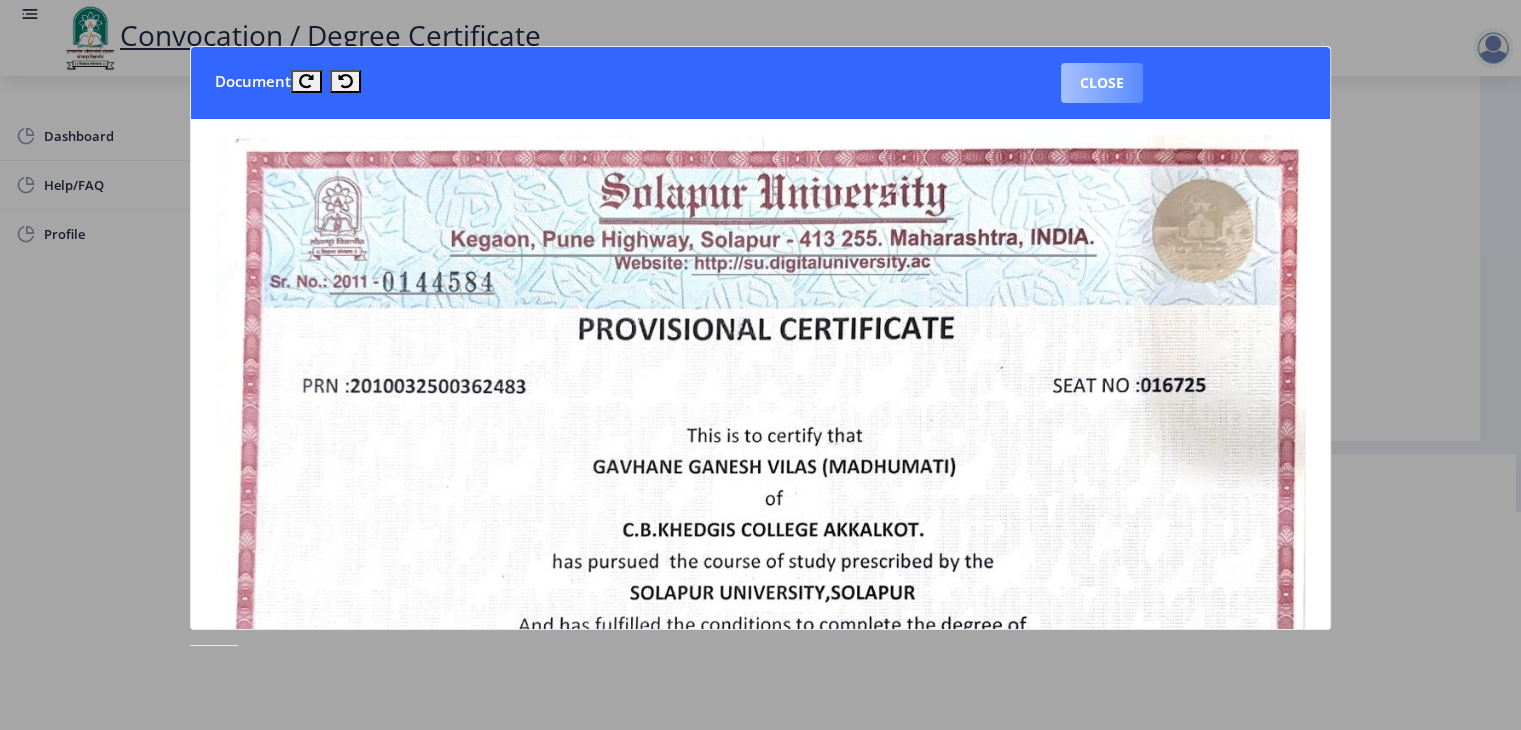 click on "Close" at bounding box center [1102, 83] 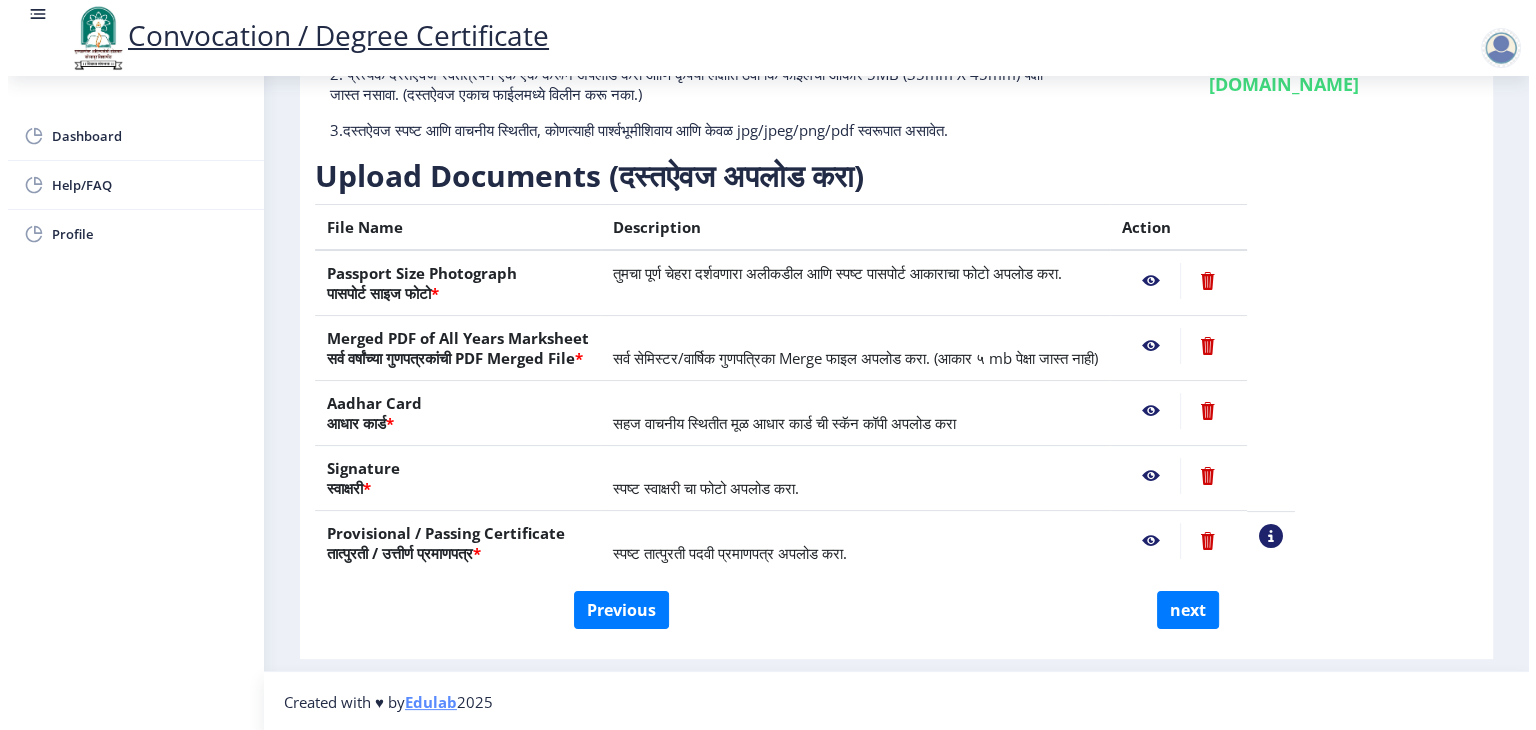 scroll, scrollTop: 23, scrollLeft: 0, axis: vertical 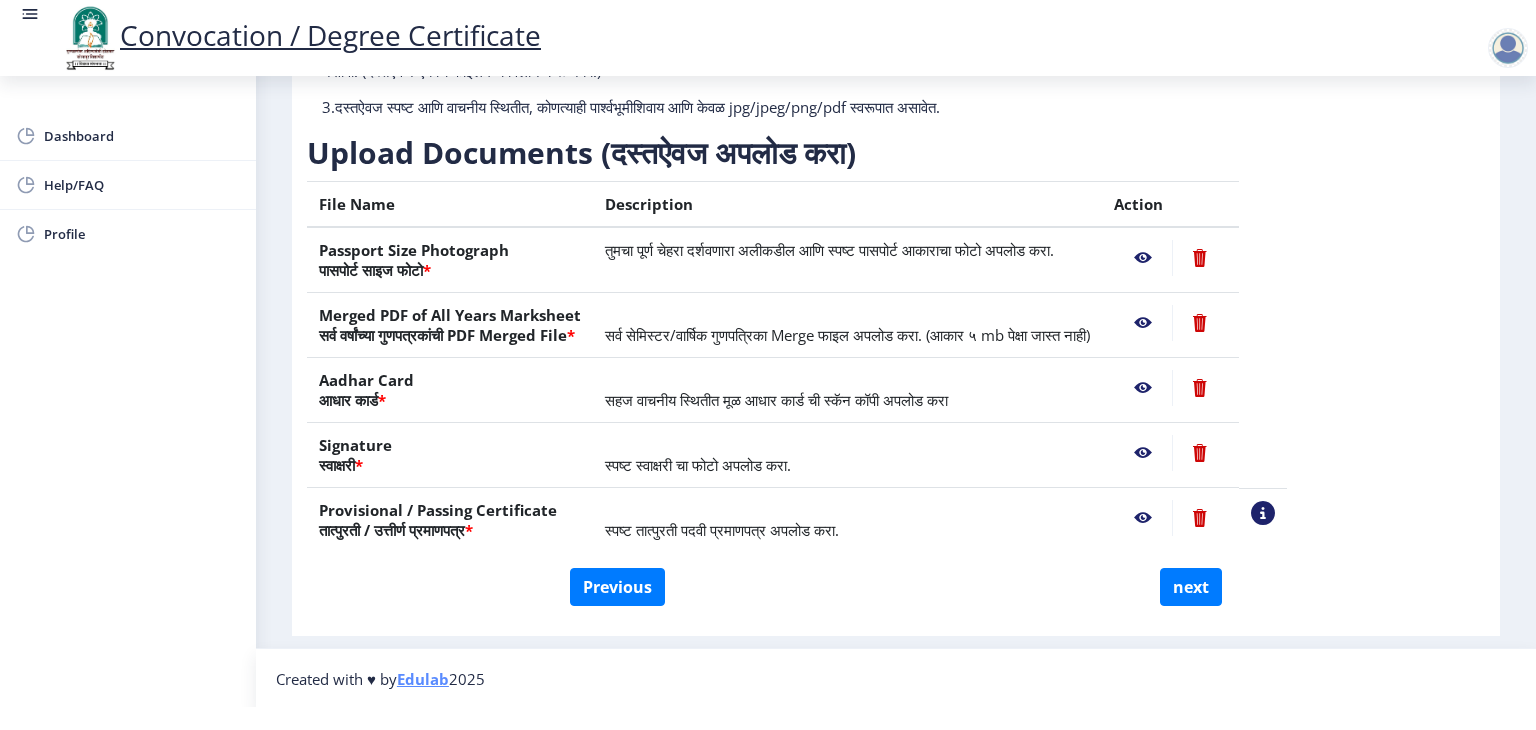 click 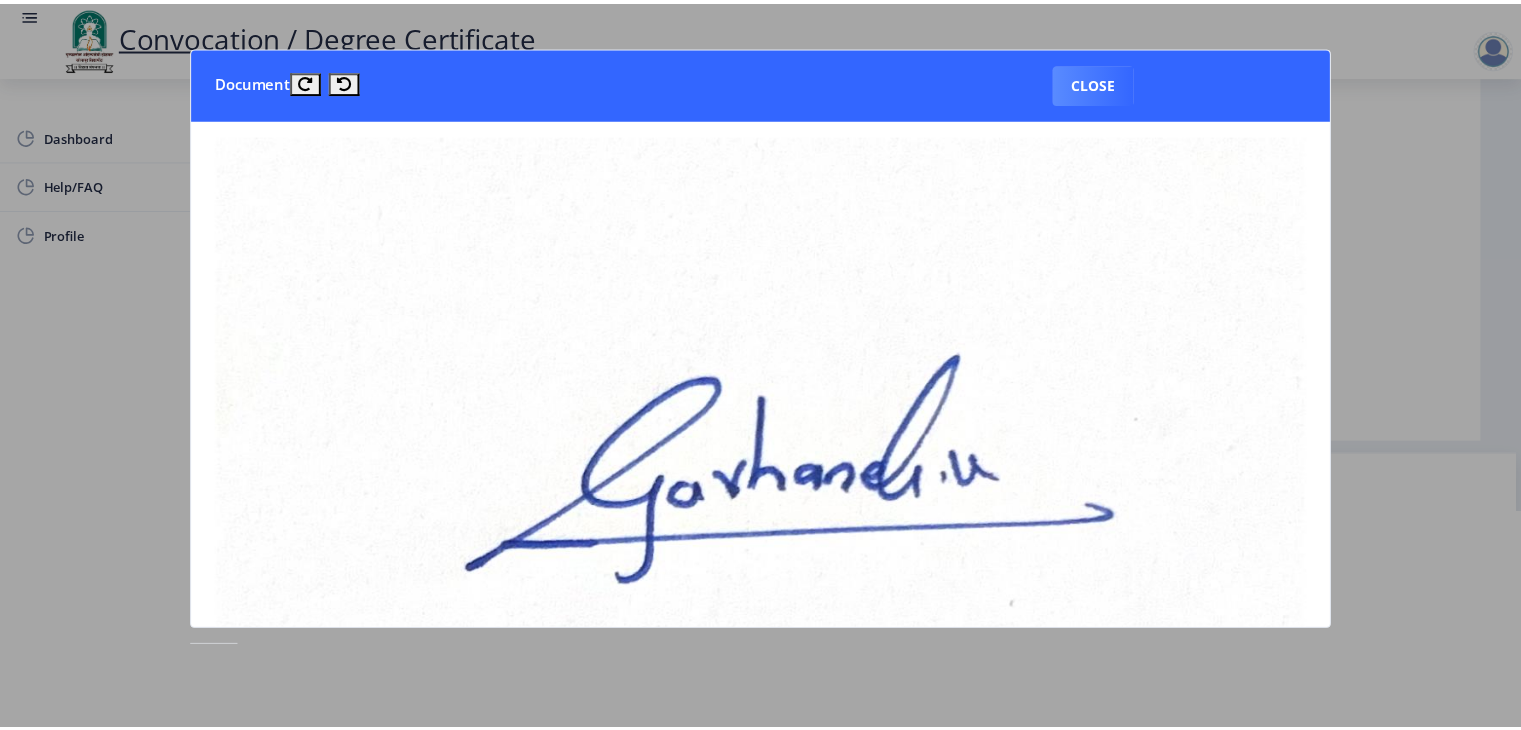 scroll, scrollTop: 0, scrollLeft: 0, axis: both 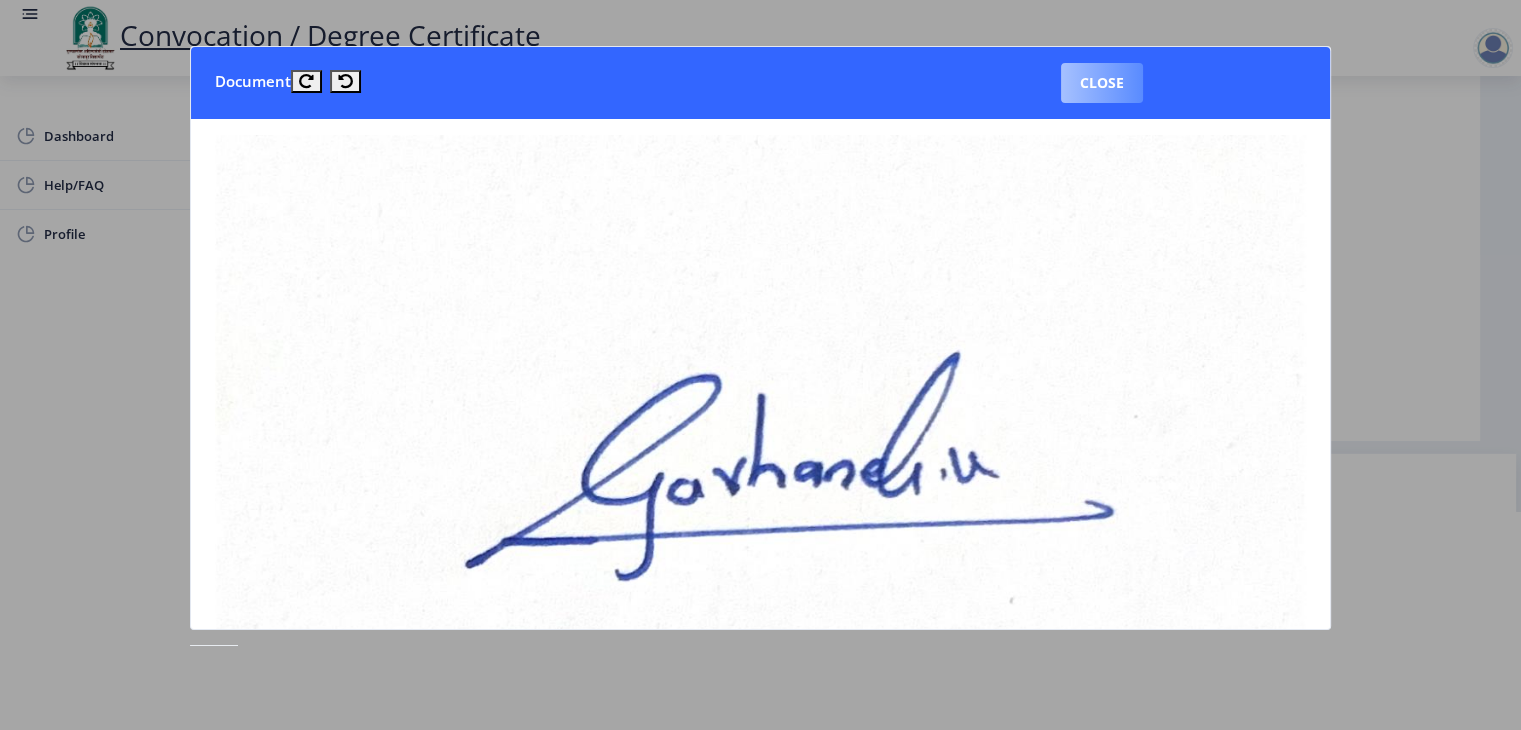 click on "Close" at bounding box center [1102, 83] 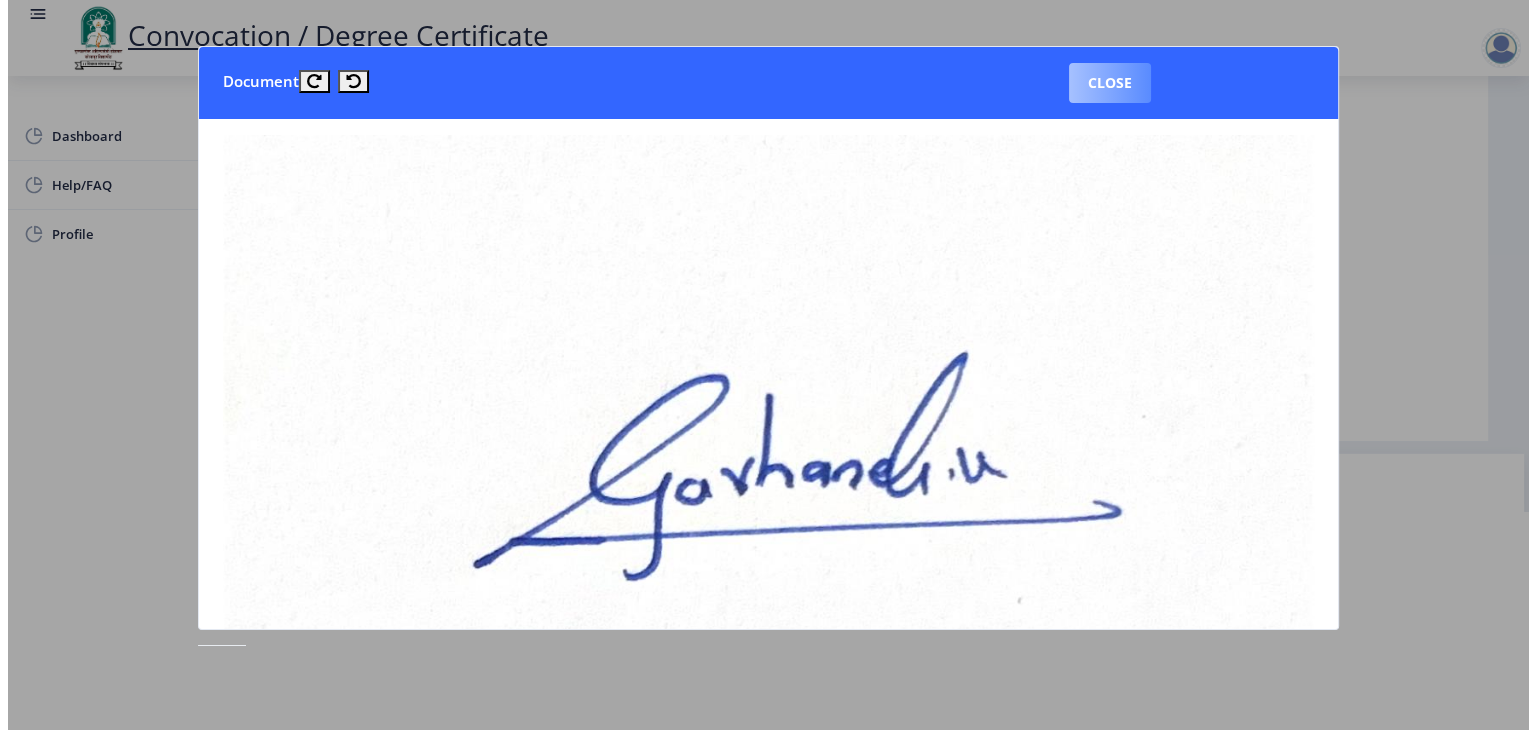 scroll, scrollTop: 23, scrollLeft: 0, axis: vertical 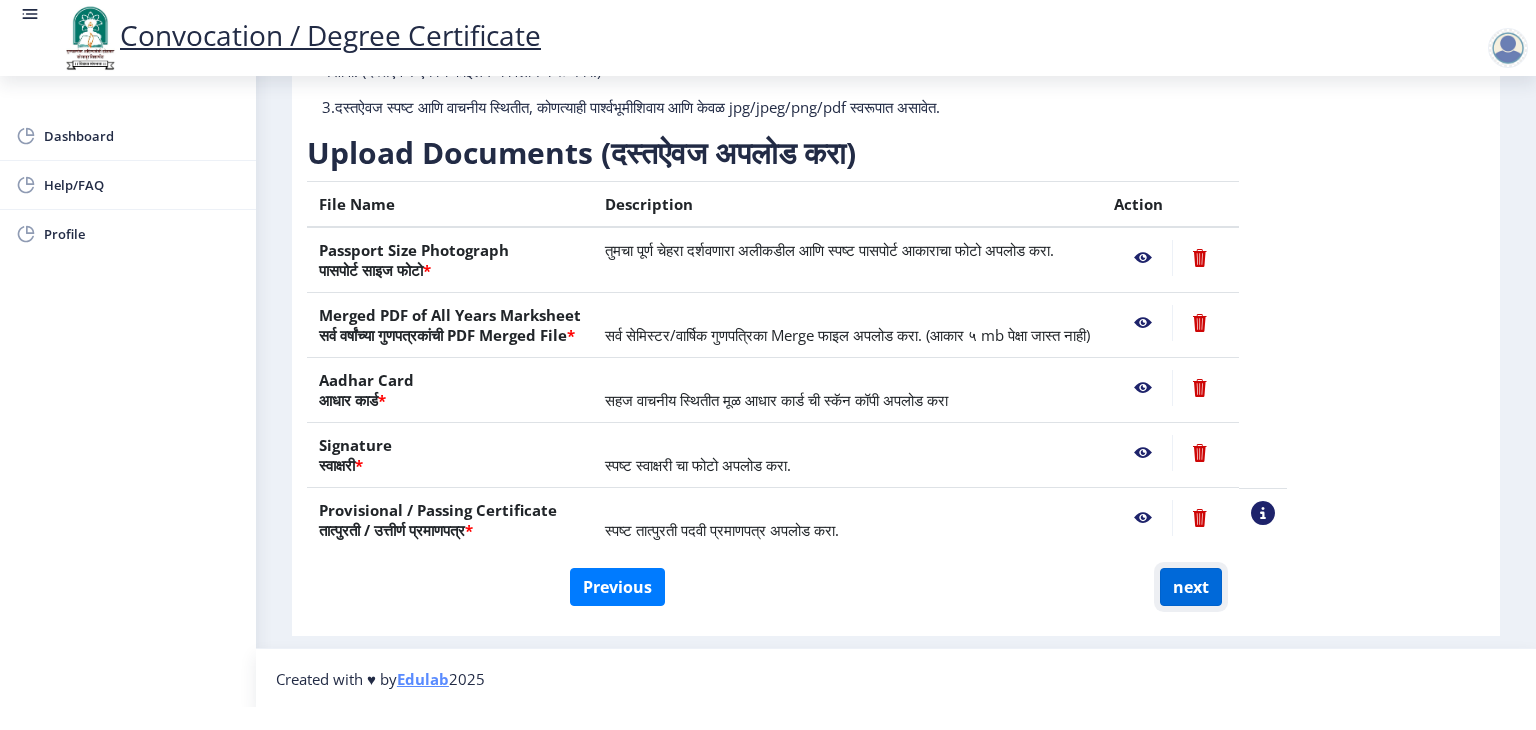 click on "next" 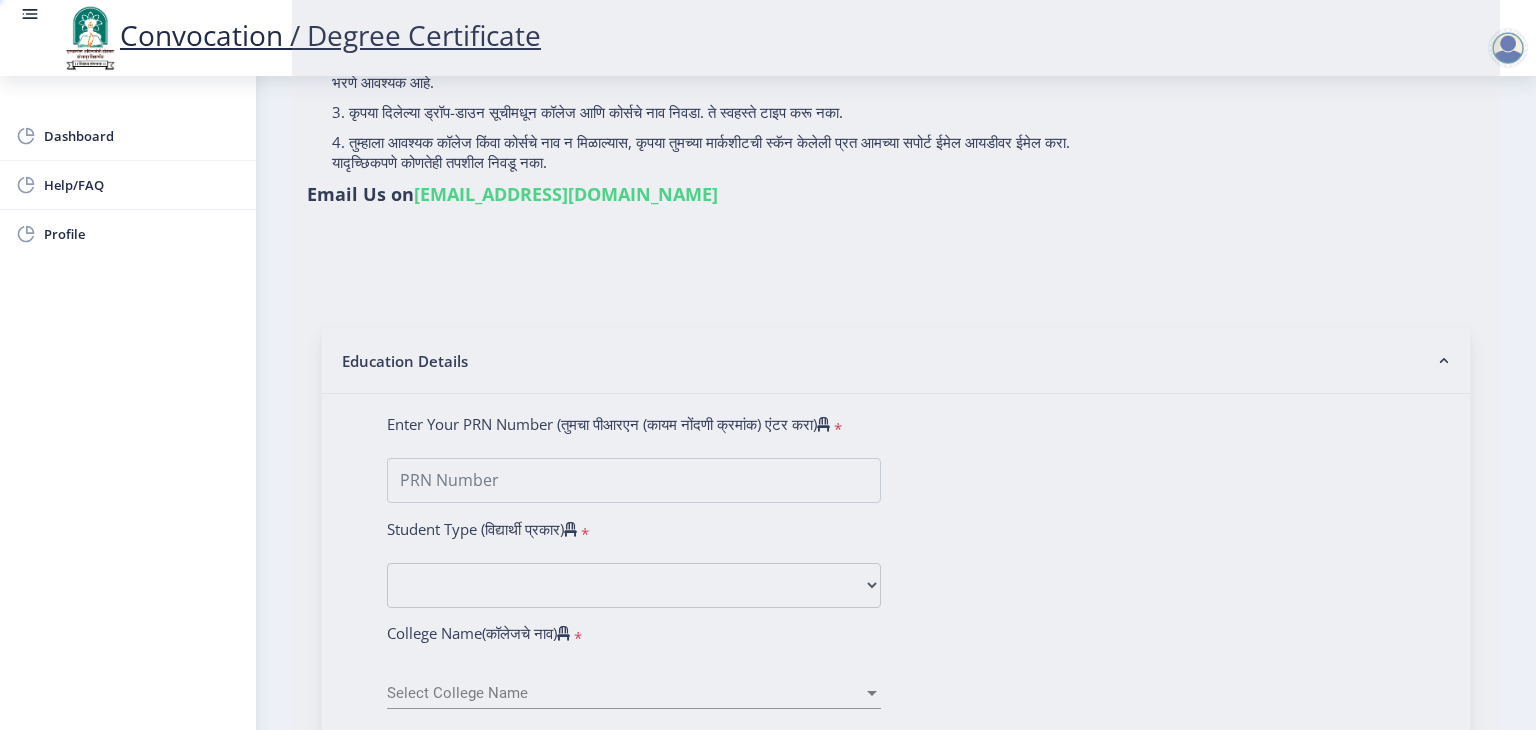 select 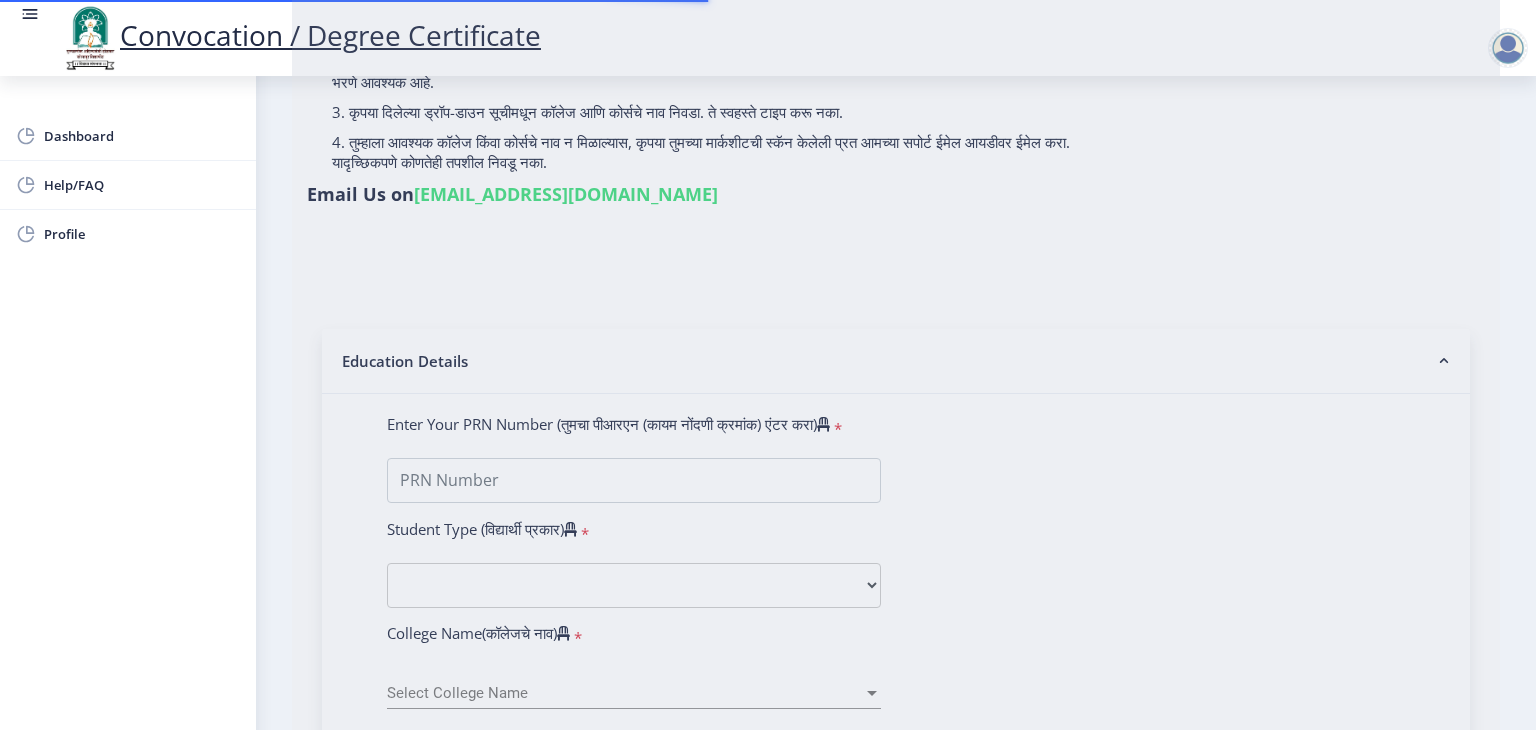 scroll, scrollTop: 0, scrollLeft: 0, axis: both 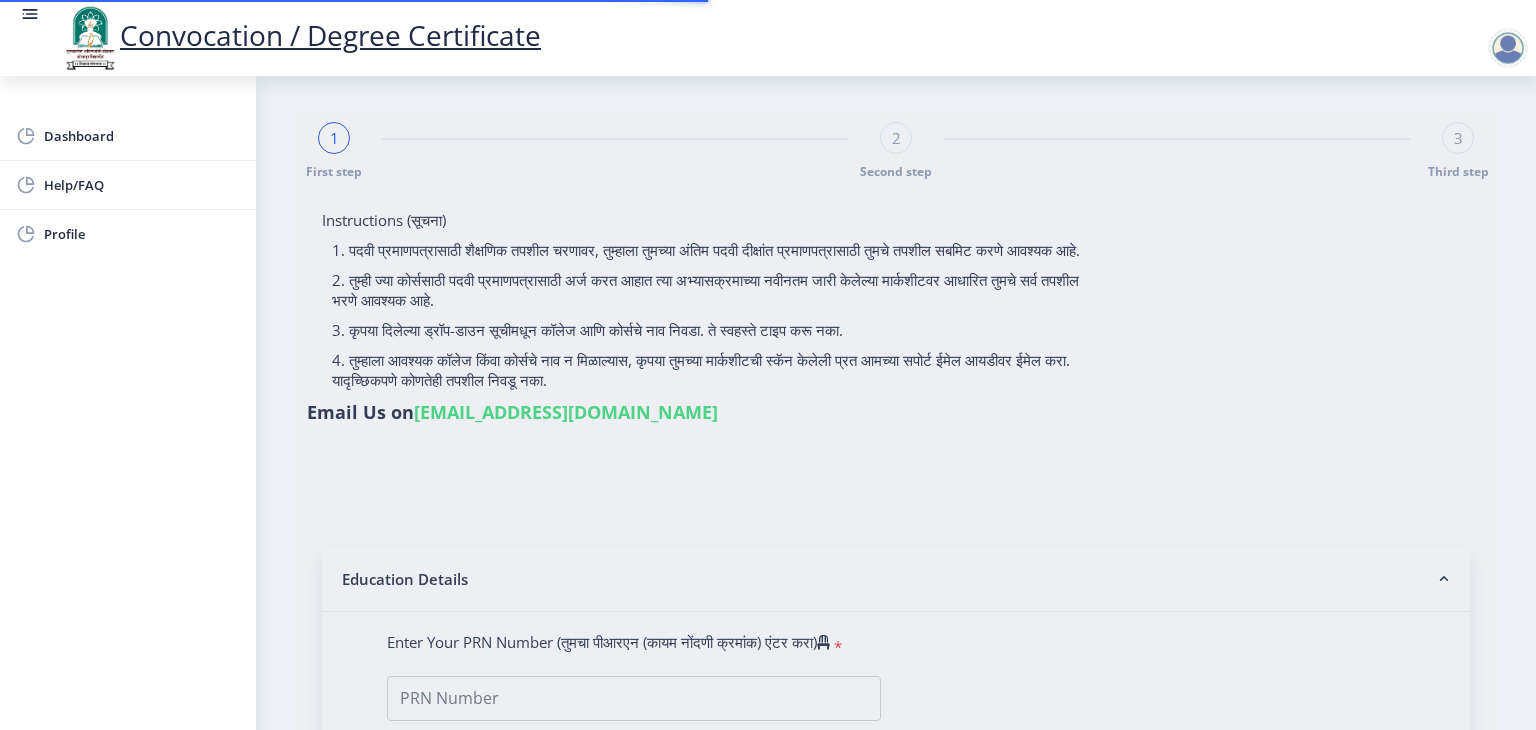 type on "2010032500362483" 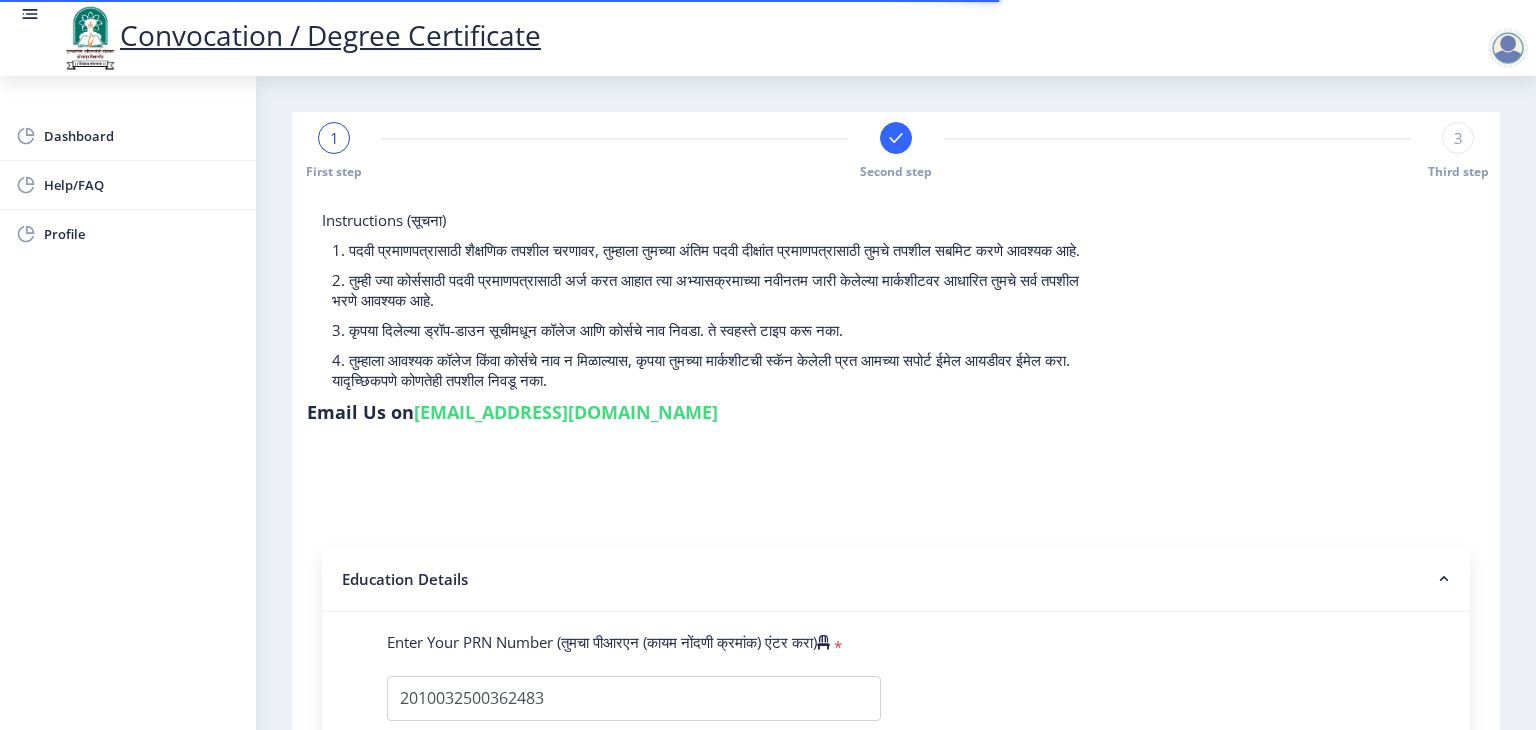 select 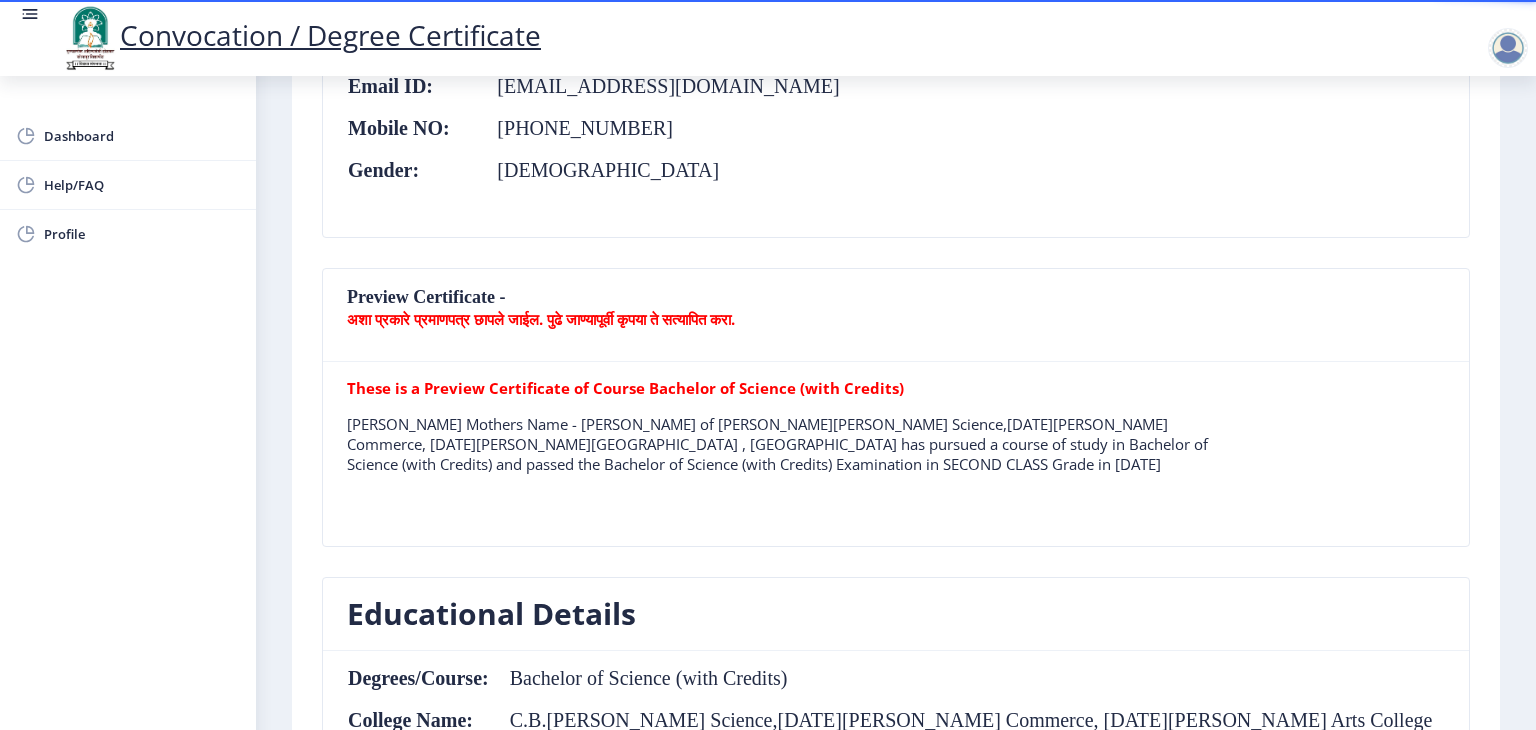 scroll, scrollTop: 410, scrollLeft: 0, axis: vertical 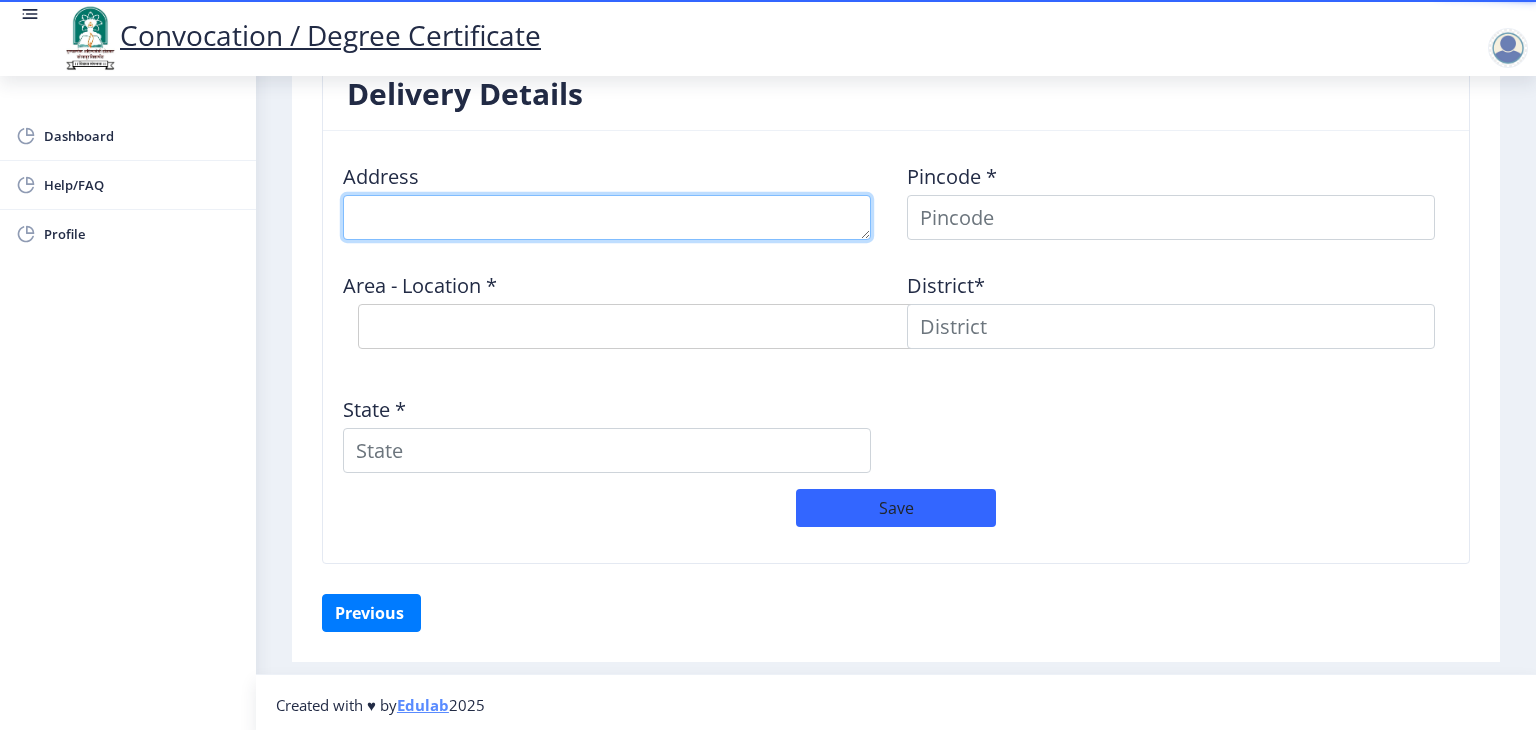 click at bounding box center [607, 217] 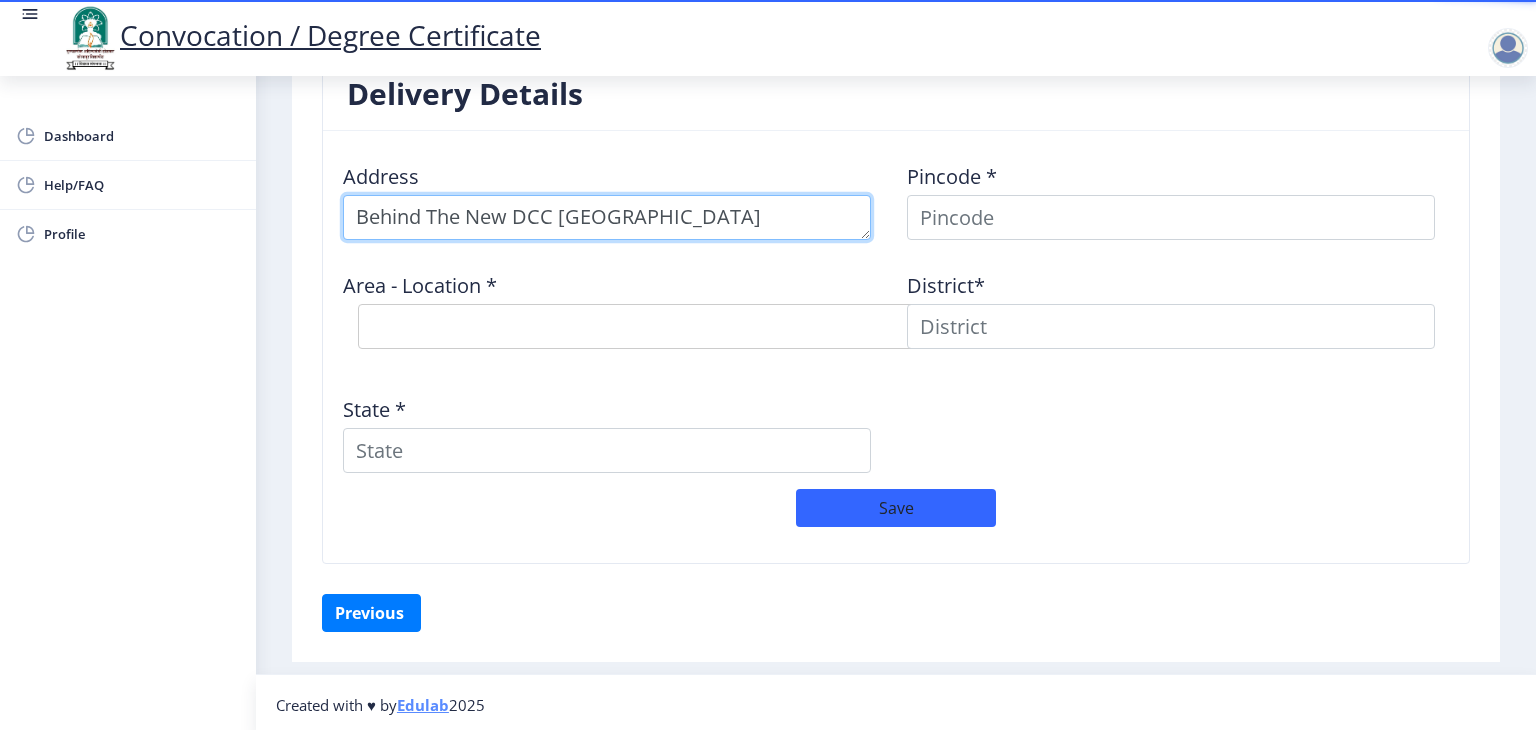 click at bounding box center (607, 217) 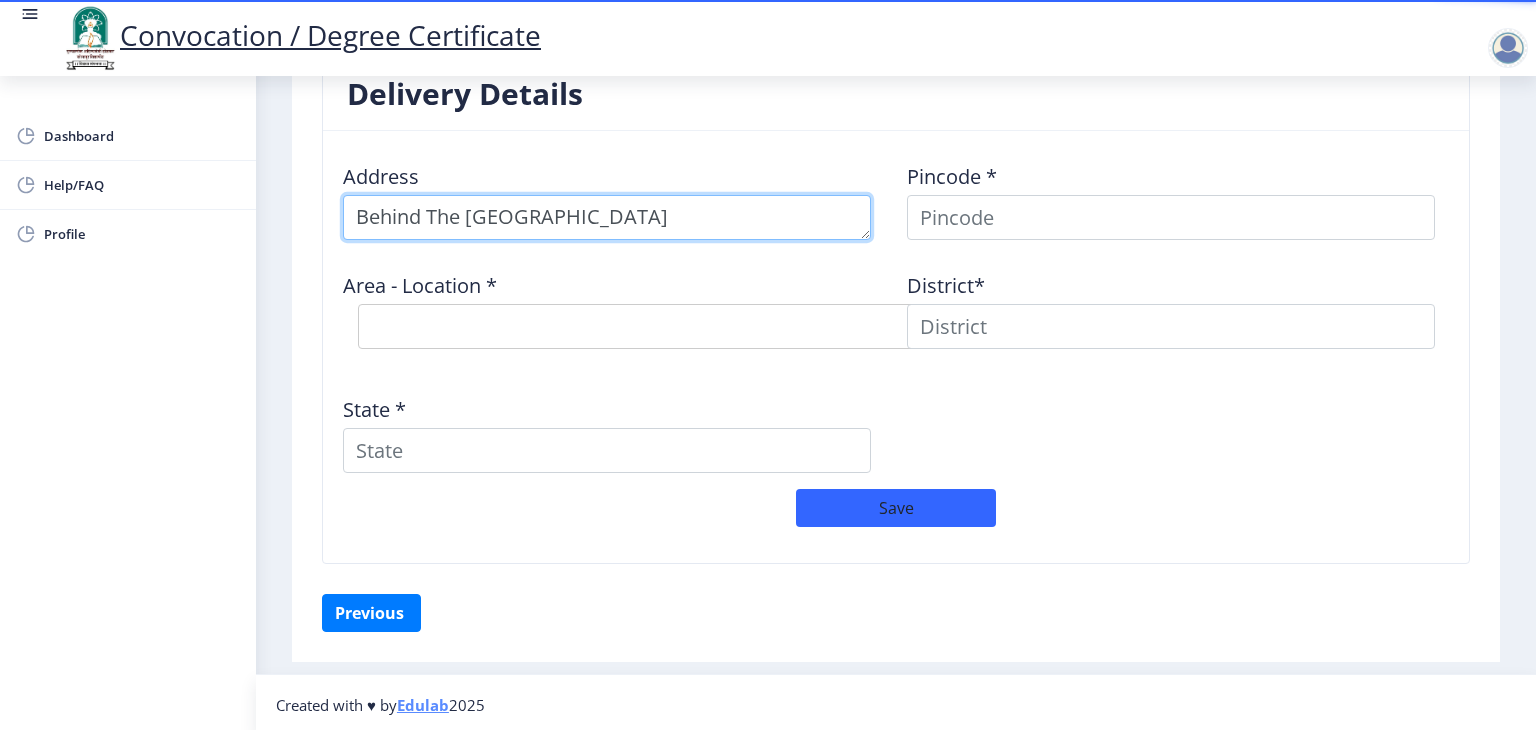 click at bounding box center [607, 217] 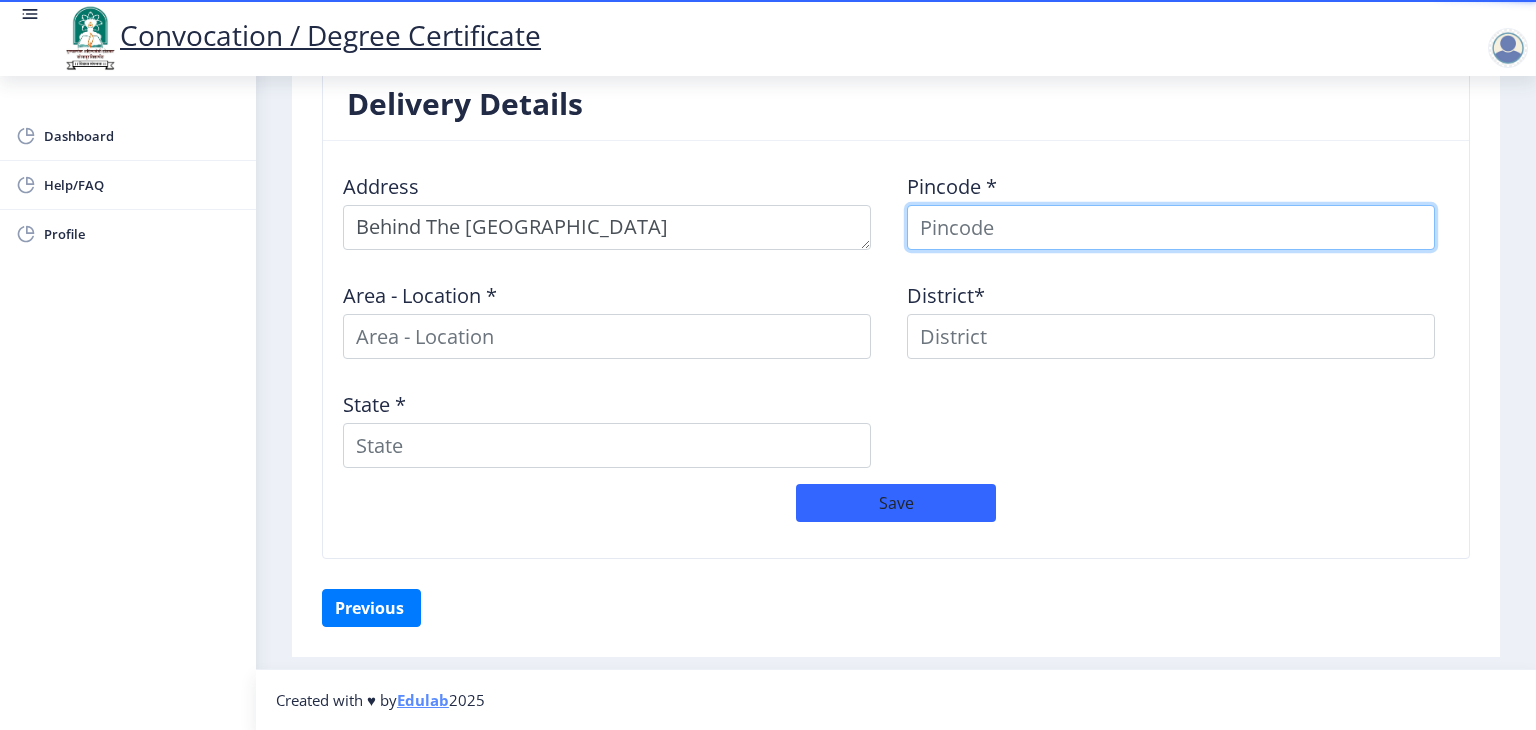 scroll, scrollTop: 1607, scrollLeft: 0, axis: vertical 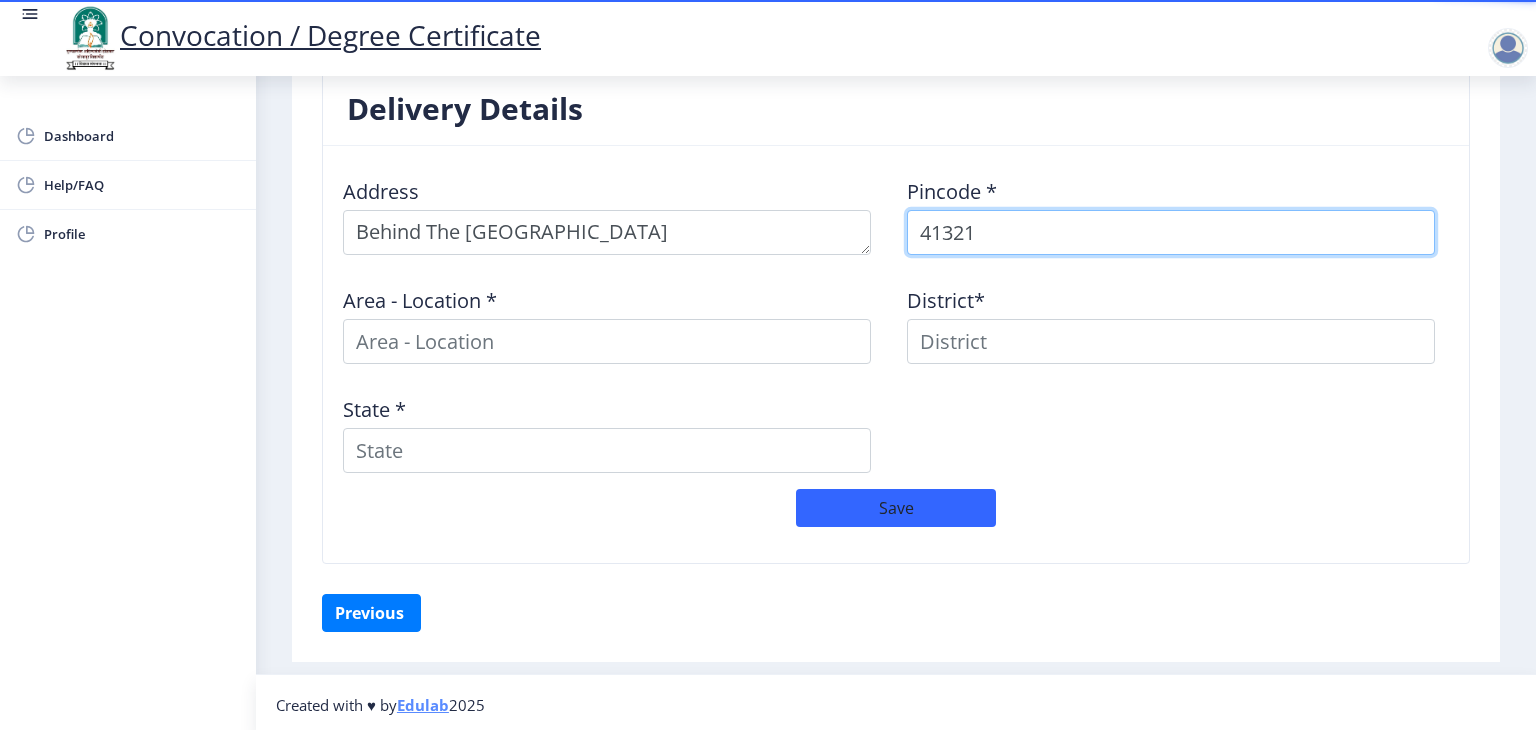 type on "413216" 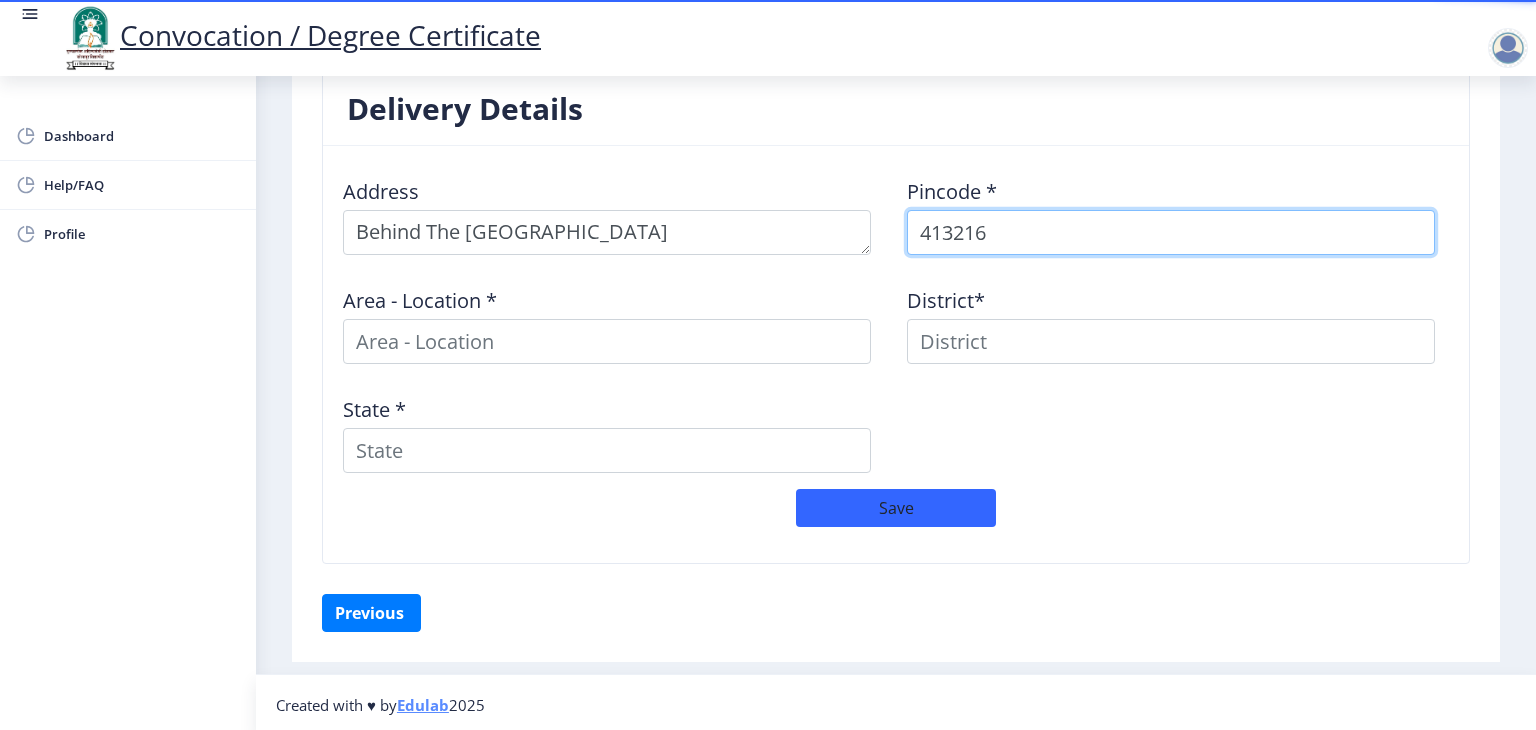 select 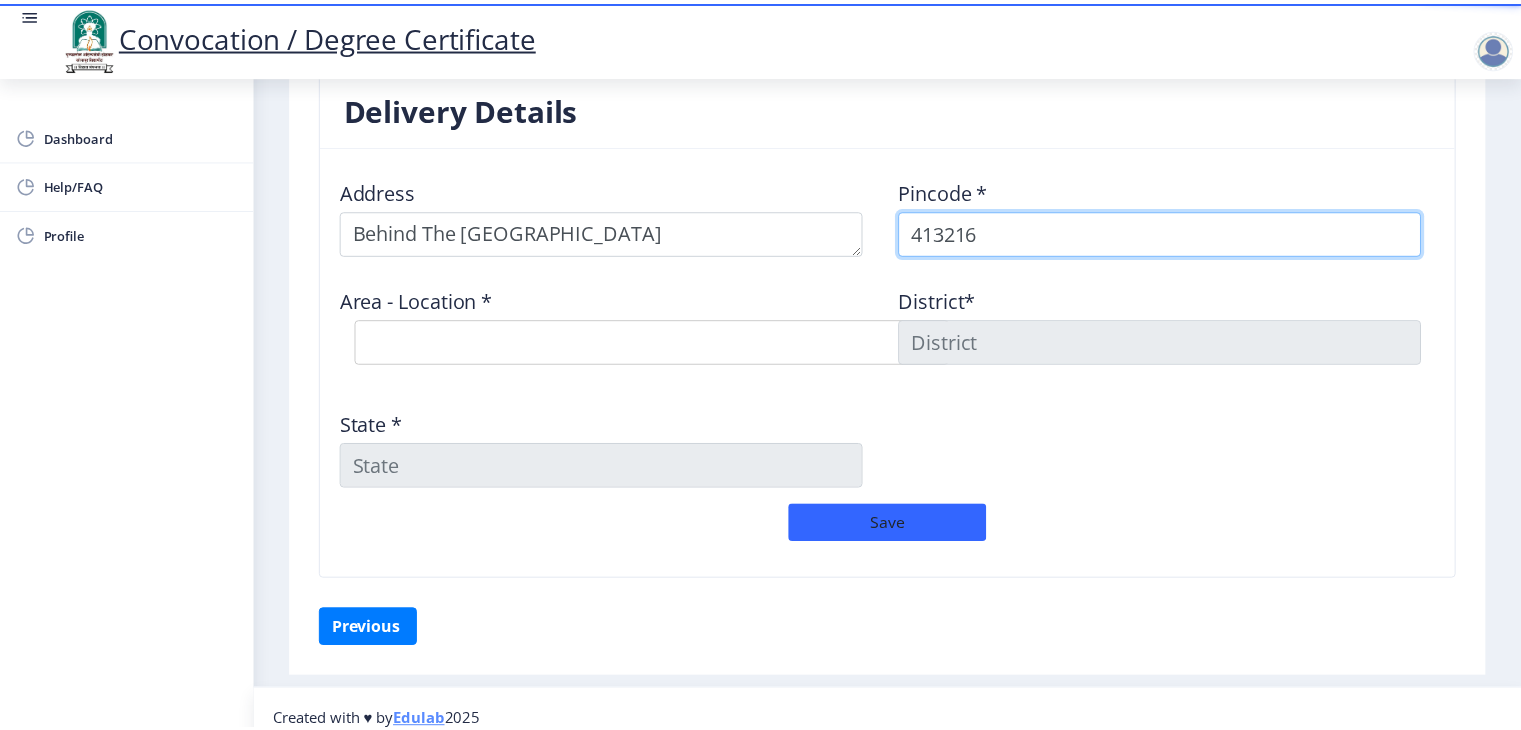 scroll, scrollTop: 1622, scrollLeft: 0, axis: vertical 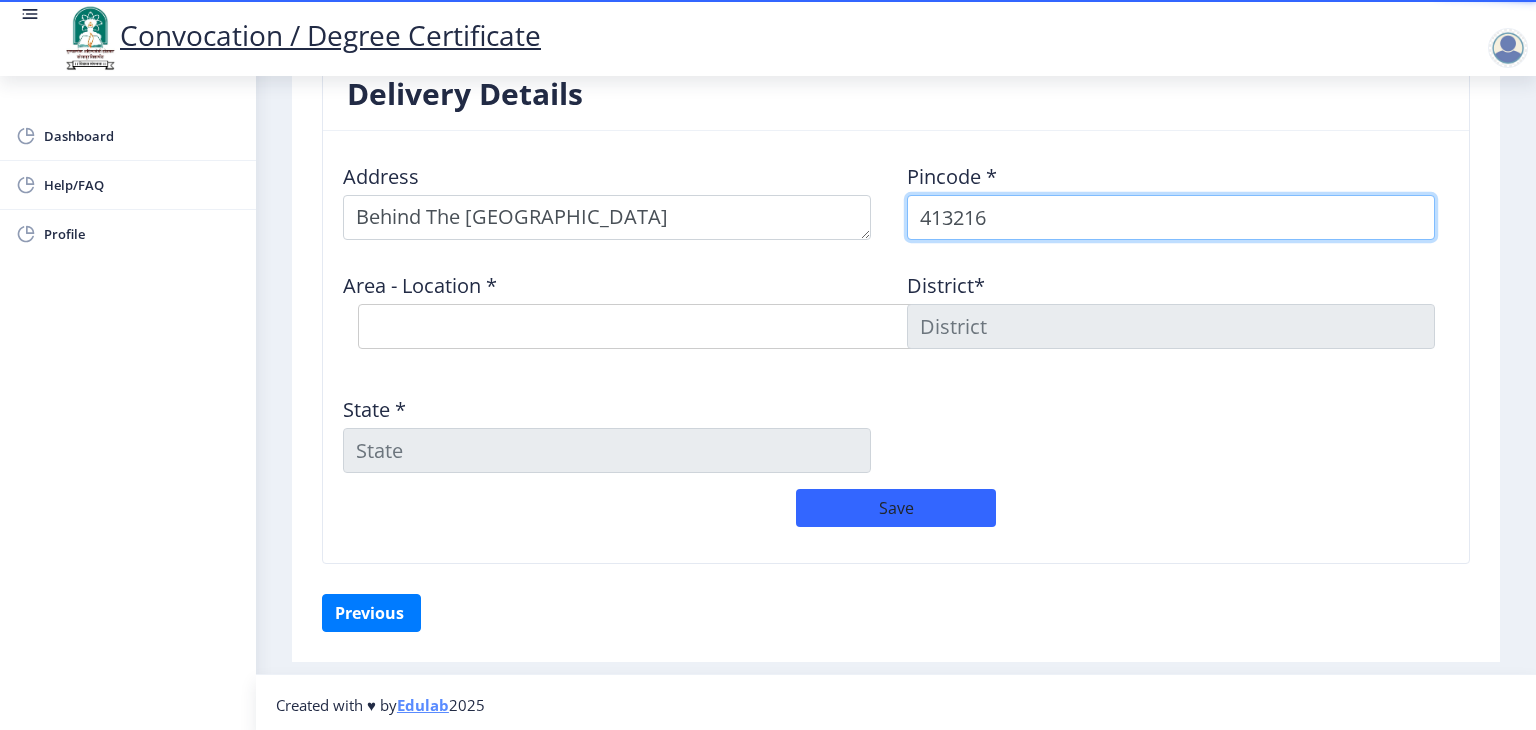 type on "413216" 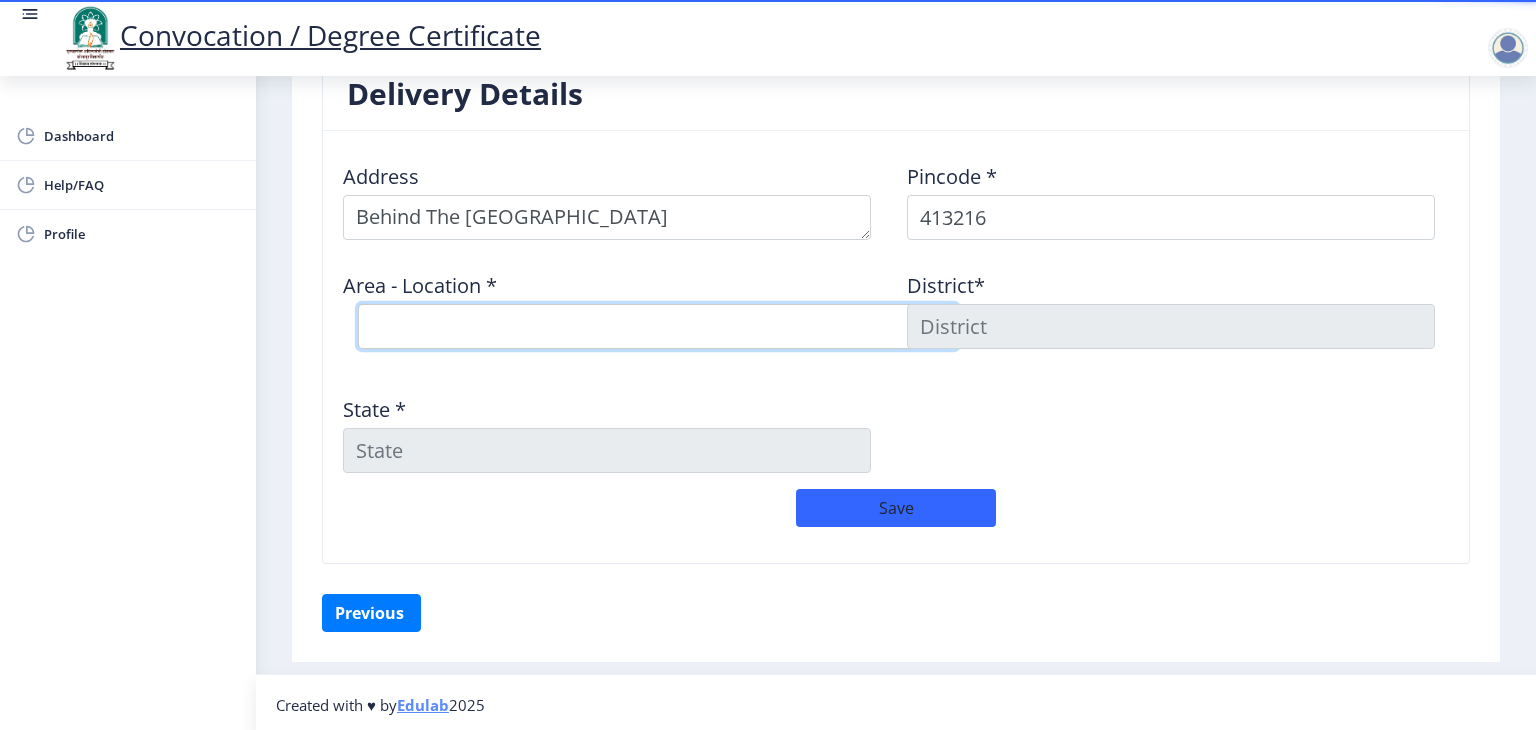 click on "Select Area Location Akkalkot S.O Bagehalli B.O Basalegaon B.O Boroti B.O Chikkehalli B.O Hanjagi B.O Hattikanbus B.O Kajikanbus B.O Kini B.O Motyal B.O Salgar B.O Sangvi Budruk B.O Satan Dudhani B.O Shaval B.O Shiraval B.O Udagi B.O Umarge B.O" at bounding box center (658, 326) 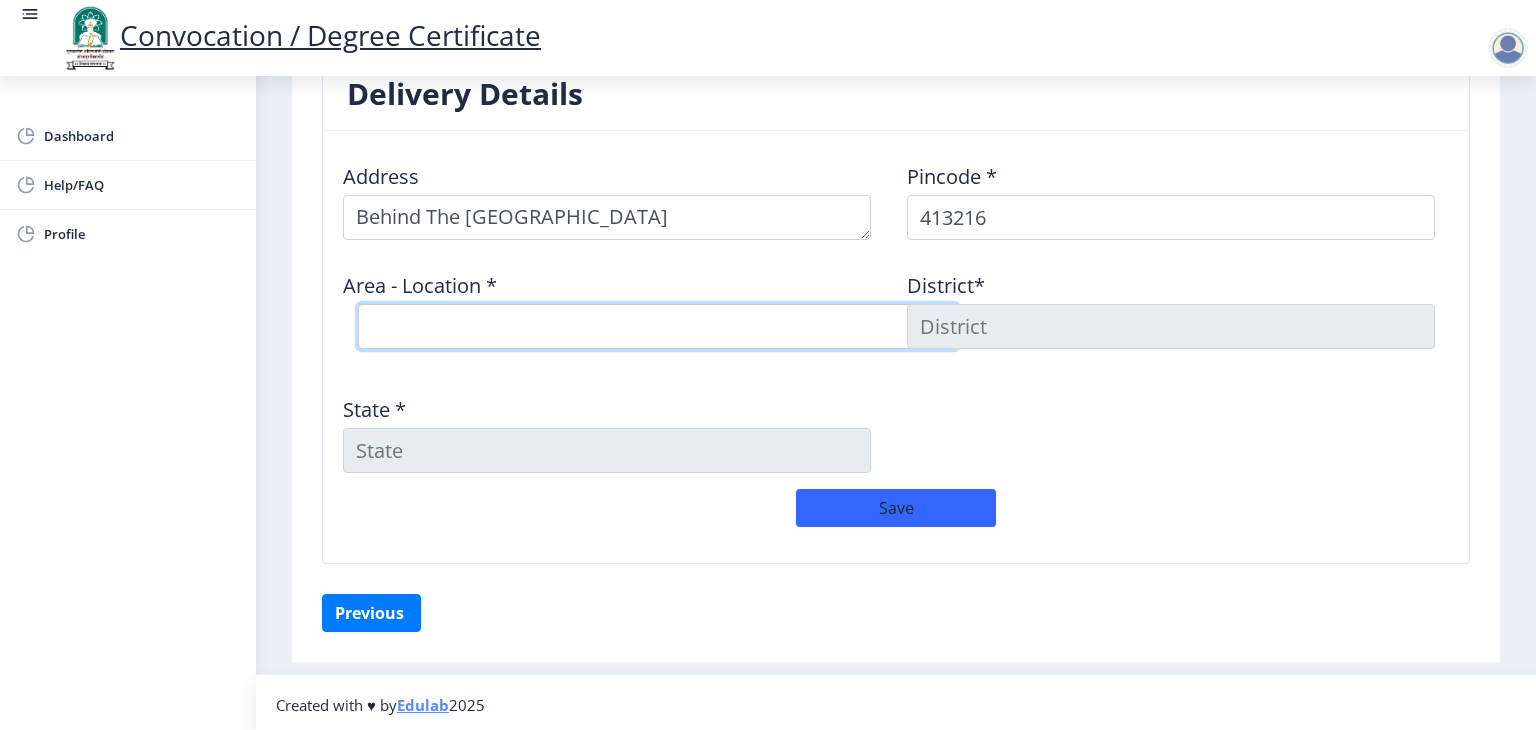select on "1: Object" 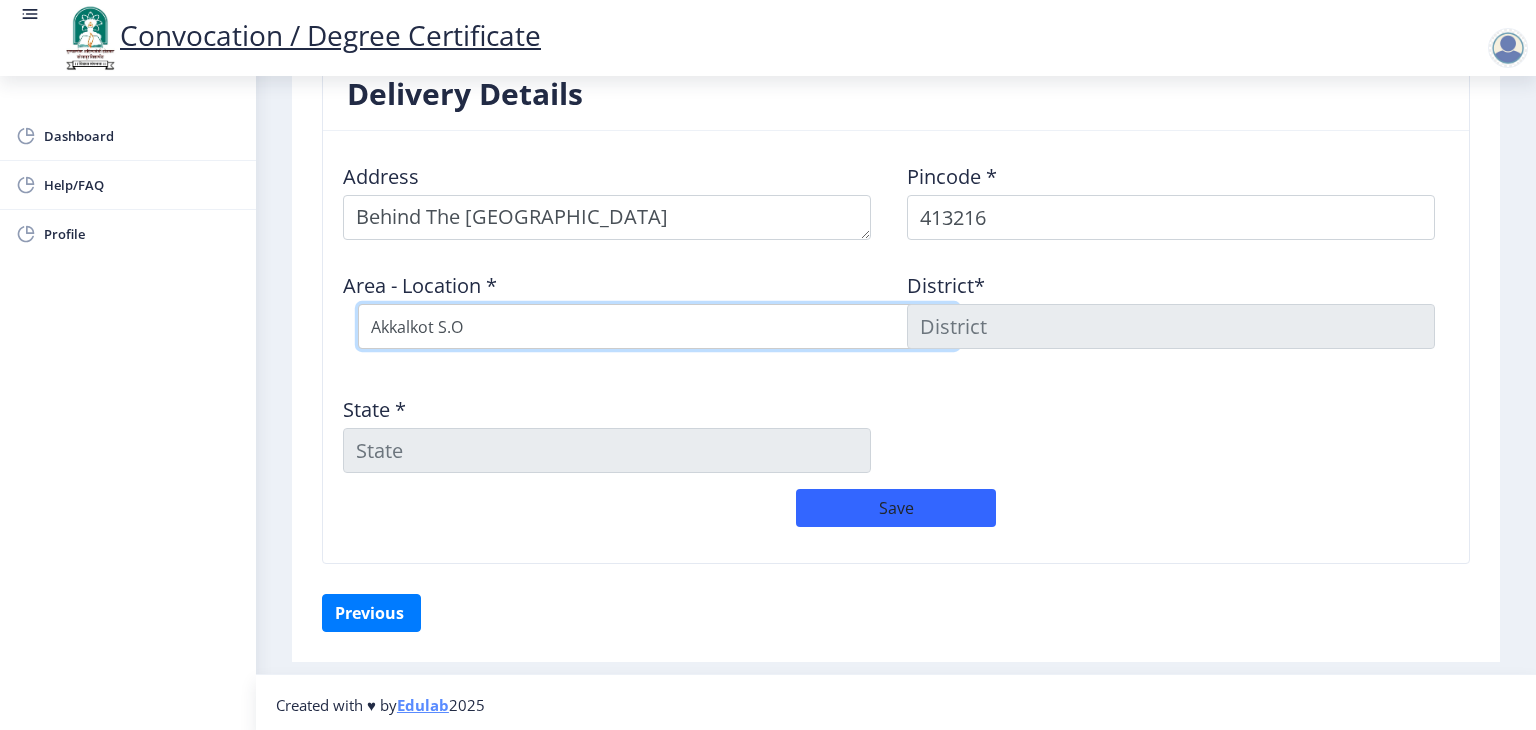 click on "Select Area Location Akkalkot S.O Bagehalli B.O Basalegaon B.O Boroti B.O Chikkehalli B.O Hanjagi B.O Hattikanbus B.O Kajikanbus B.O Kini B.O Motyal B.O Salgar B.O Sangvi Budruk B.O Satan Dudhani B.O Shaval B.O Shiraval B.O Udagi B.O Umarge B.O" at bounding box center [658, 326] 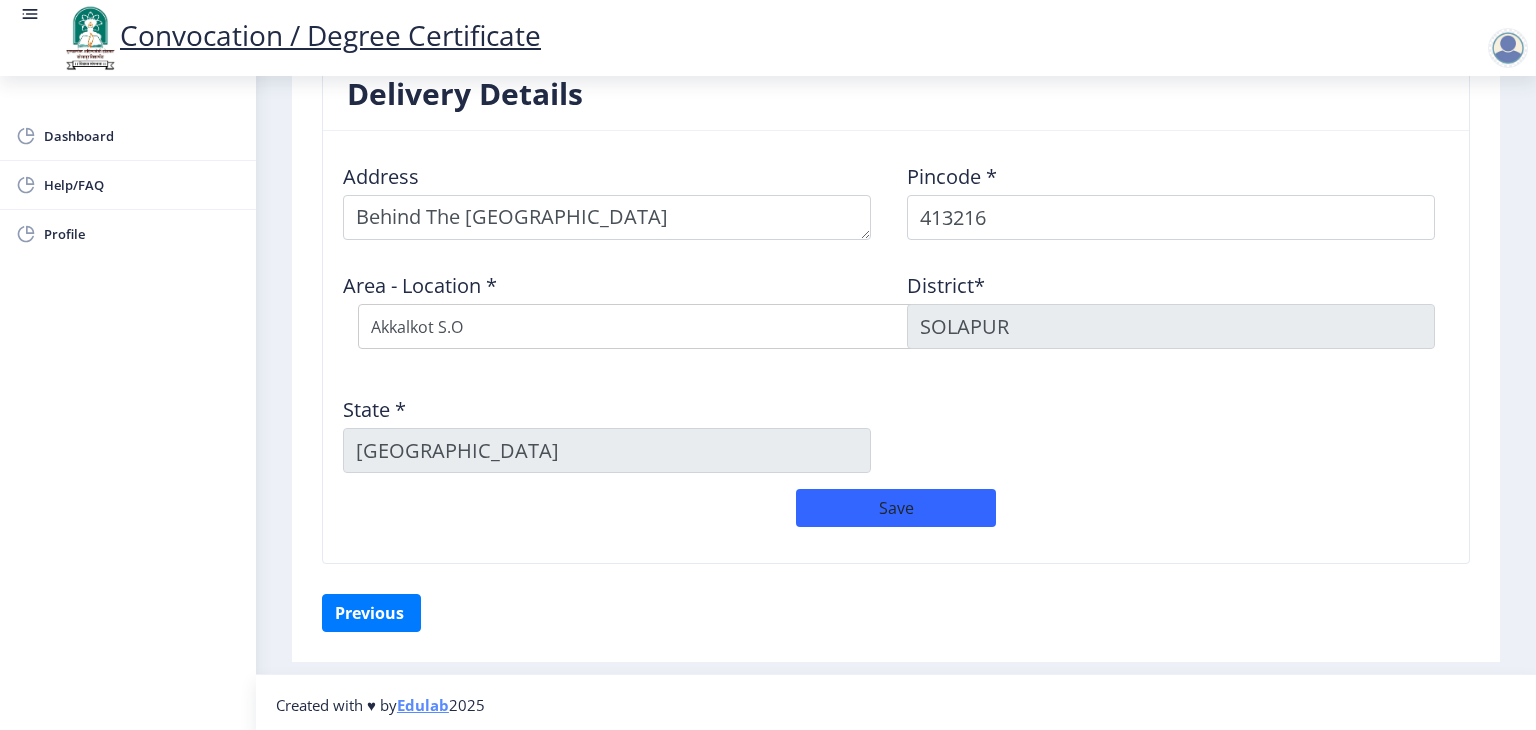 click on "State *  Maharashtra" 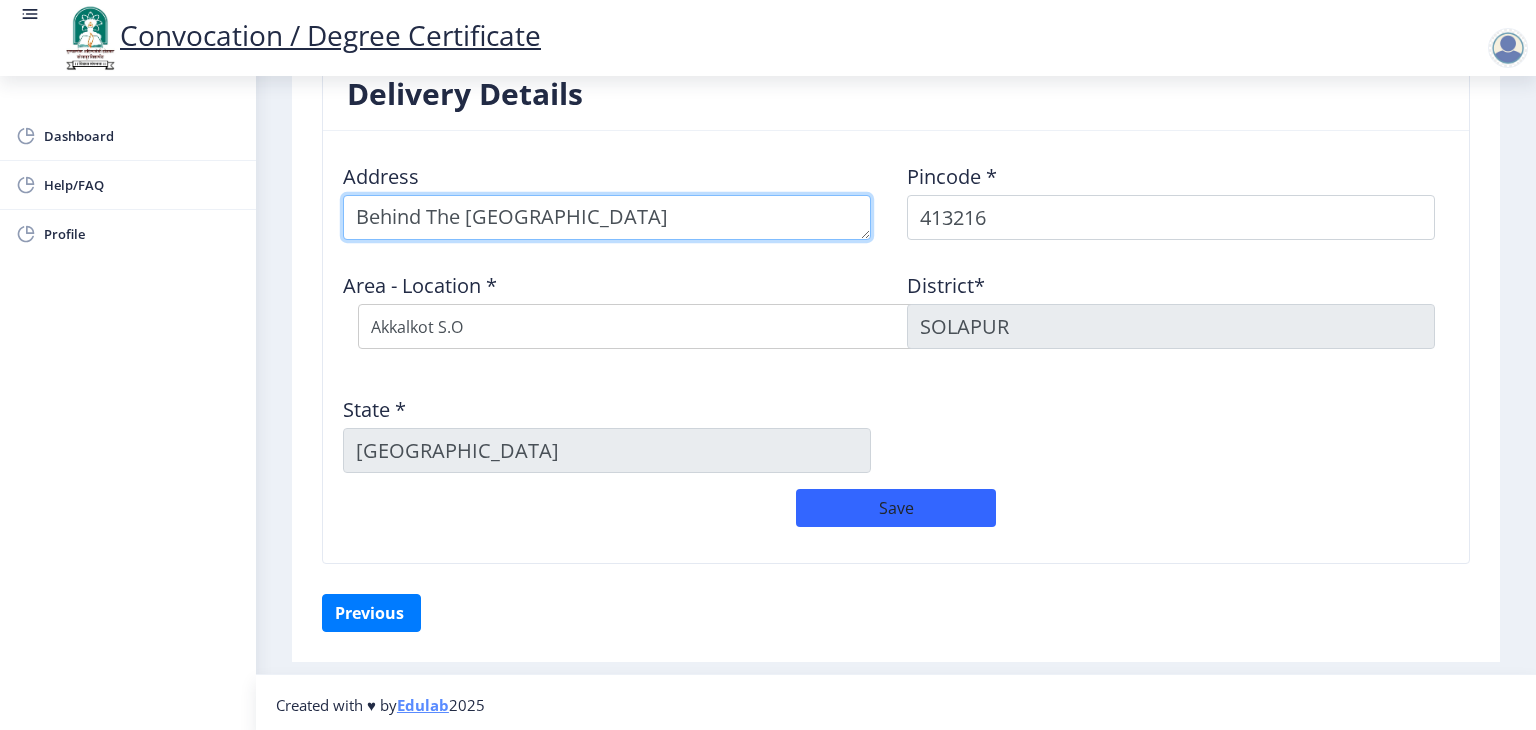click at bounding box center (607, 217) 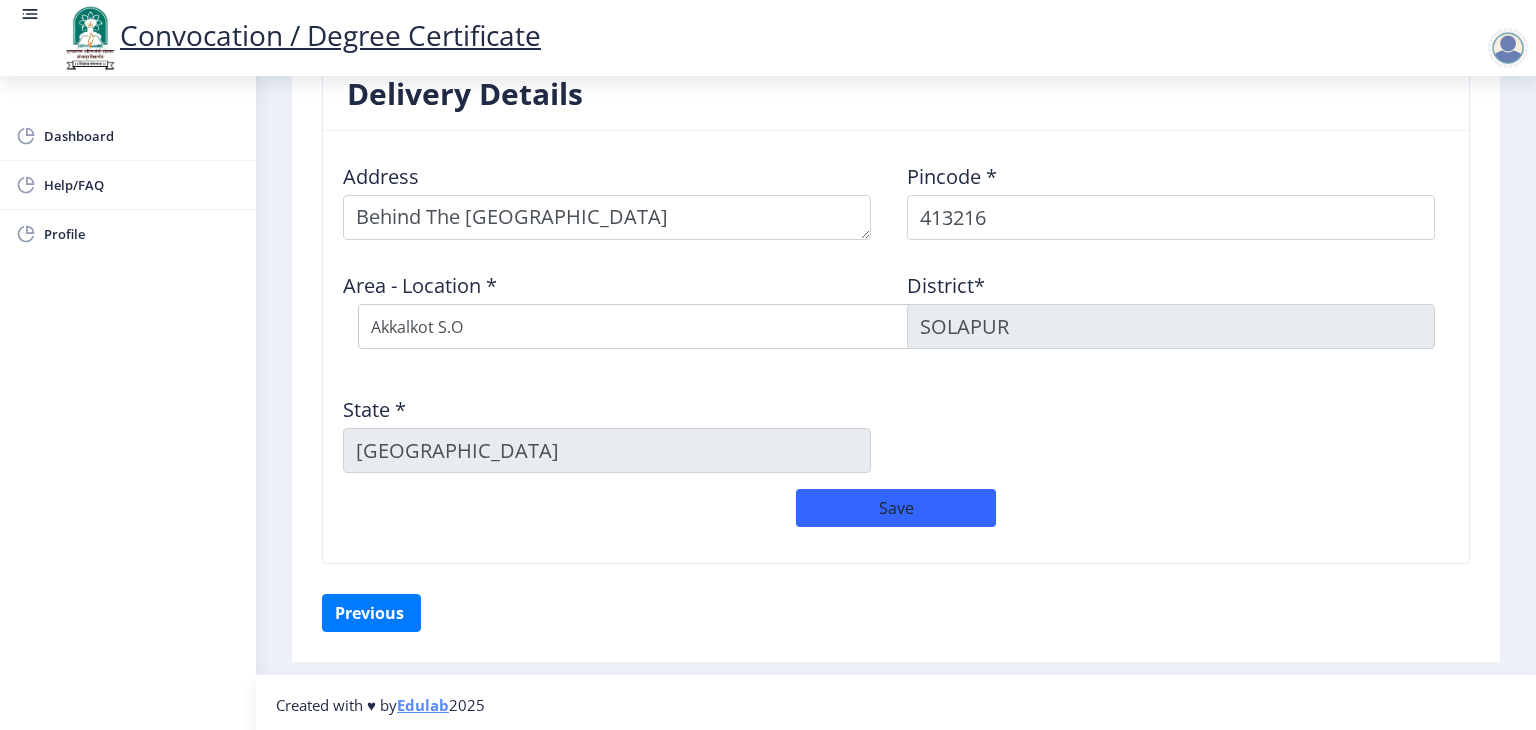 drag, startPoint x: 745, startPoint y: 225, endPoint x: 1049, endPoint y: 401, distance: 351.27197 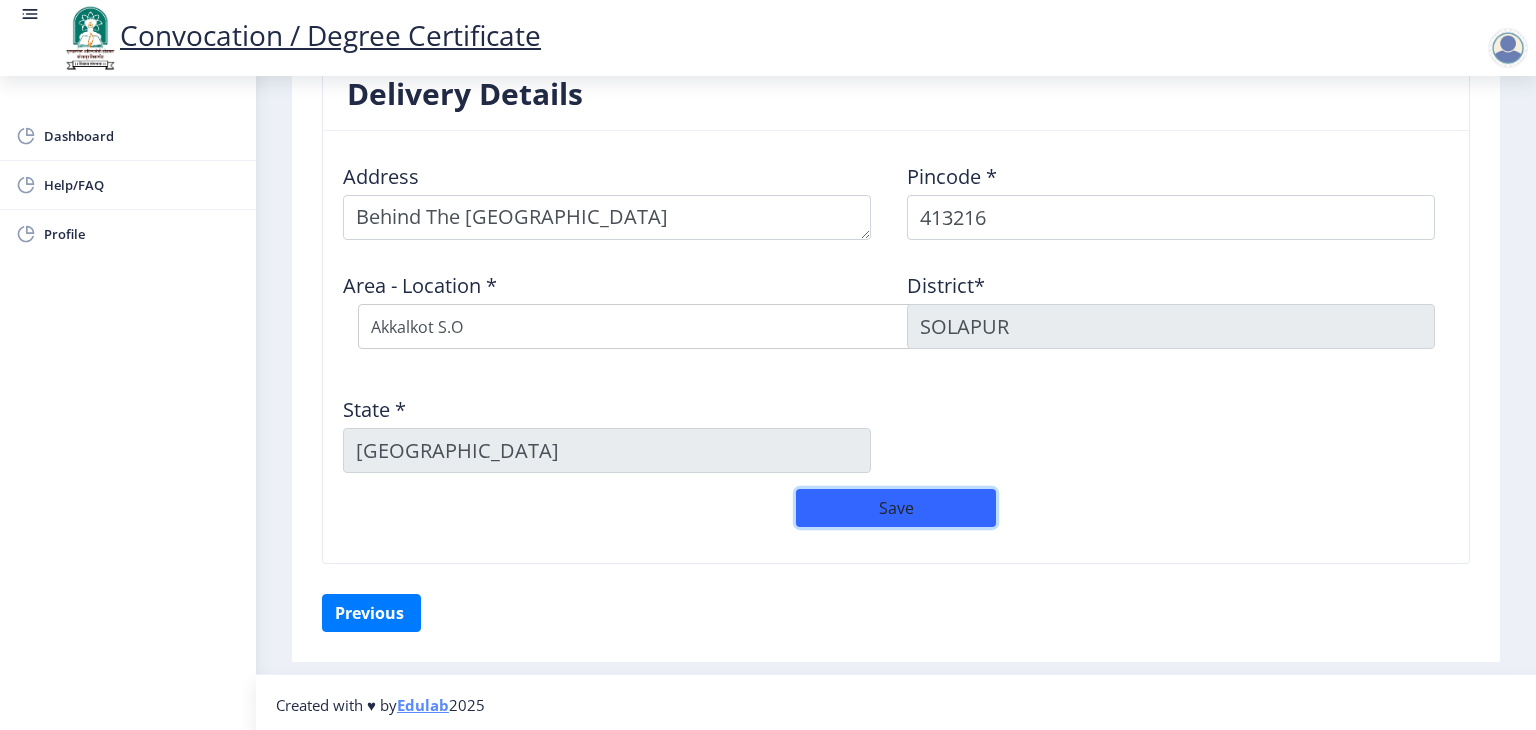 click on "Save" 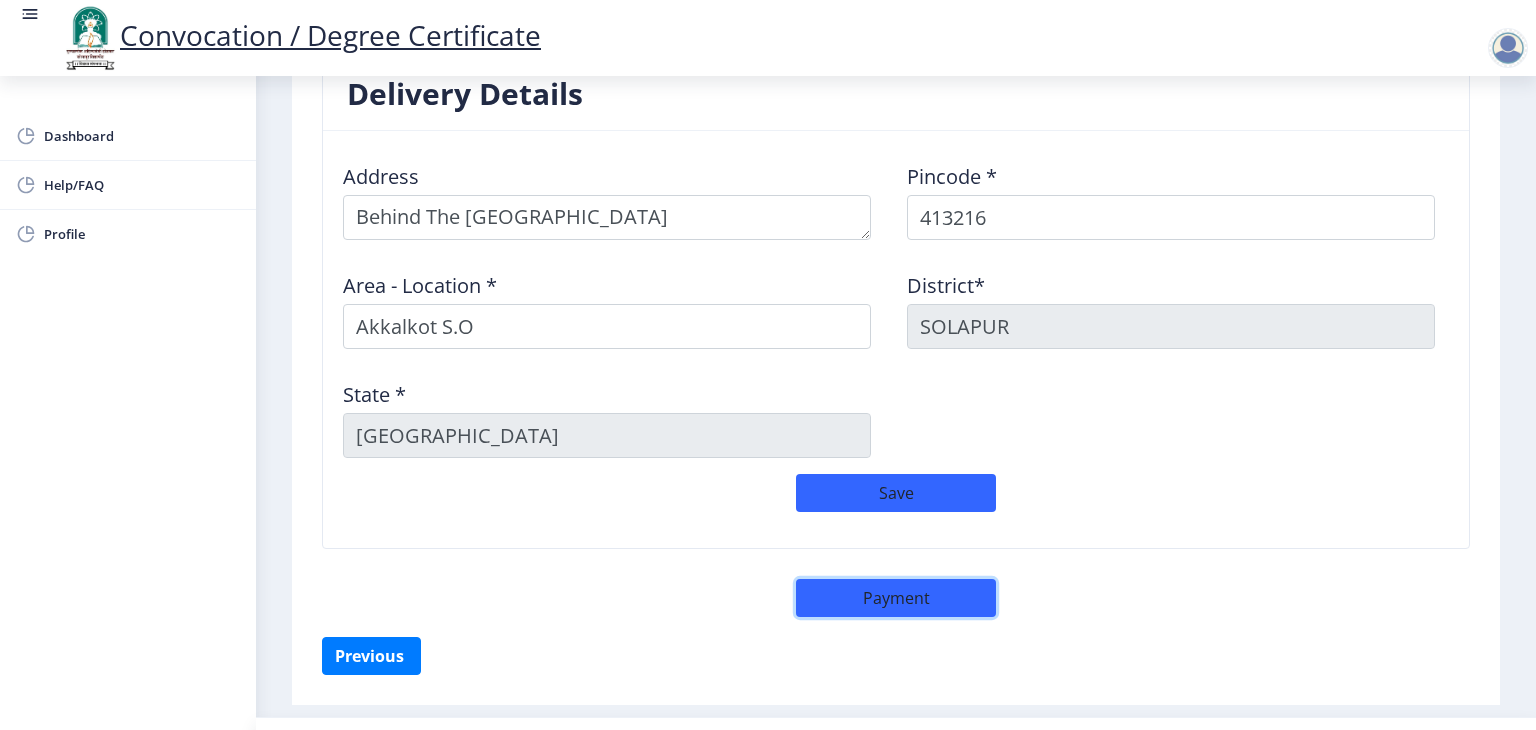 click on "Payment" 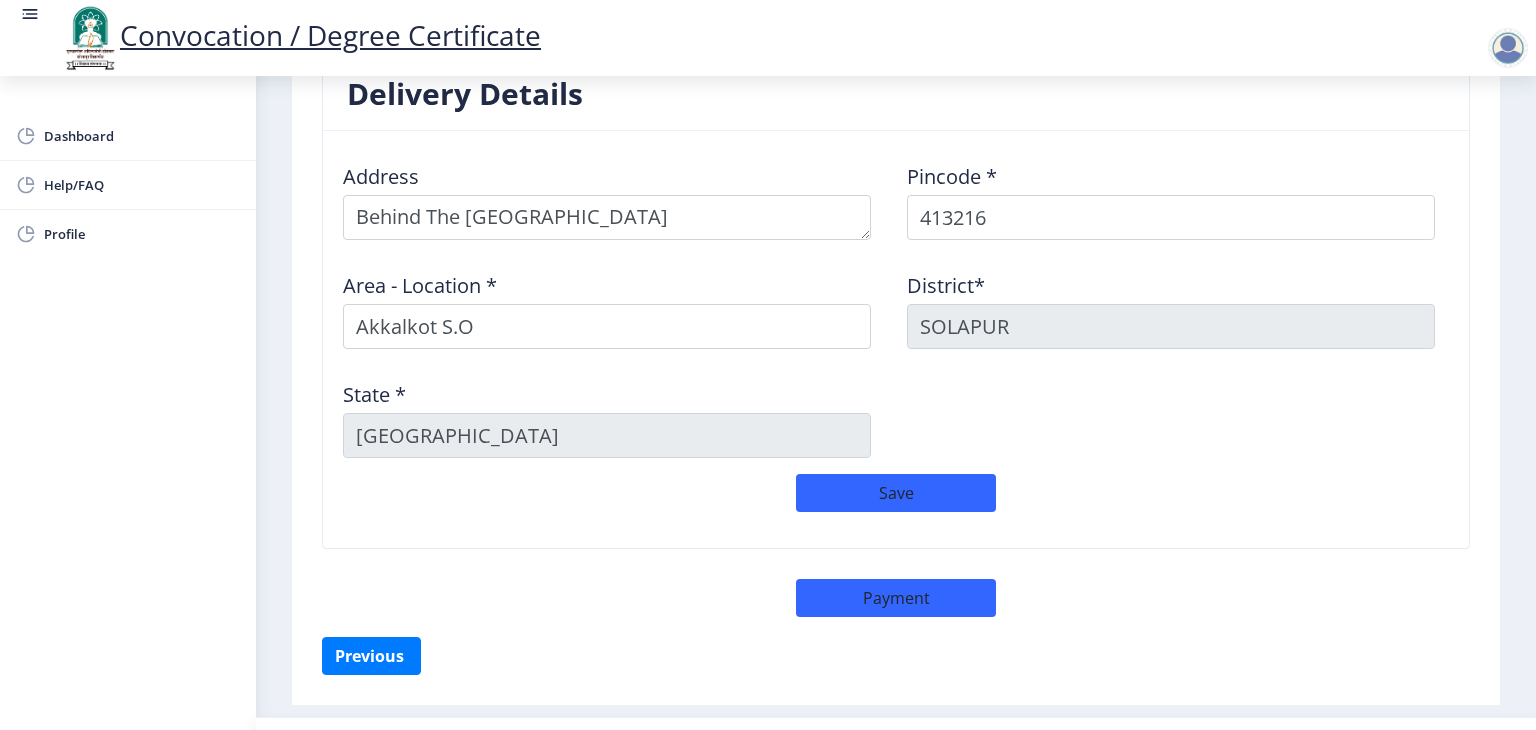select on "sealed" 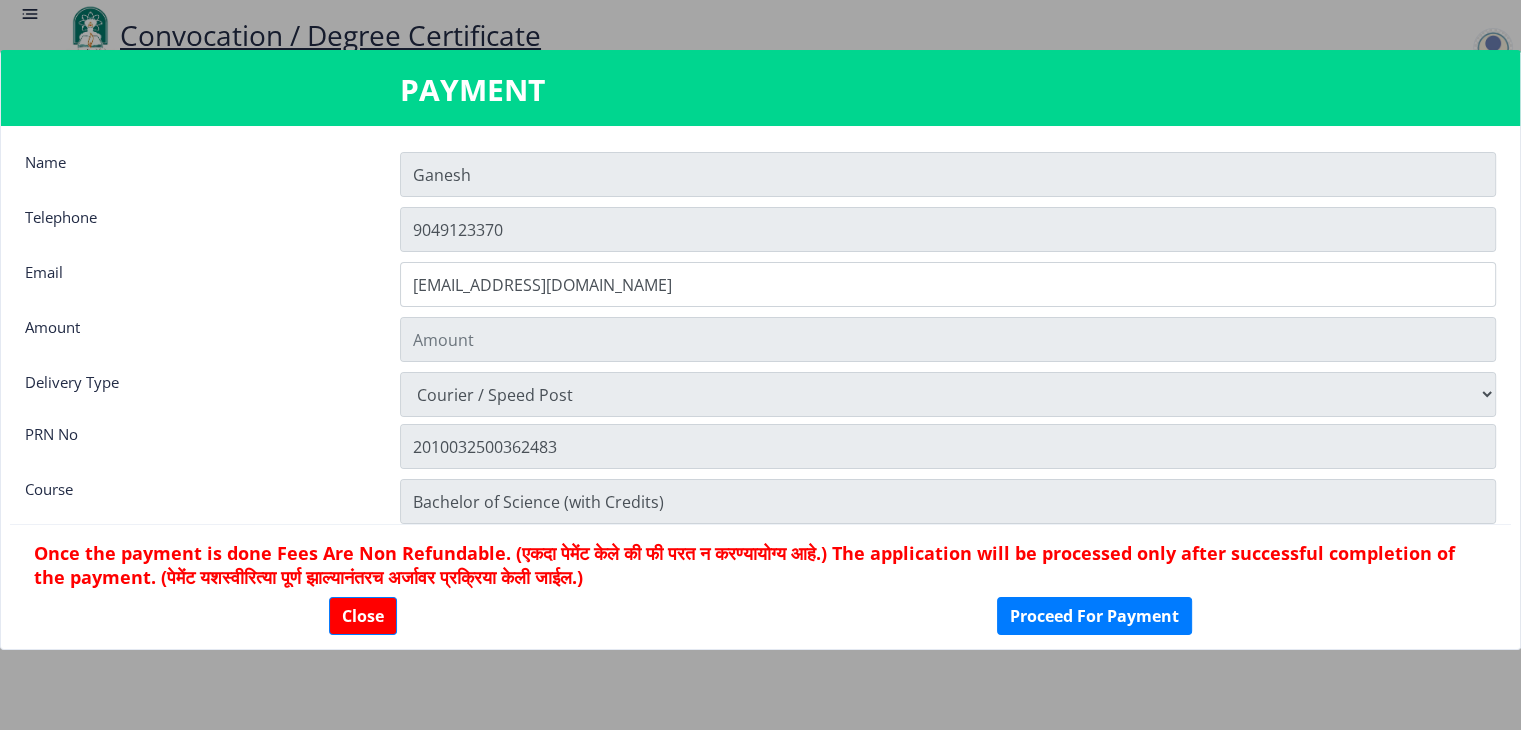 type on "900" 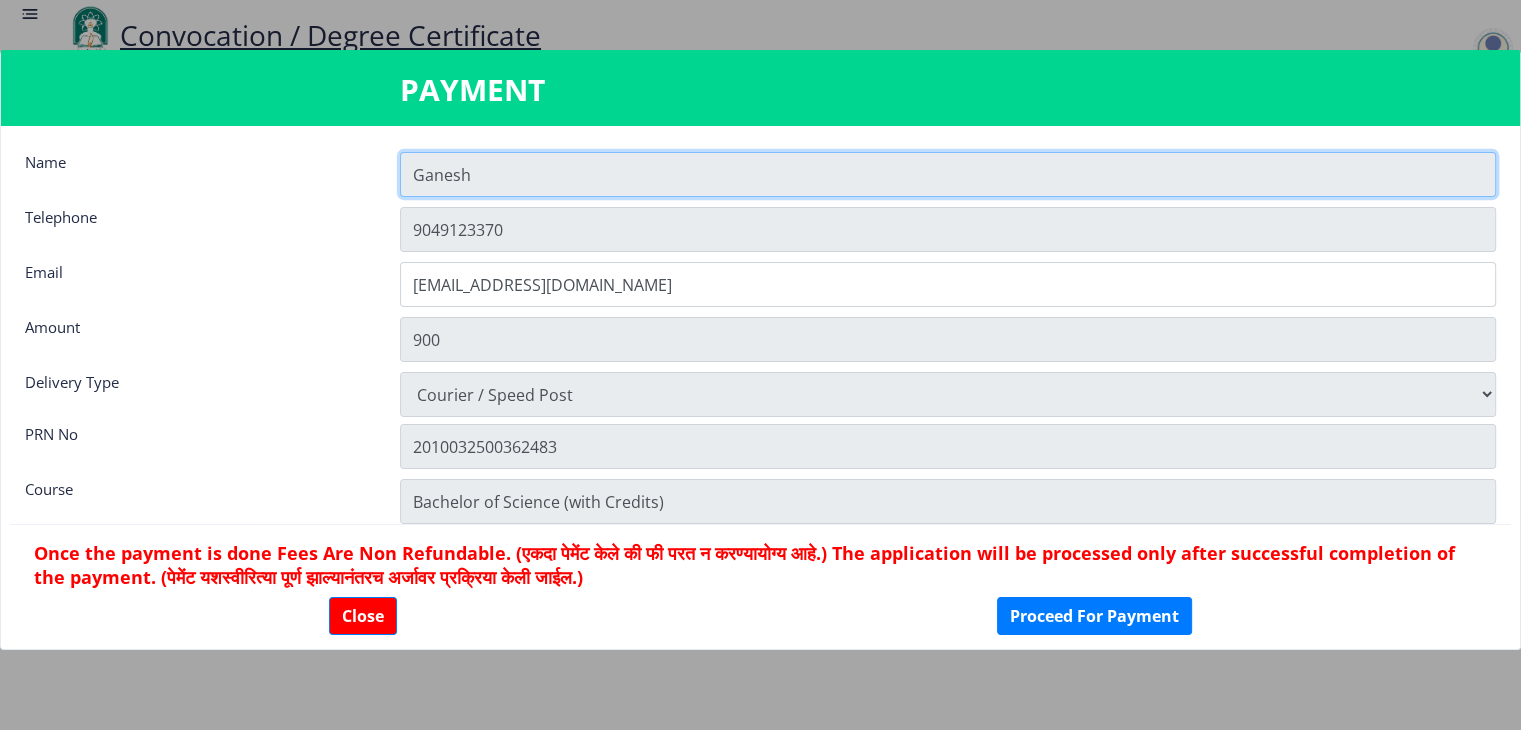 click on "Ganesh" 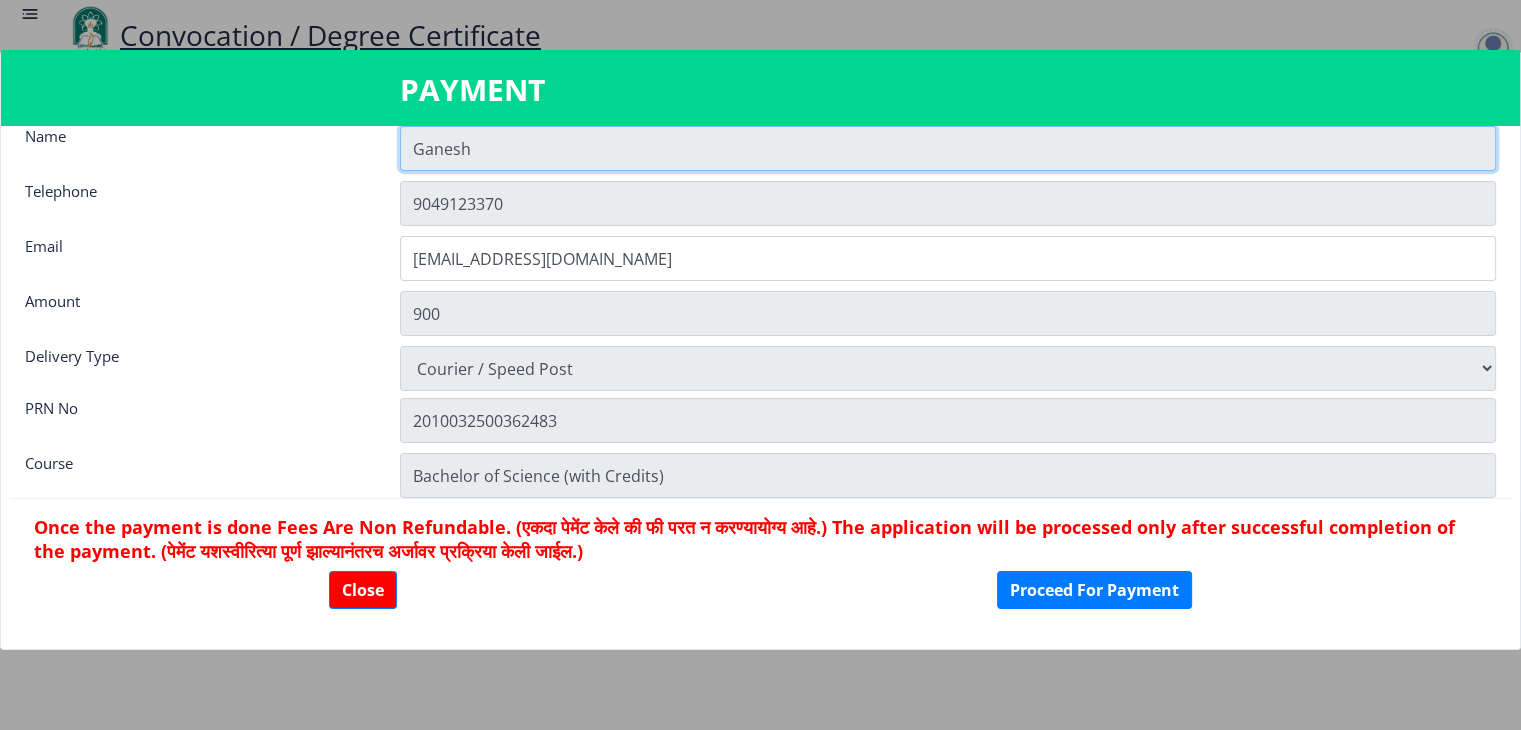 scroll, scrollTop: 27, scrollLeft: 0, axis: vertical 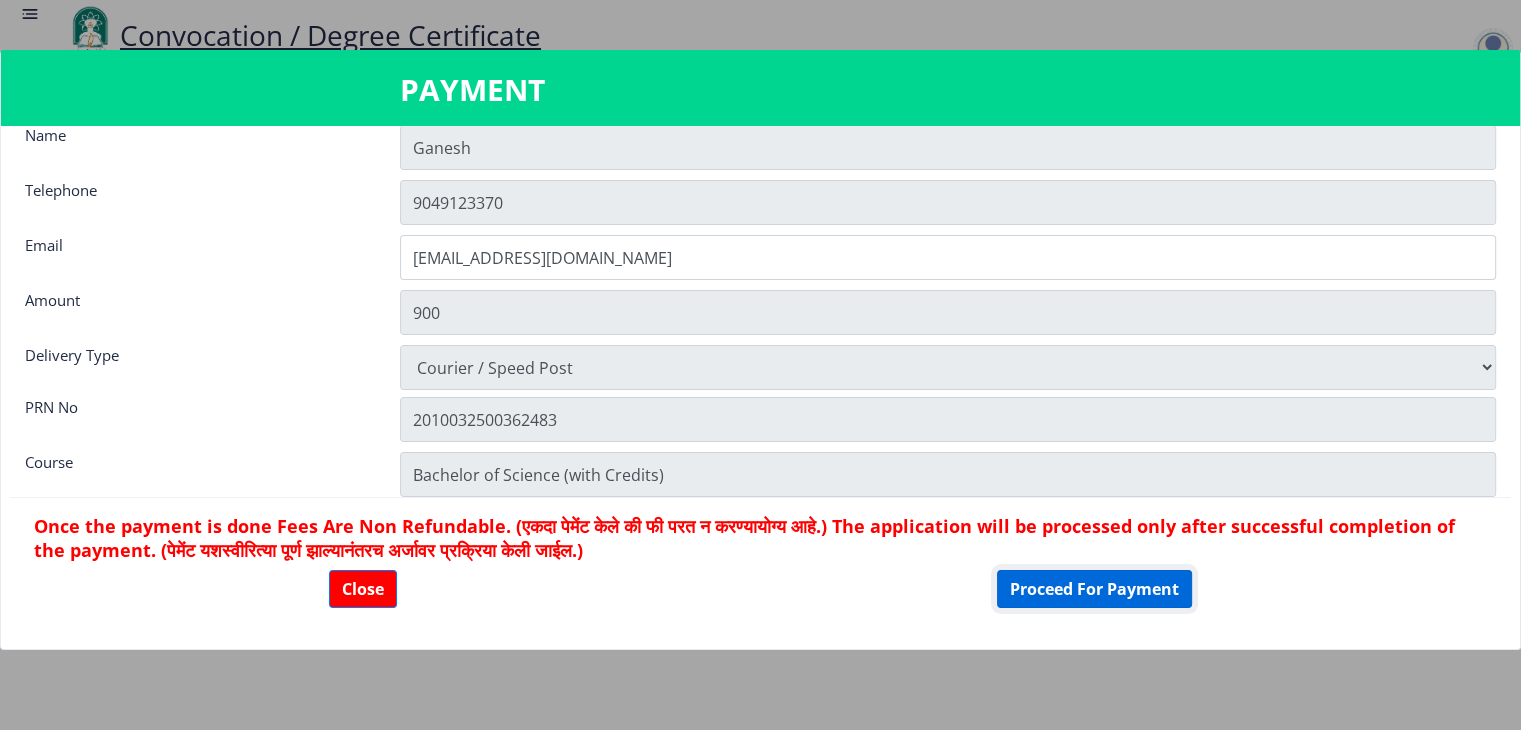 click on "Proceed For Payment" 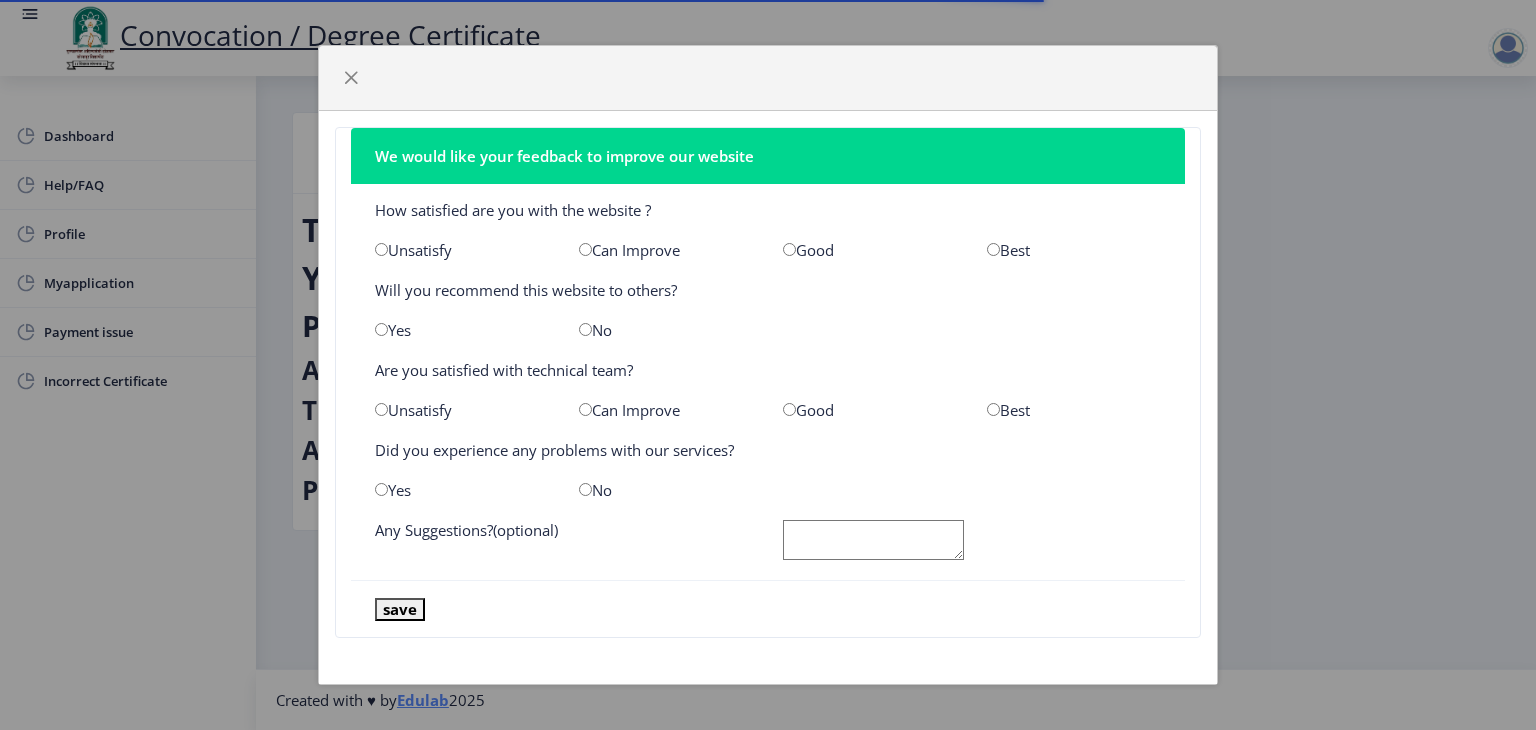 scroll, scrollTop: 0, scrollLeft: 0, axis: both 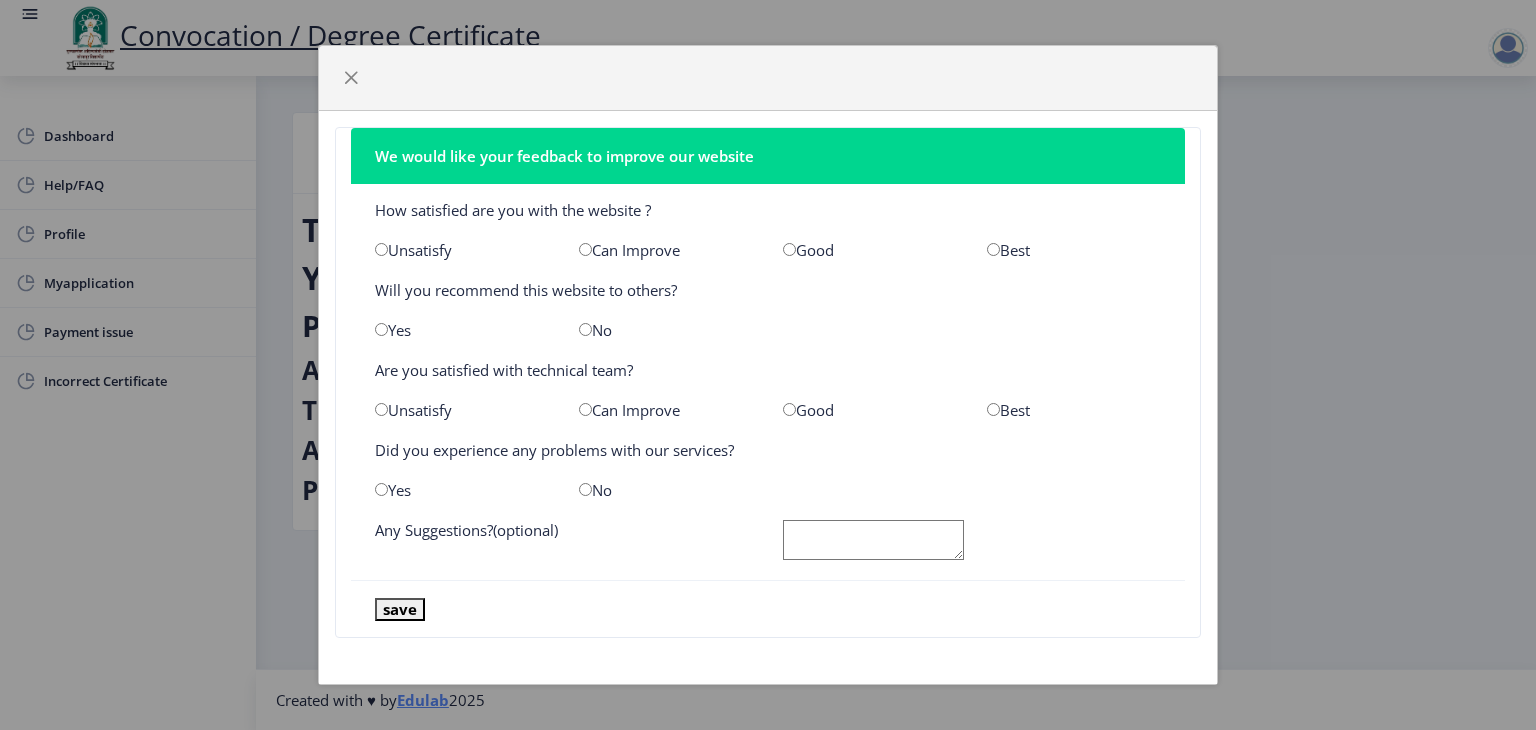 click at bounding box center (993, 249) 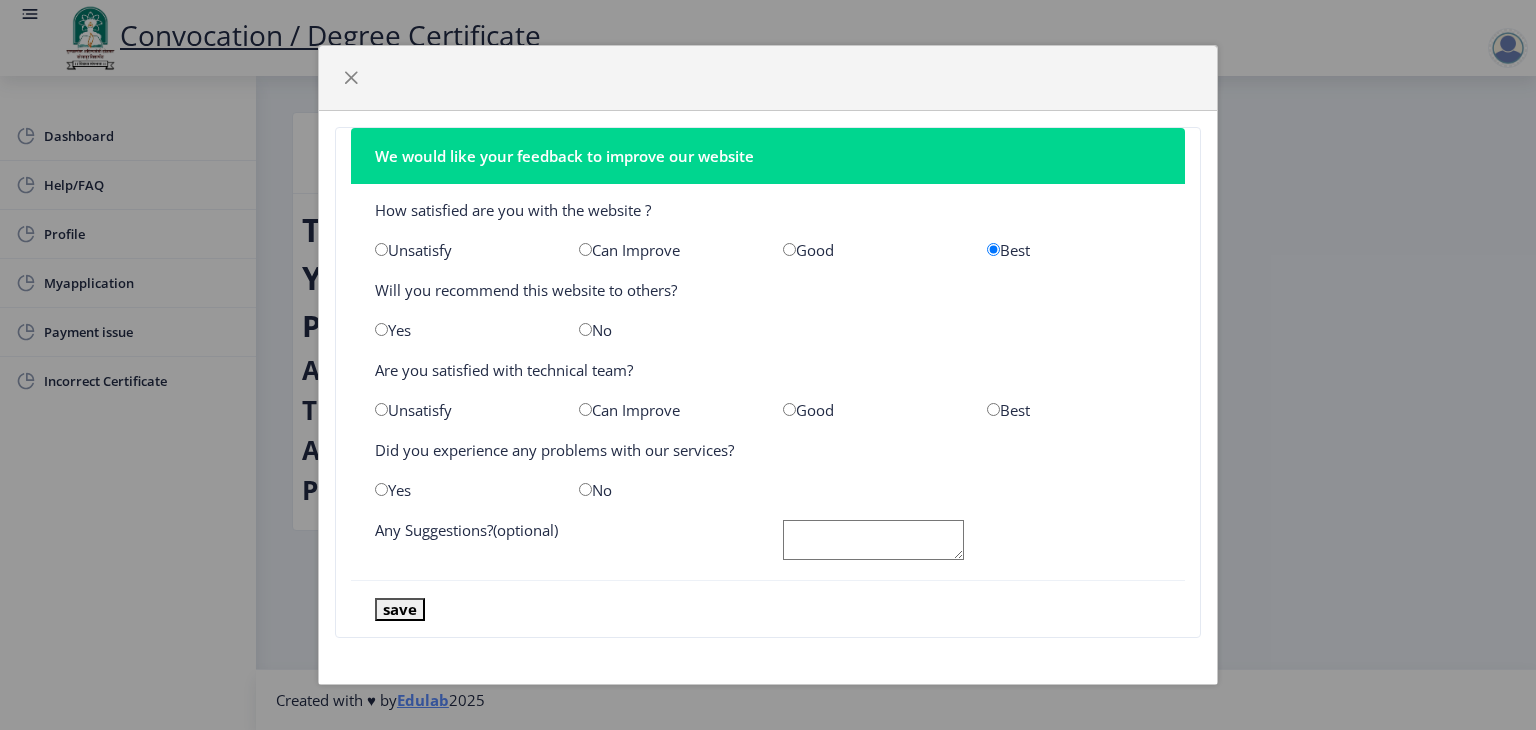 click on "Yes" 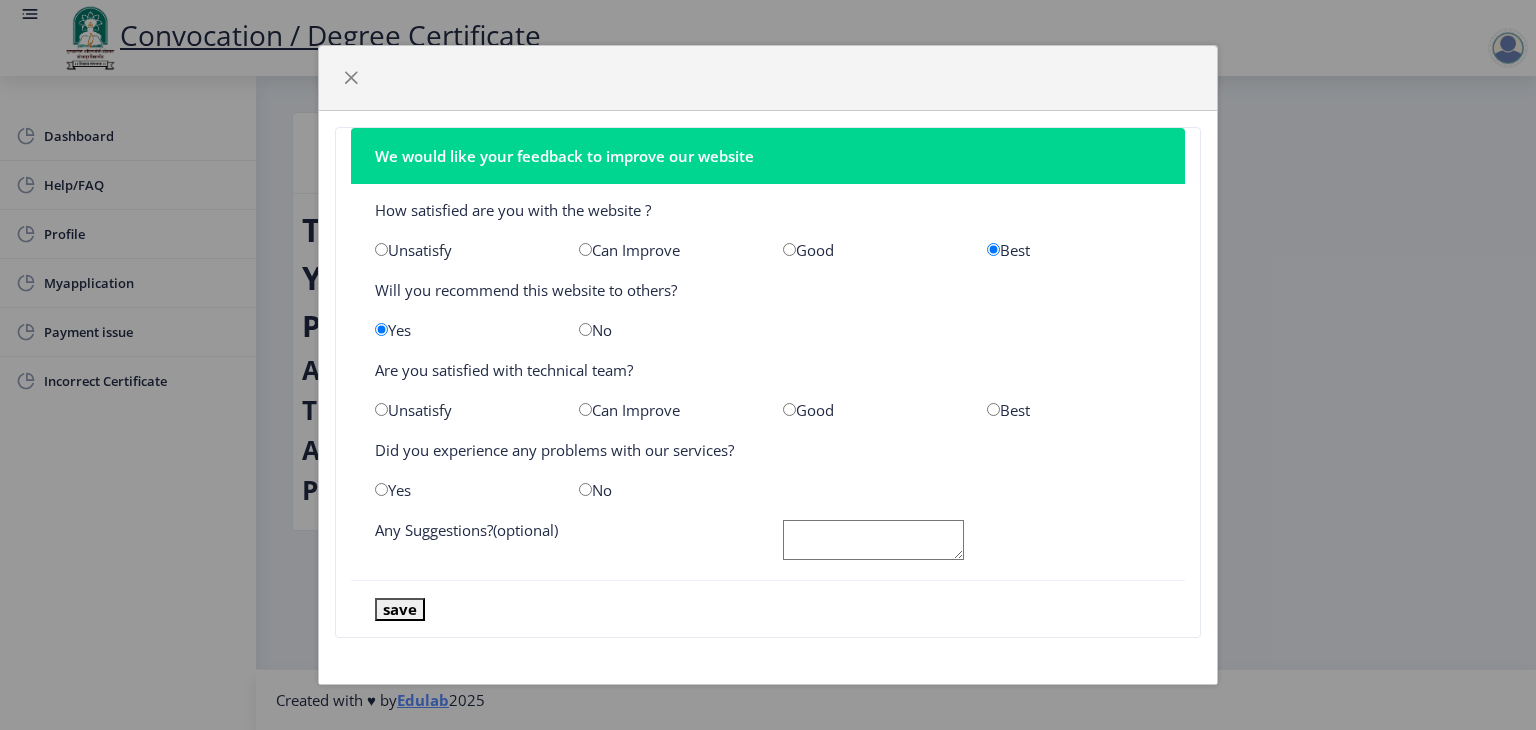 click at bounding box center [789, 409] 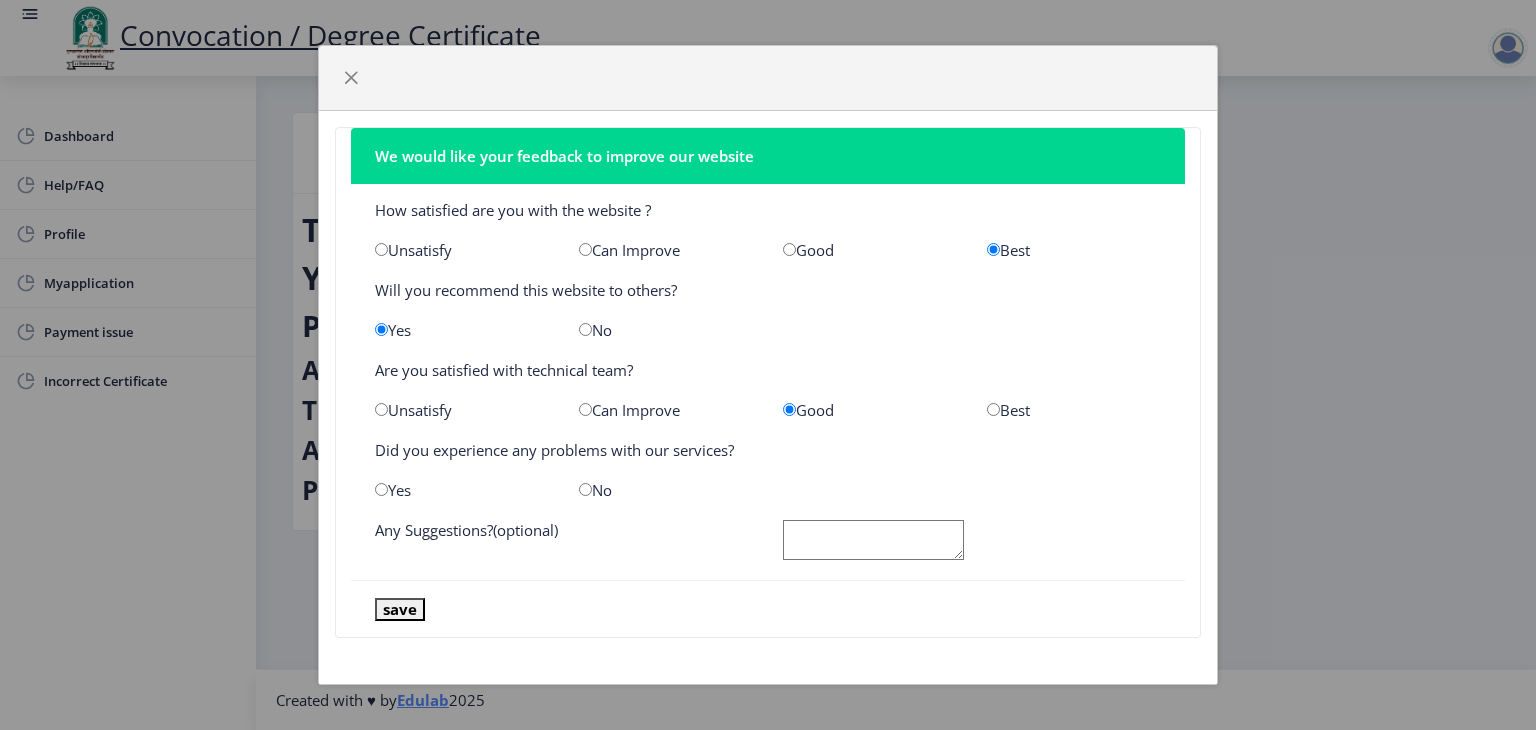 click at bounding box center [585, 489] 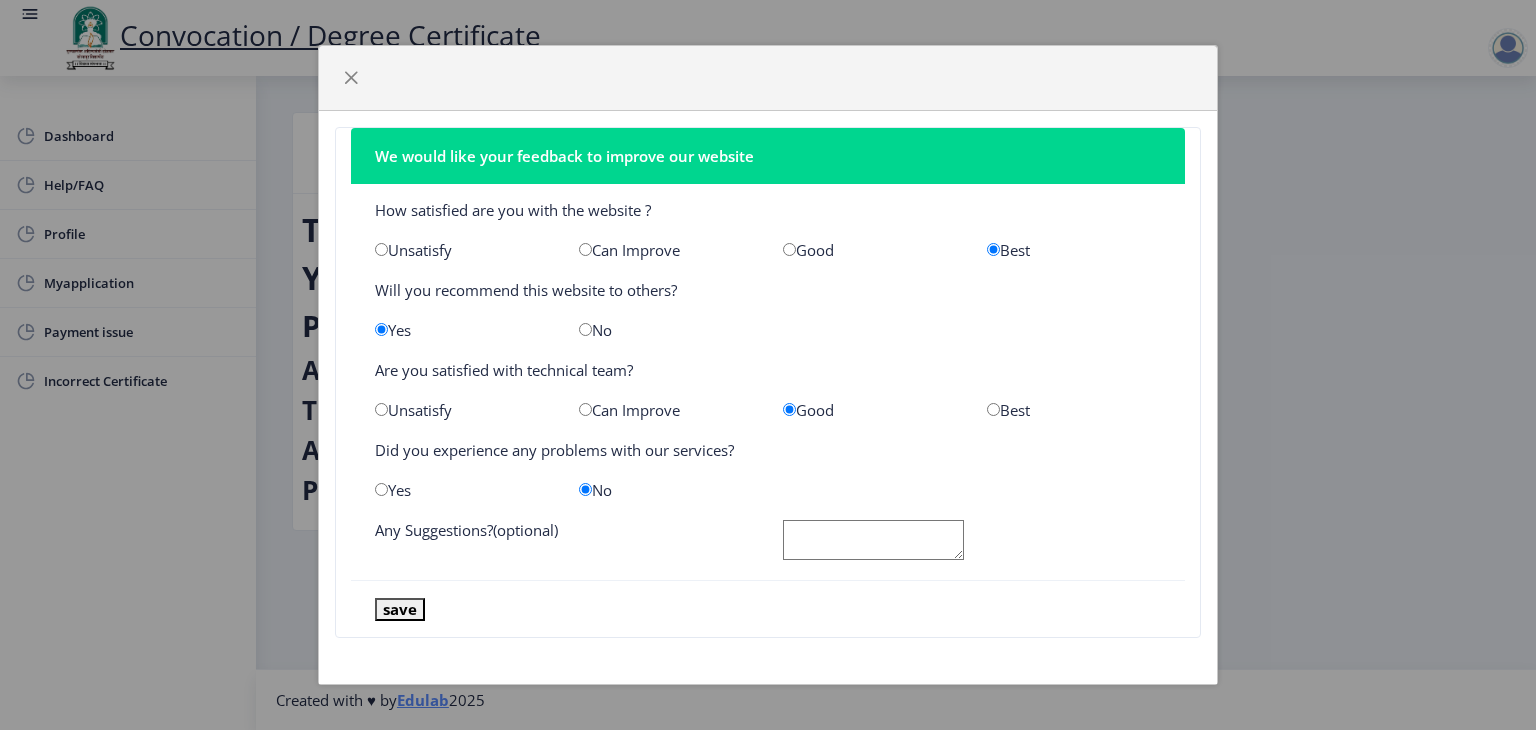 click 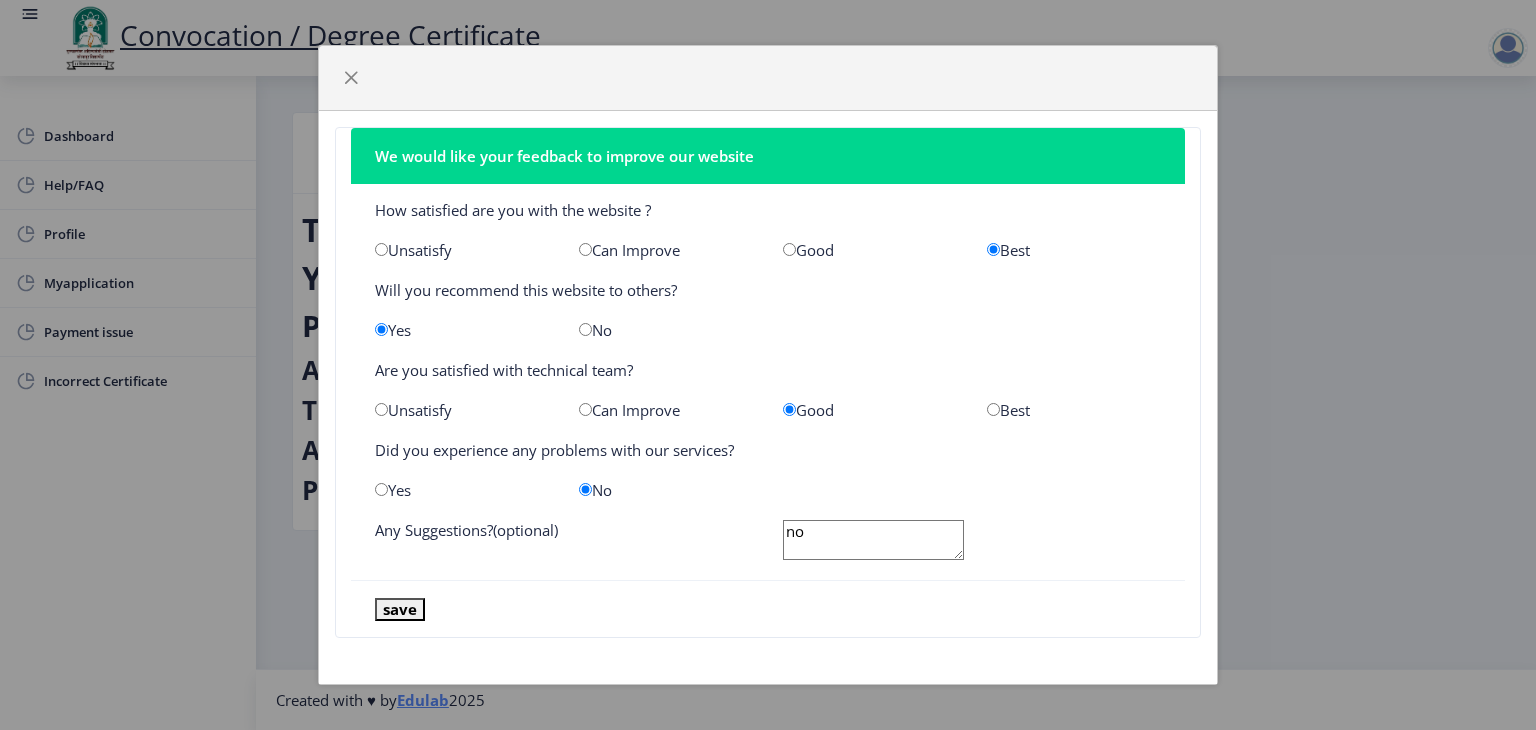 type on "no" 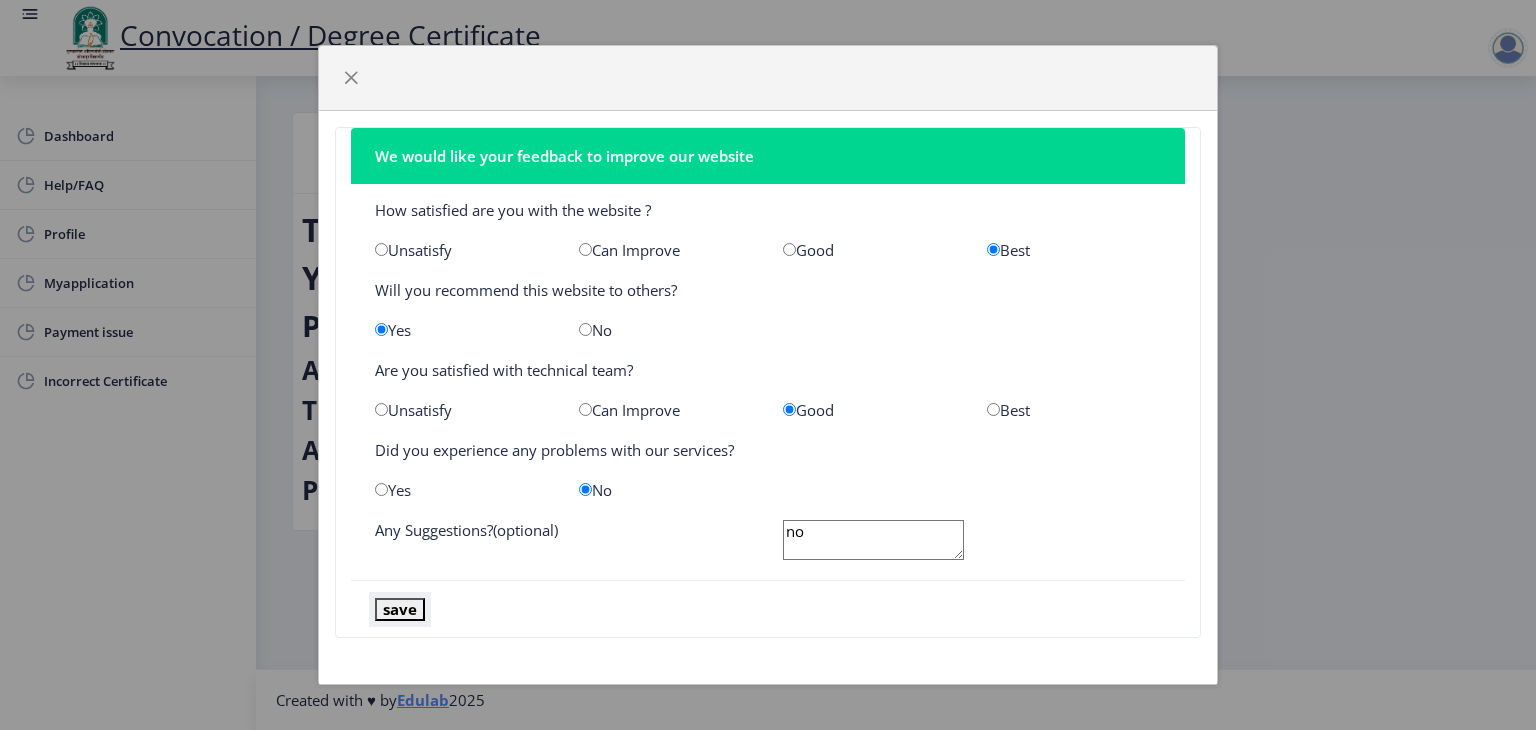 click on "save" 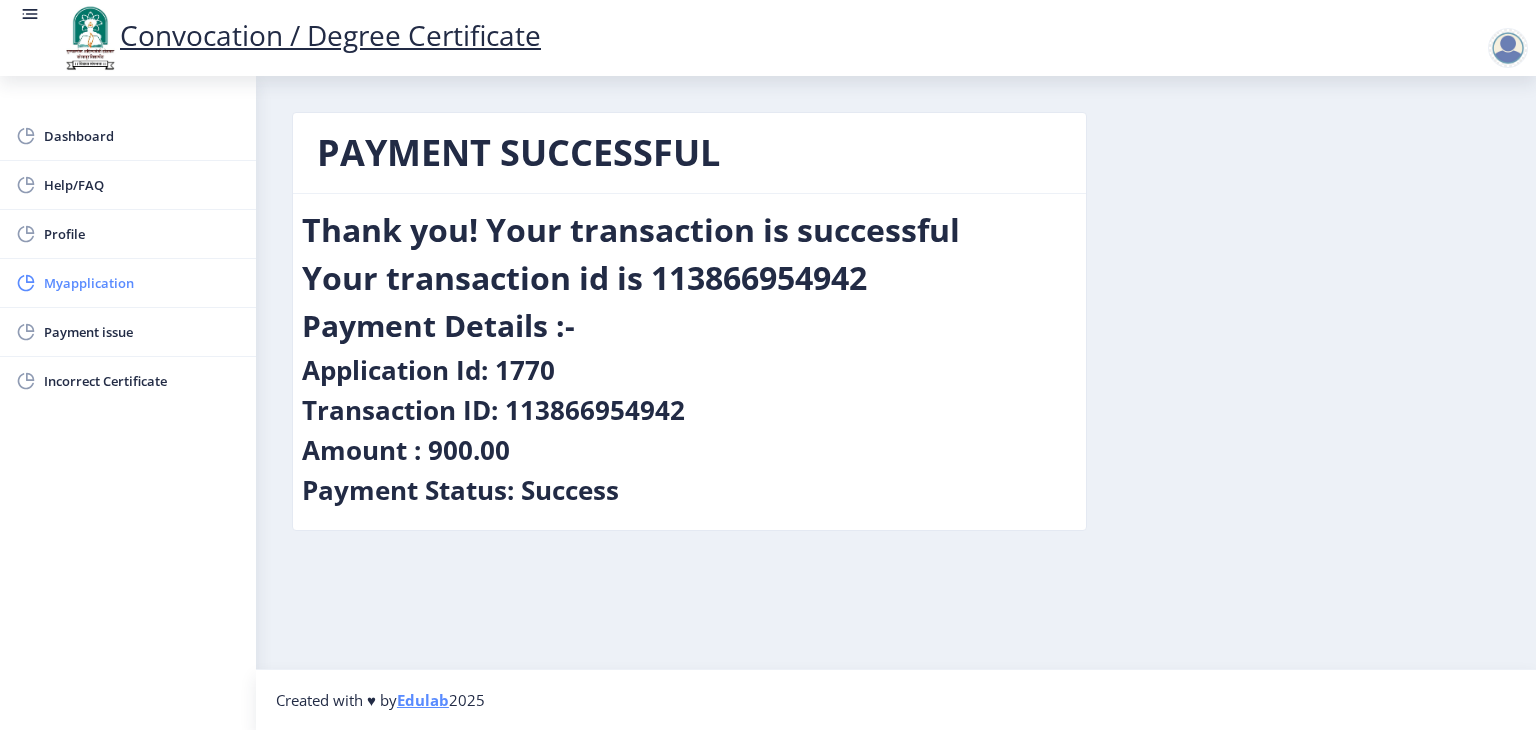 click on "Myapplication" 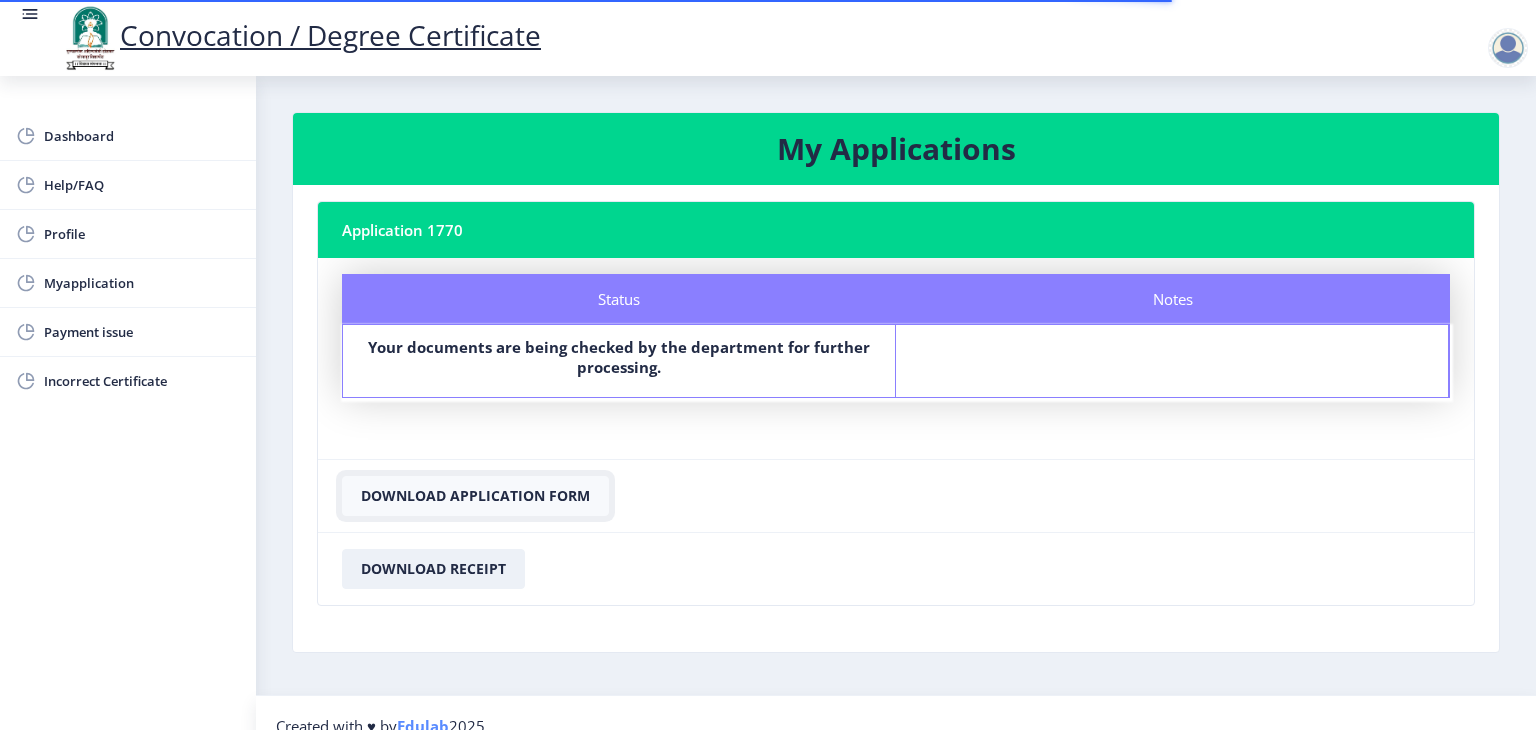 click on "Download Application Form" 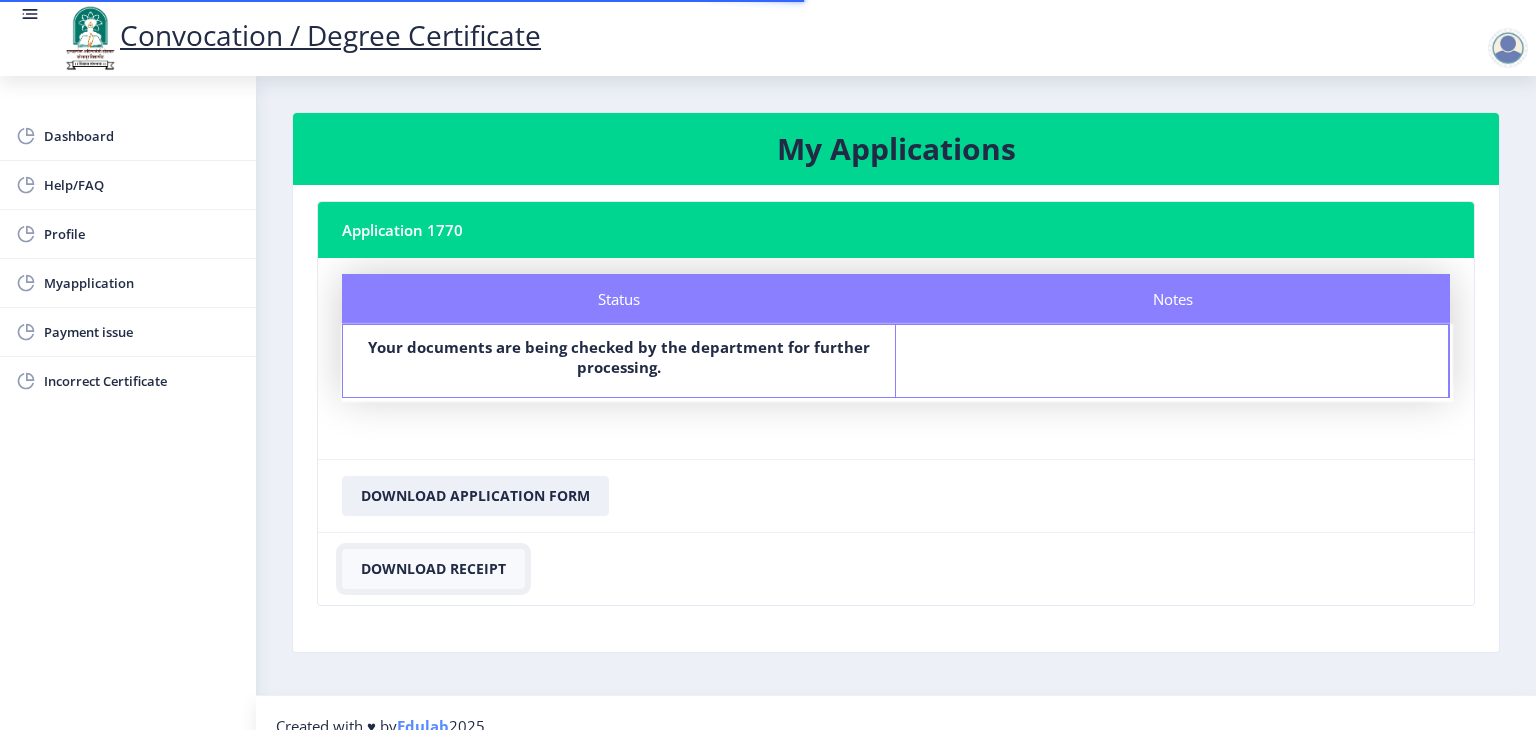 click on "Download Receipt" 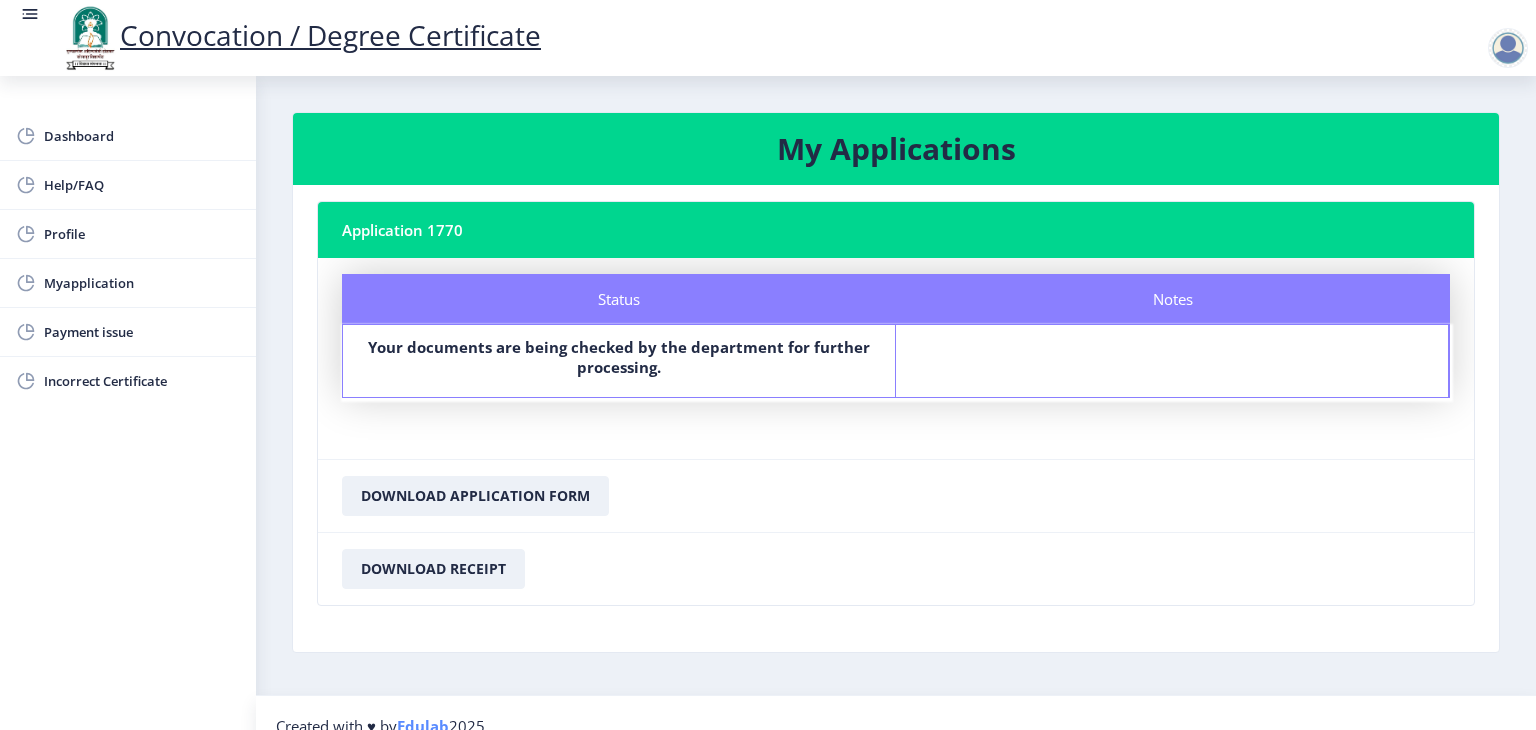 click 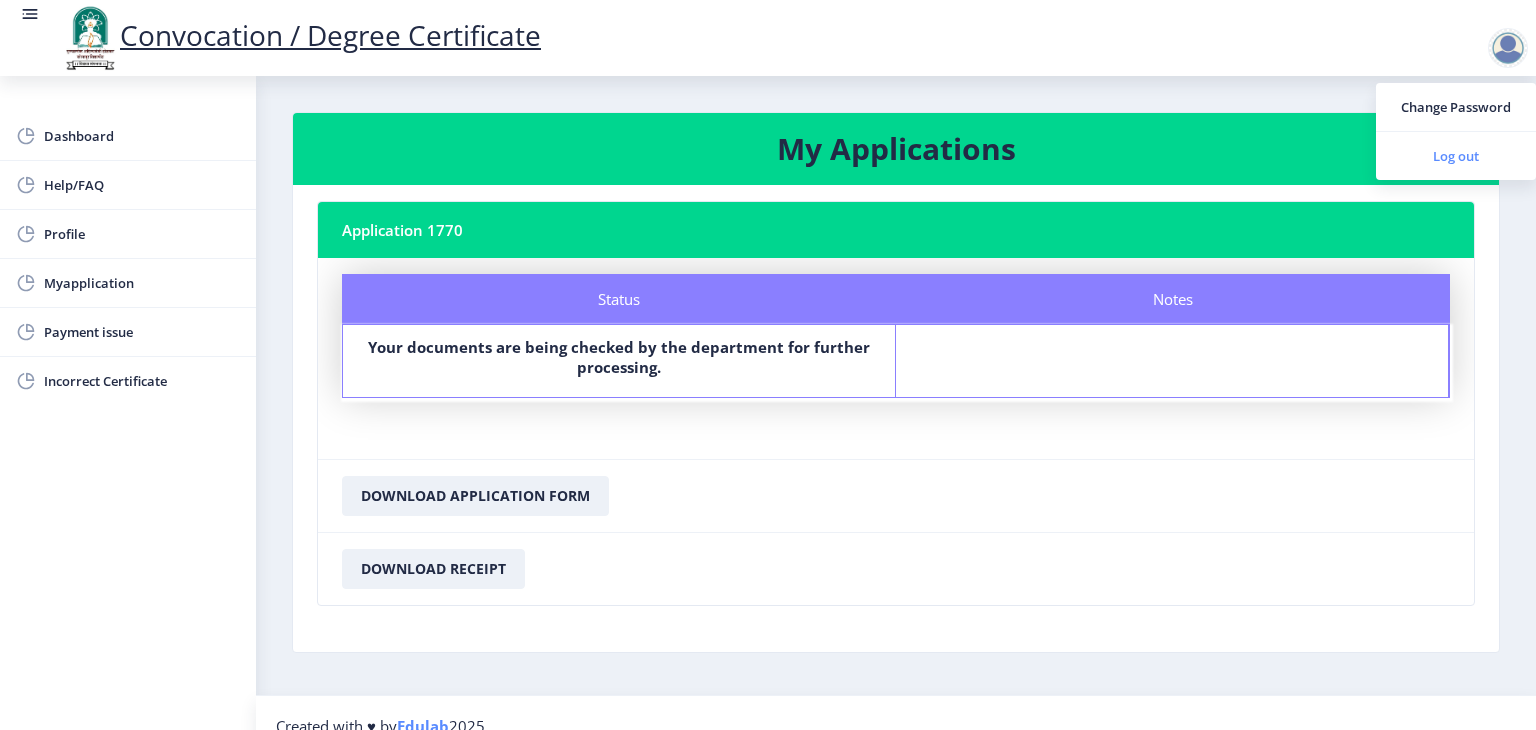 click on "Log out" at bounding box center (1456, 156) 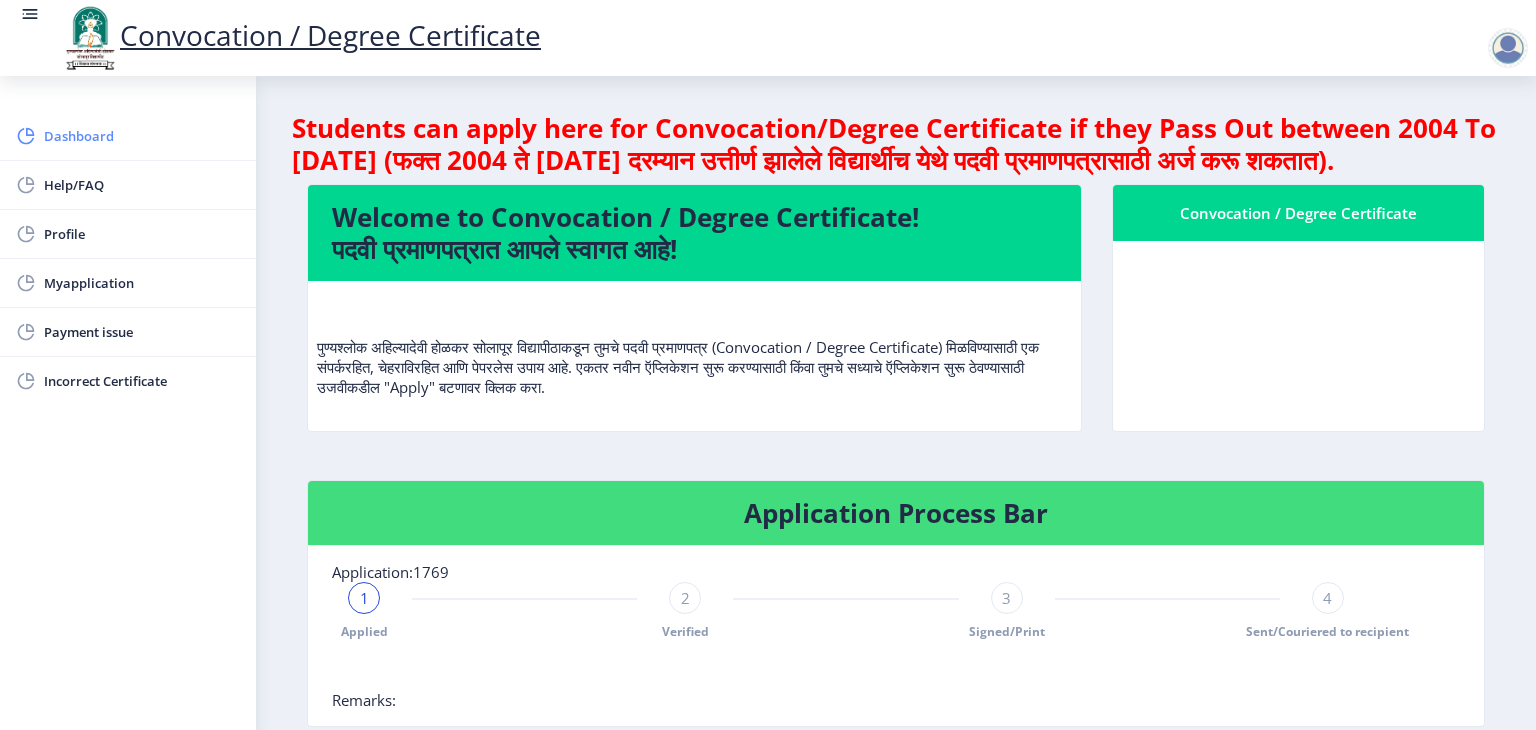 scroll, scrollTop: 0, scrollLeft: 0, axis: both 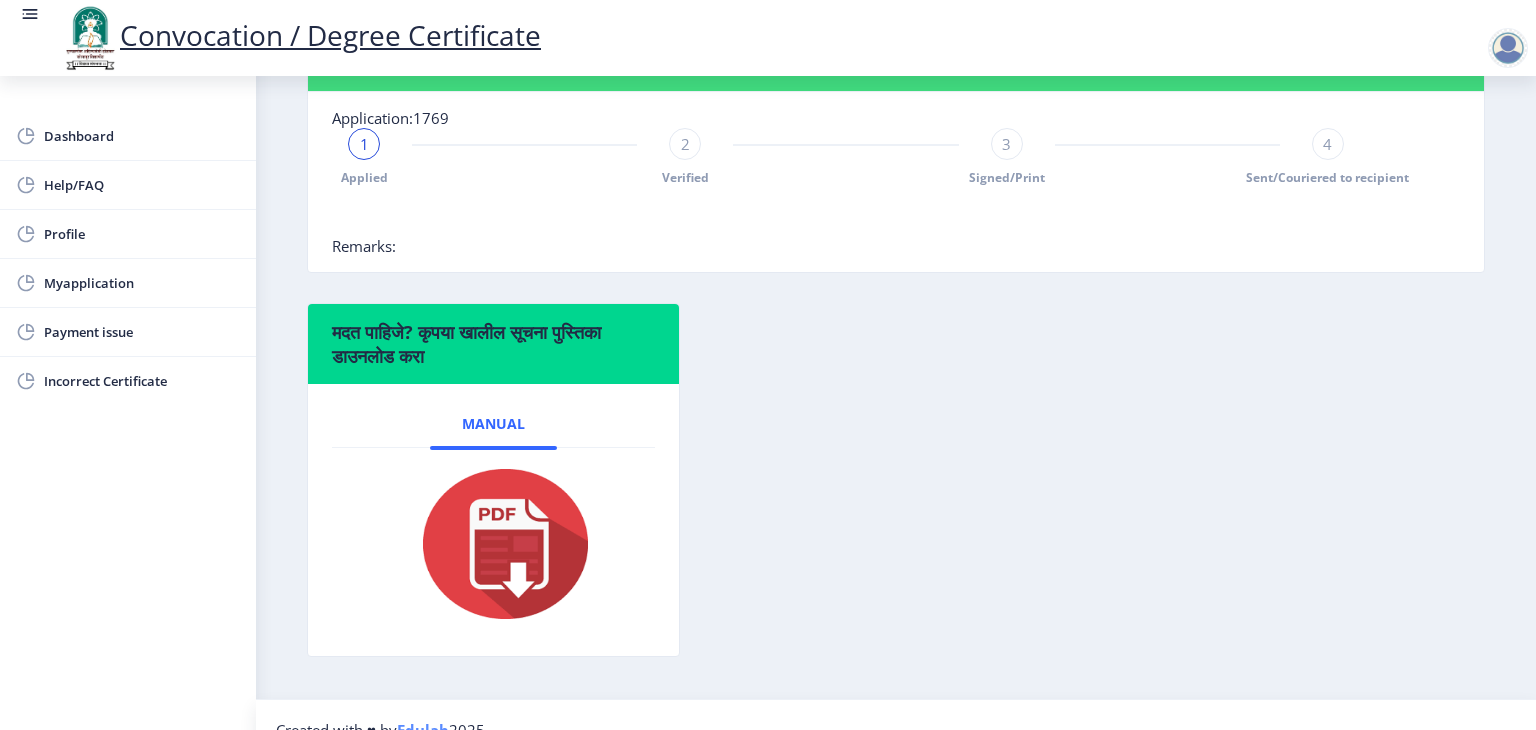 click 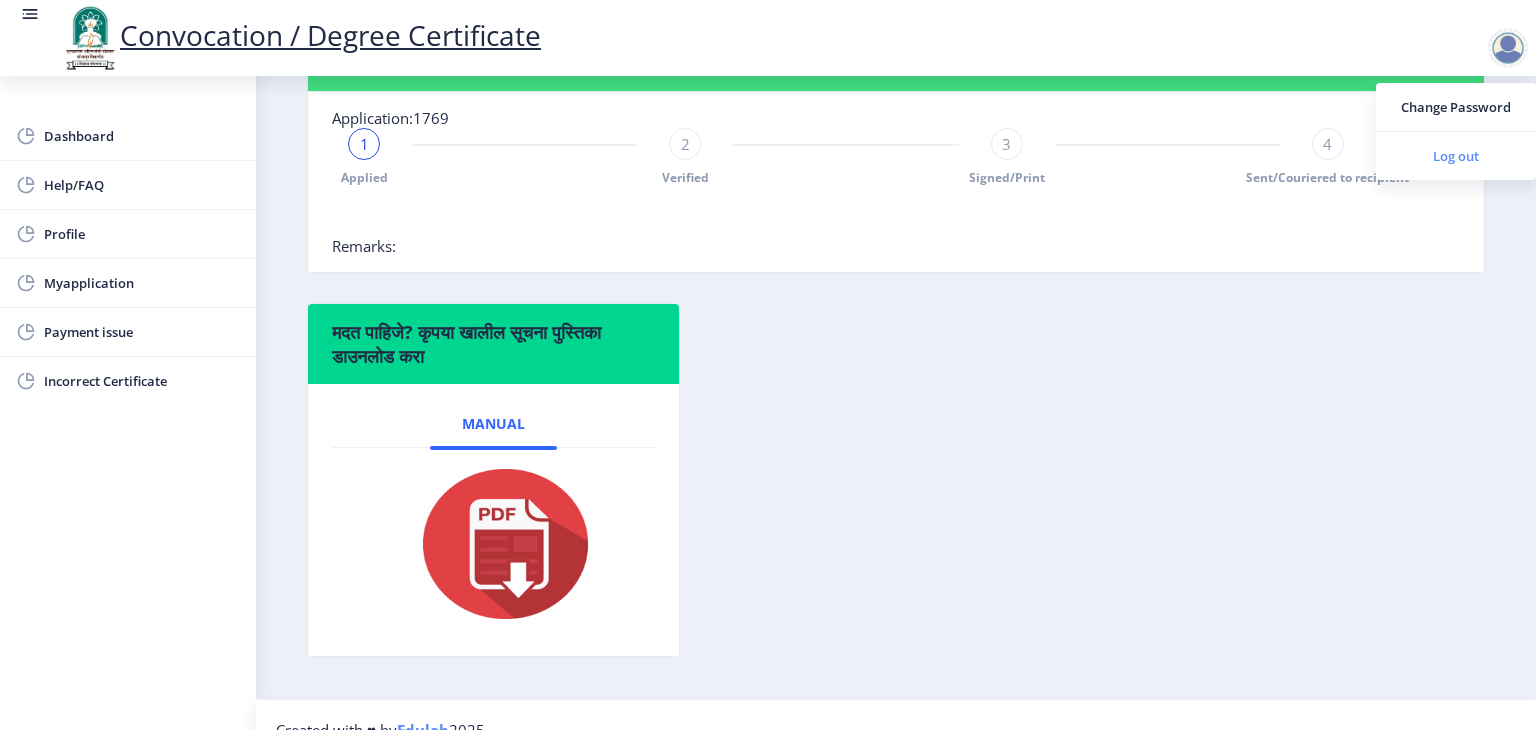 click on "Log out" at bounding box center (1456, 156) 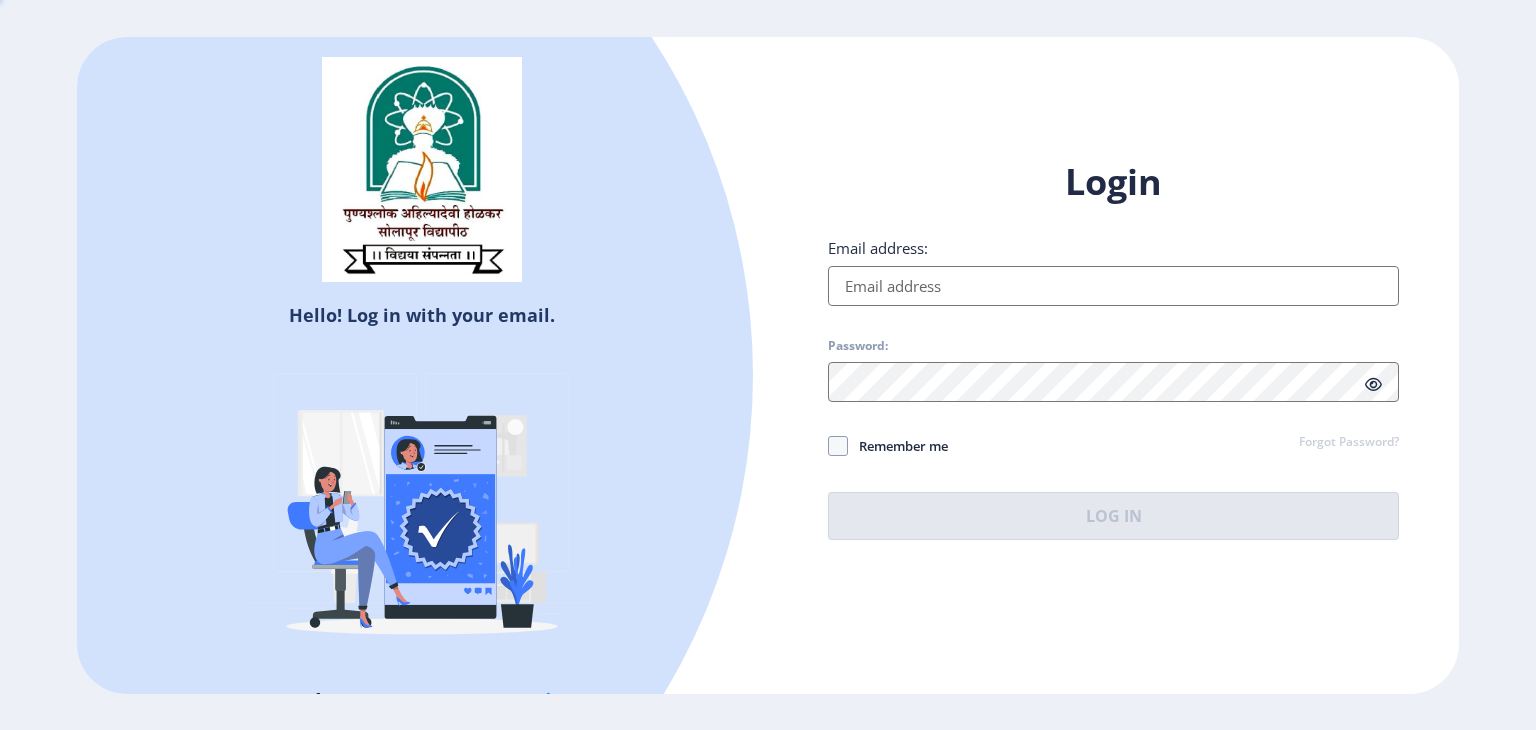 type on "[EMAIL_ADDRESS][PERSON_NAME][DOMAIN_NAME]" 